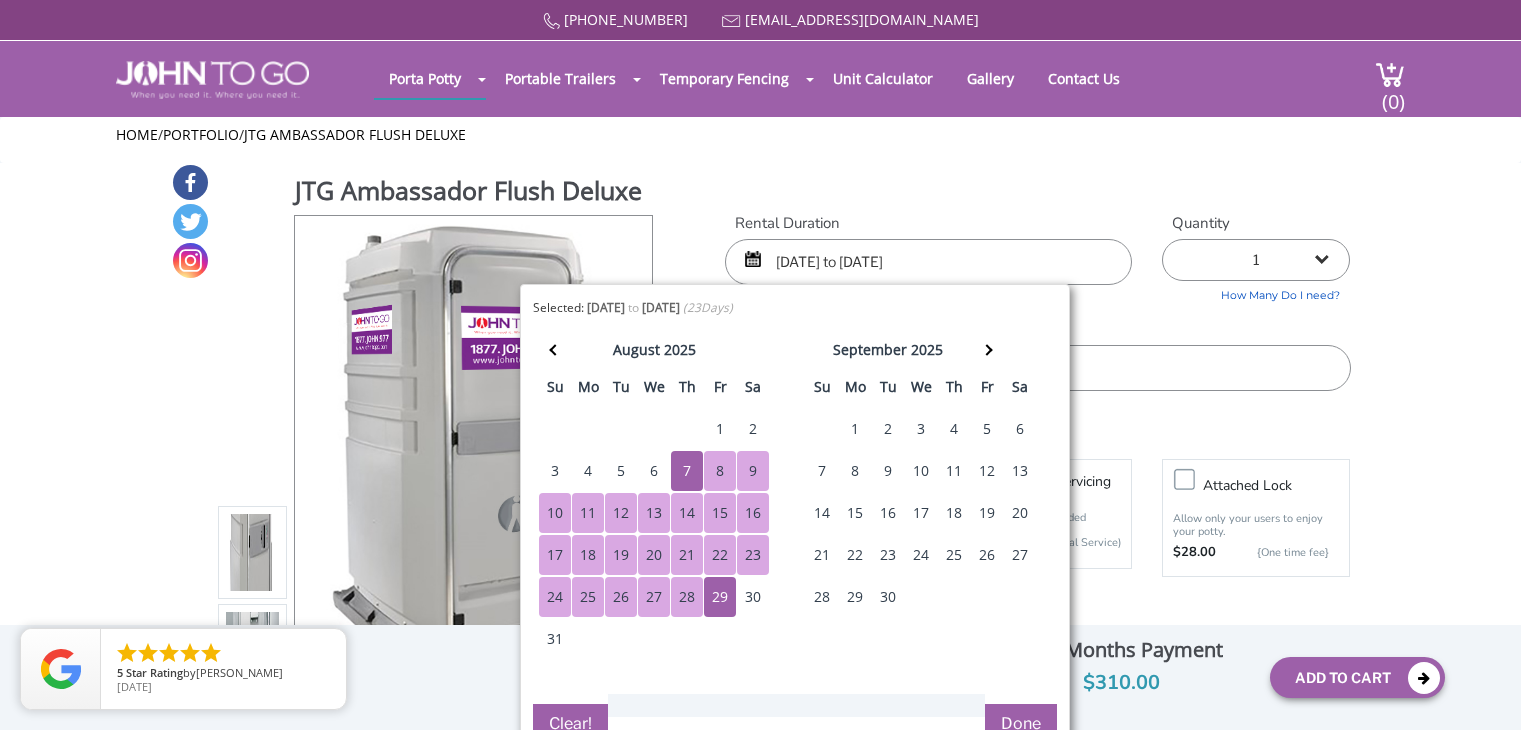 scroll, scrollTop: 0, scrollLeft: 0, axis: both 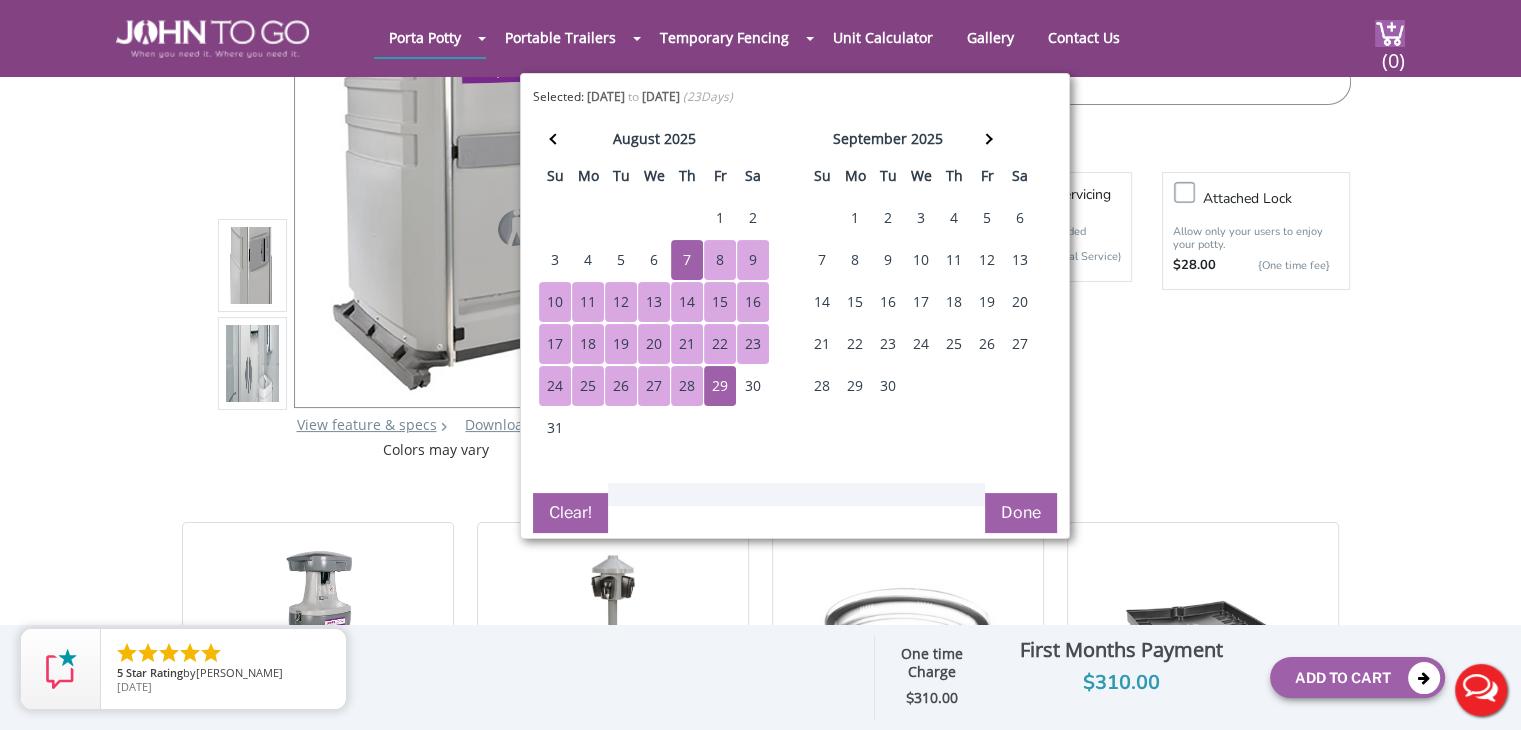 click on "26" at bounding box center (621, 386) 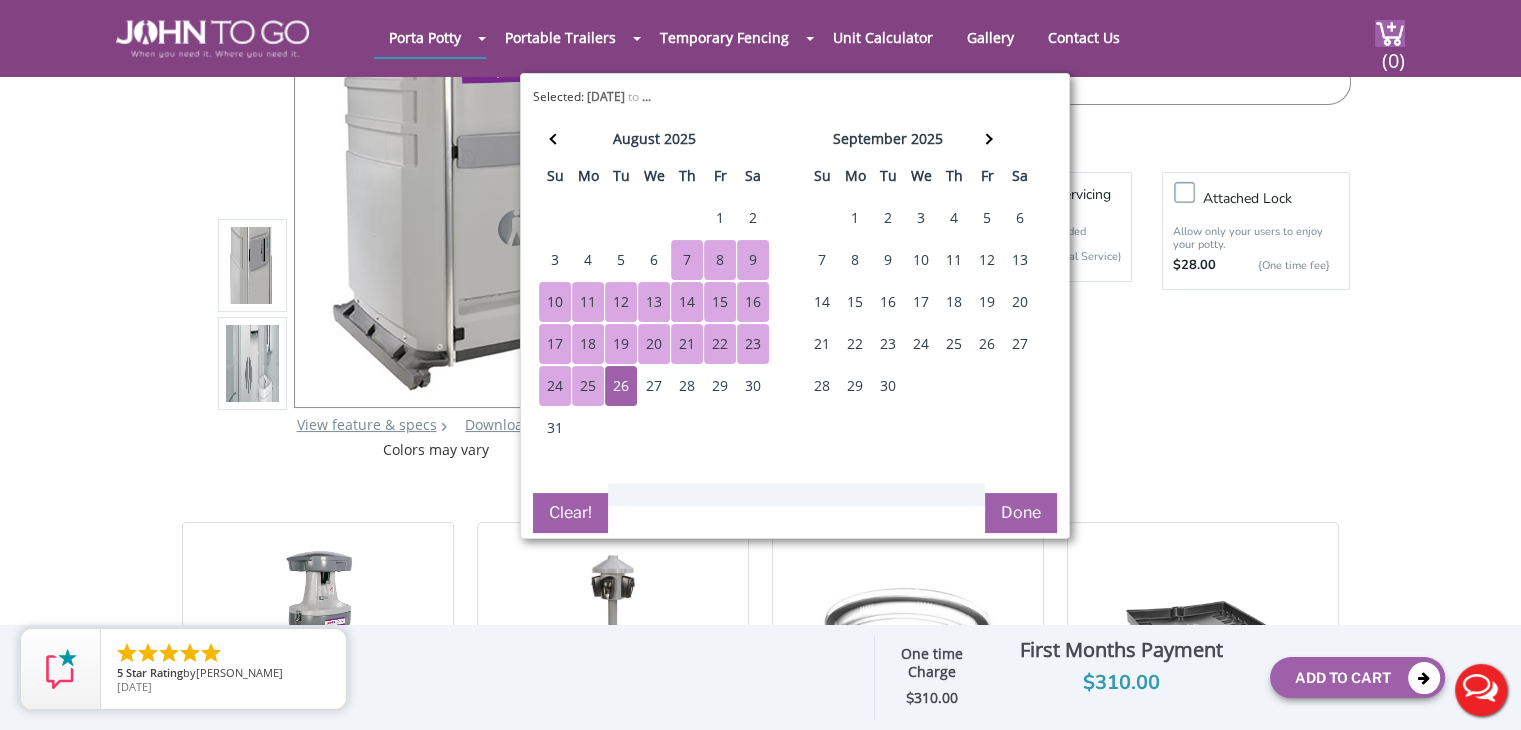 click on "7" at bounding box center [687, 260] 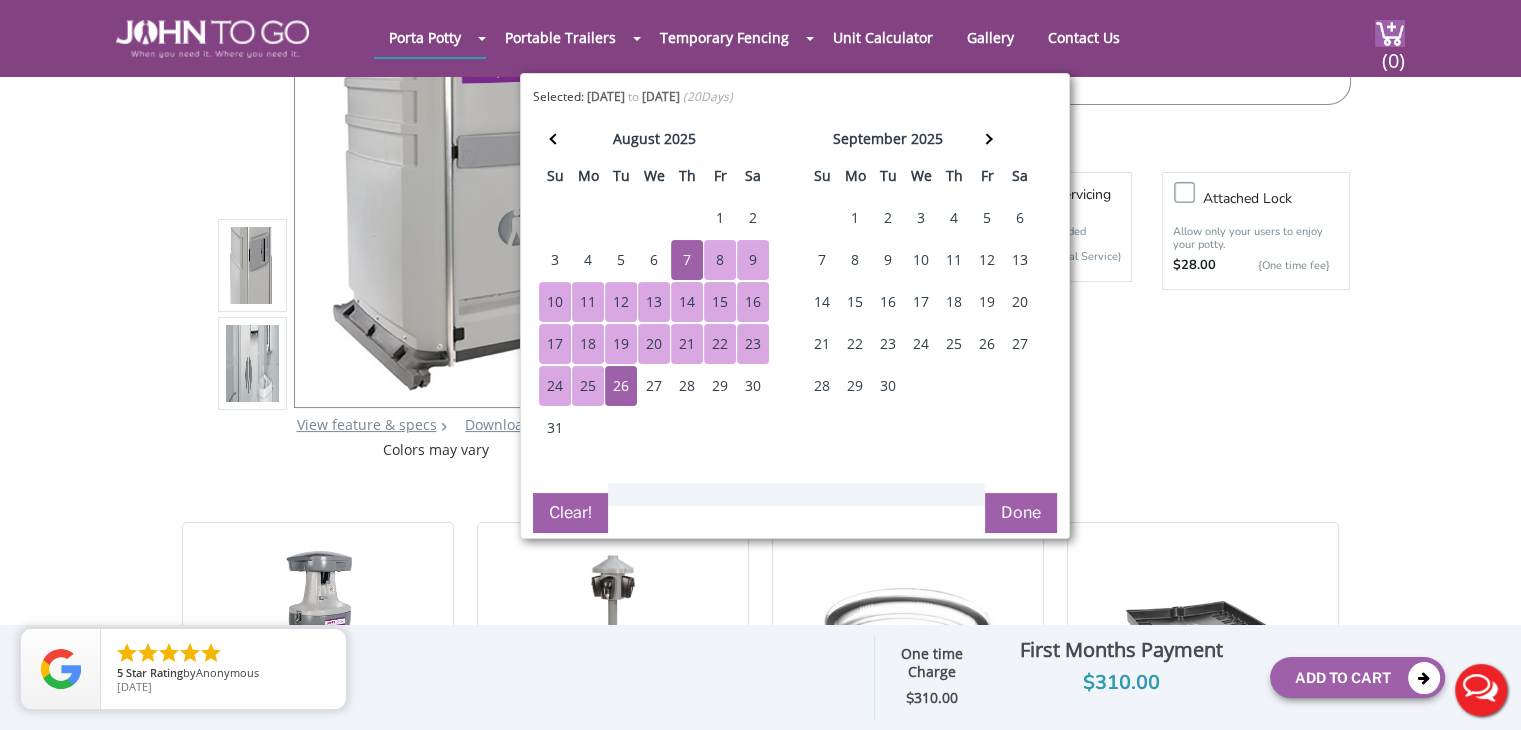 click on "Done" at bounding box center (1021, 513) 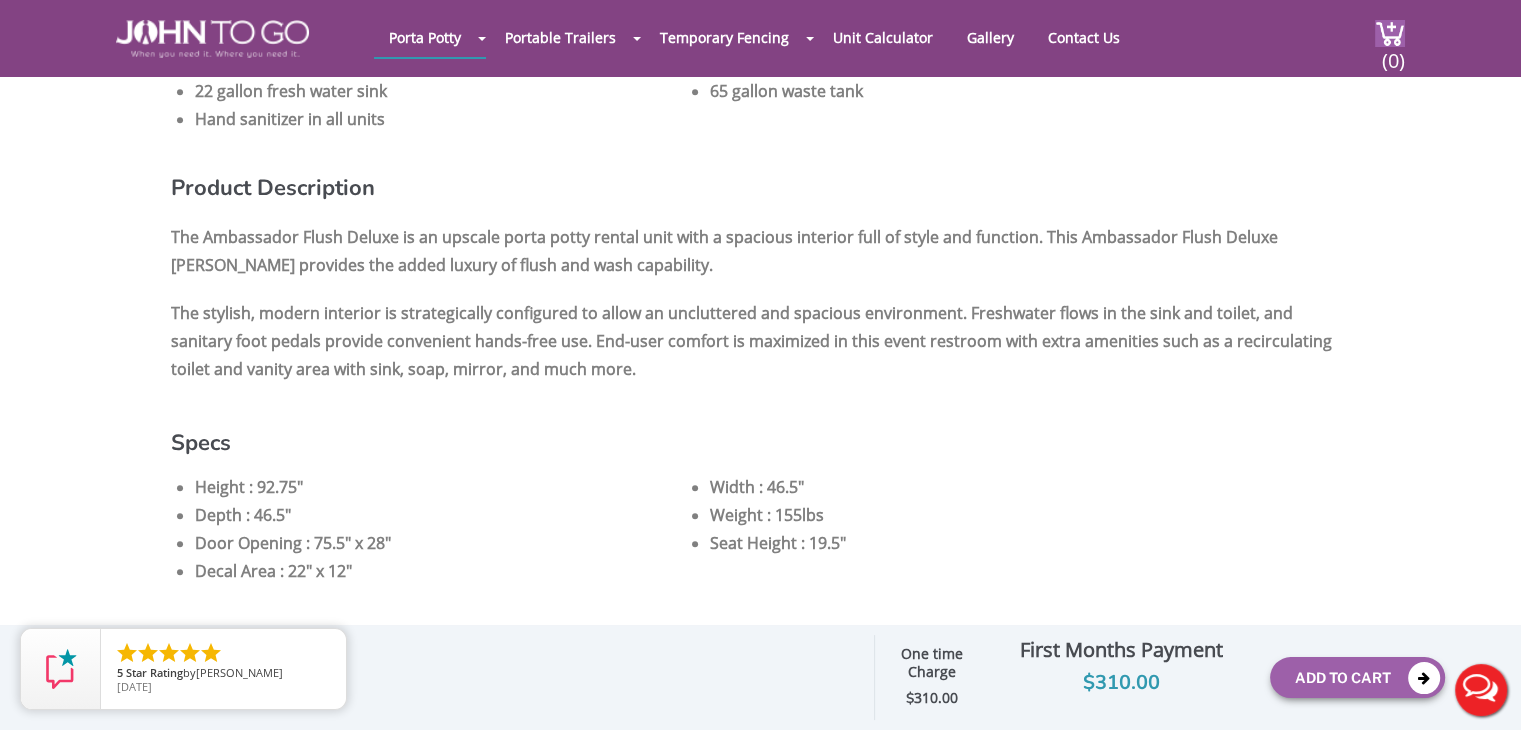 scroll, scrollTop: 0, scrollLeft: 0, axis: both 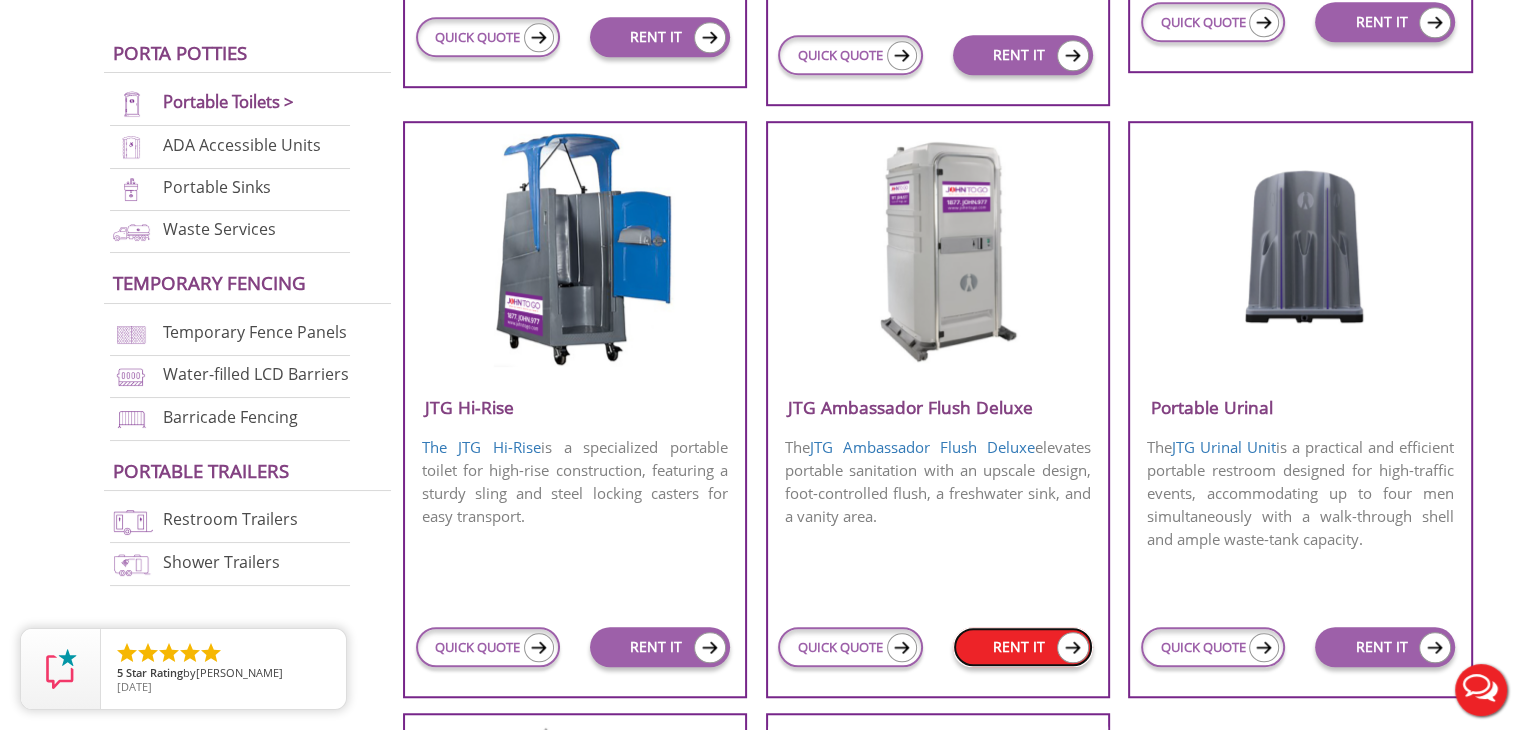 click on "RENT IT" at bounding box center (1023, 647) 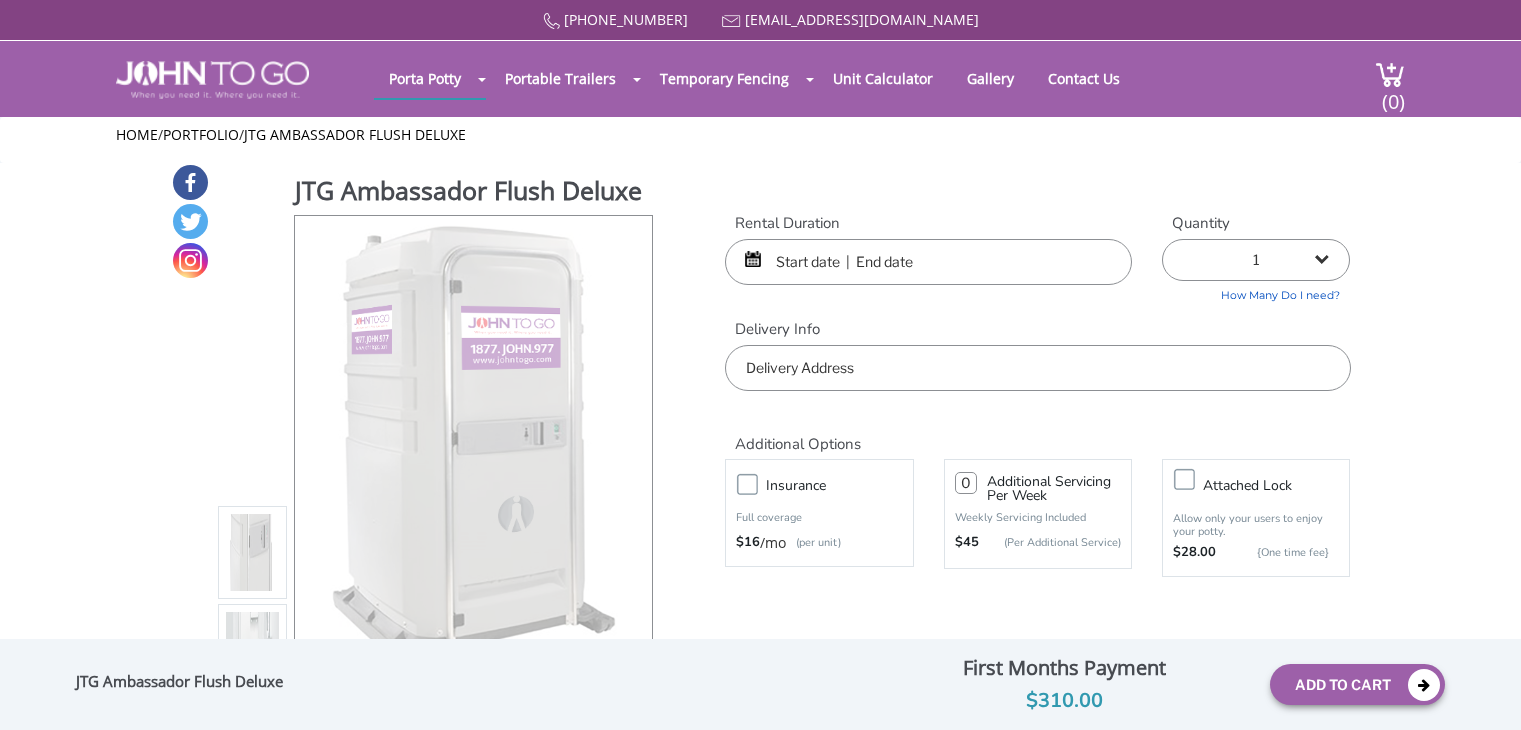 scroll, scrollTop: 0, scrollLeft: 0, axis: both 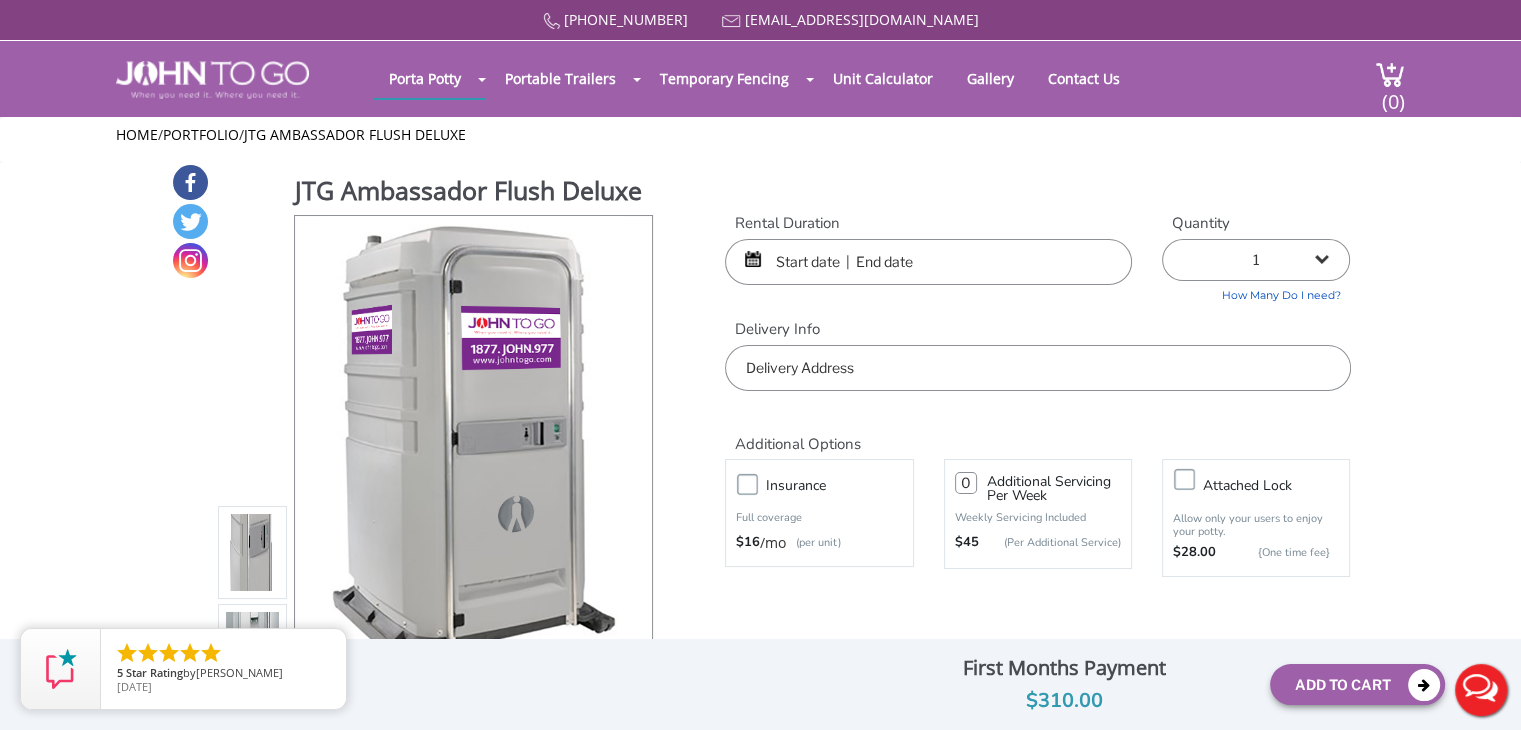 click at bounding box center (1037, 368) 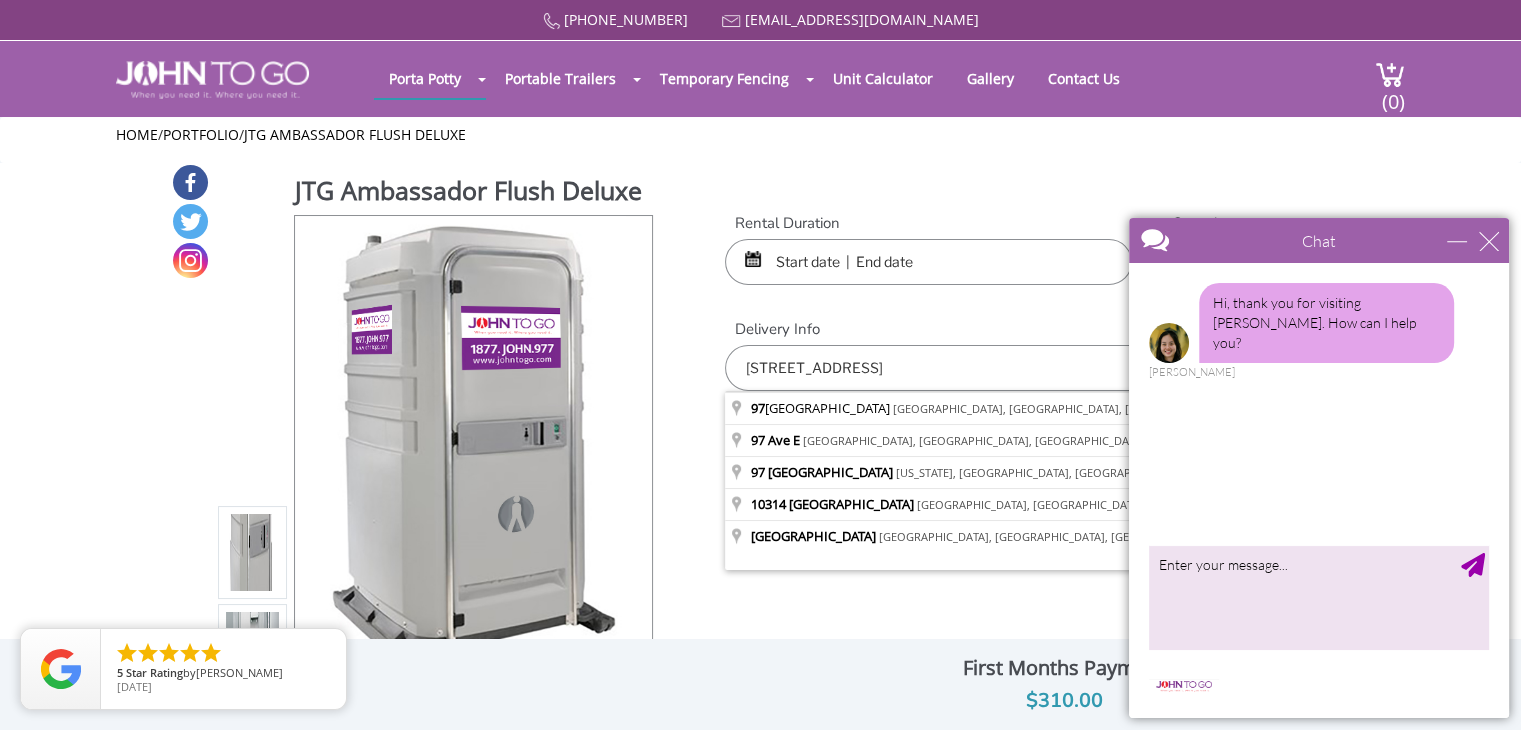 type on "[STREET_ADDRESS]" 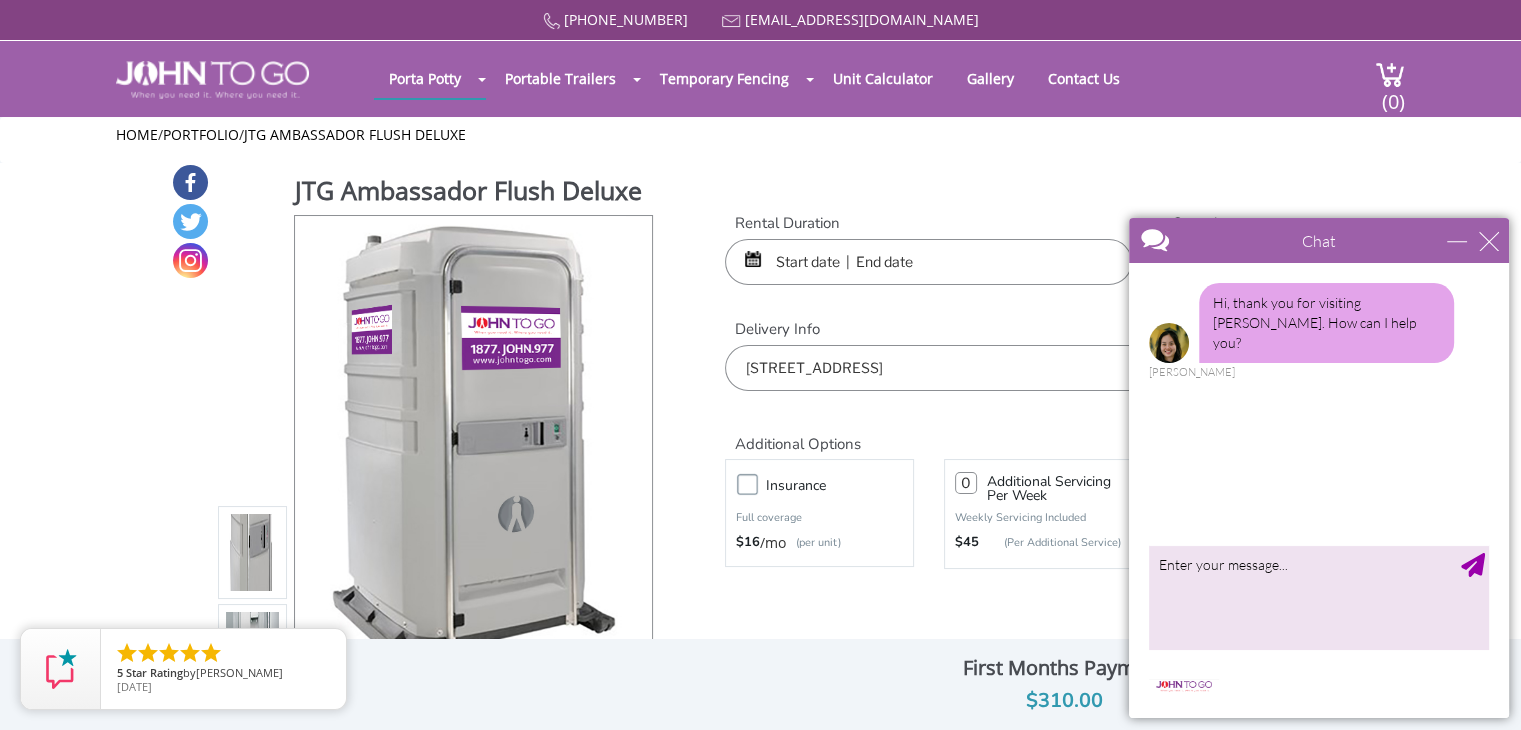 click at bounding box center [928, 262] 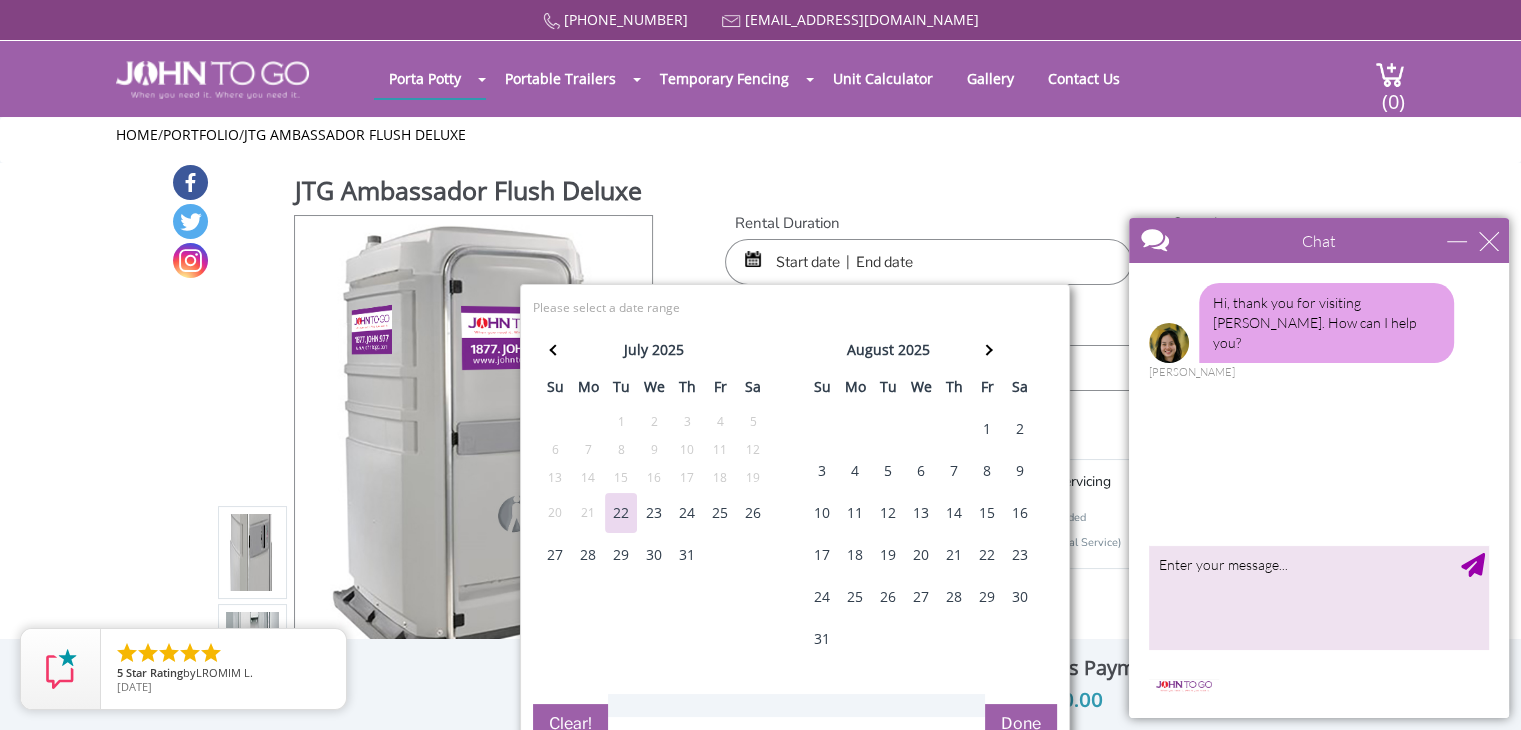 click on "7" at bounding box center [954, 471] 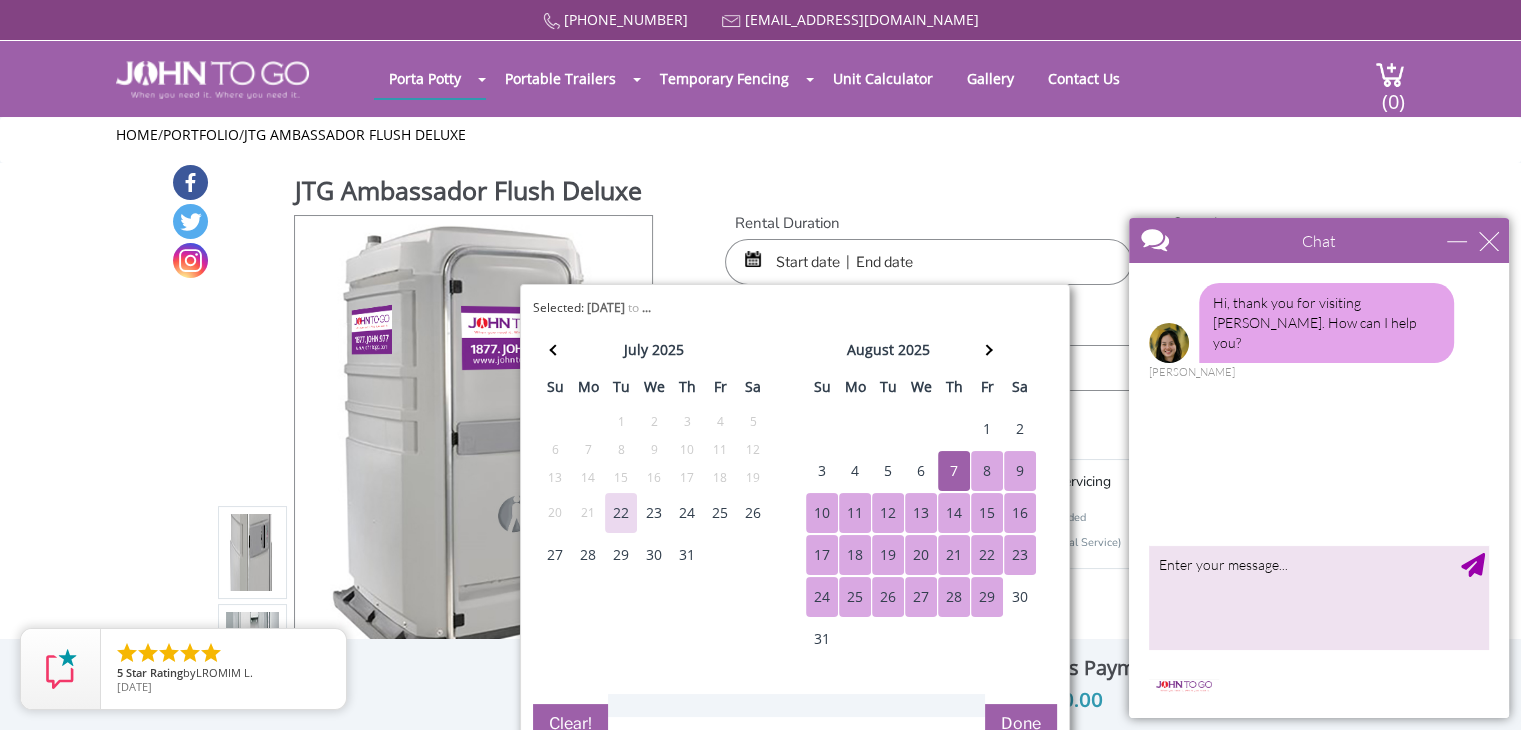 click on "29" at bounding box center (987, 597) 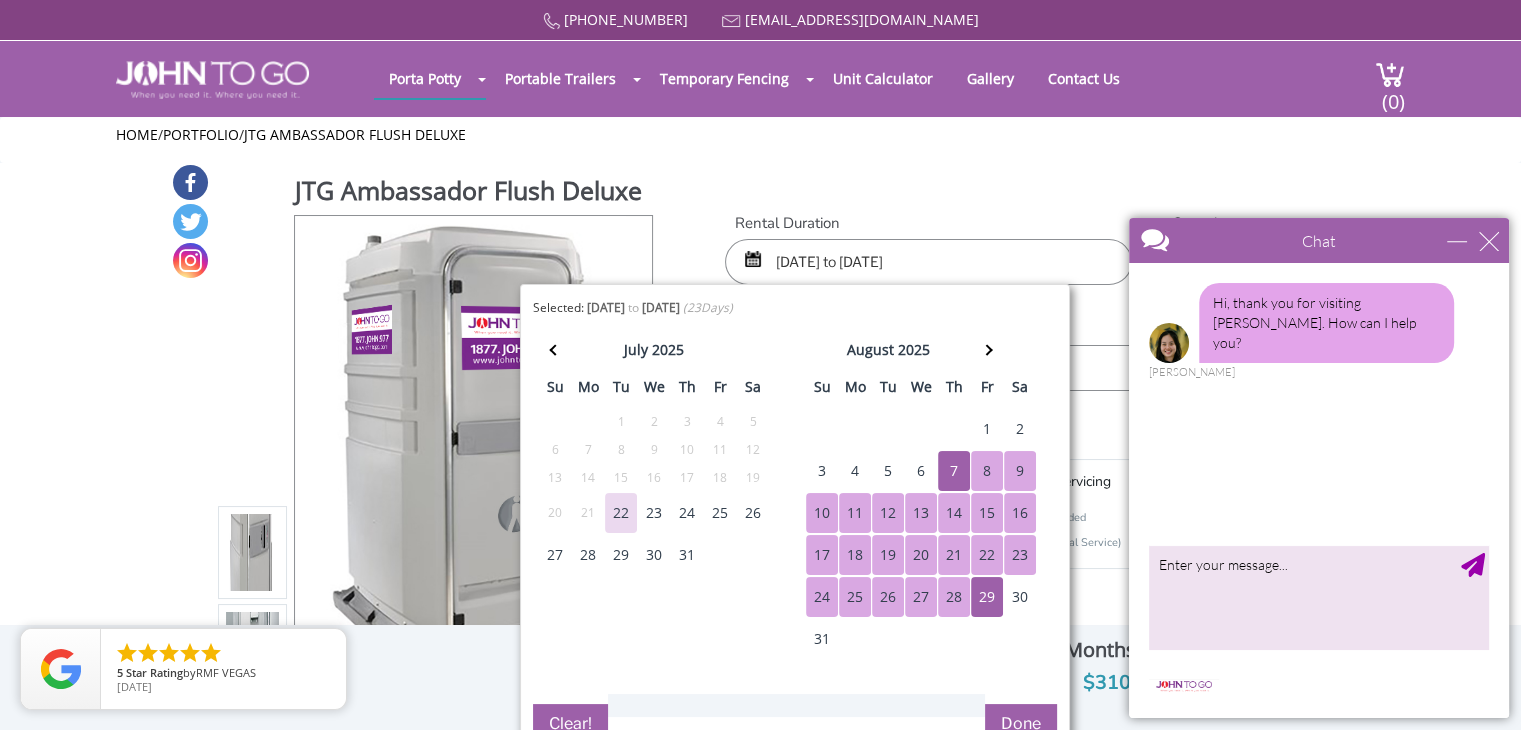 click on "Done" at bounding box center (1021, 724) 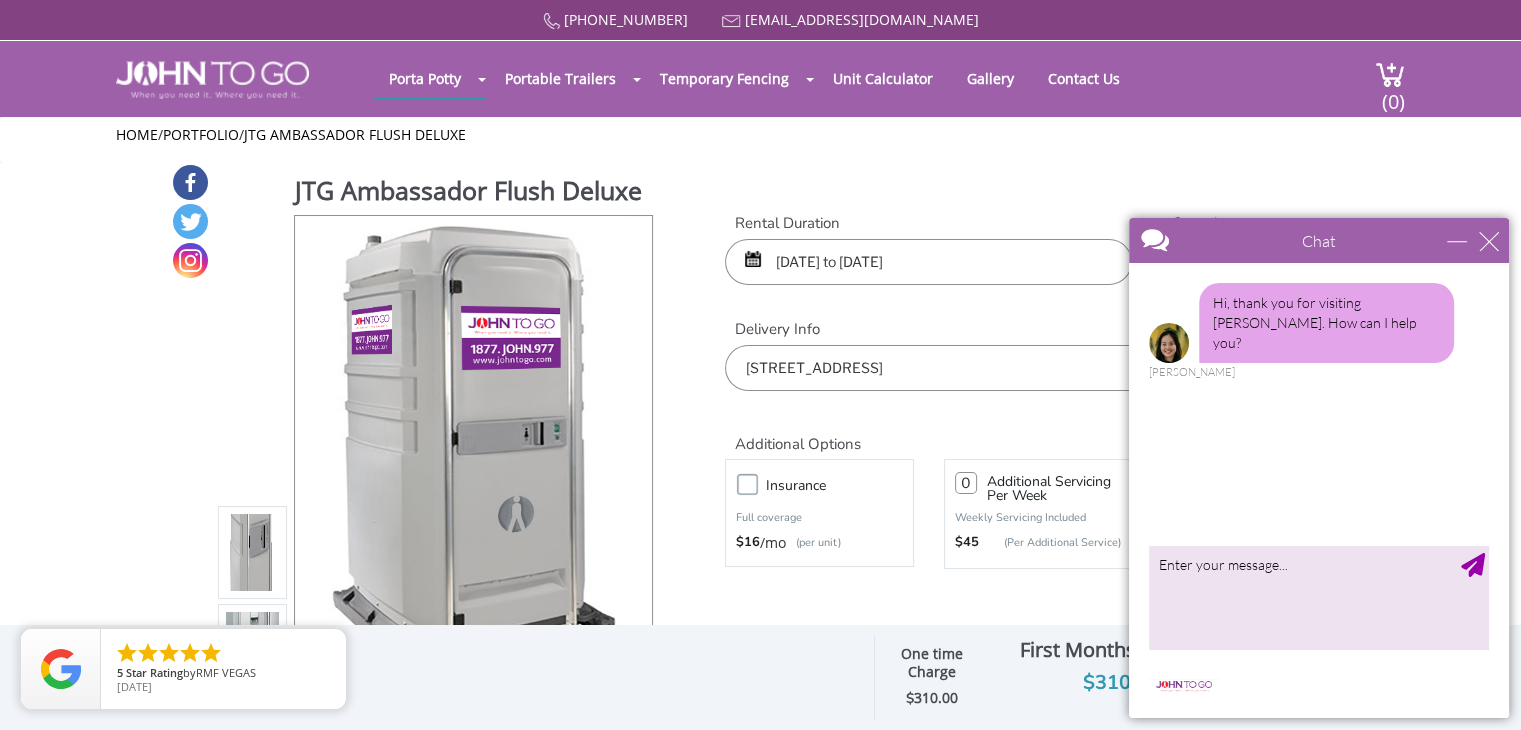 click on "Chat" at bounding box center (1319, 240) 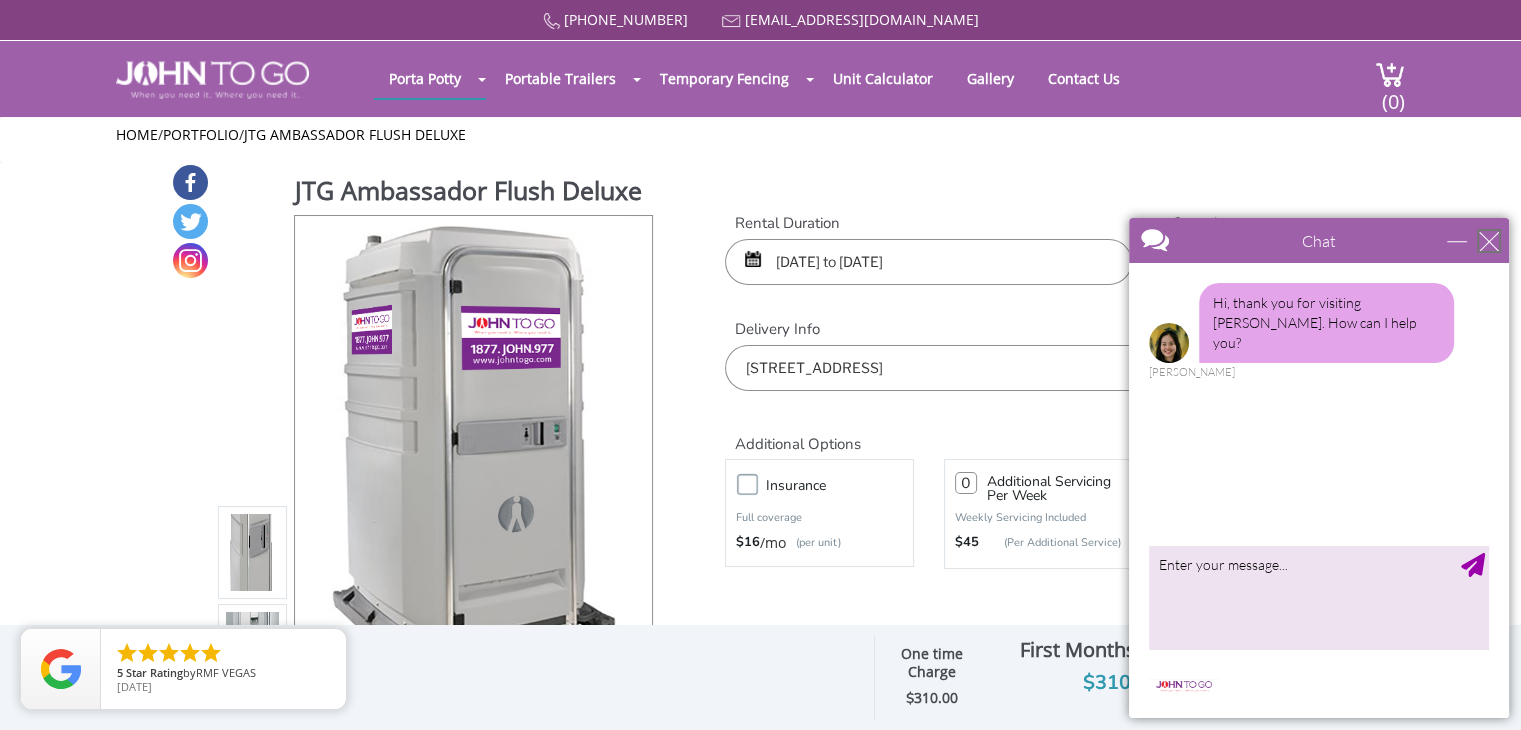 click at bounding box center [1489, 241] 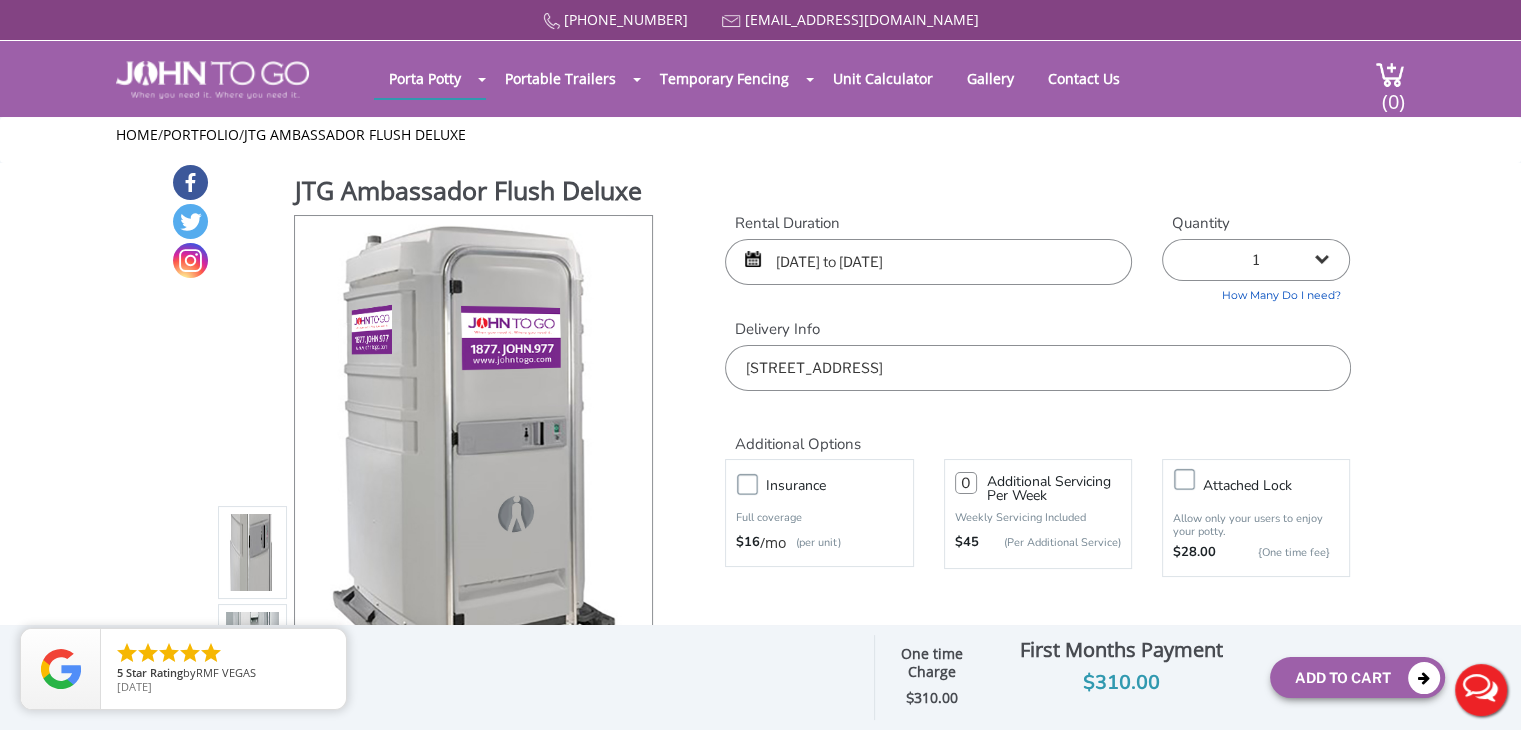 scroll, scrollTop: 0, scrollLeft: 0, axis: both 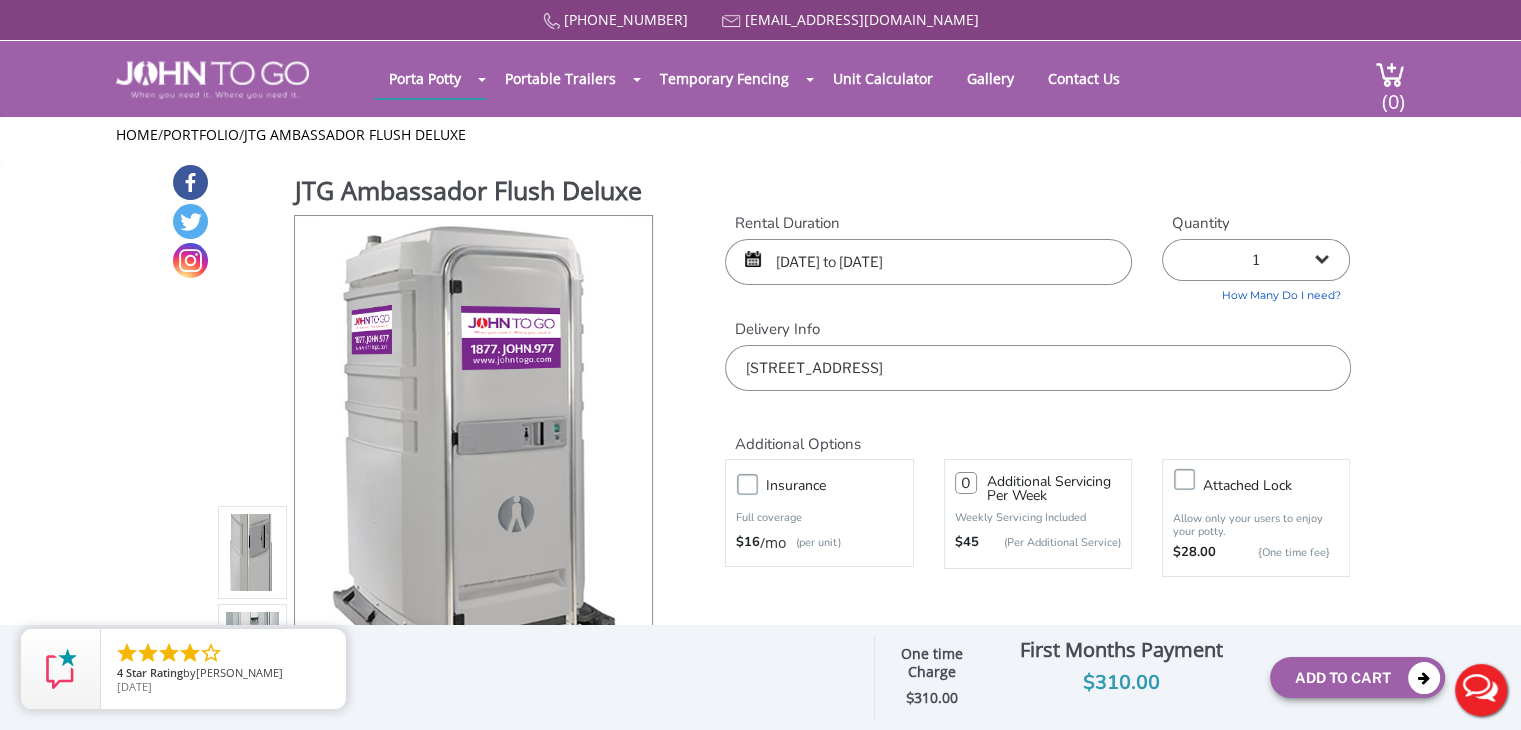 click on "08/07/2025 to 08/29/2025" at bounding box center (928, 262) 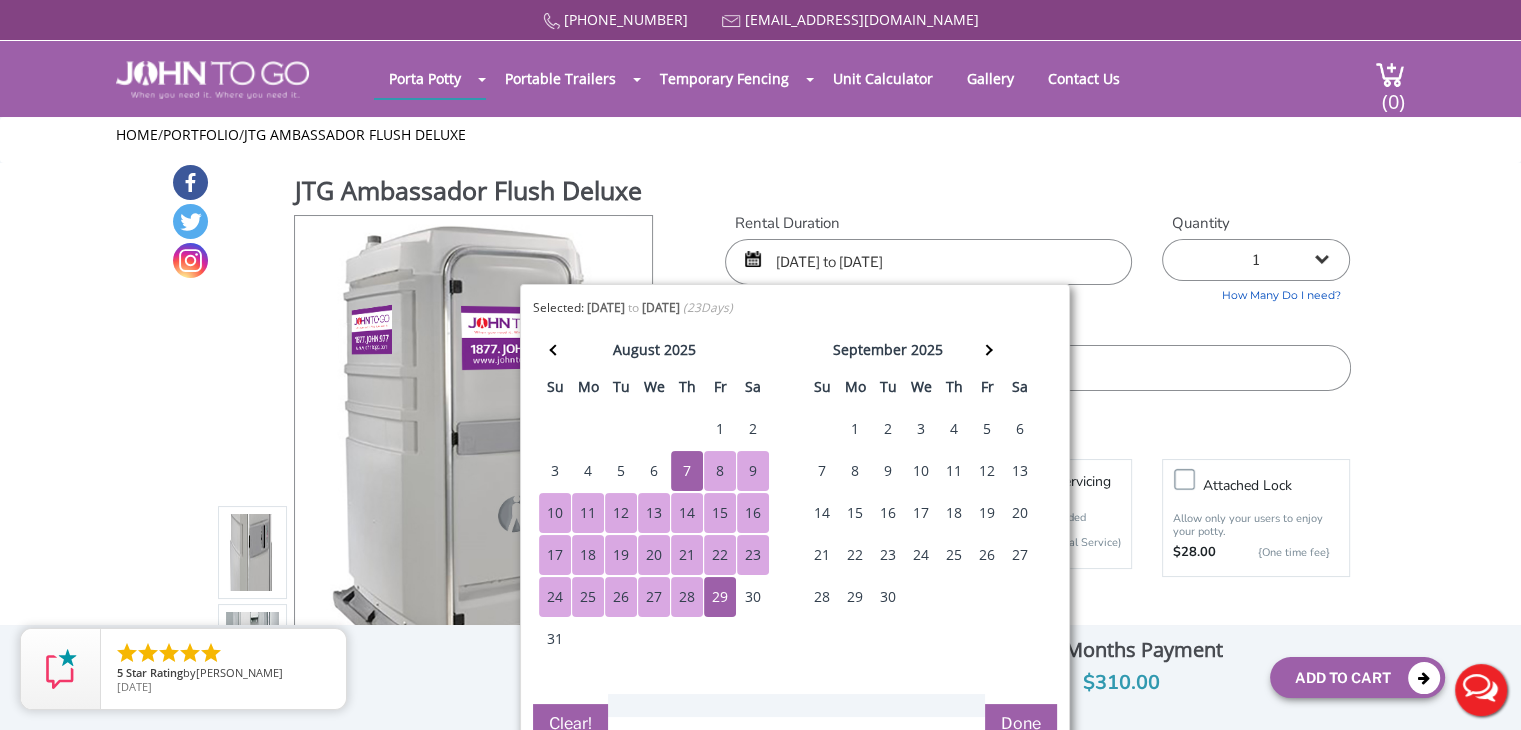 click on "30" at bounding box center [753, 597] 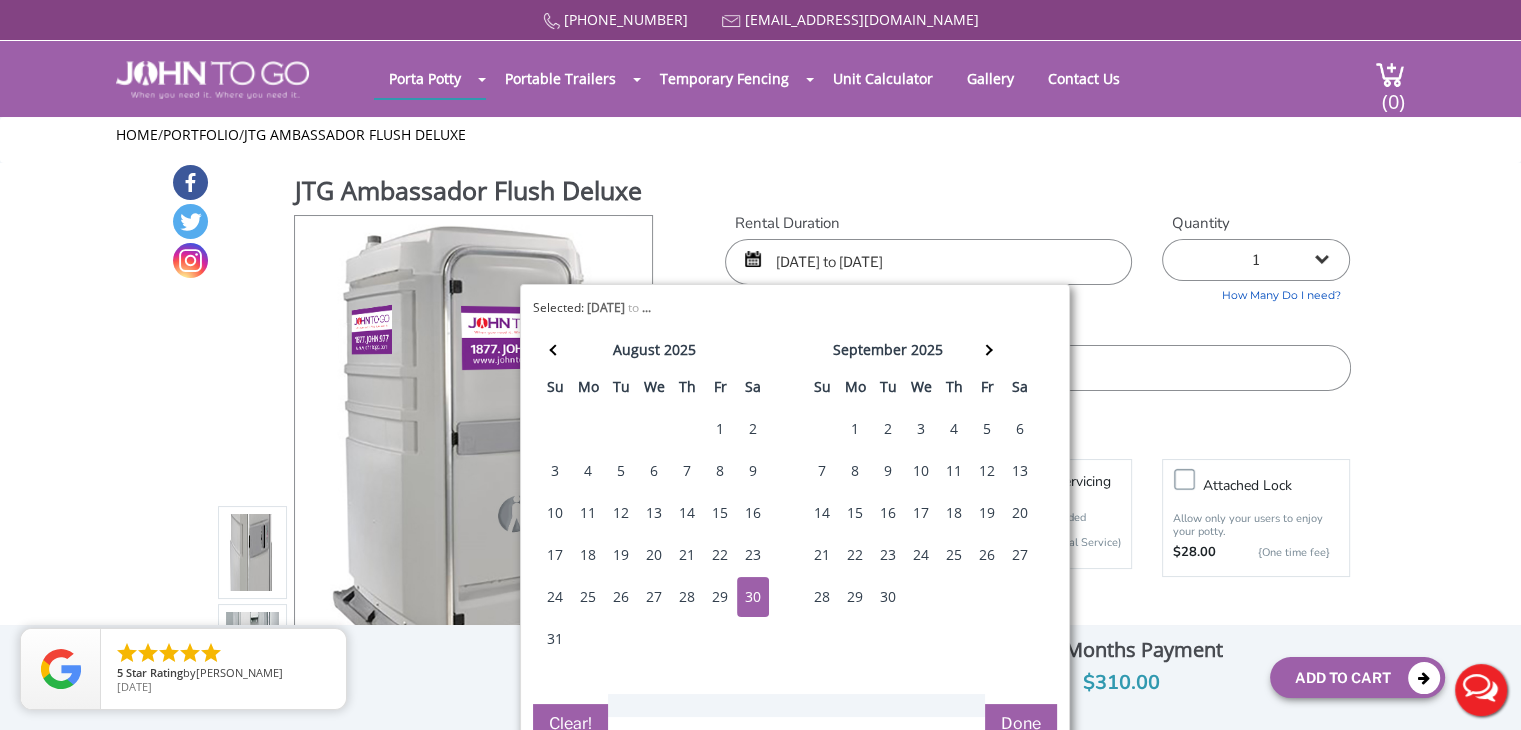 click on "Done" at bounding box center (1021, 724) 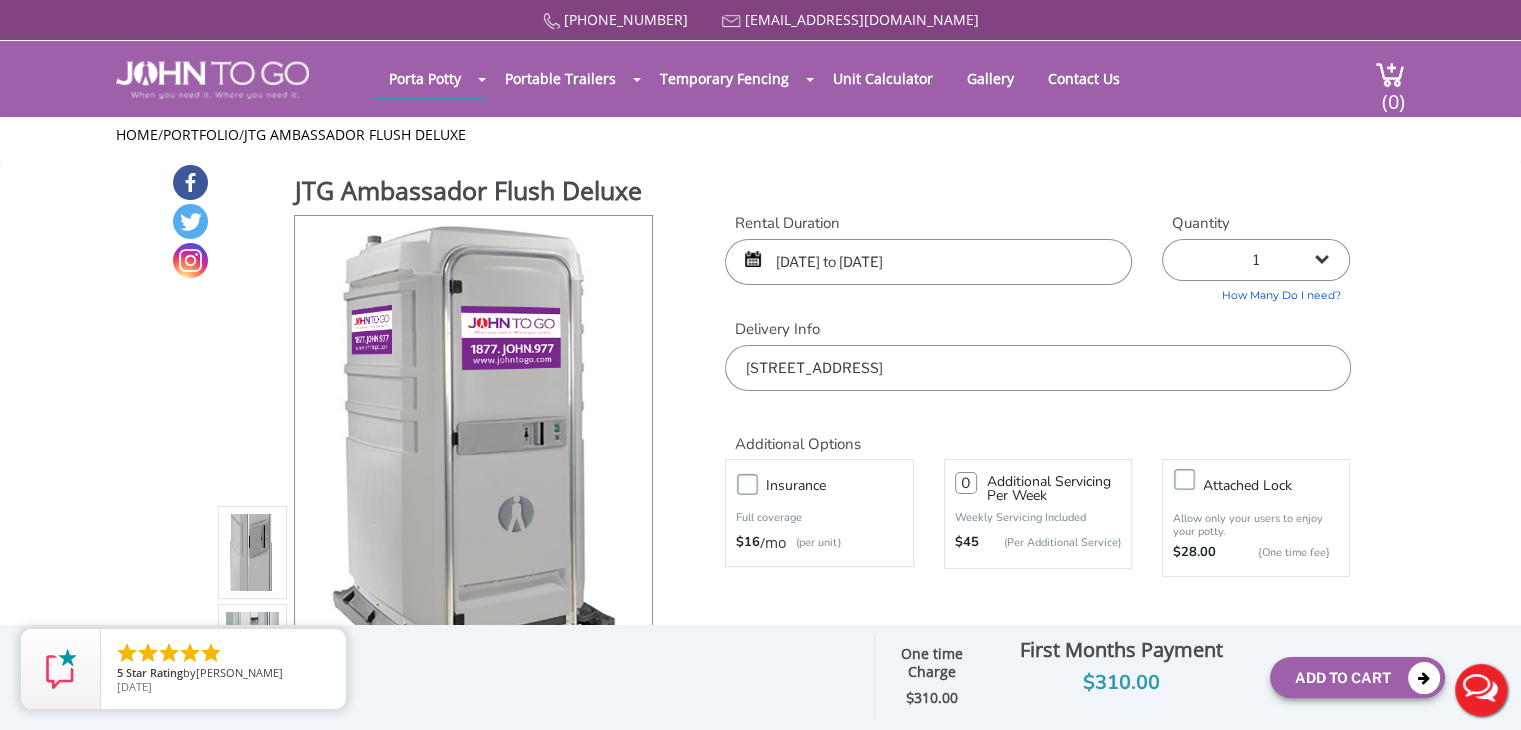 click on "08/07/2025 to 08/29/2025" at bounding box center (928, 262) 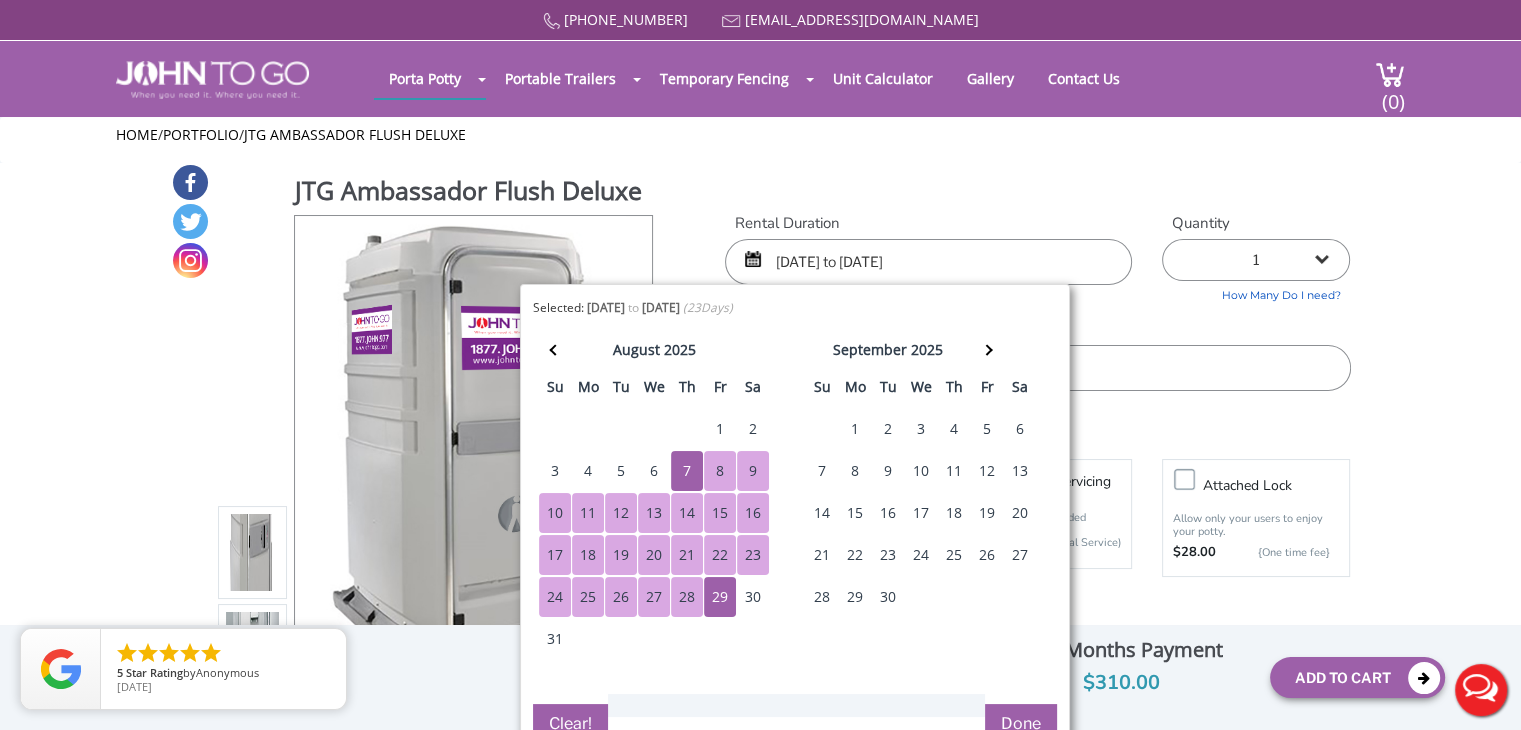 click on "30" at bounding box center (753, 597) 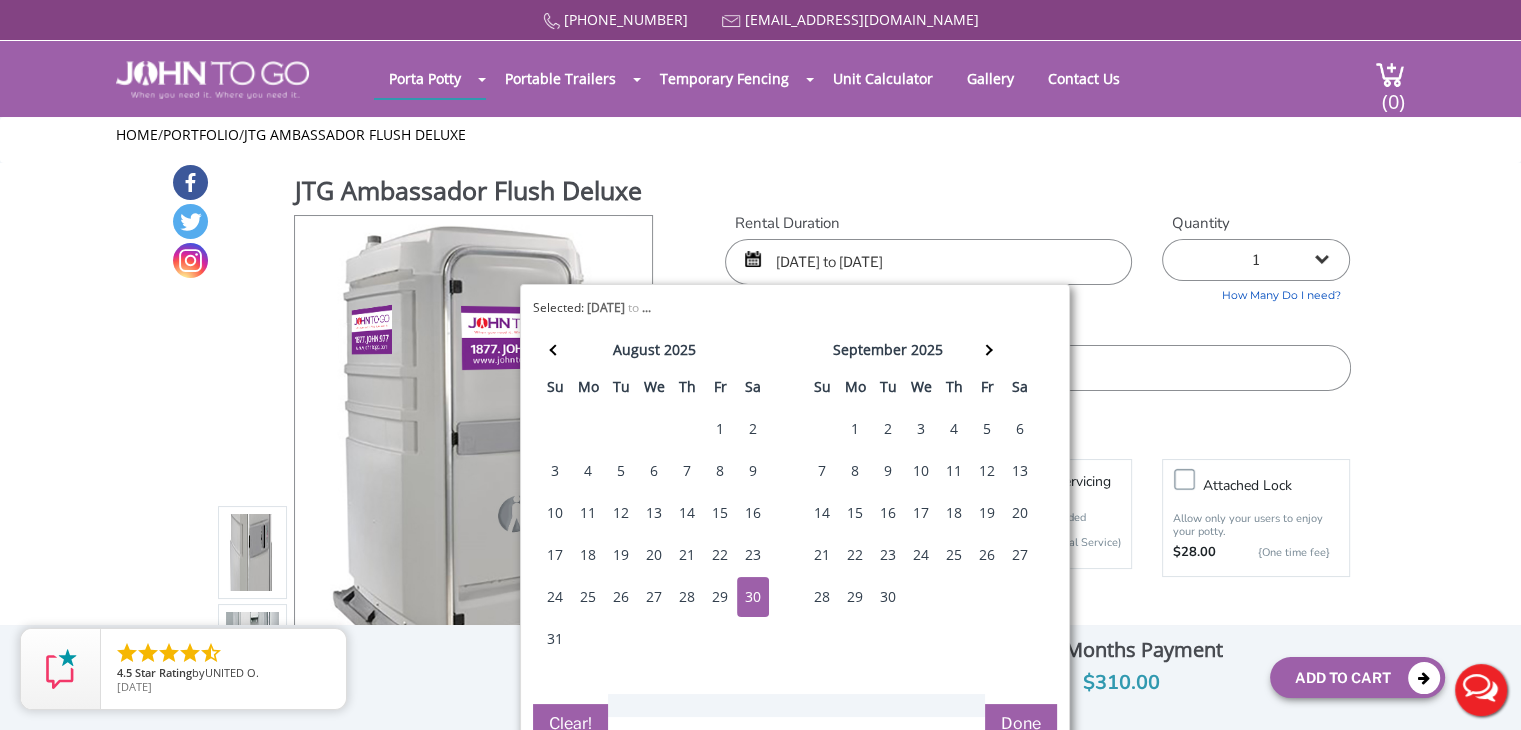 click on "Done" at bounding box center [1021, 724] 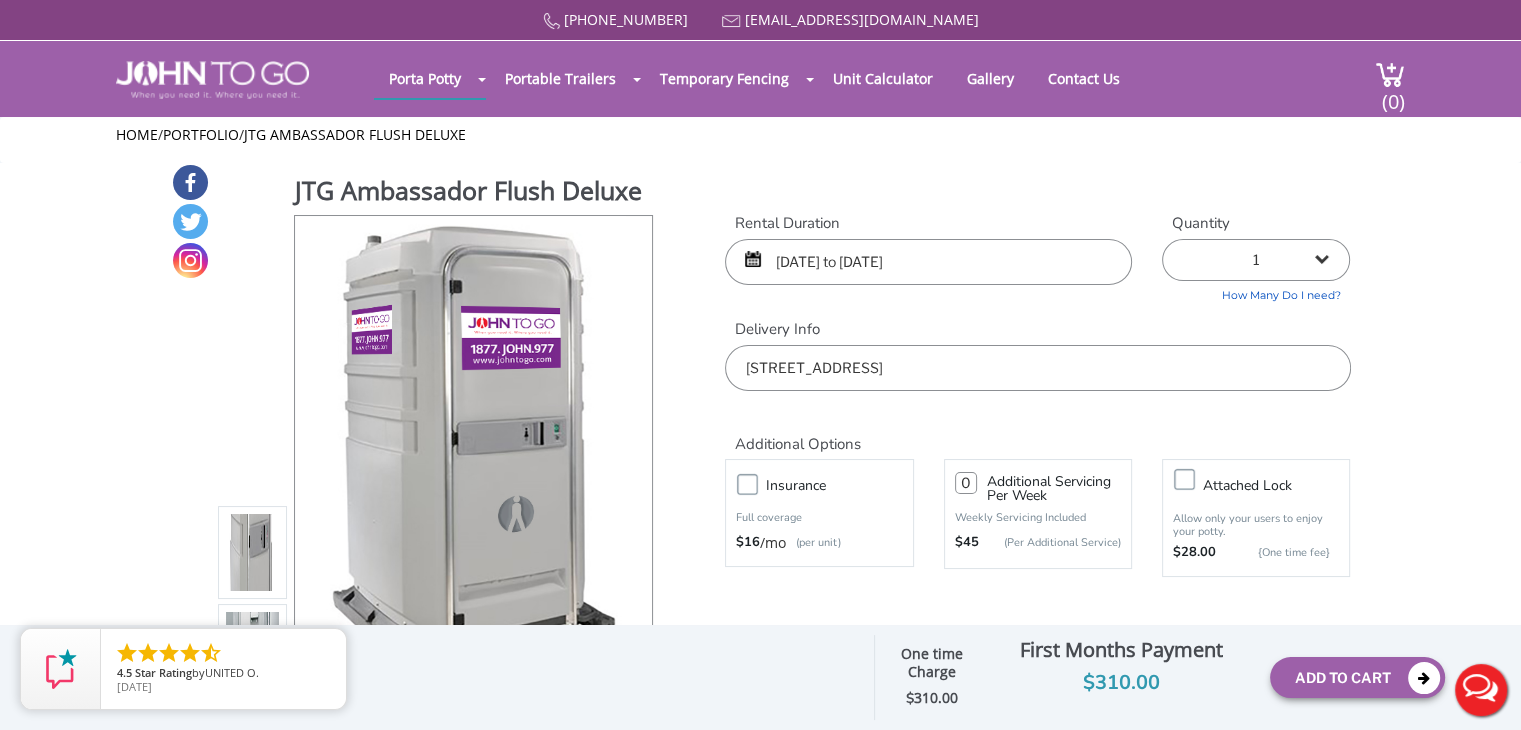 click on "08/07/2025 to 08/29/2025" at bounding box center [928, 262] 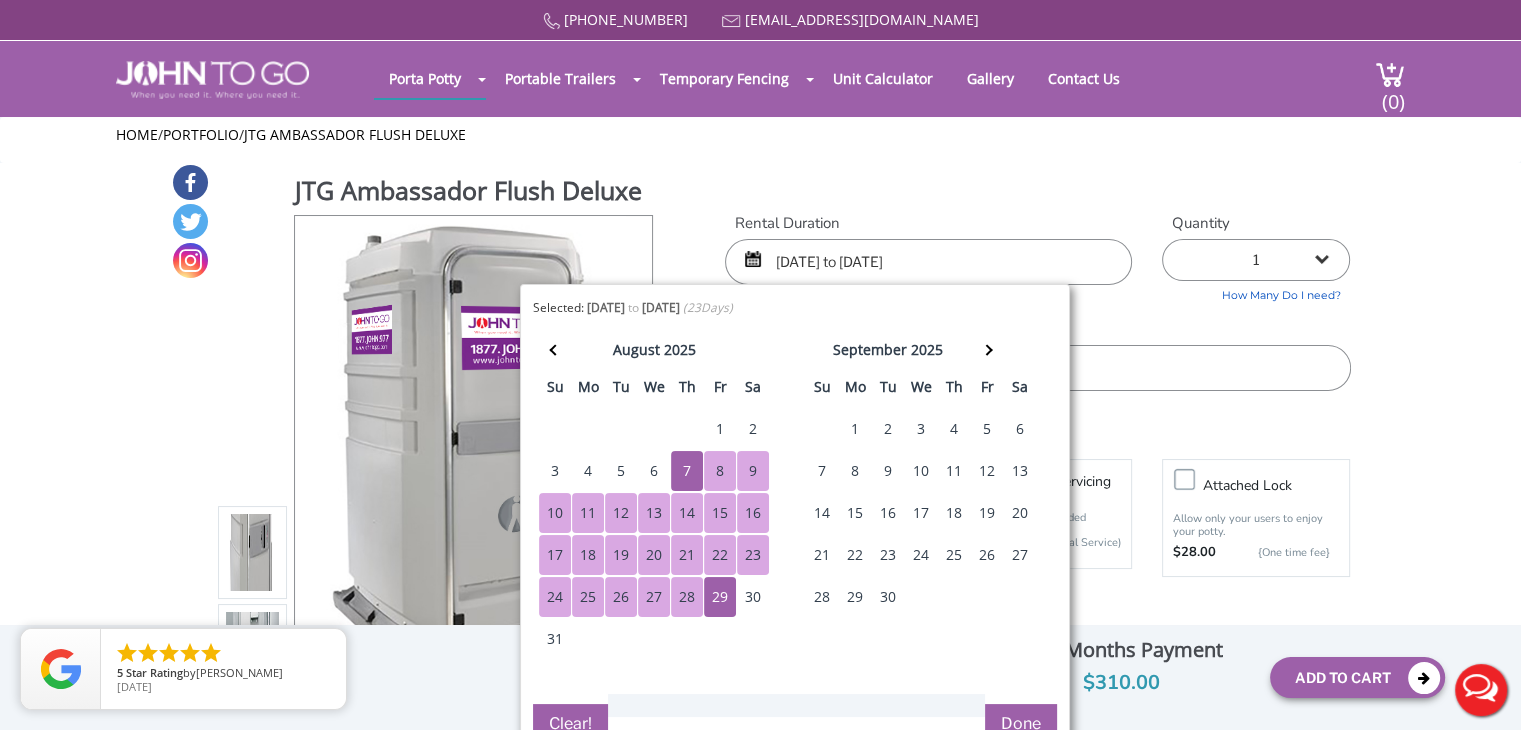 click on "31" at bounding box center (555, 639) 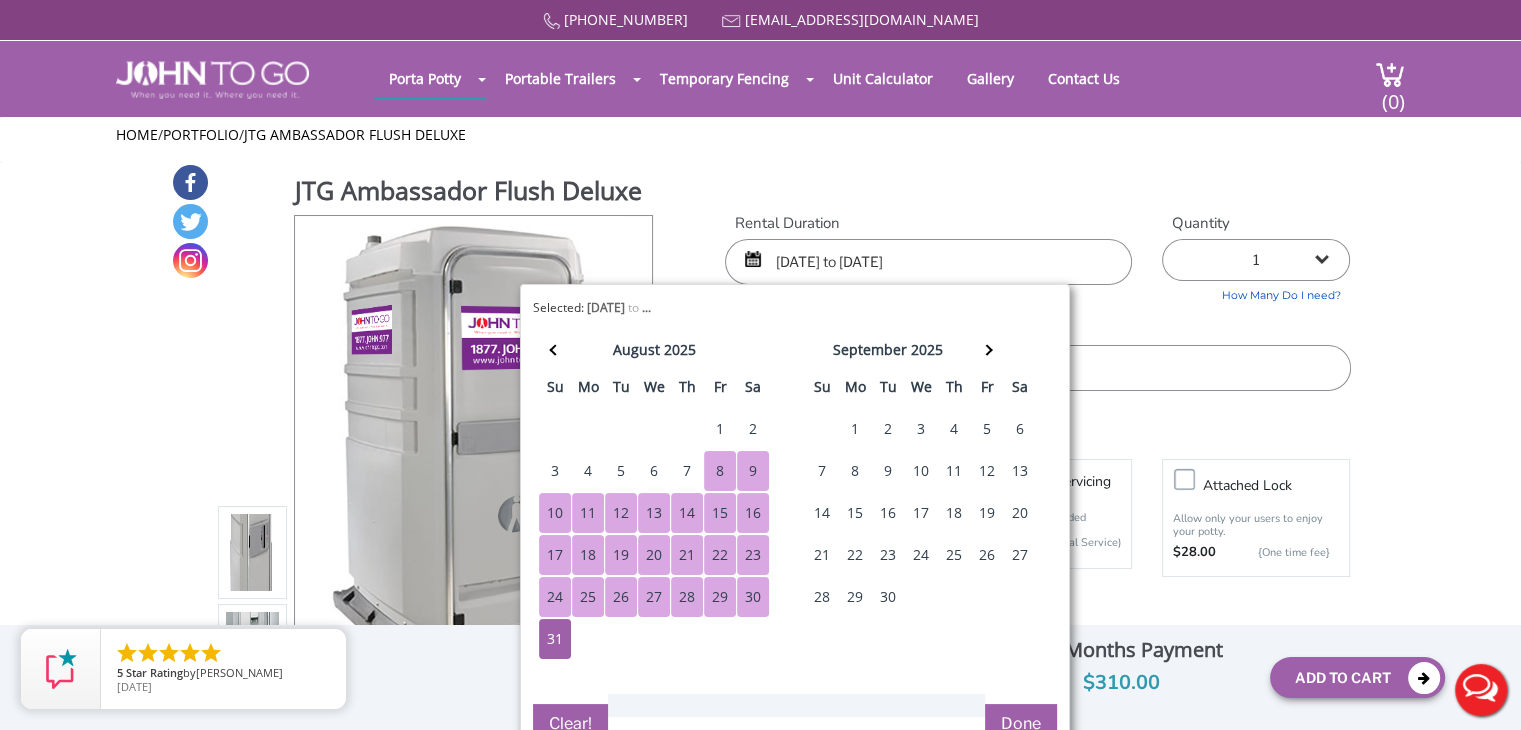 click on "8" at bounding box center [720, 471] 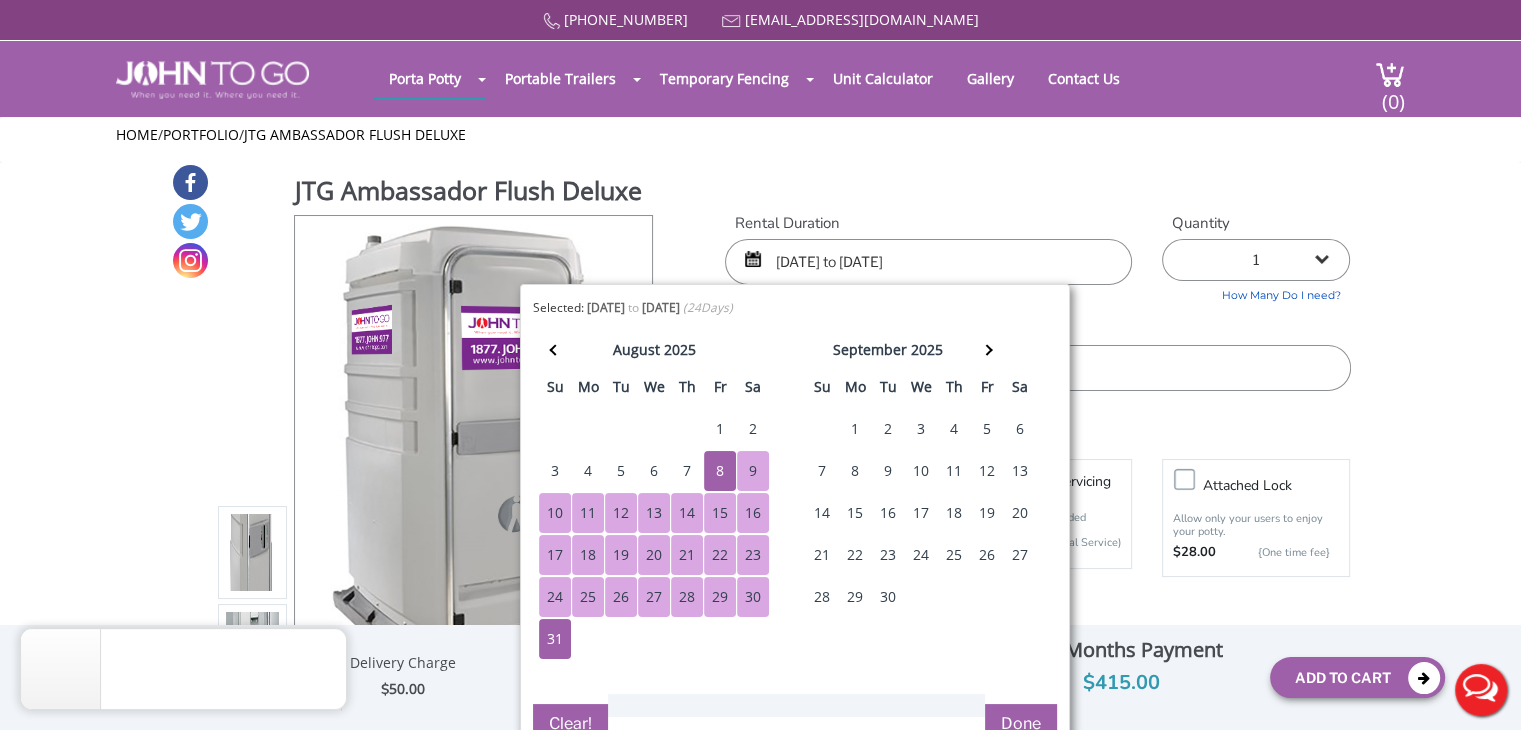 click on "7" at bounding box center [687, 471] 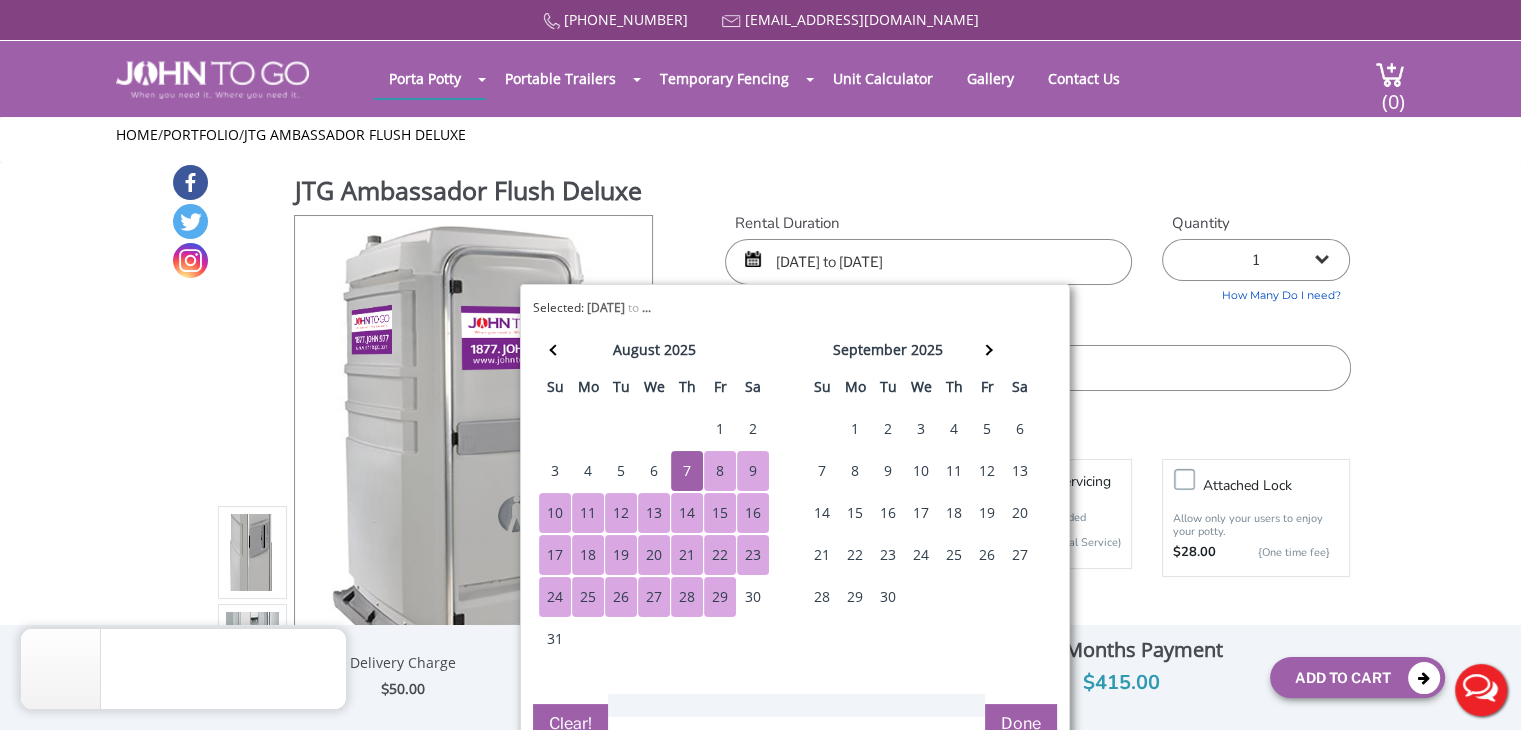 click on "29" at bounding box center (720, 597) 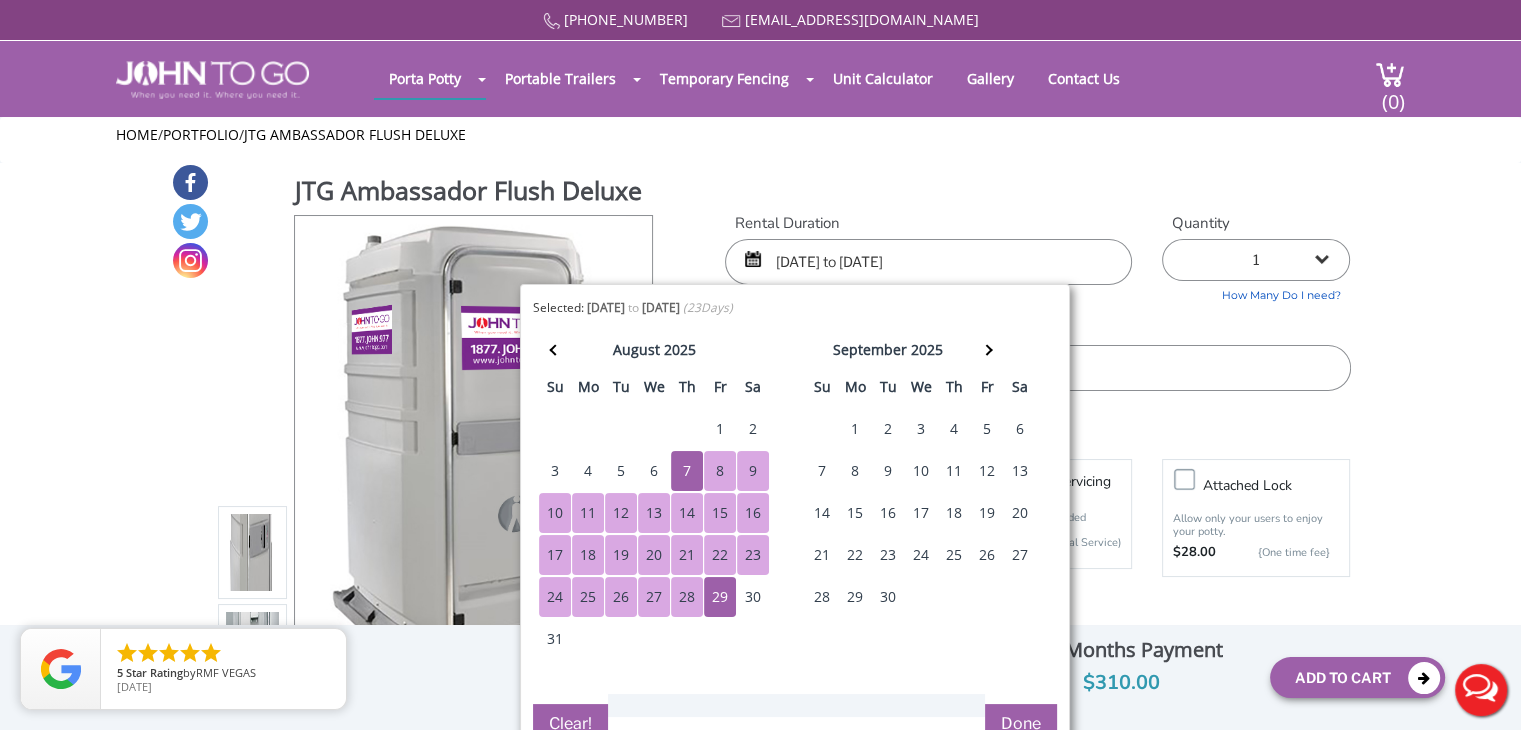 click on "Done" at bounding box center [1021, 724] 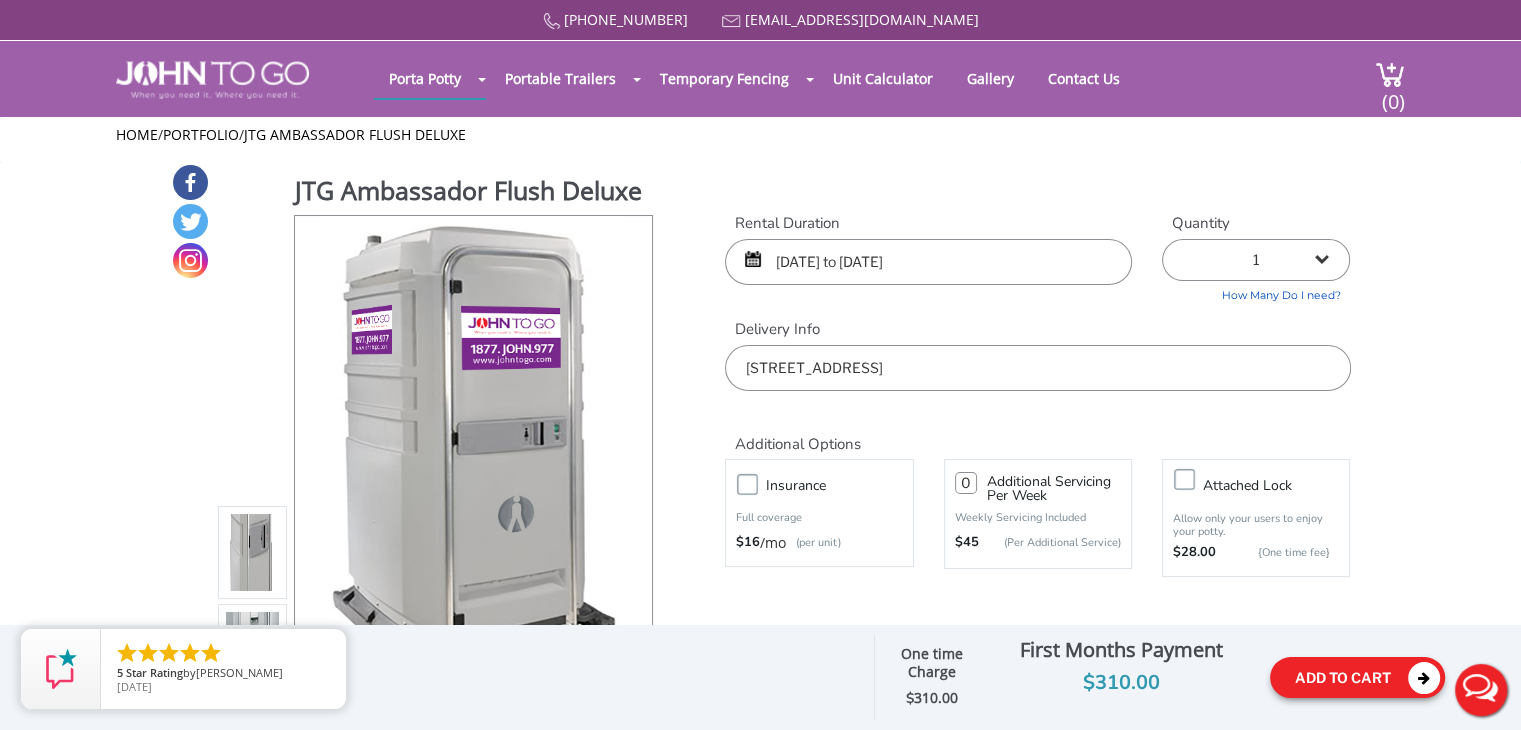 click on "Add To Cart" at bounding box center [1357, 677] 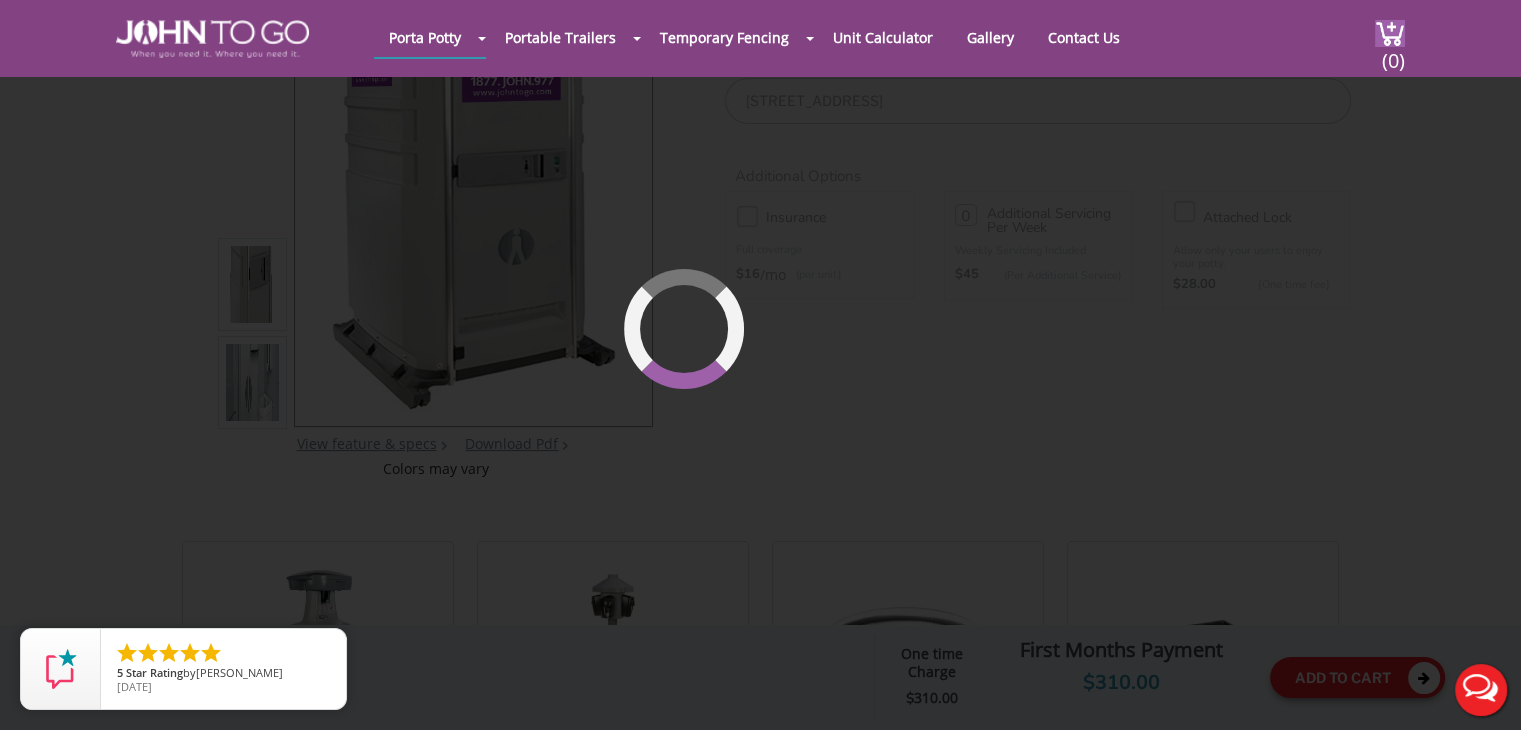 scroll, scrollTop: 212, scrollLeft: 0, axis: vertical 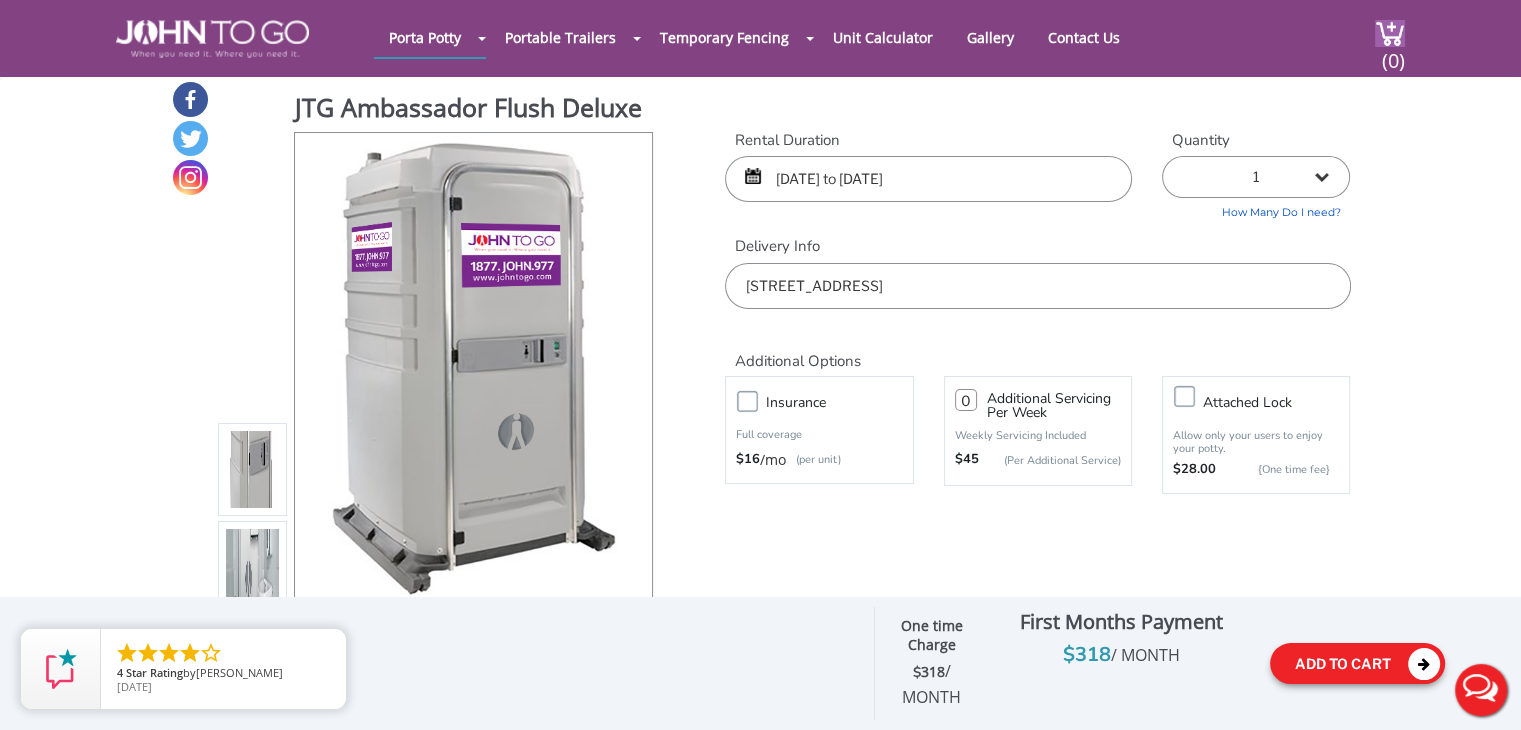 click on "Add To Cart" at bounding box center (1357, 663) 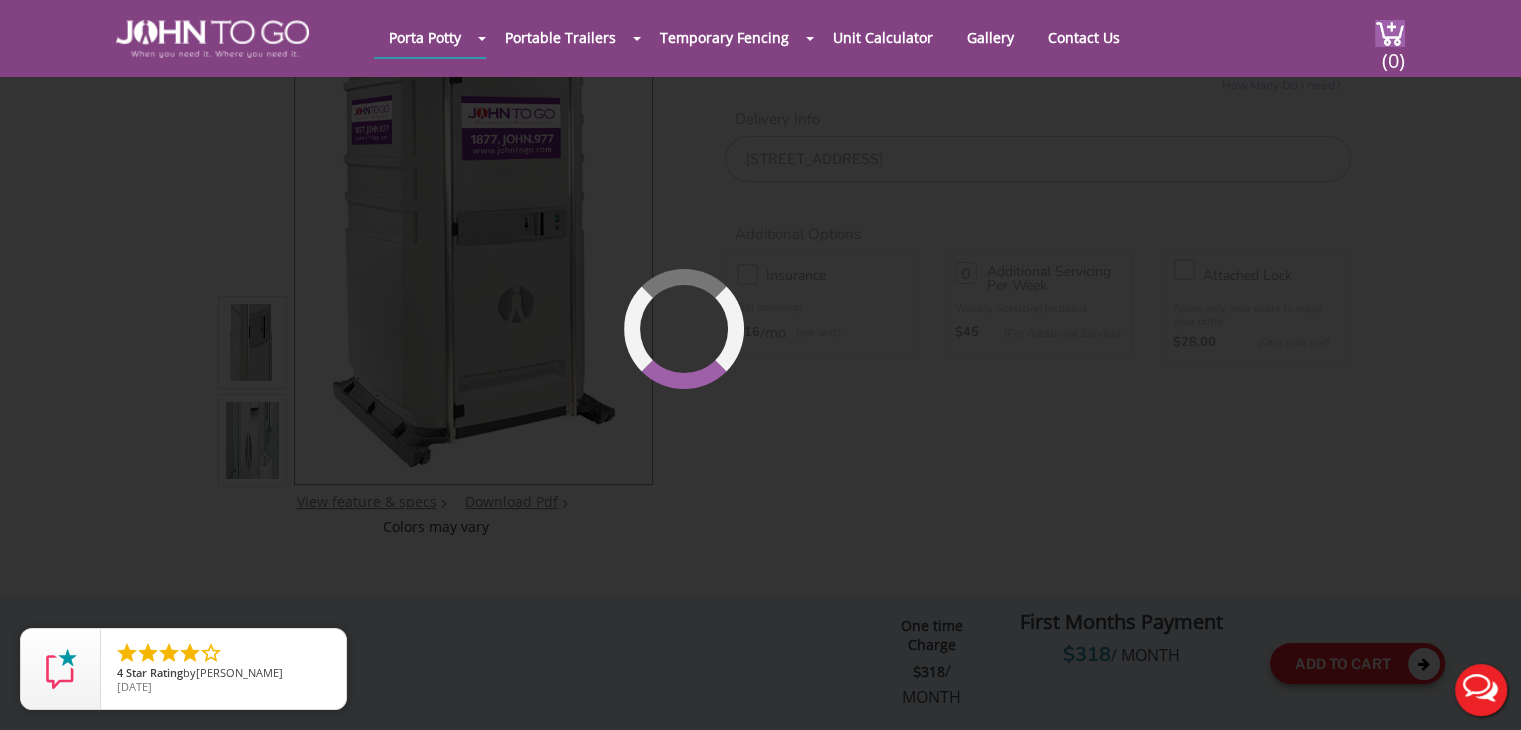 scroll, scrollTop: 136, scrollLeft: 0, axis: vertical 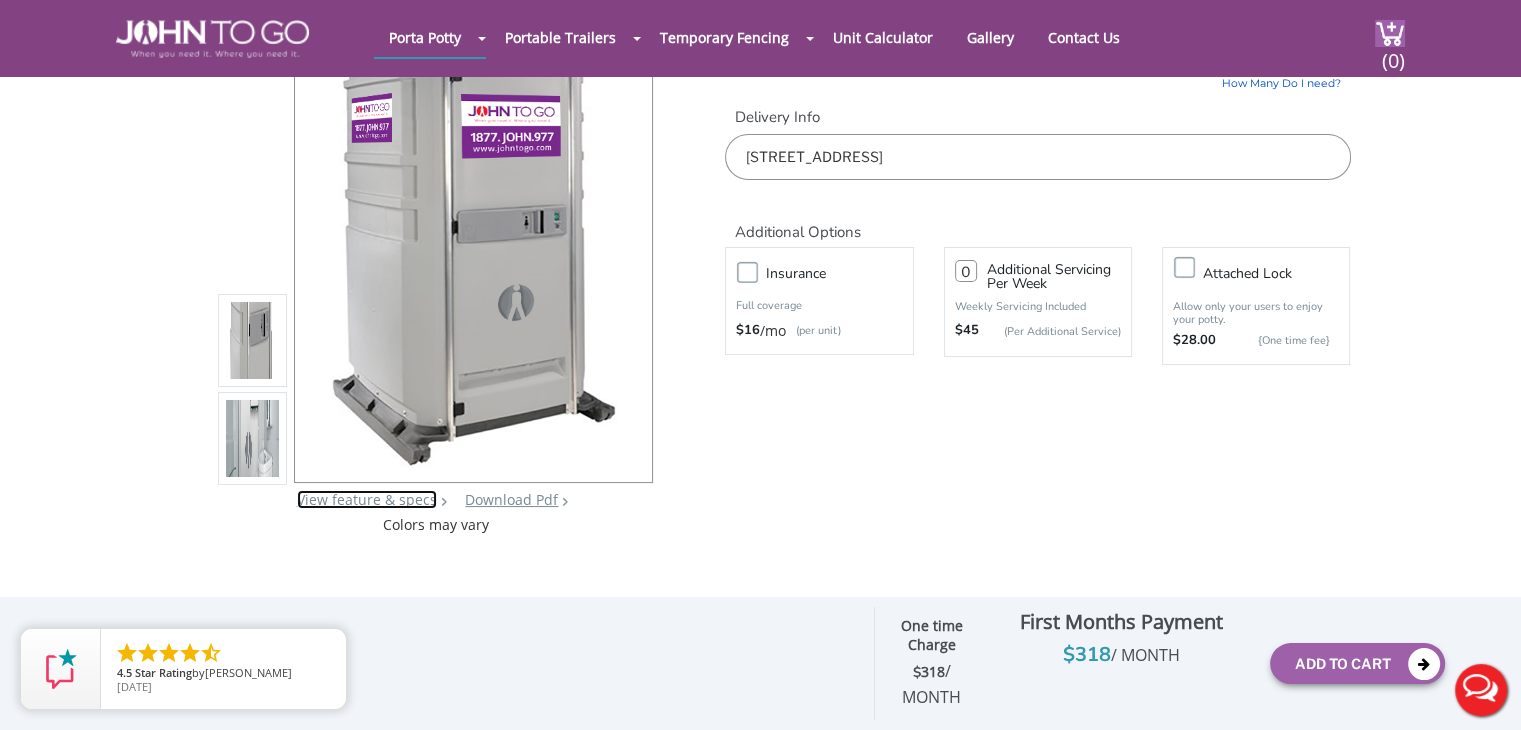 click on "View feature & specs" at bounding box center (367, 499) 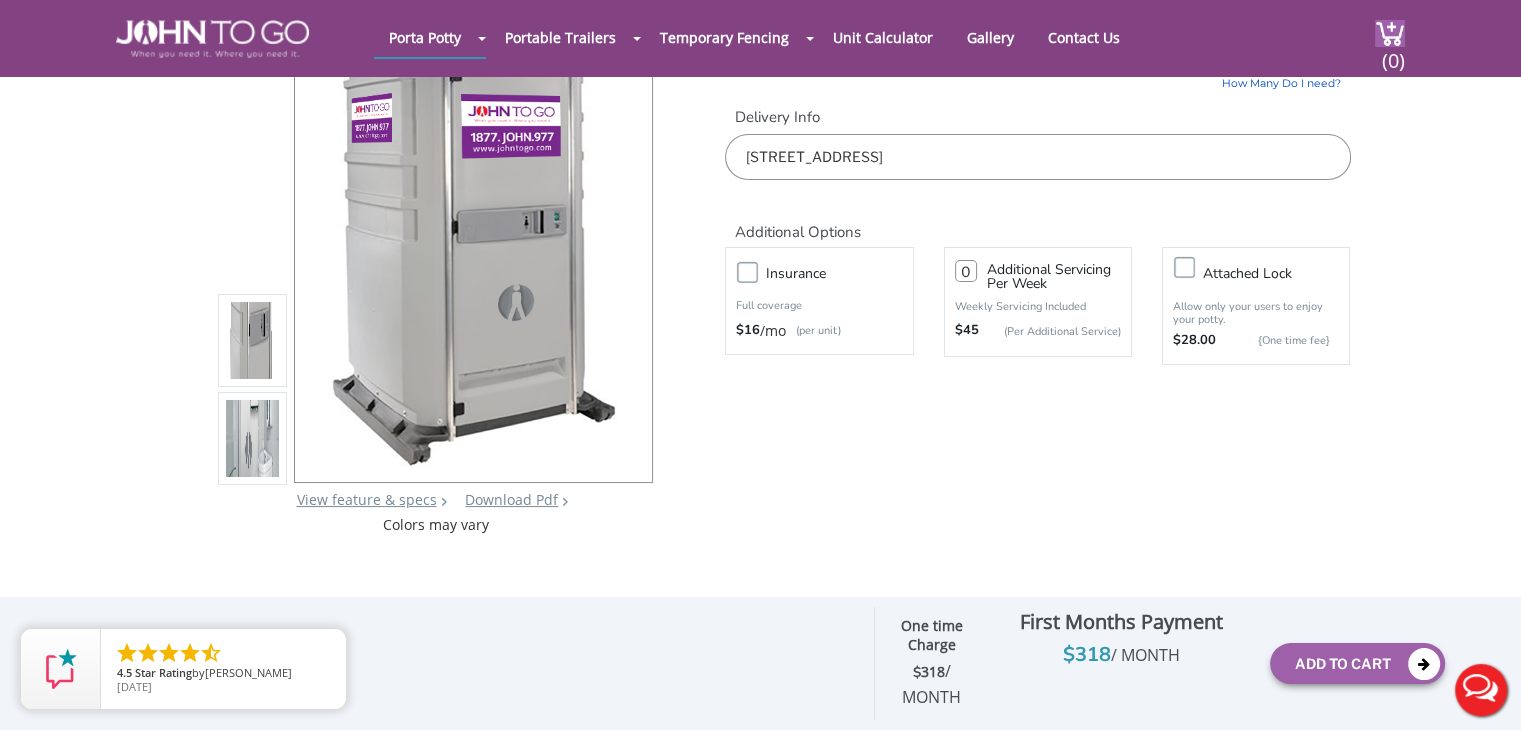 scroll, scrollTop: 1193, scrollLeft: 0, axis: vertical 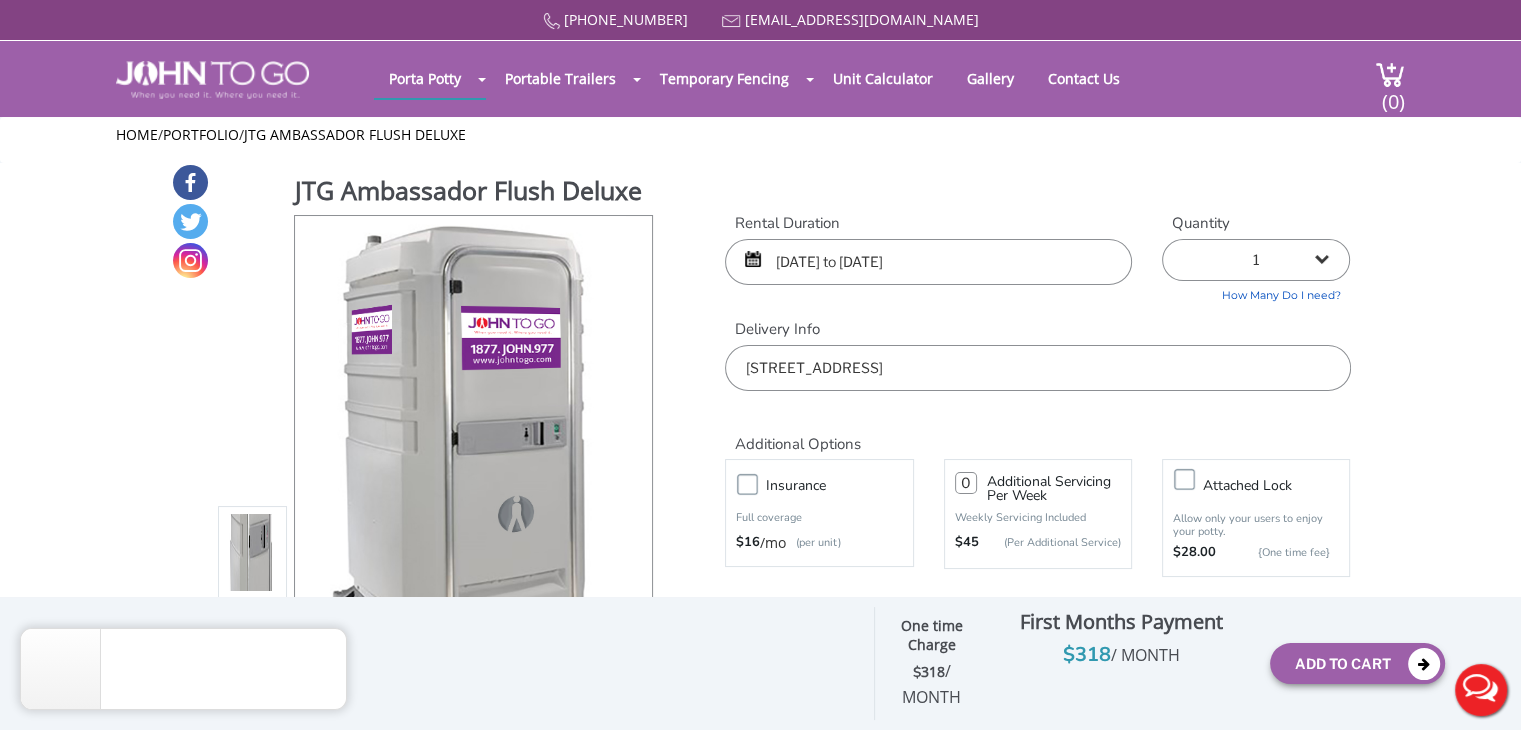 click on "08/07/2025 to 08/29/2025" at bounding box center (928, 262) 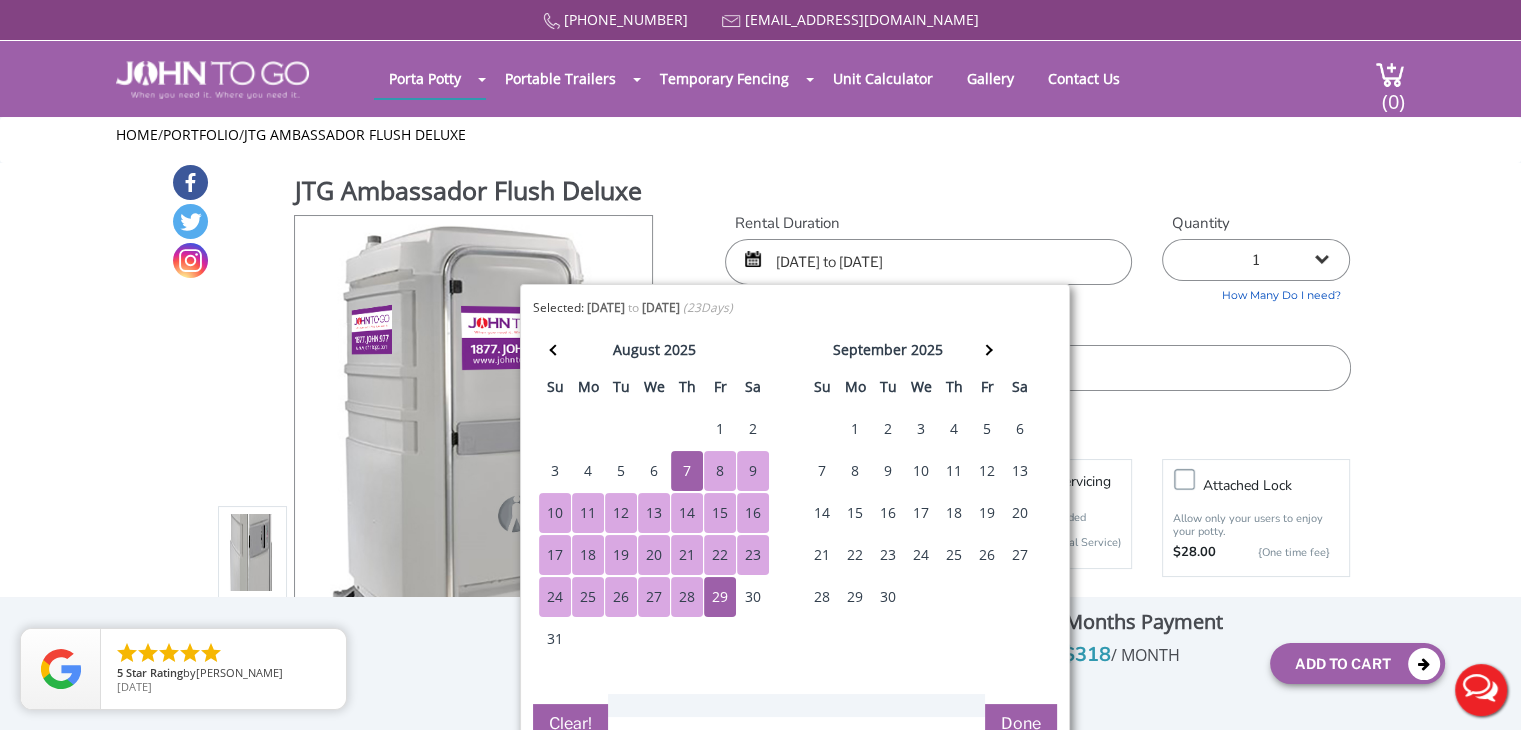 click on "7" at bounding box center (687, 471) 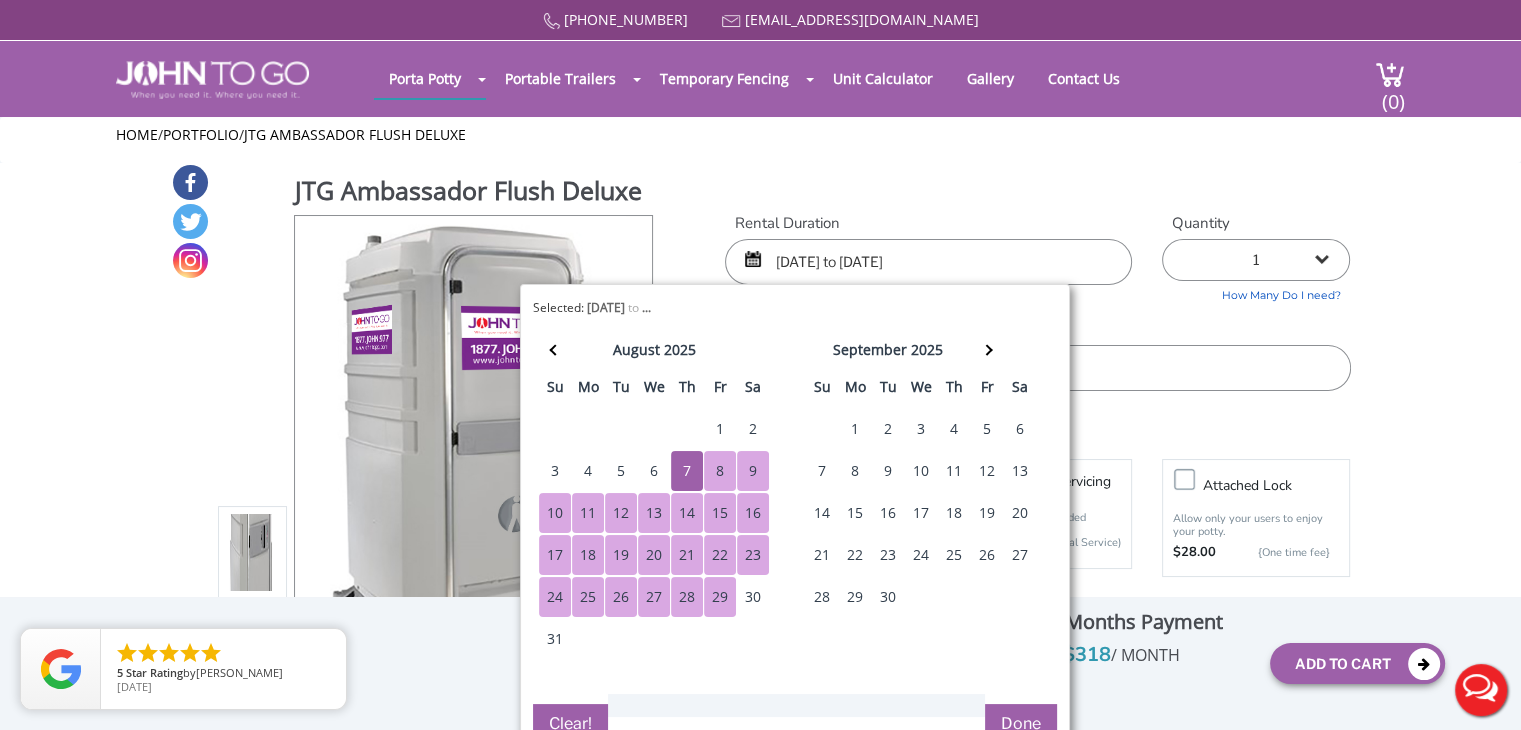 click on "29" at bounding box center [720, 597] 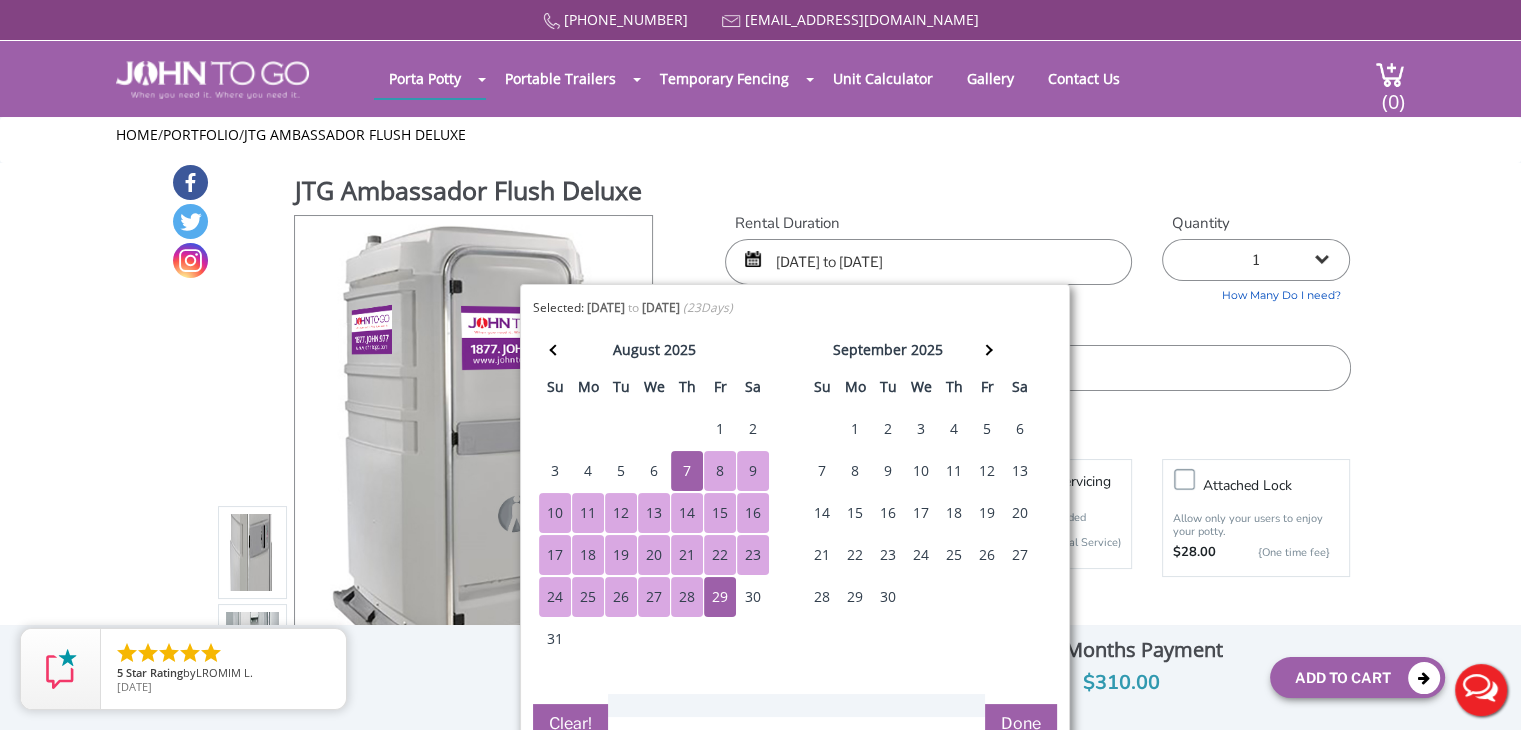 click on "Done" at bounding box center [1021, 724] 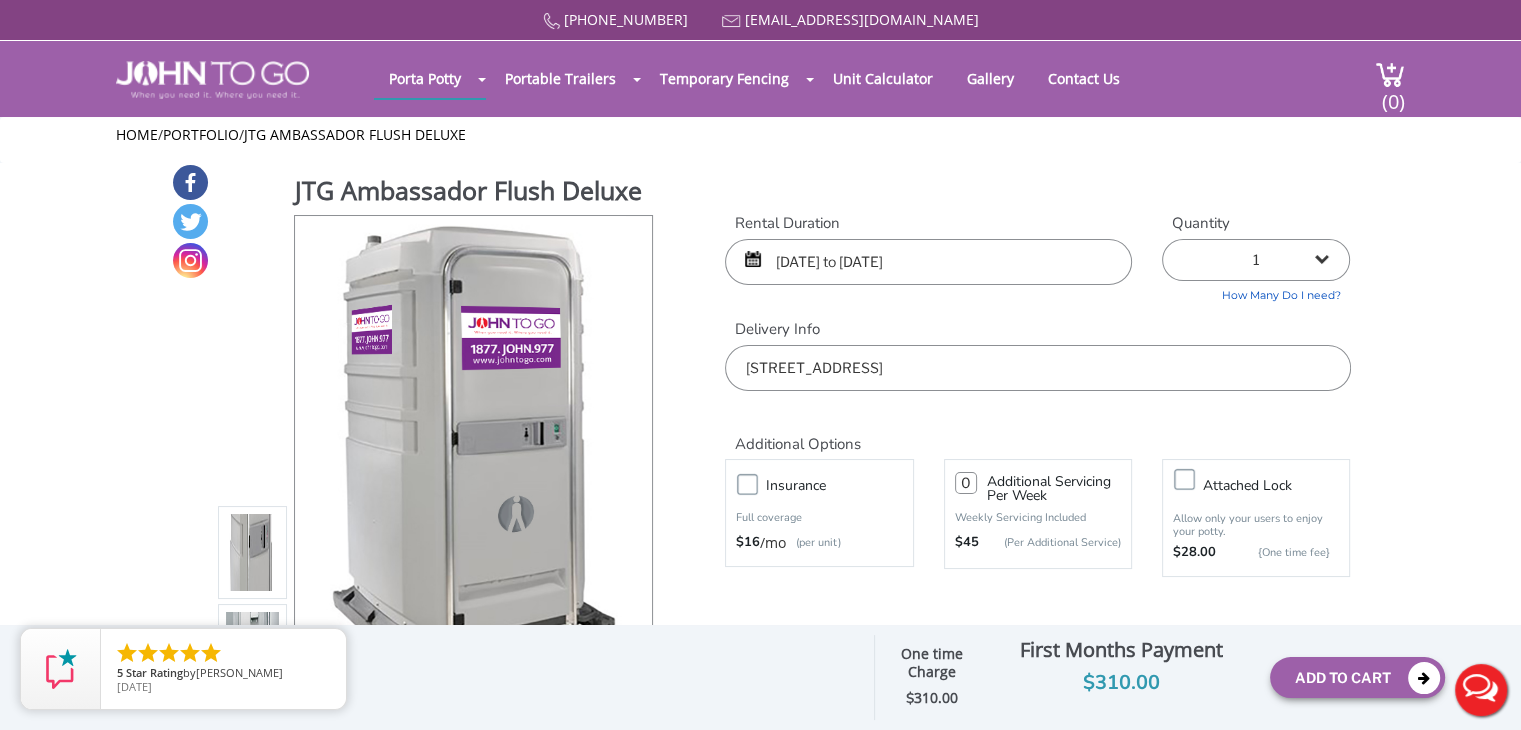click on "08/07/2025 to 08/29/2025" at bounding box center [928, 262] 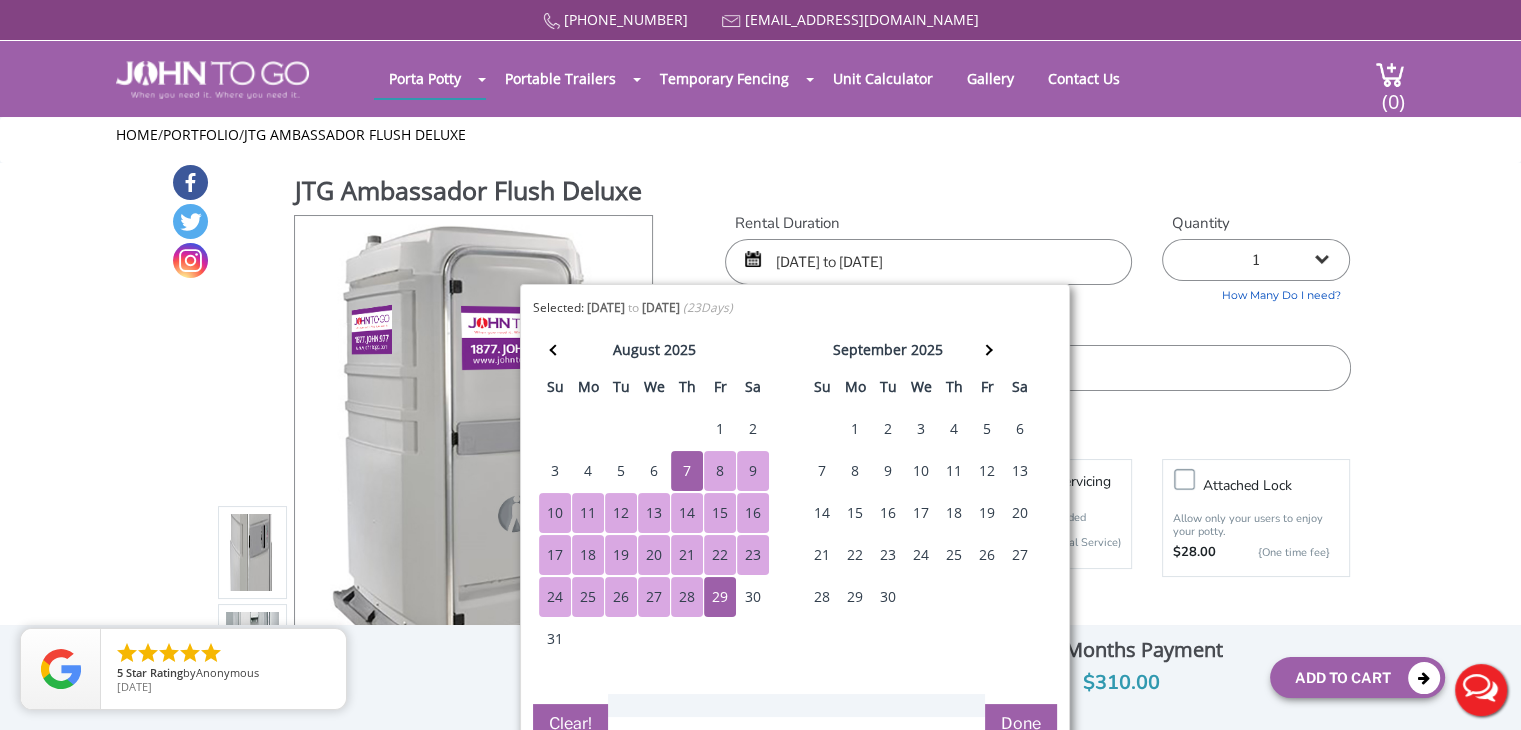 click on "7" at bounding box center [687, 471] 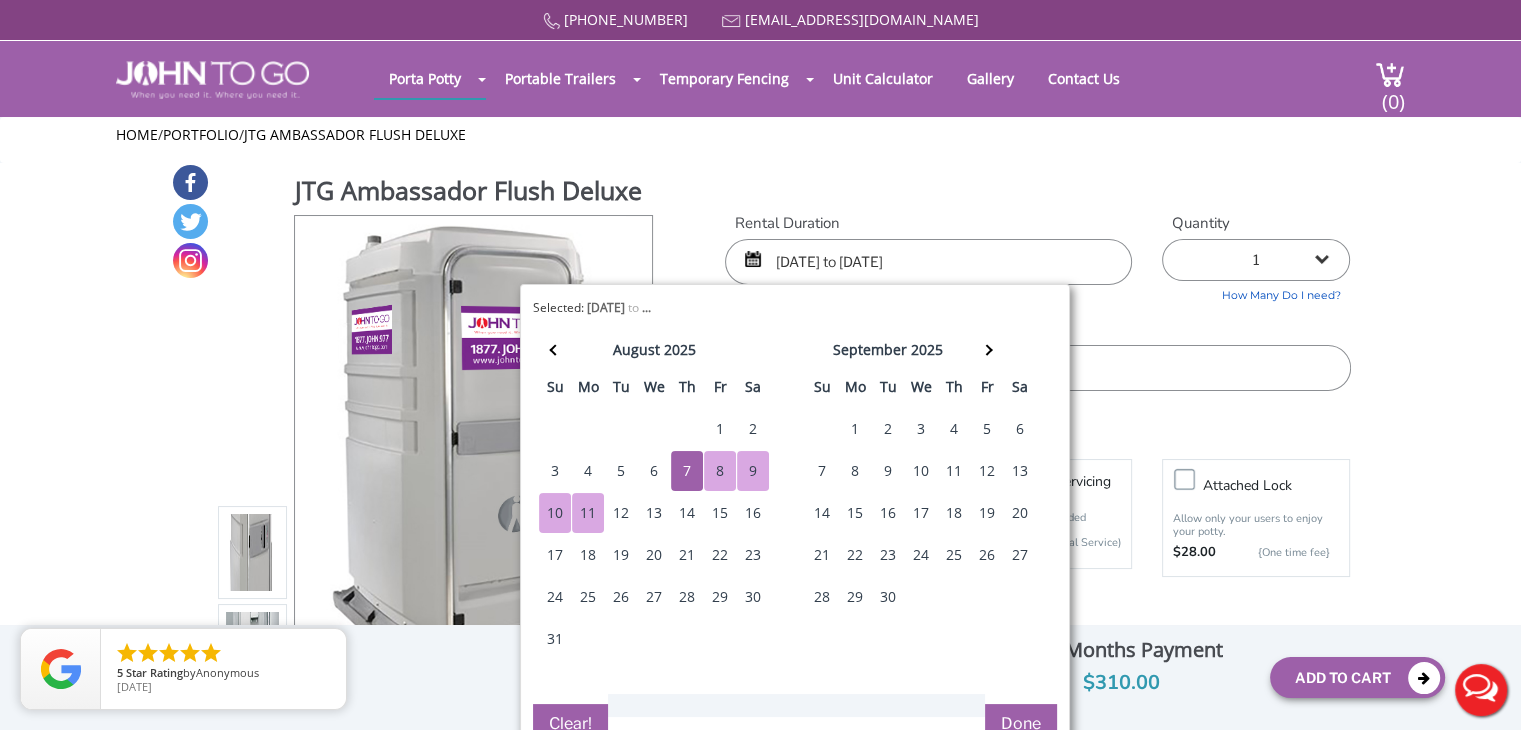click on "11" at bounding box center [588, 513] 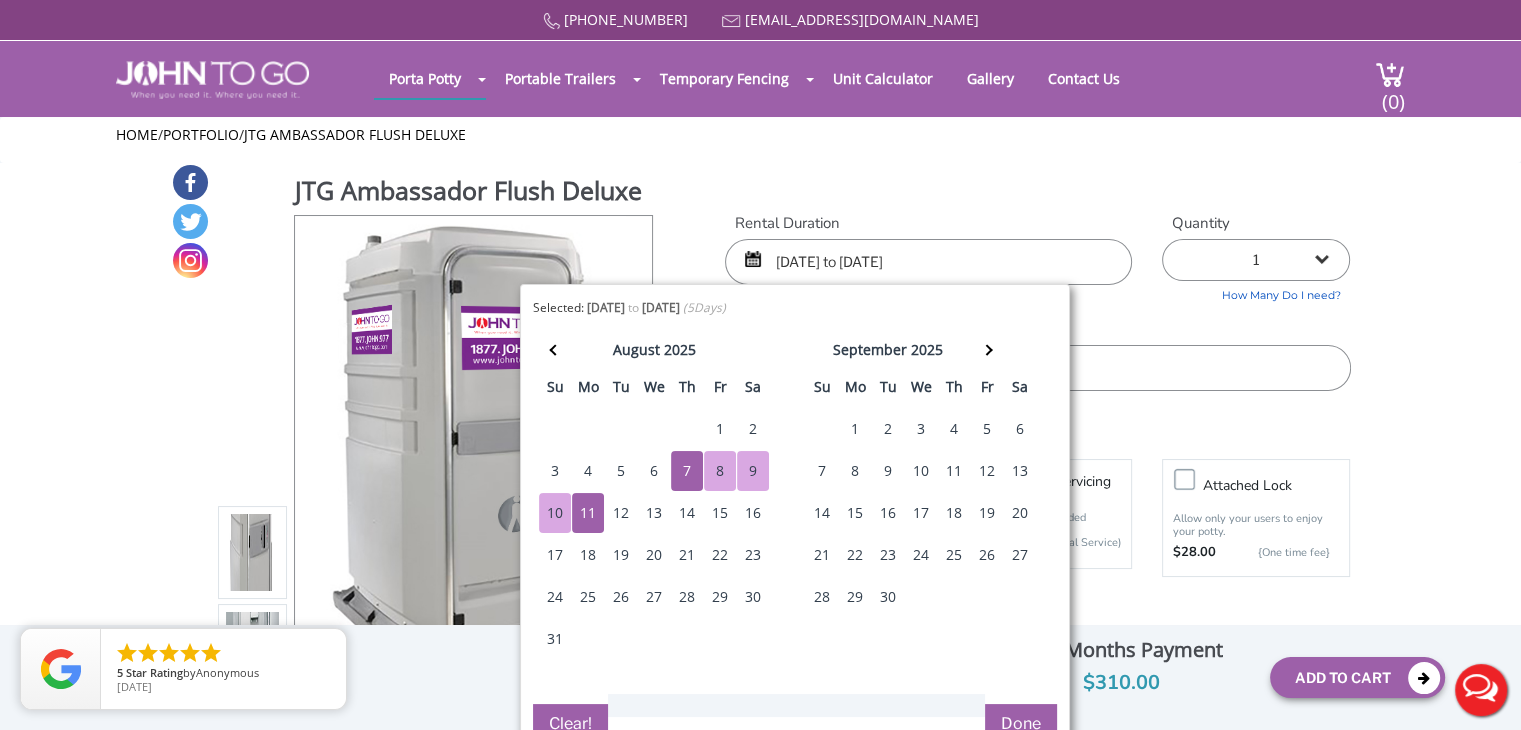 click on "Done" at bounding box center (1021, 724) 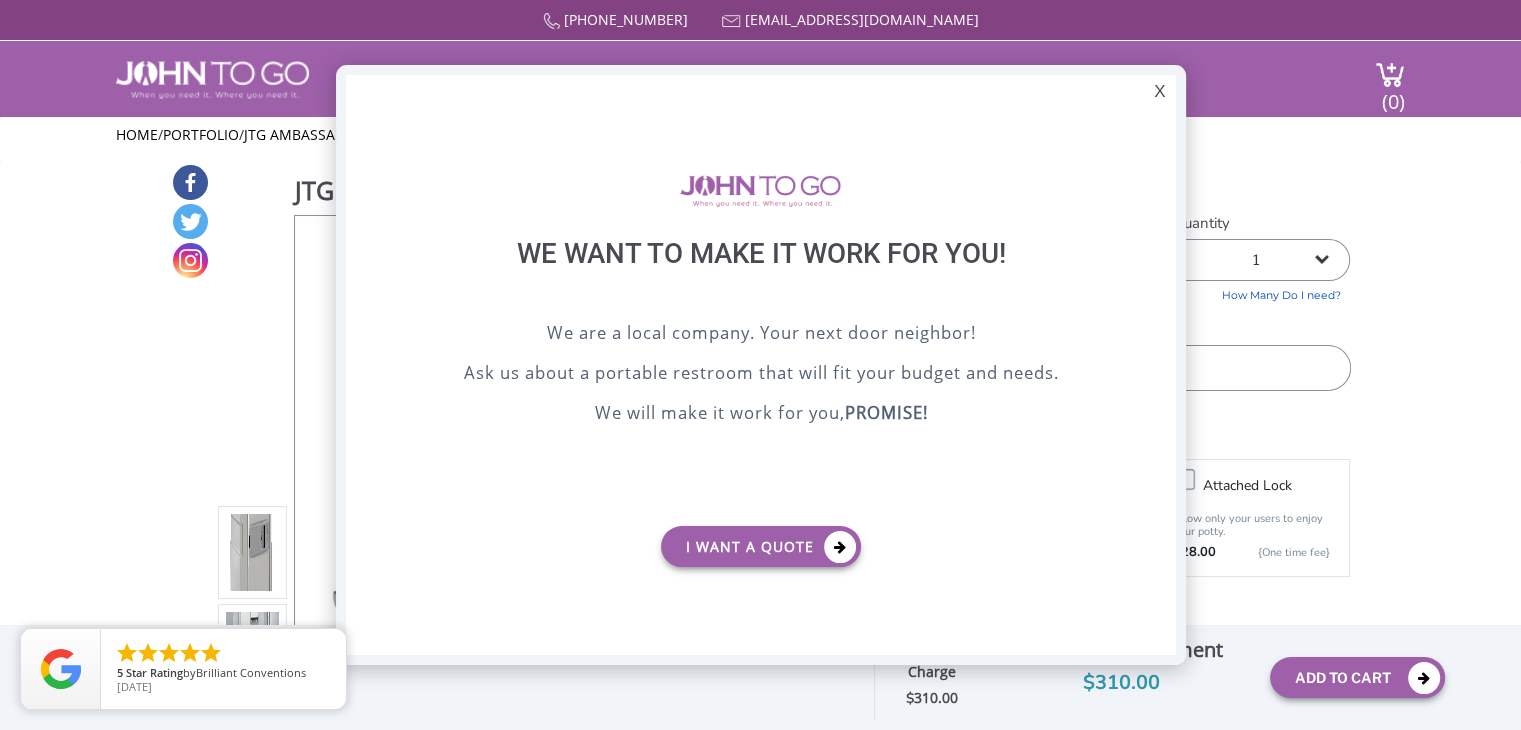 scroll, scrollTop: 0, scrollLeft: 0, axis: both 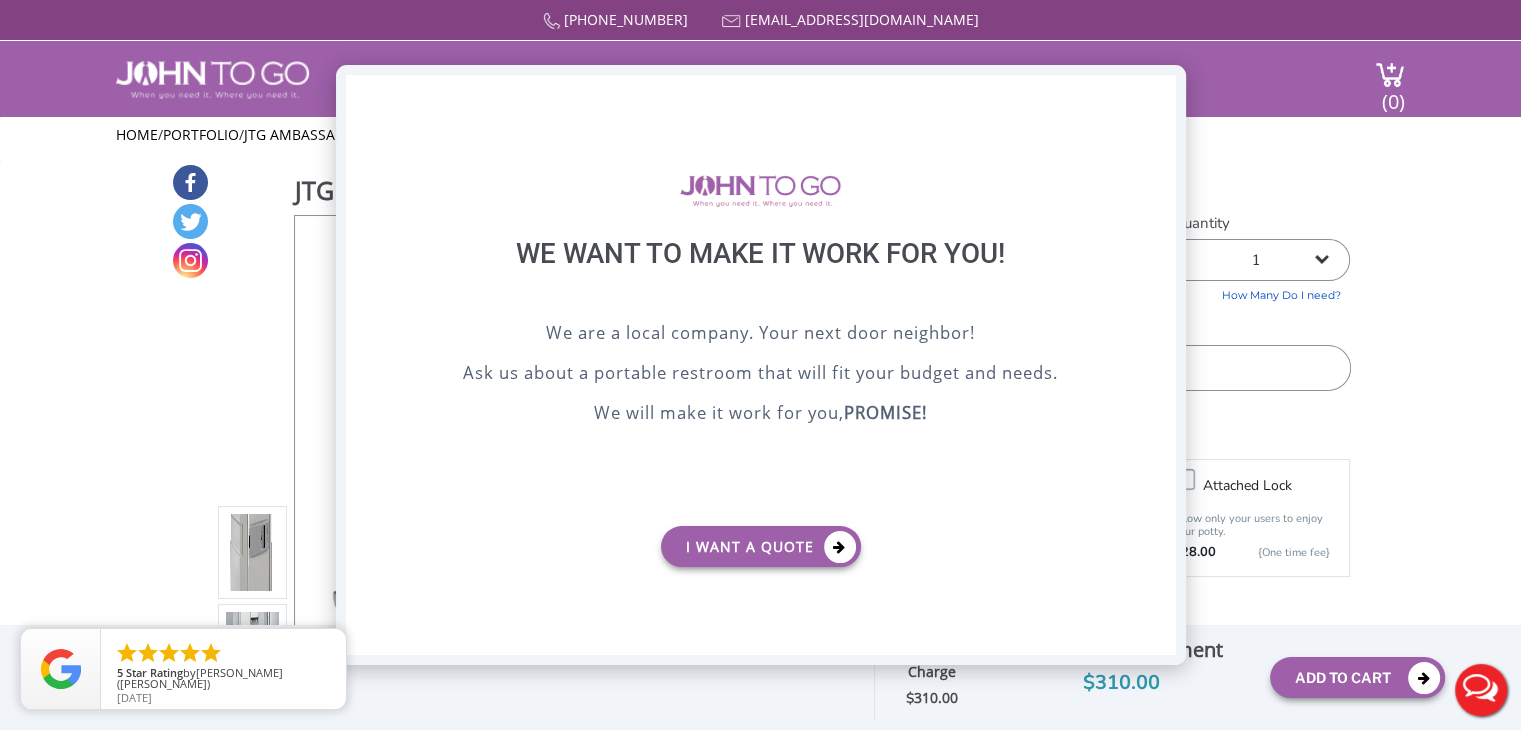 click on "X" at bounding box center [1159, 92] 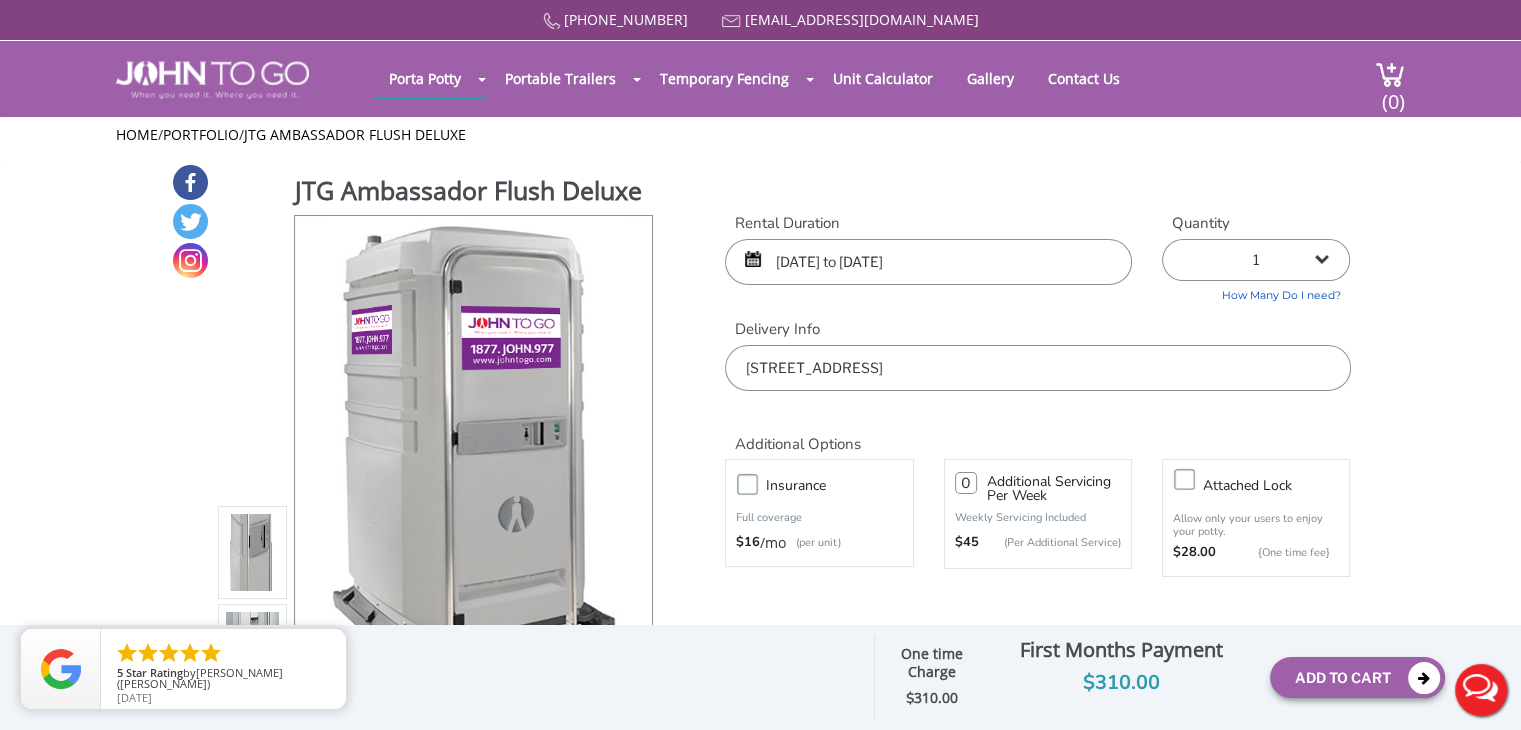 click on "08/07/2025 to 08/11/2025" at bounding box center [928, 262] 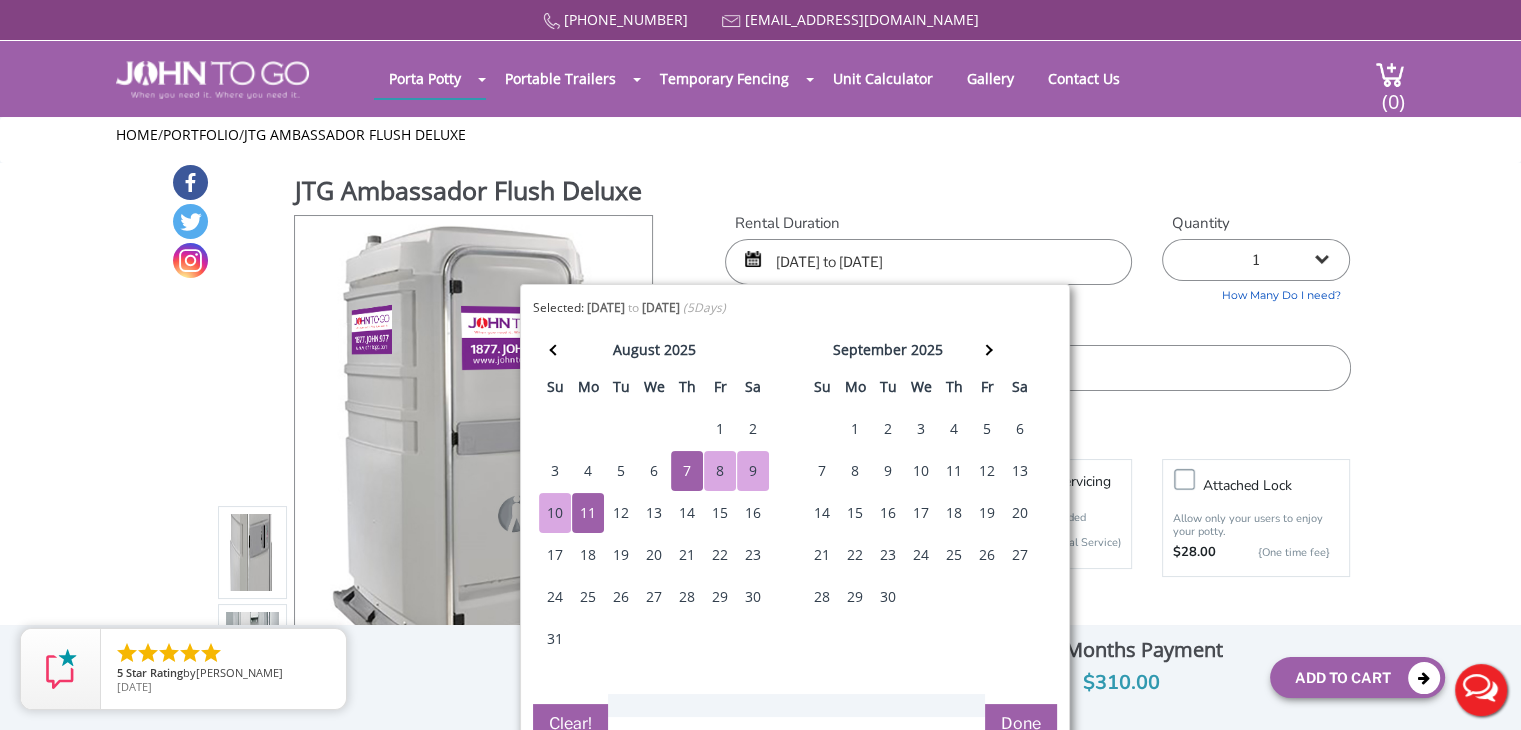 click on "8" at bounding box center (720, 471) 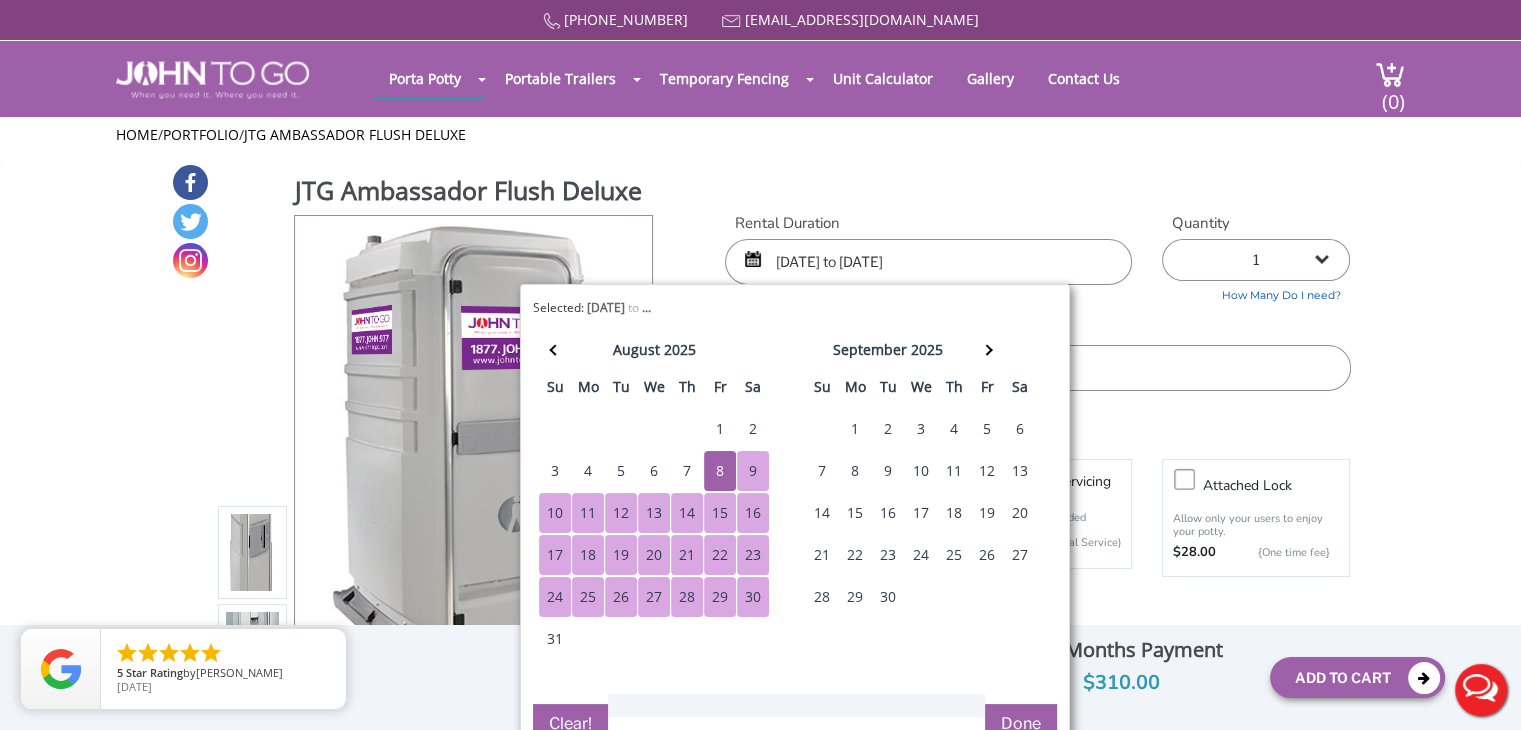 click on "30" at bounding box center (753, 597) 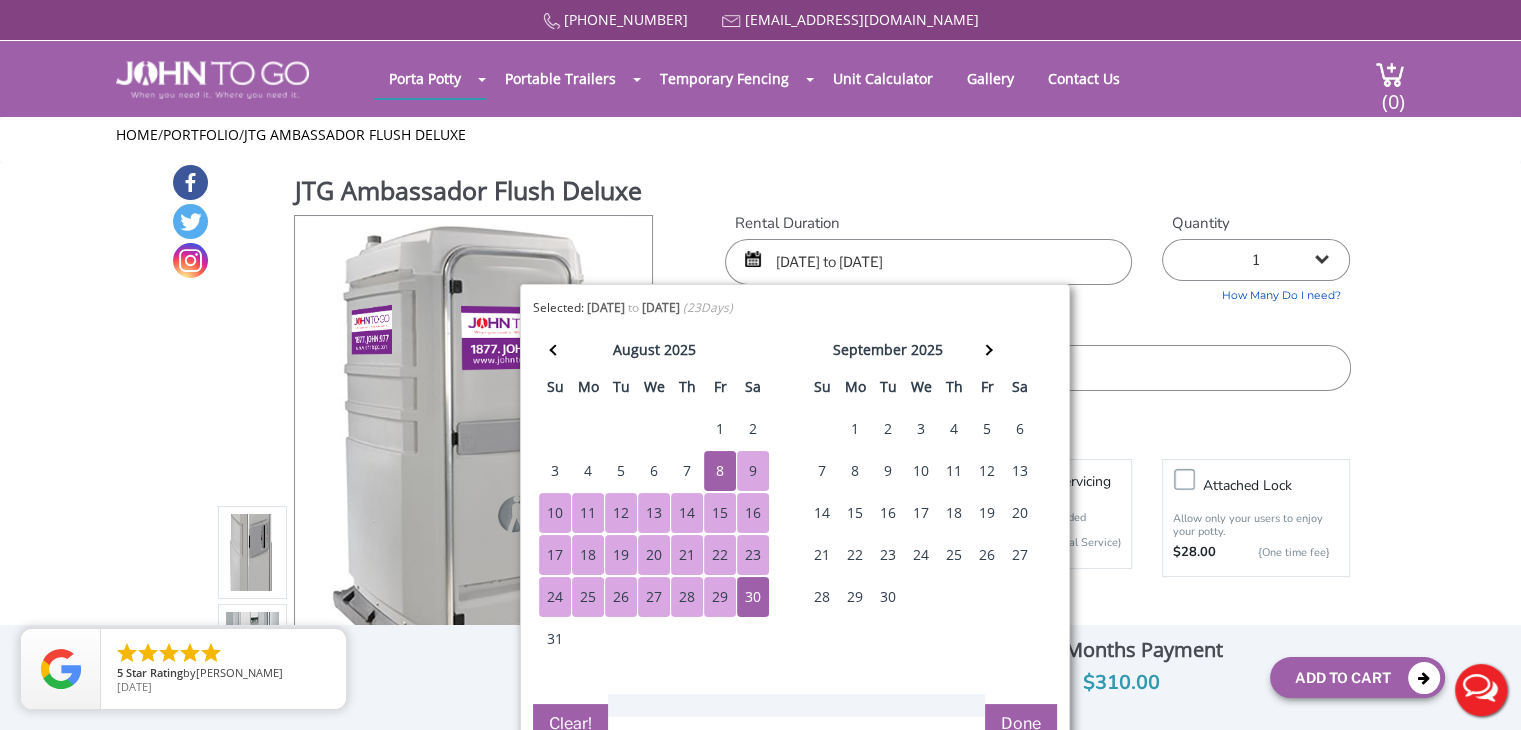 click on "31" at bounding box center [555, 639] 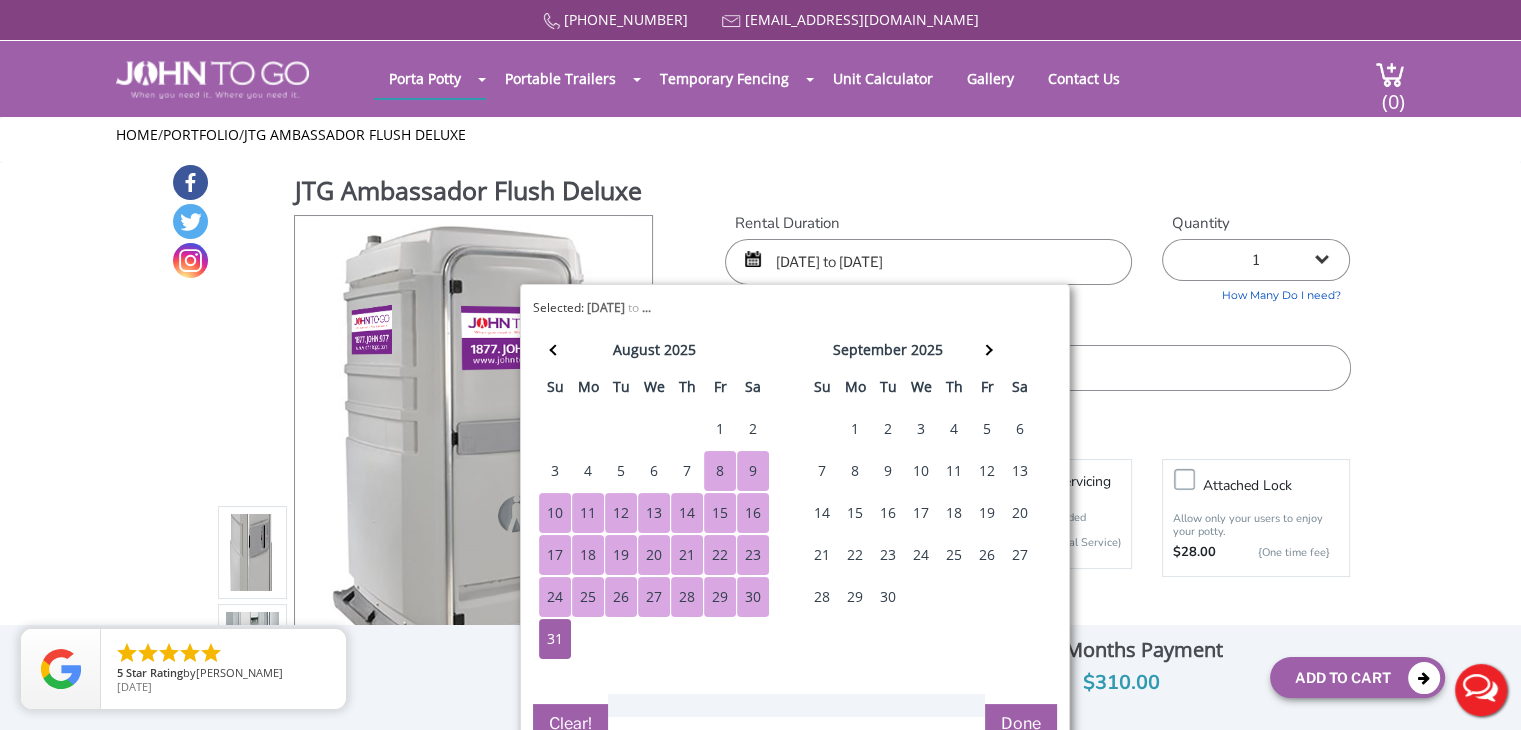 click on "8" at bounding box center [720, 471] 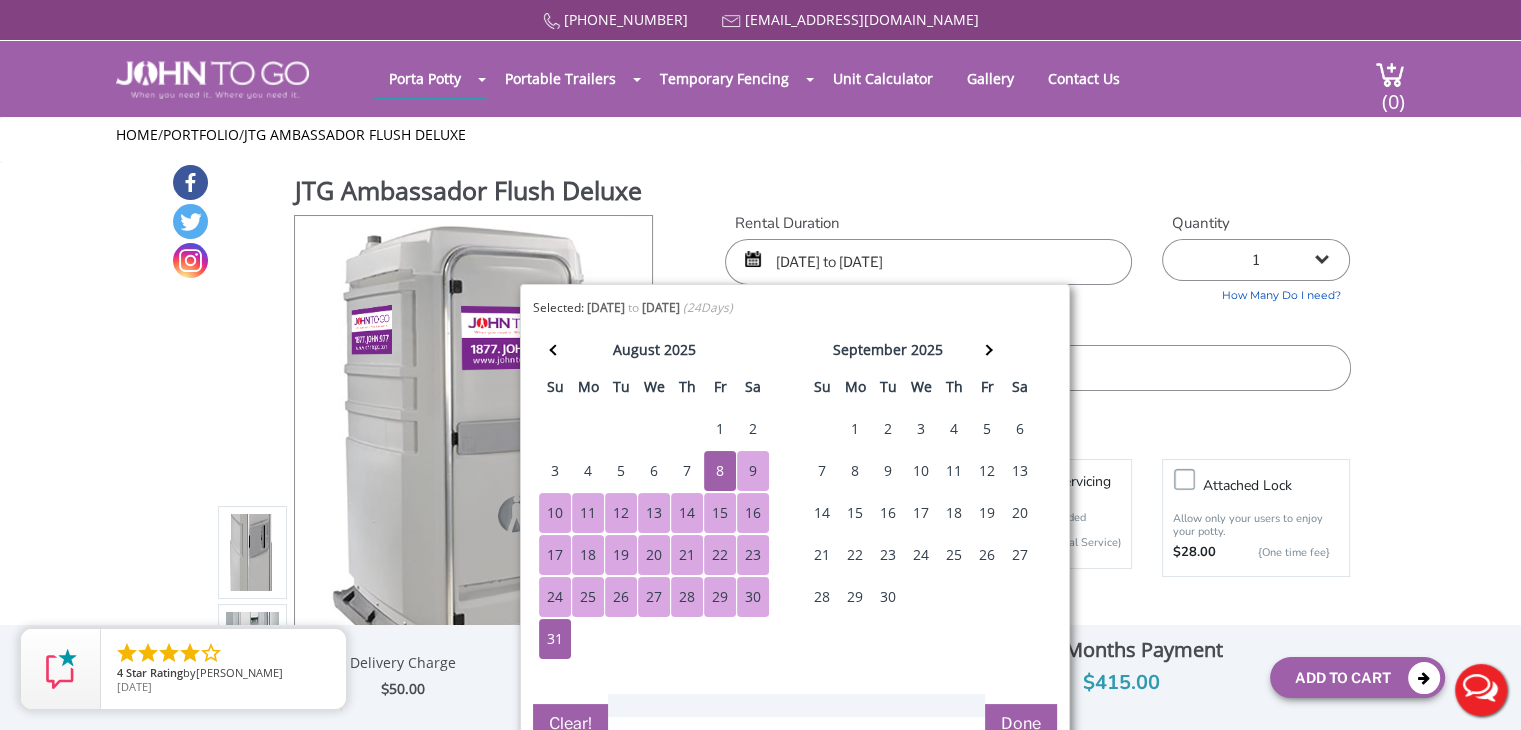 click on "31" at bounding box center (555, 639) 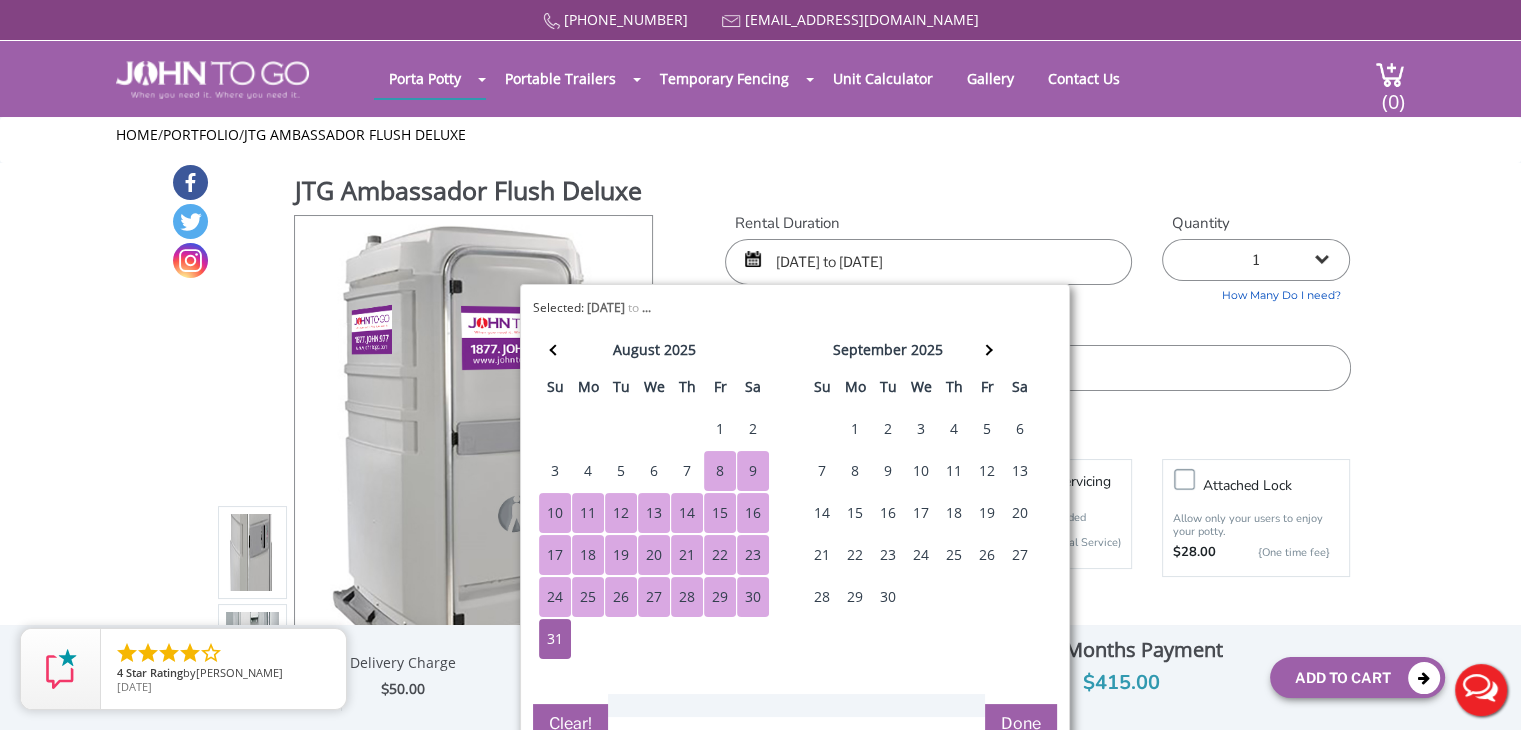click on "8" at bounding box center [720, 471] 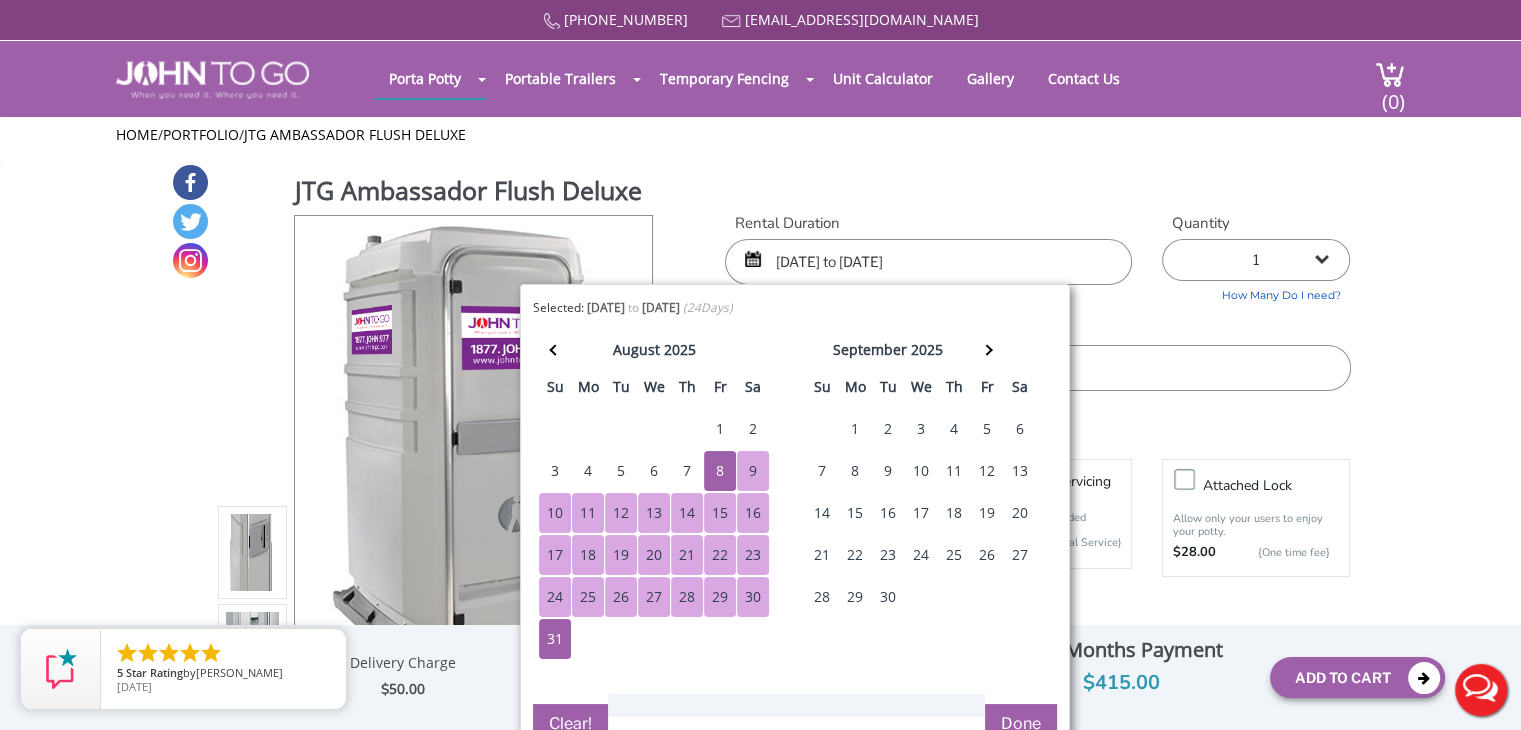 click on "30" at bounding box center (753, 597) 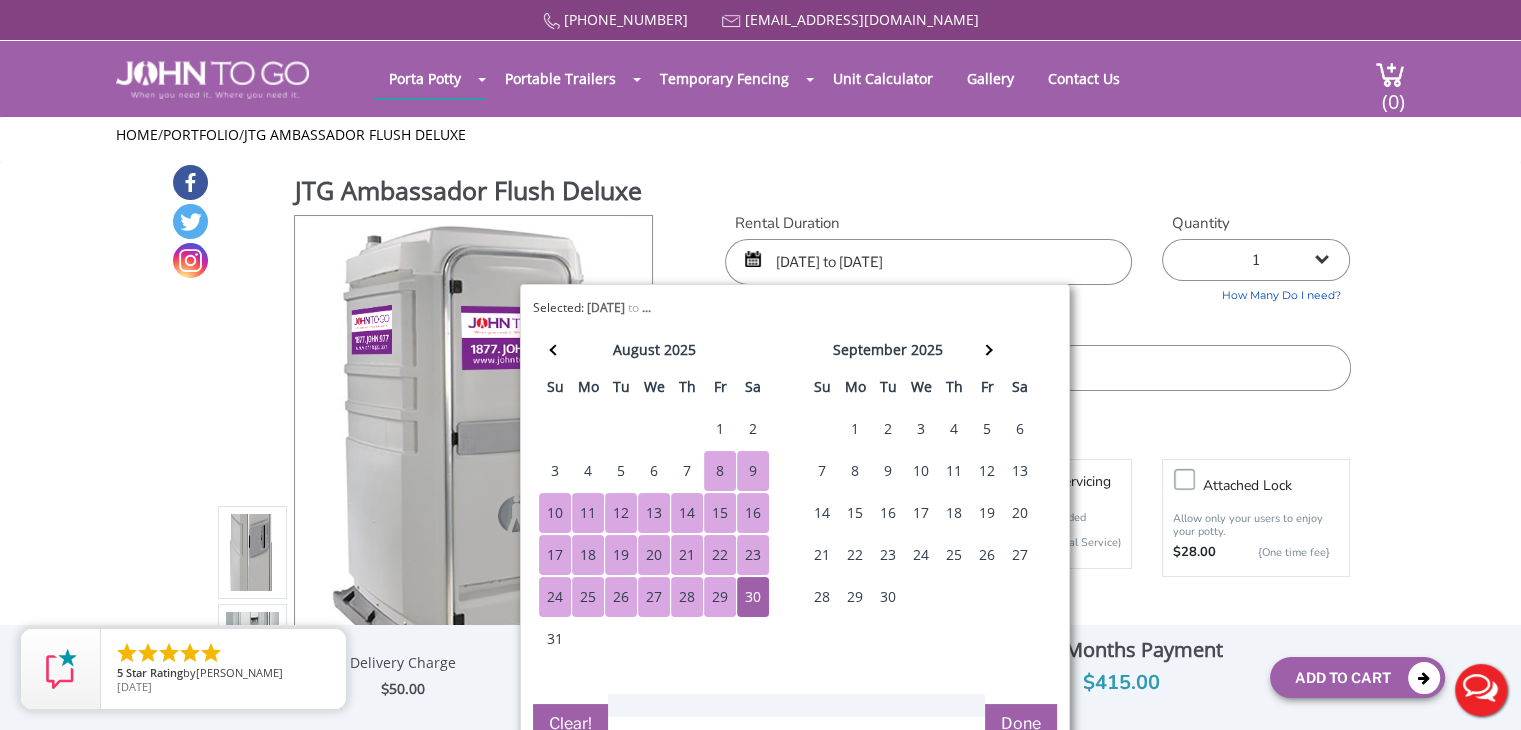 click on "8" at bounding box center [720, 471] 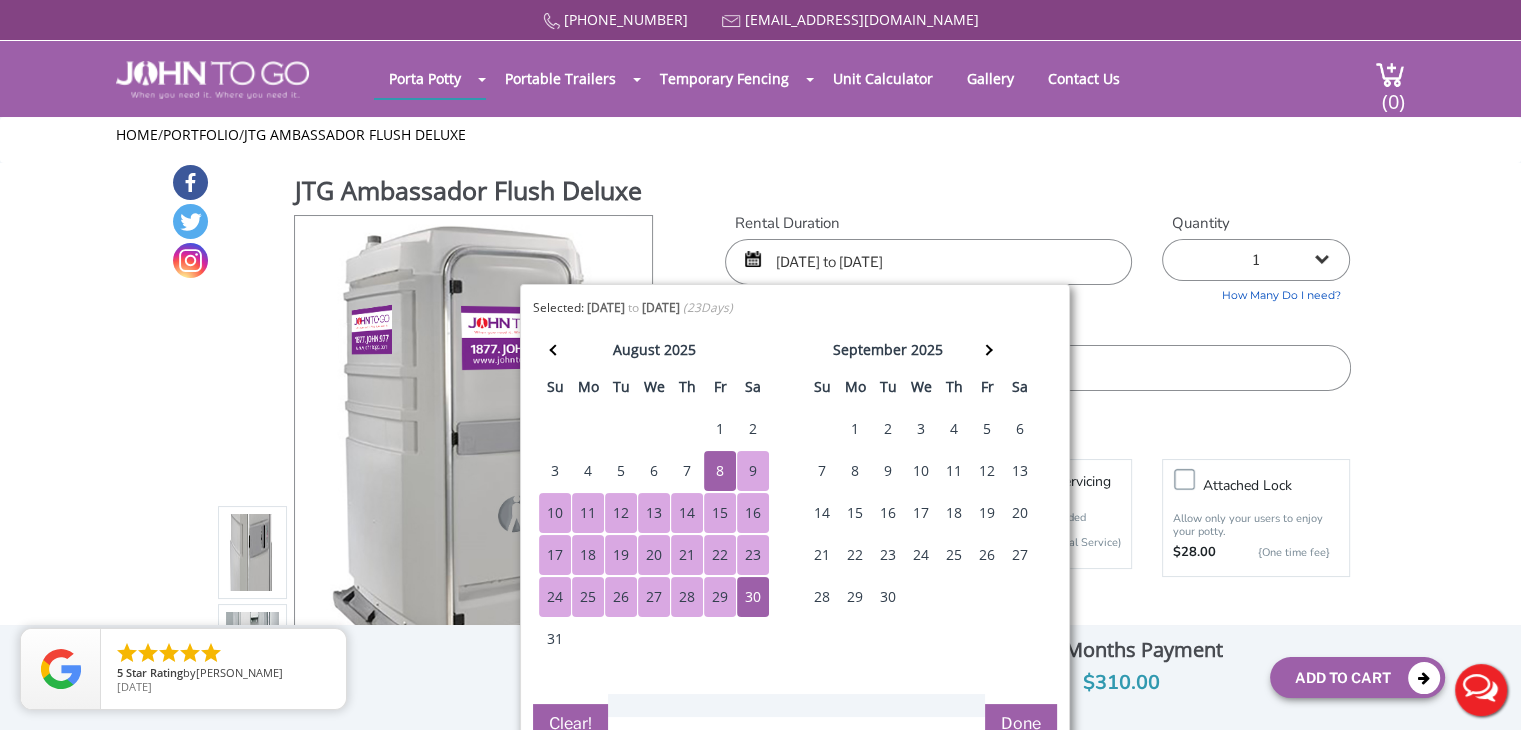 click on "Done" at bounding box center (1021, 724) 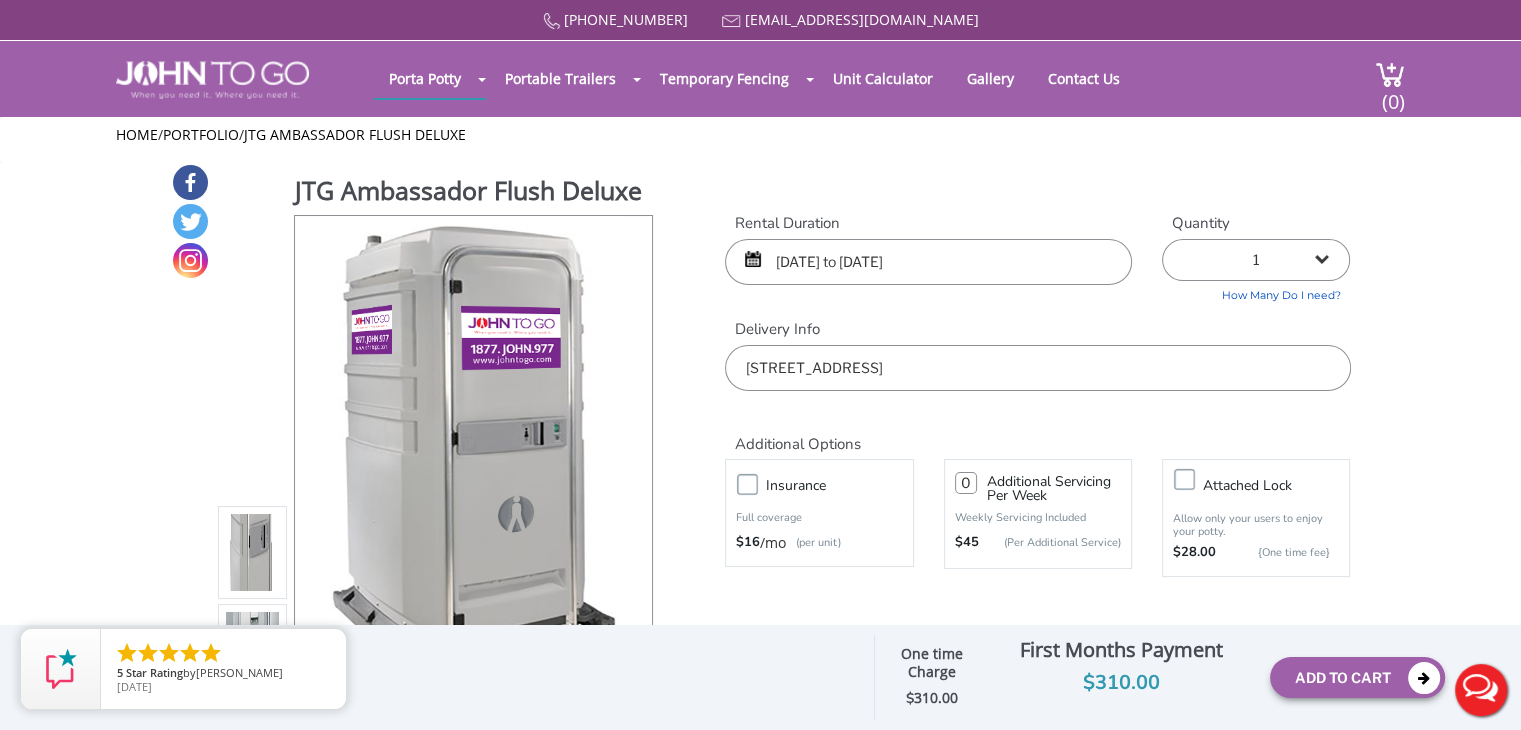 click on "Live Chat" at bounding box center [1481, 690] 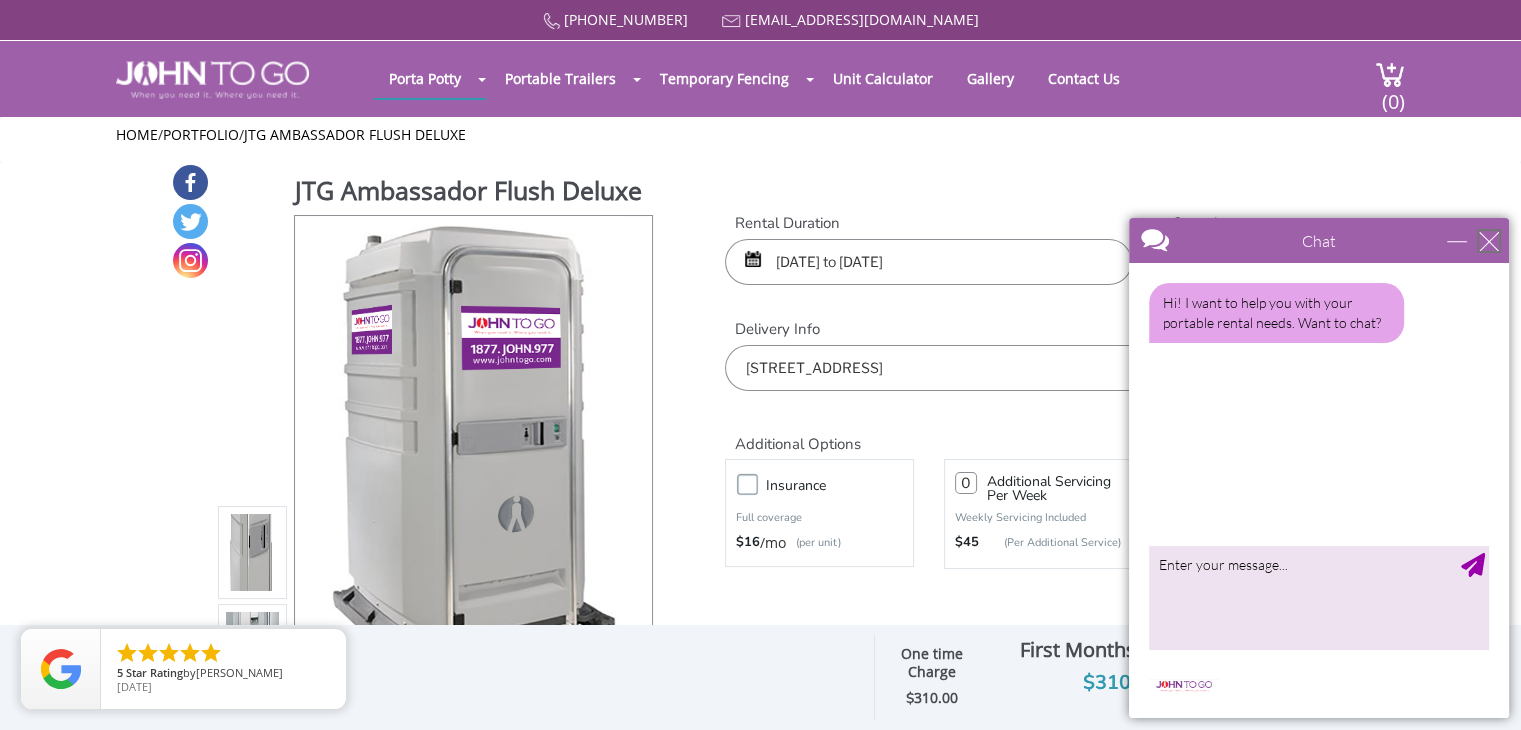 click at bounding box center [1489, 241] 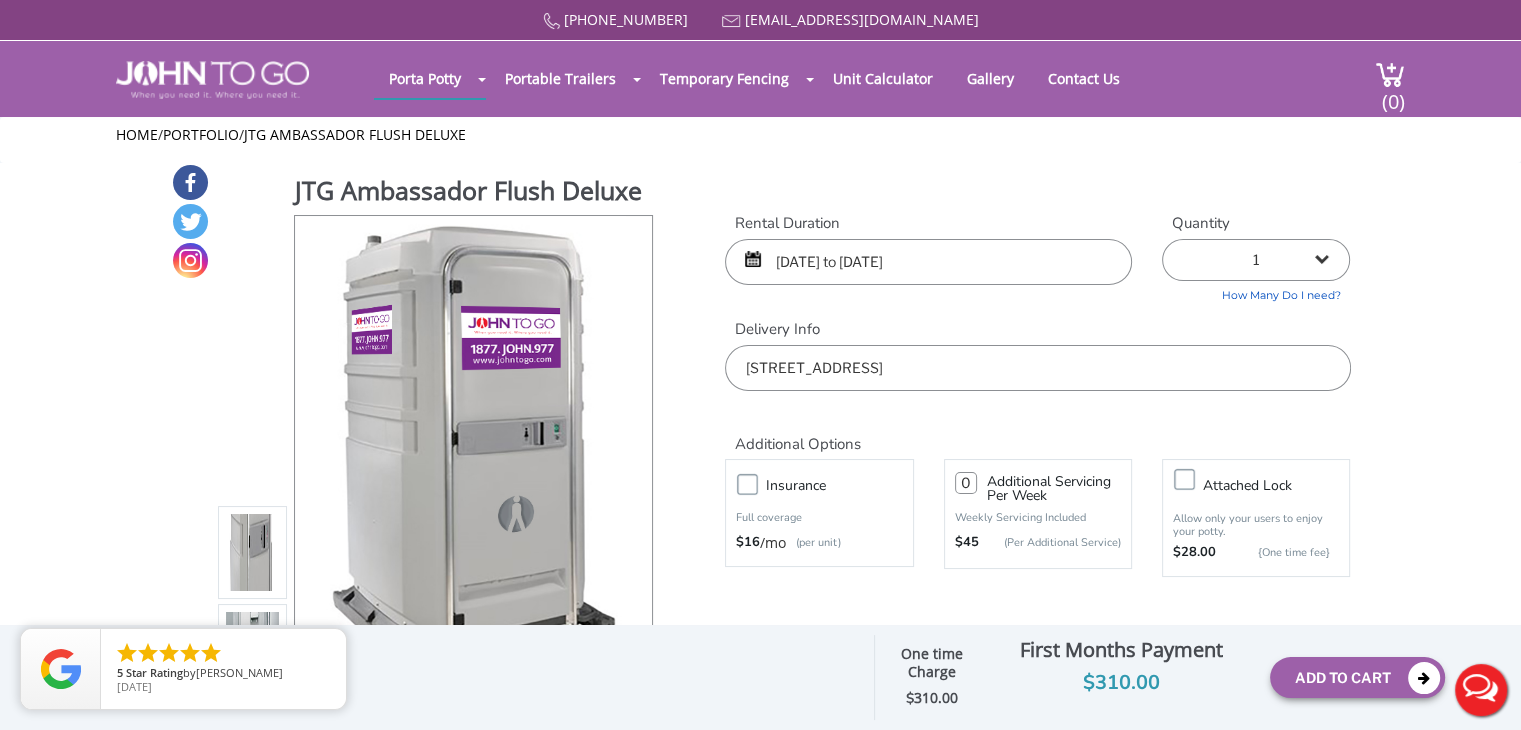 scroll, scrollTop: 0, scrollLeft: 0, axis: both 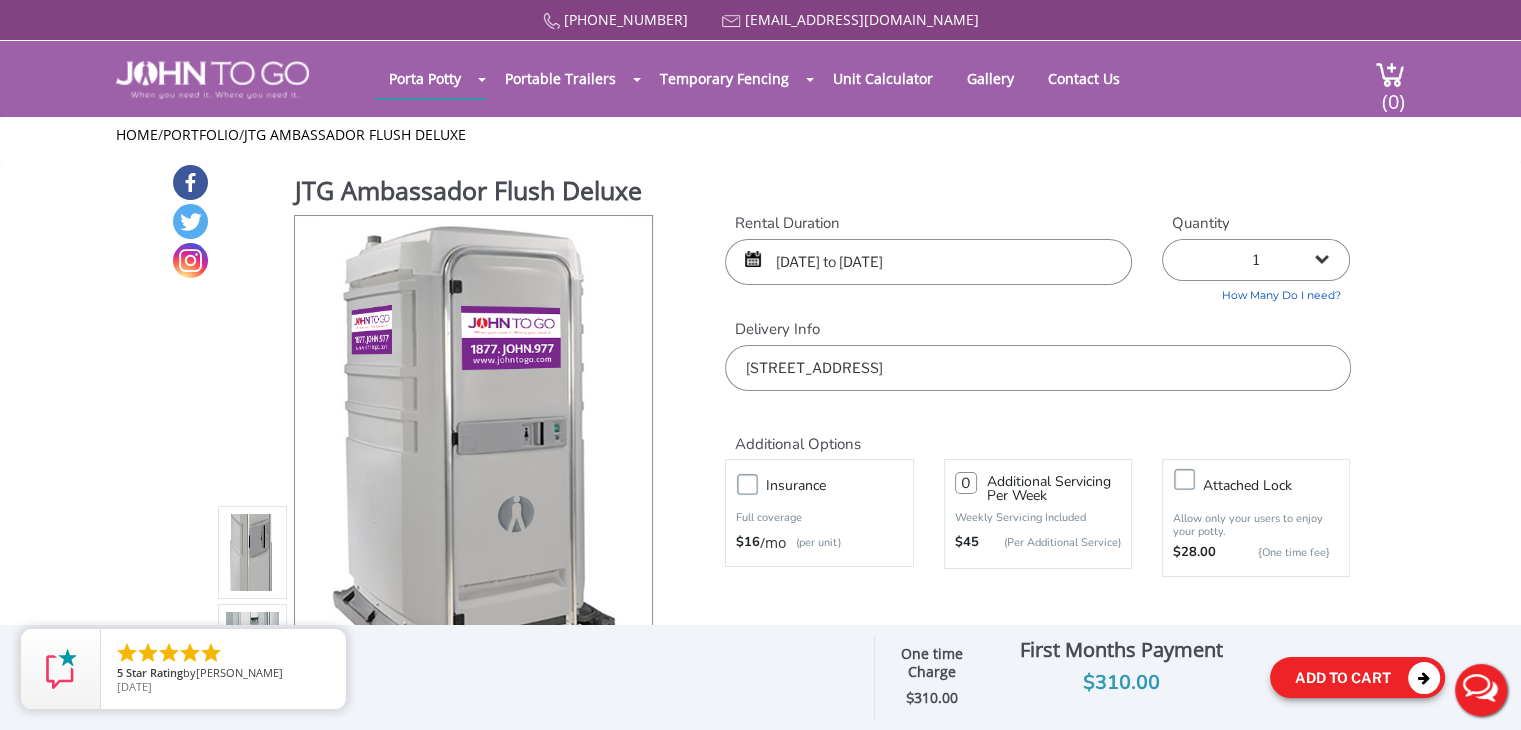 click on "Add To Cart" at bounding box center [1357, 677] 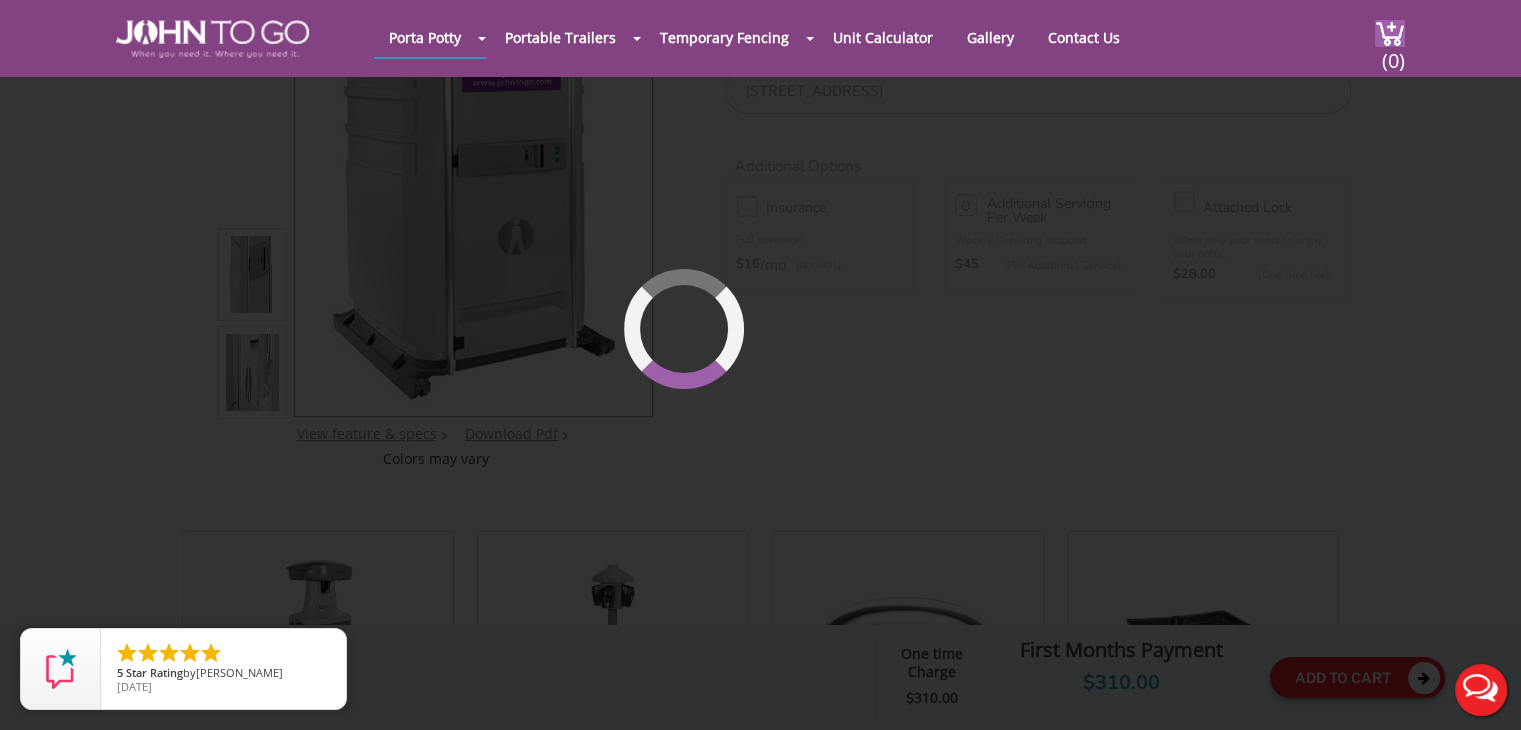 scroll, scrollTop: 212, scrollLeft: 0, axis: vertical 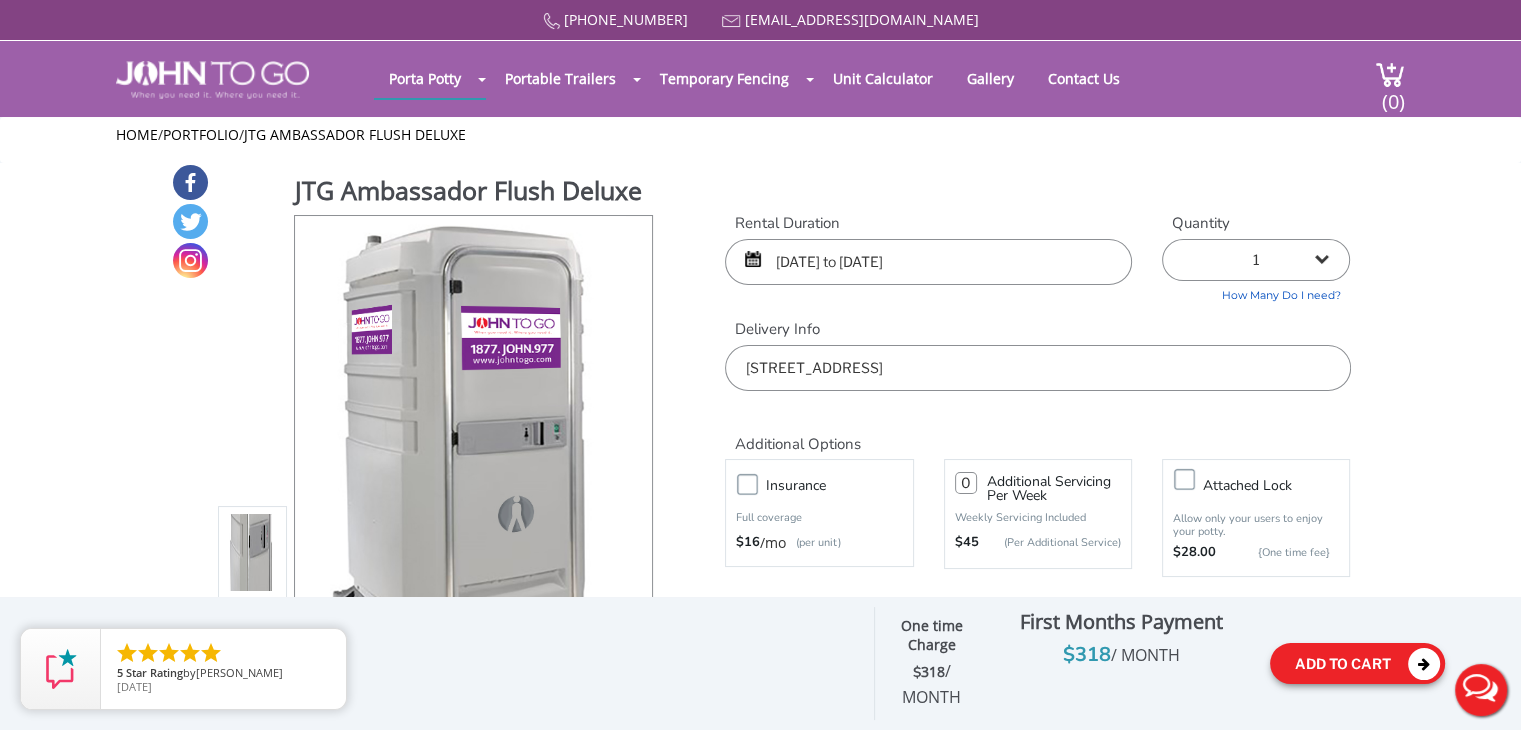click on "Add To Cart" at bounding box center (1357, 663) 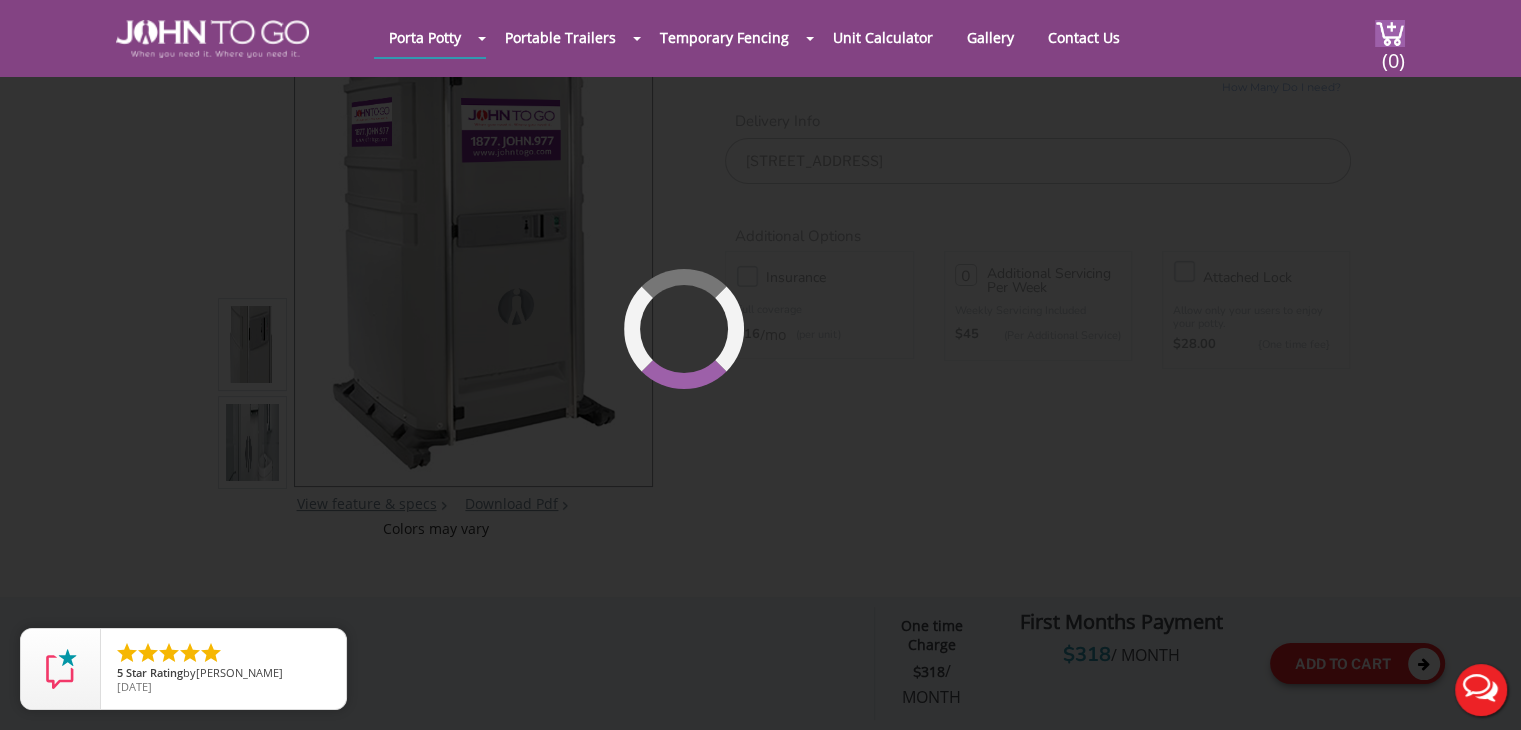 scroll, scrollTop: 212, scrollLeft: 0, axis: vertical 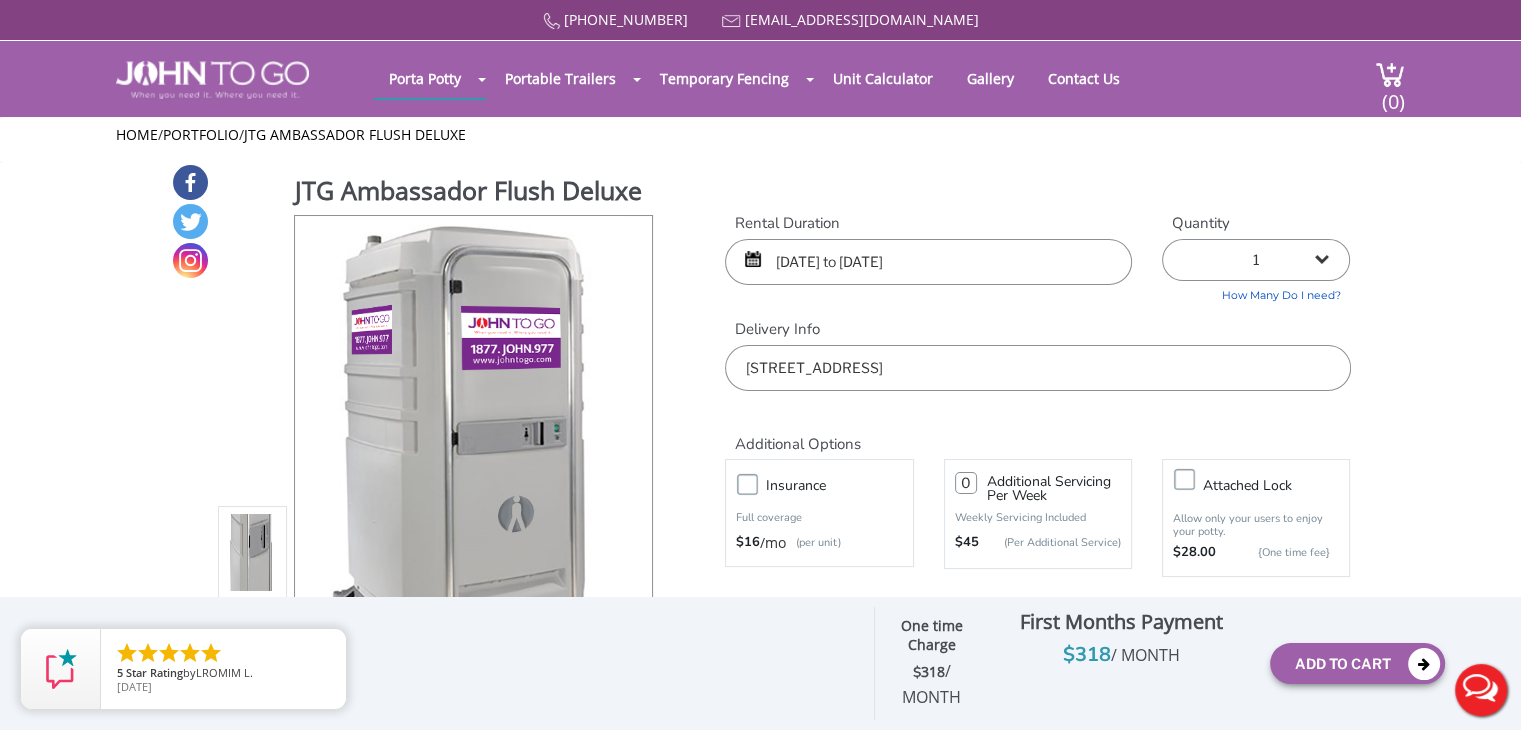click on "Live Chat" at bounding box center (1481, 690) 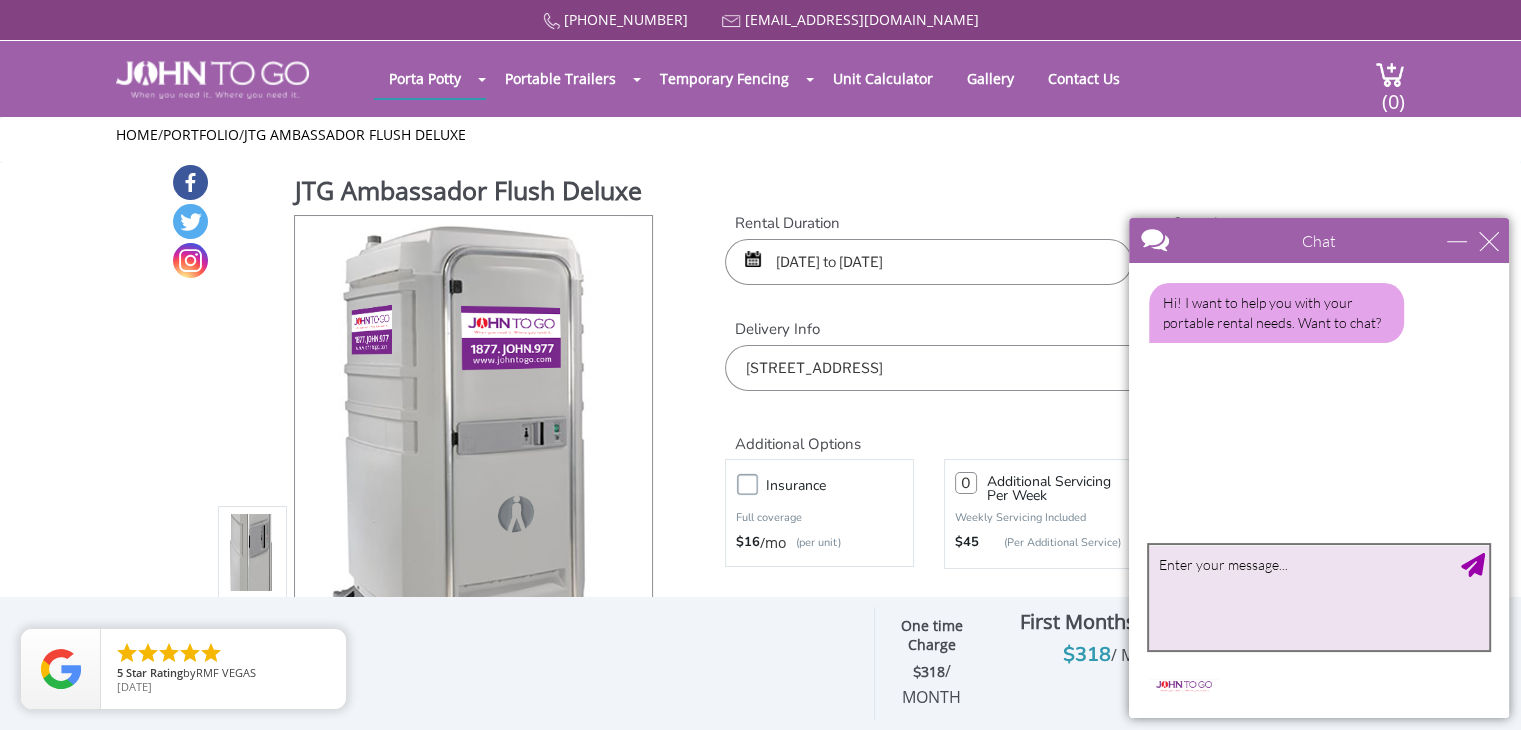 click at bounding box center (1319, 597) 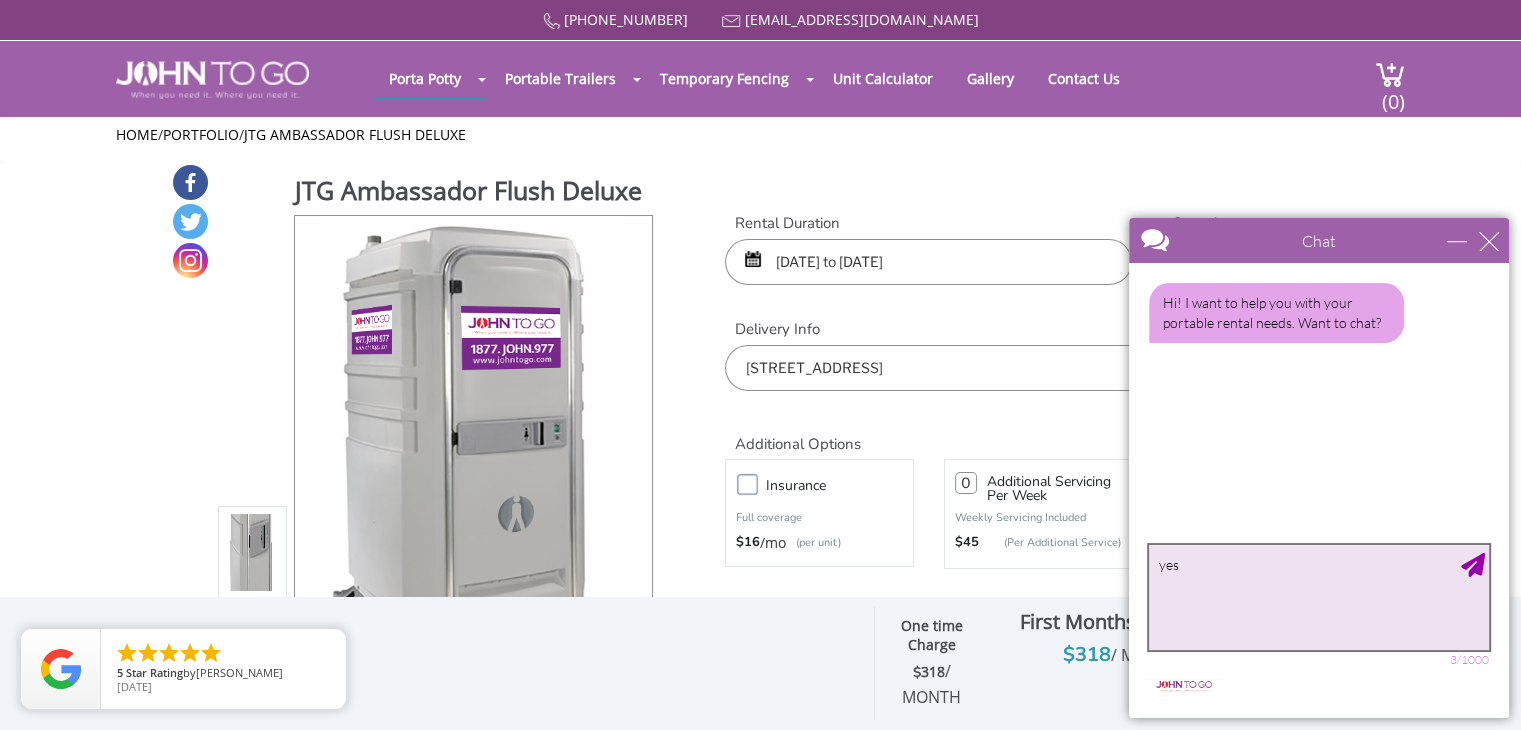 type on "yes" 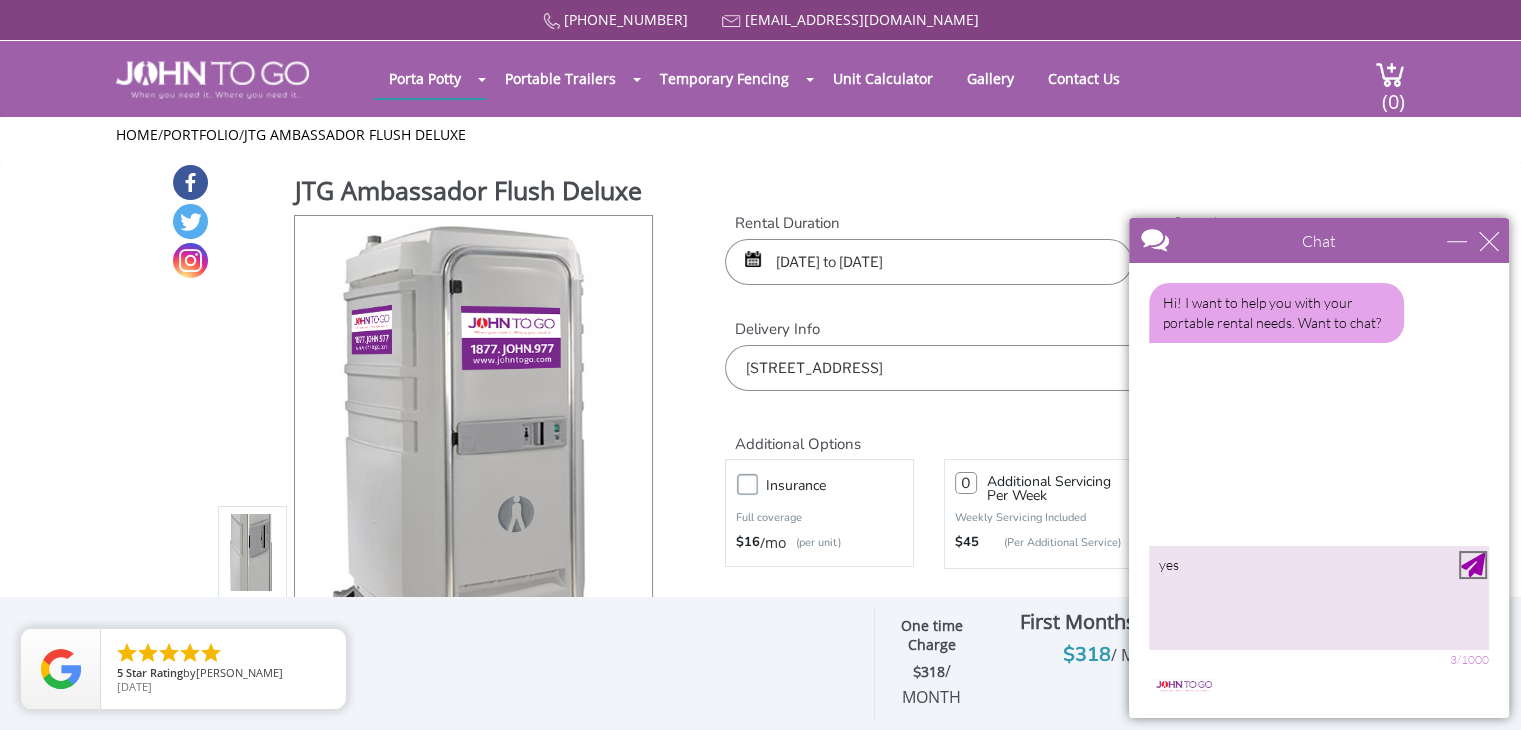 click at bounding box center [1473, 565] 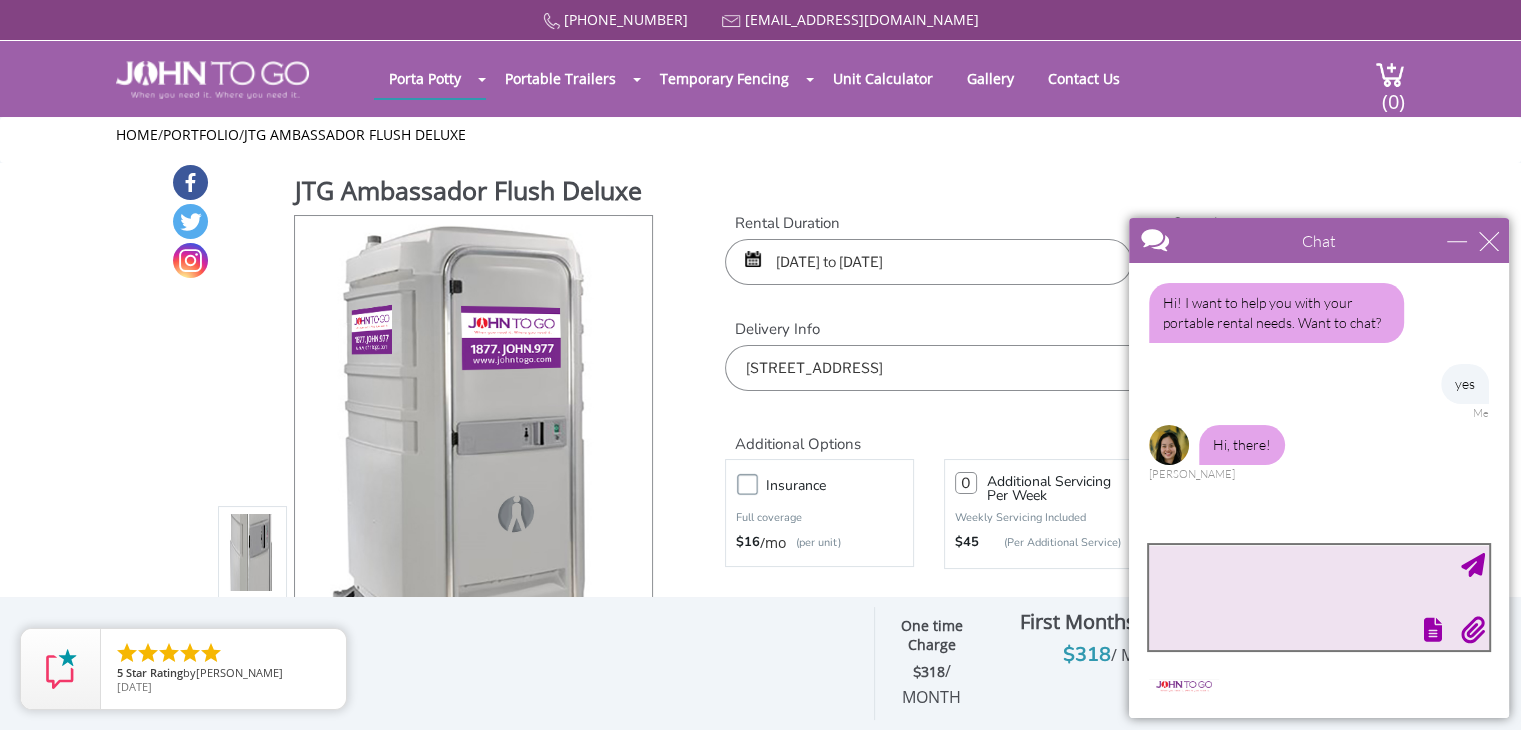 click at bounding box center (1319, 597) 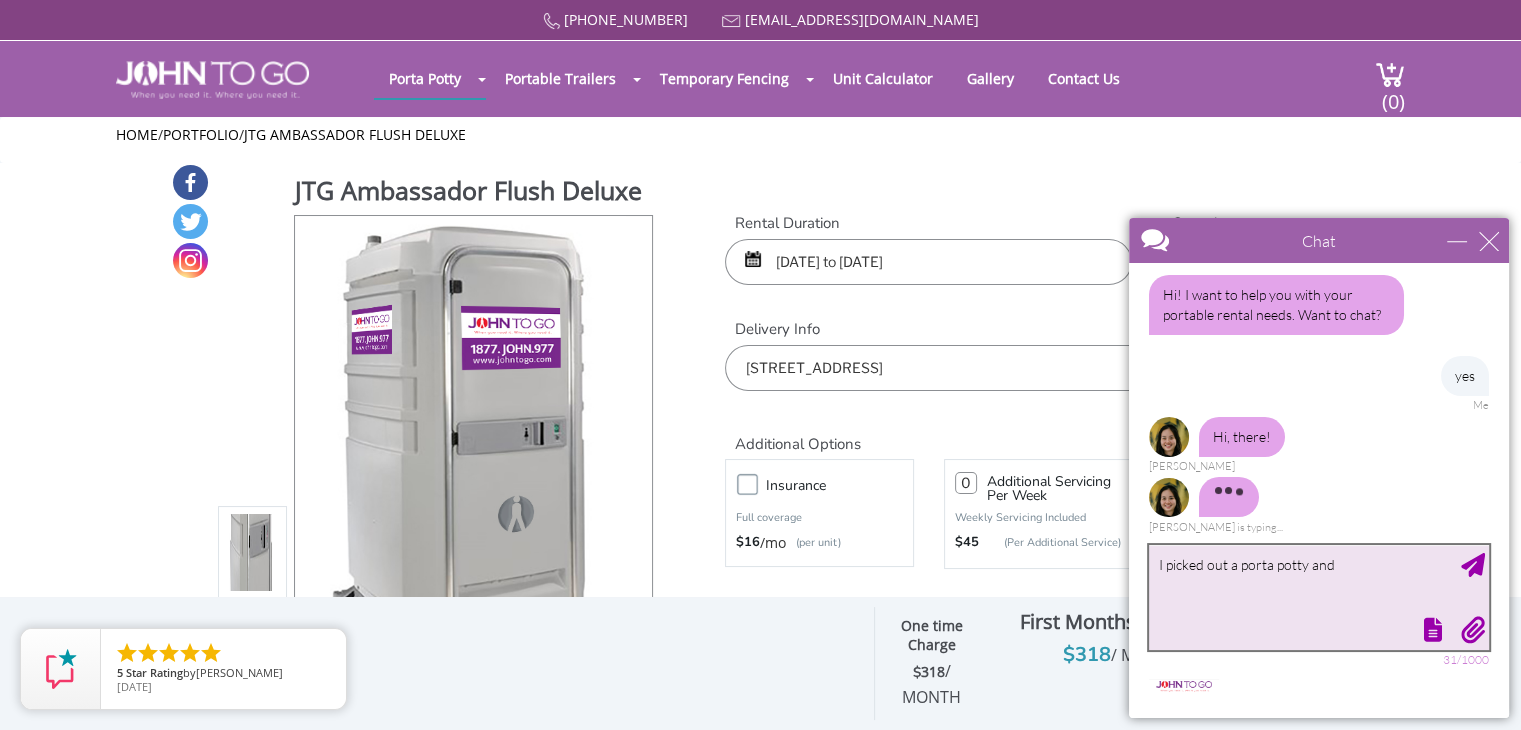 scroll, scrollTop: 12, scrollLeft: 0, axis: vertical 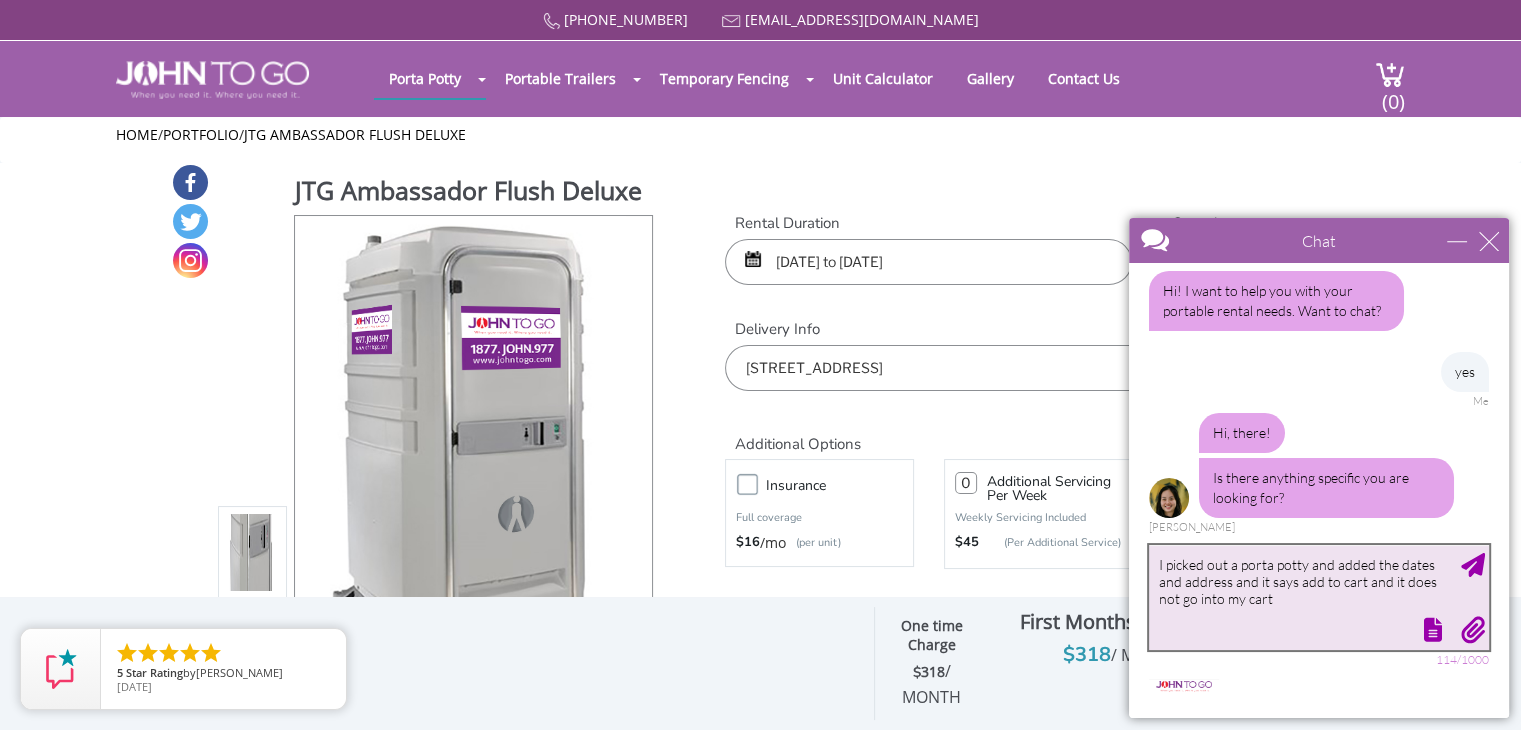 type on "I picked out a porta potty and added the dates and address and it says add to cart and it does not go into my cart" 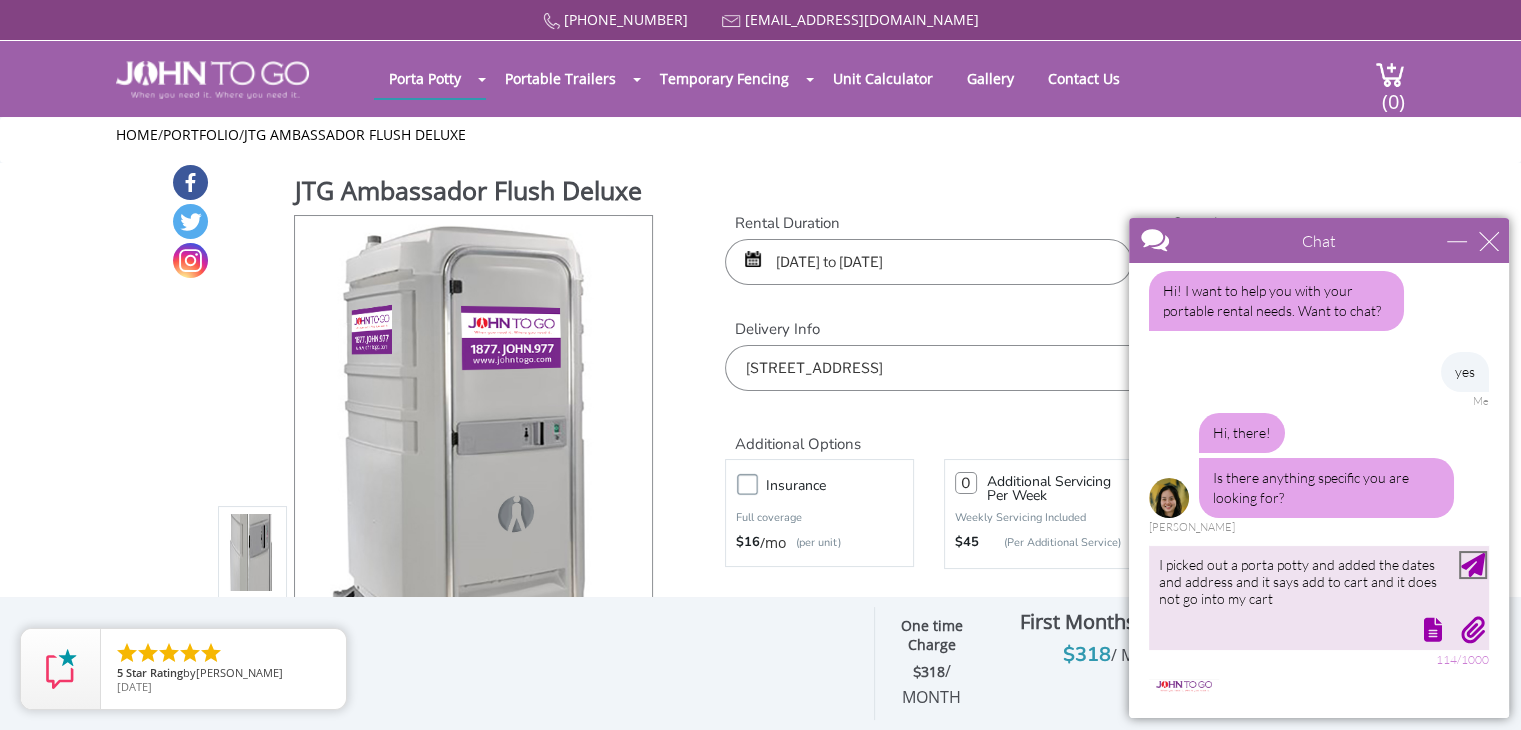 click at bounding box center (1473, 565) 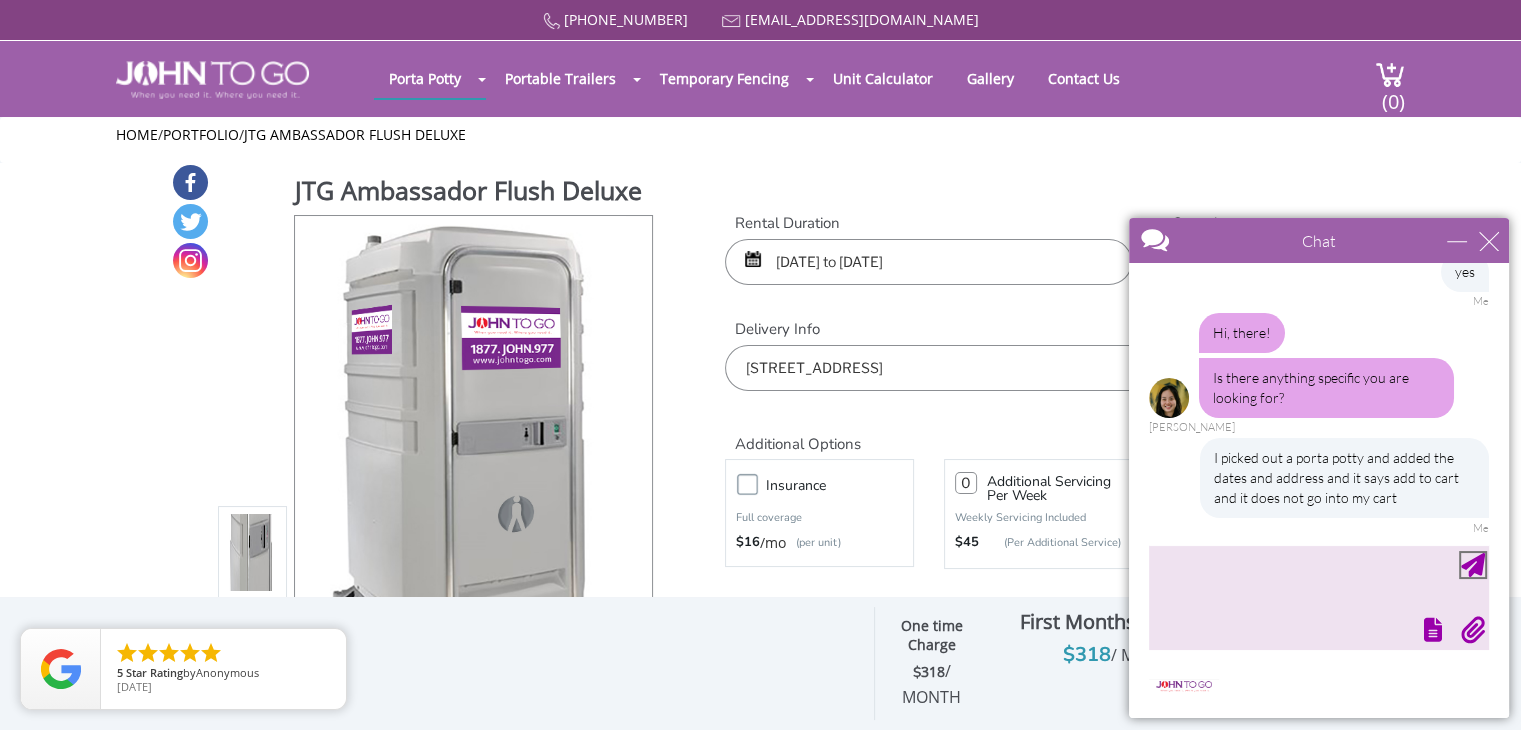scroll, scrollTop: 173, scrollLeft: 0, axis: vertical 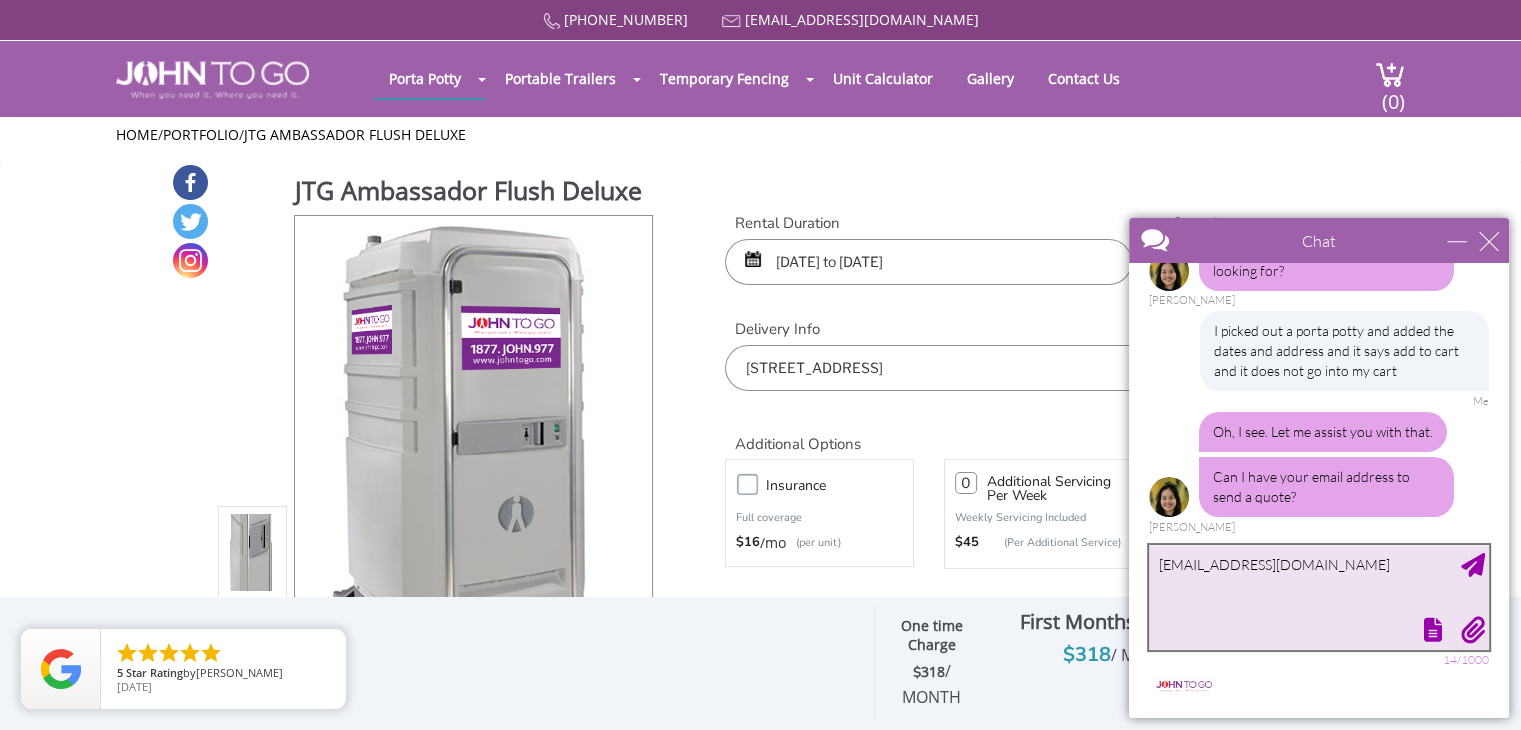 type on "[EMAIL_ADDRESS][DOMAIN_NAME]" 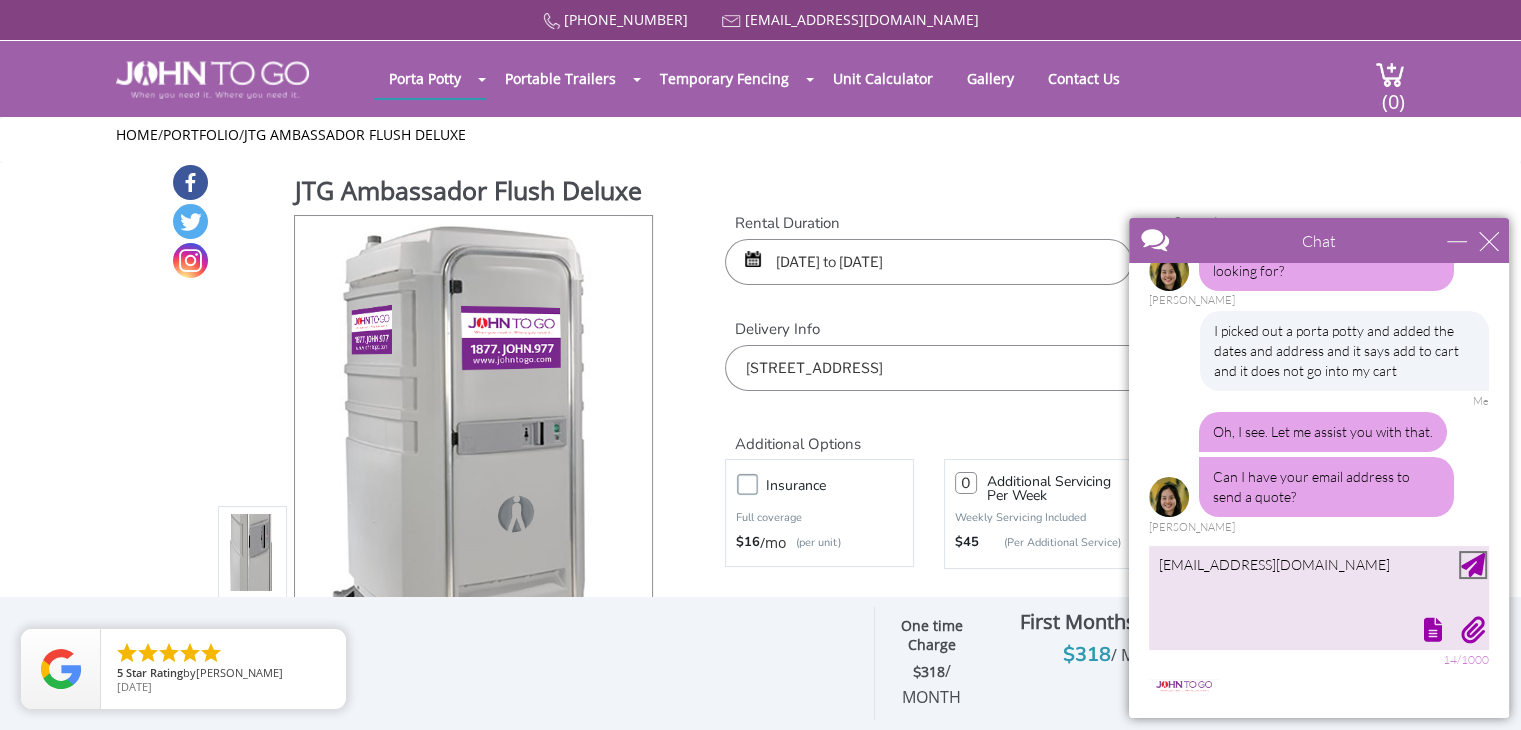 click at bounding box center [1473, 565] 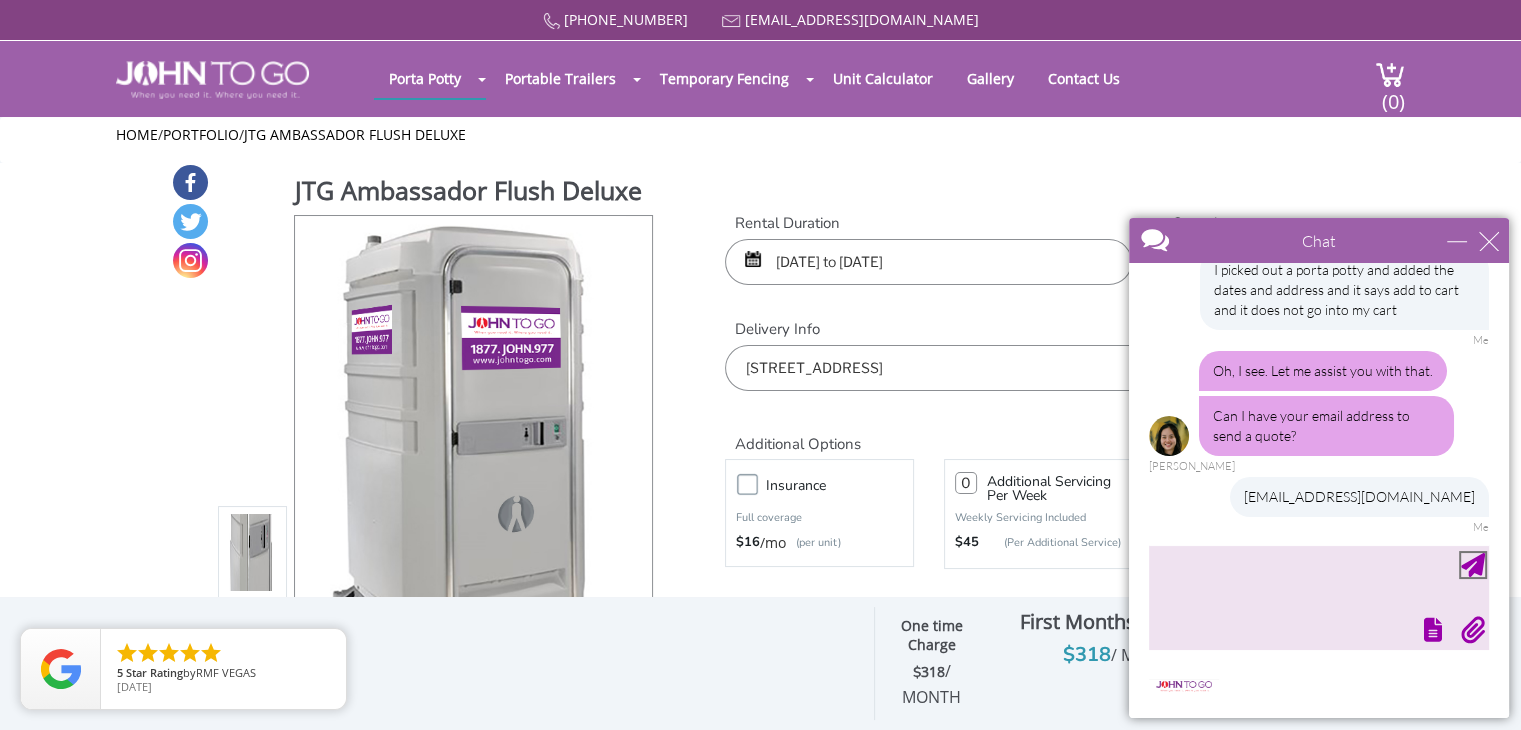 scroll, scrollTop: 360, scrollLeft: 0, axis: vertical 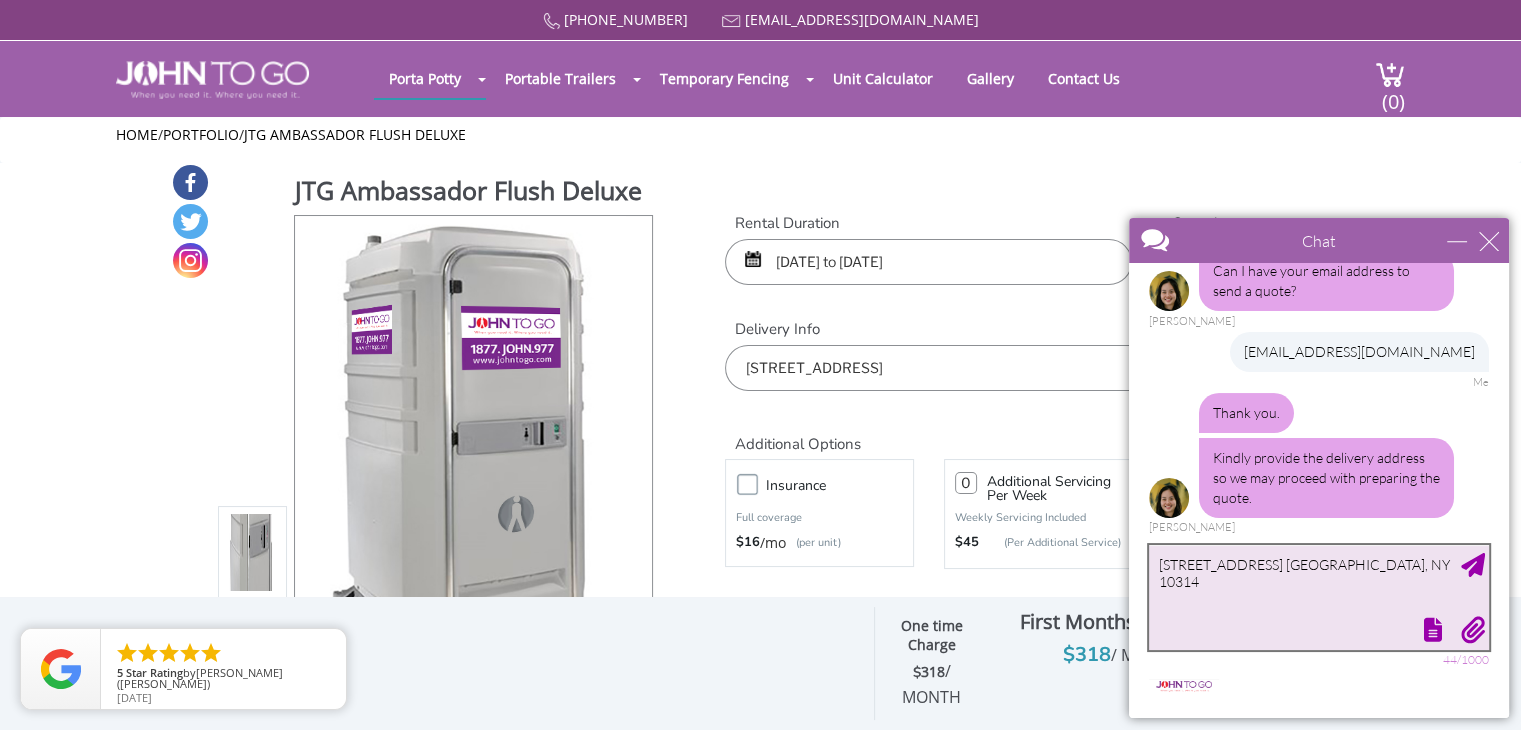 click on "97 Mountainview Ave. staten Island, NY 10314" at bounding box center (1319, 597) 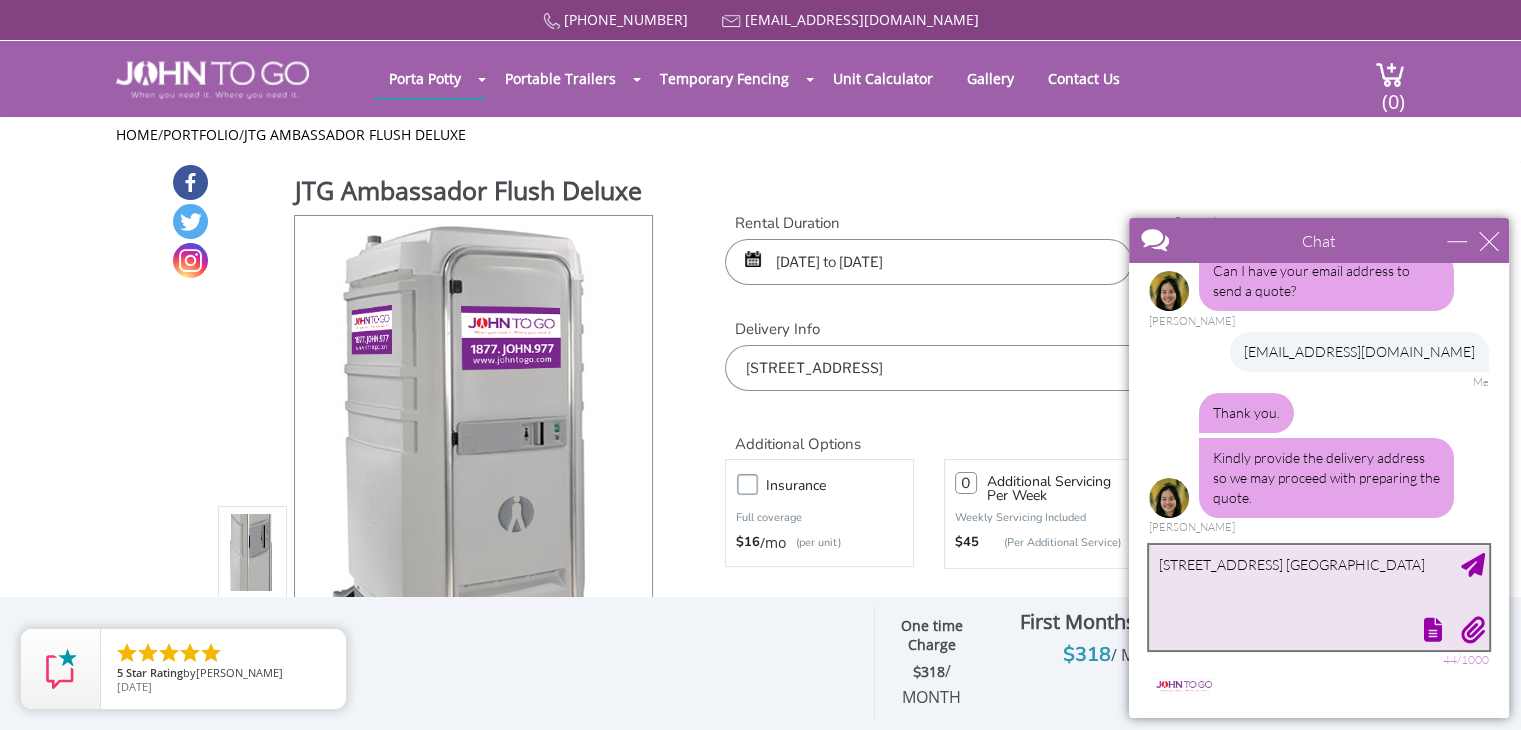 type on "97 Mountainview Ave. Staten Island, NY 10314" 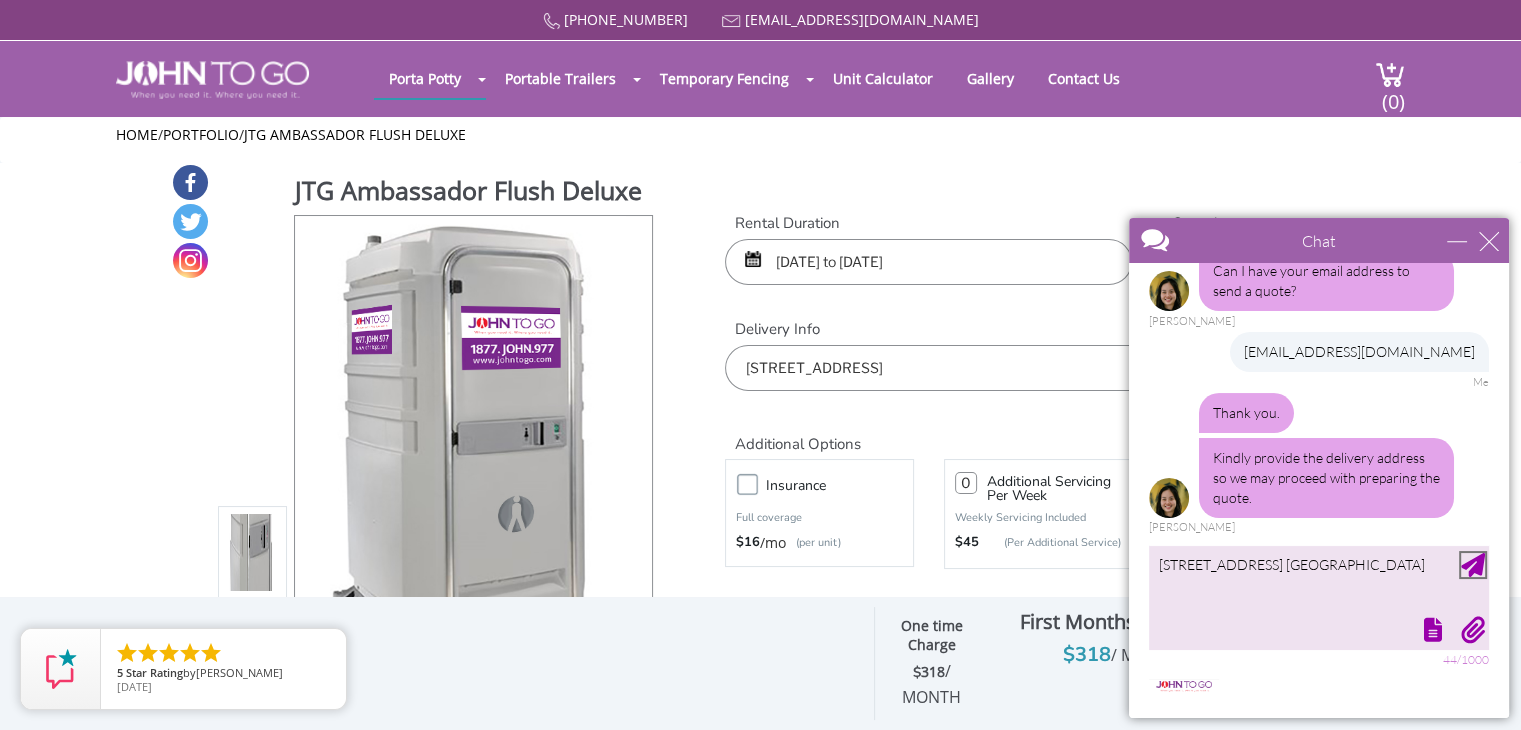 click at bounding box center [1473, 565] 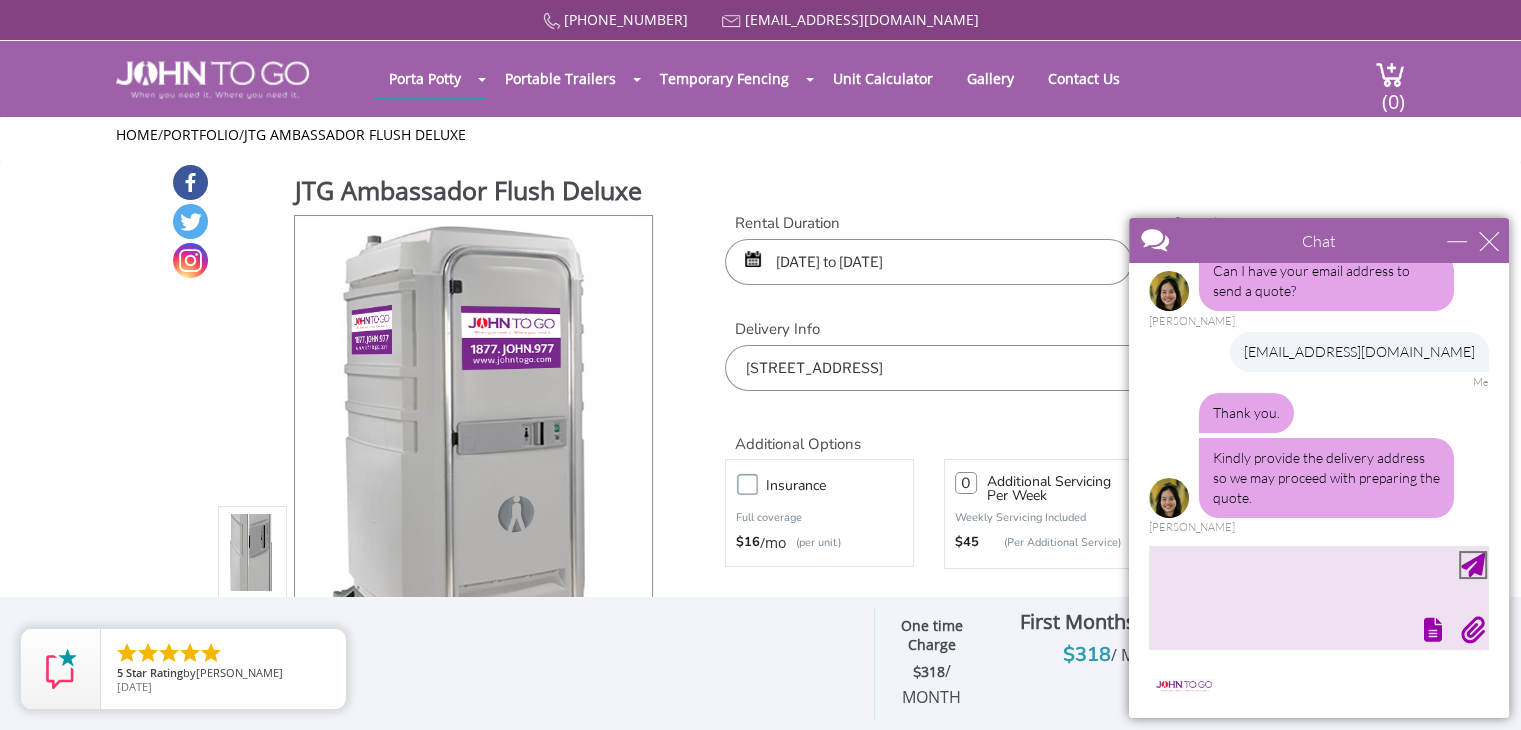 scroll, scrollTop: 526, scrollLeft: 0, axis: vertical 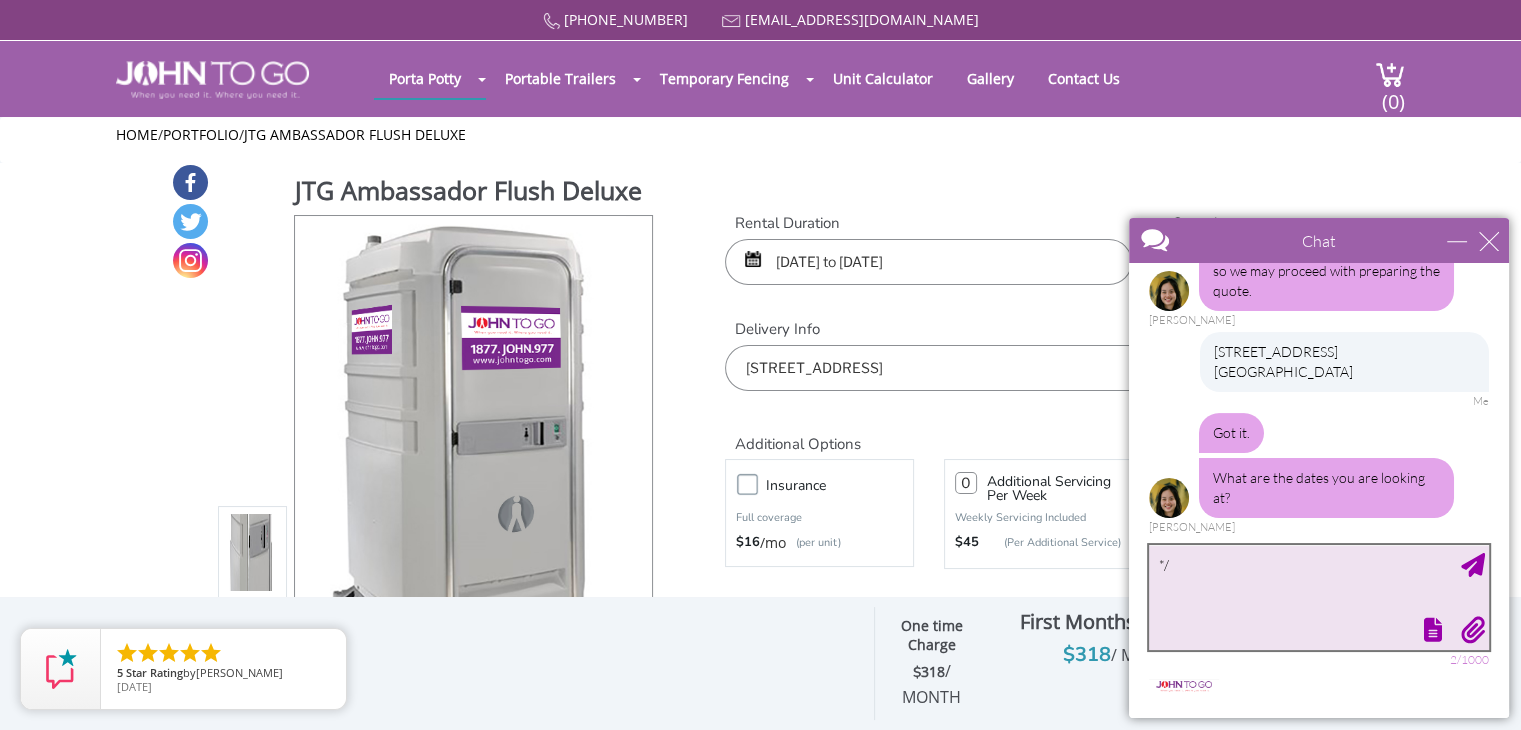 type on "*" 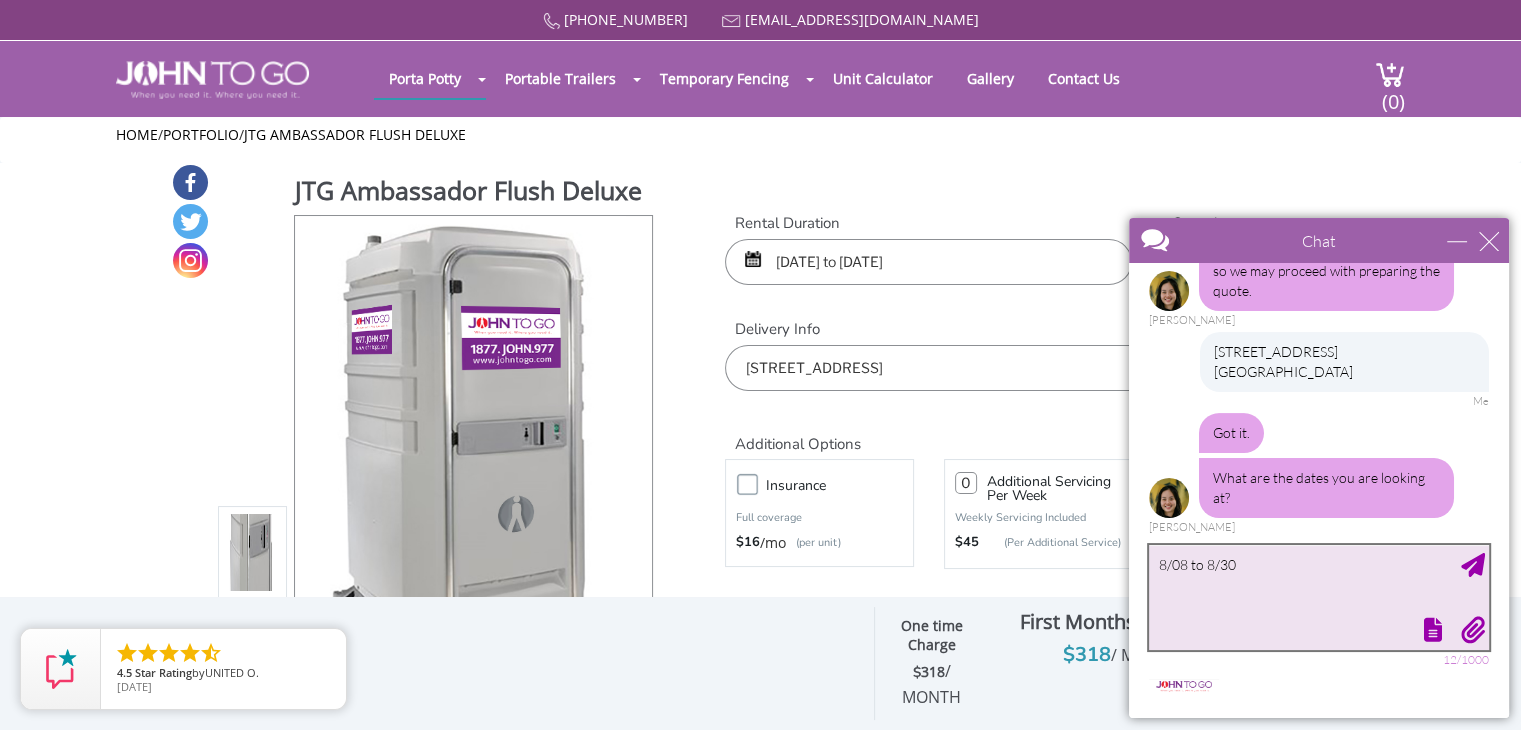type on "8/08 to 8/30" 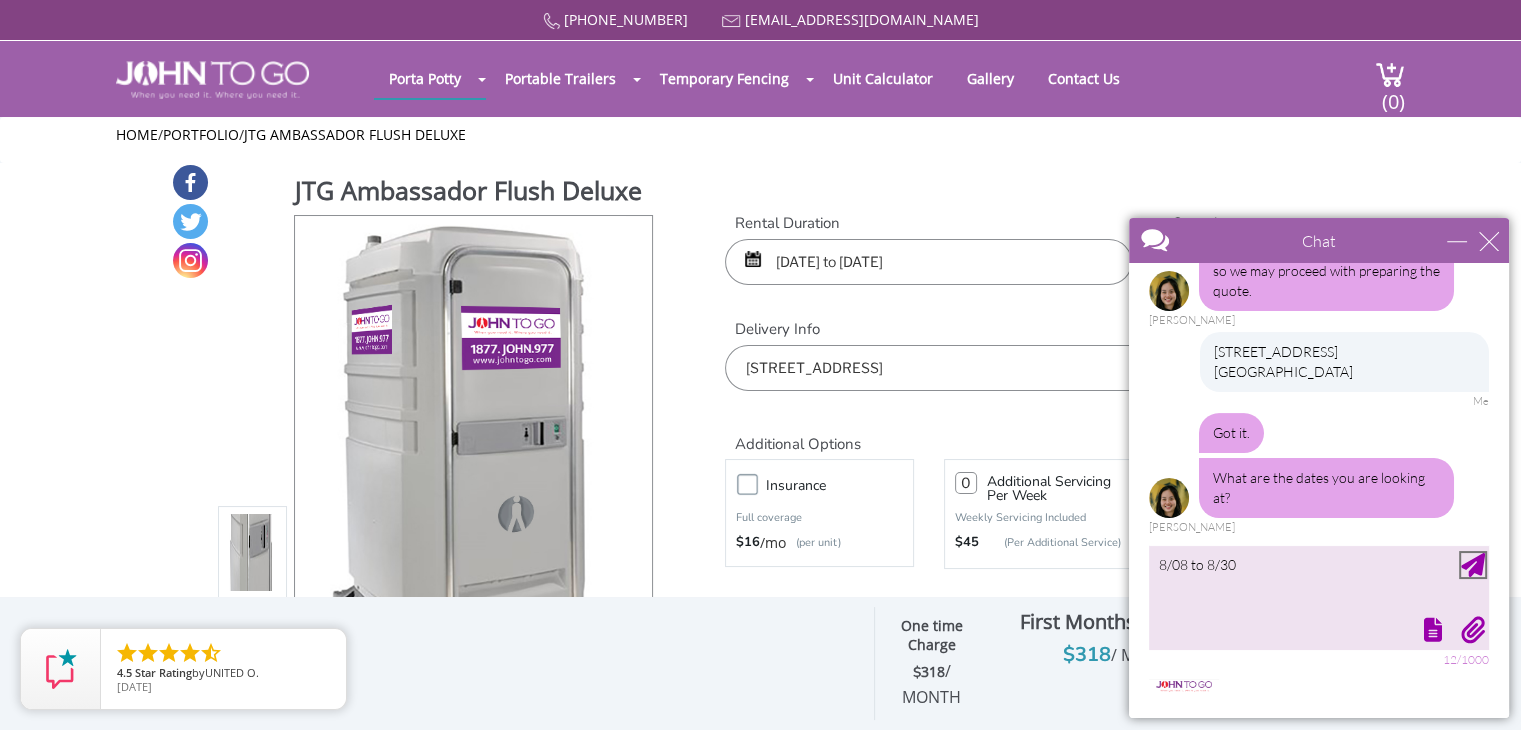 click at bounding box center [1473, 565] 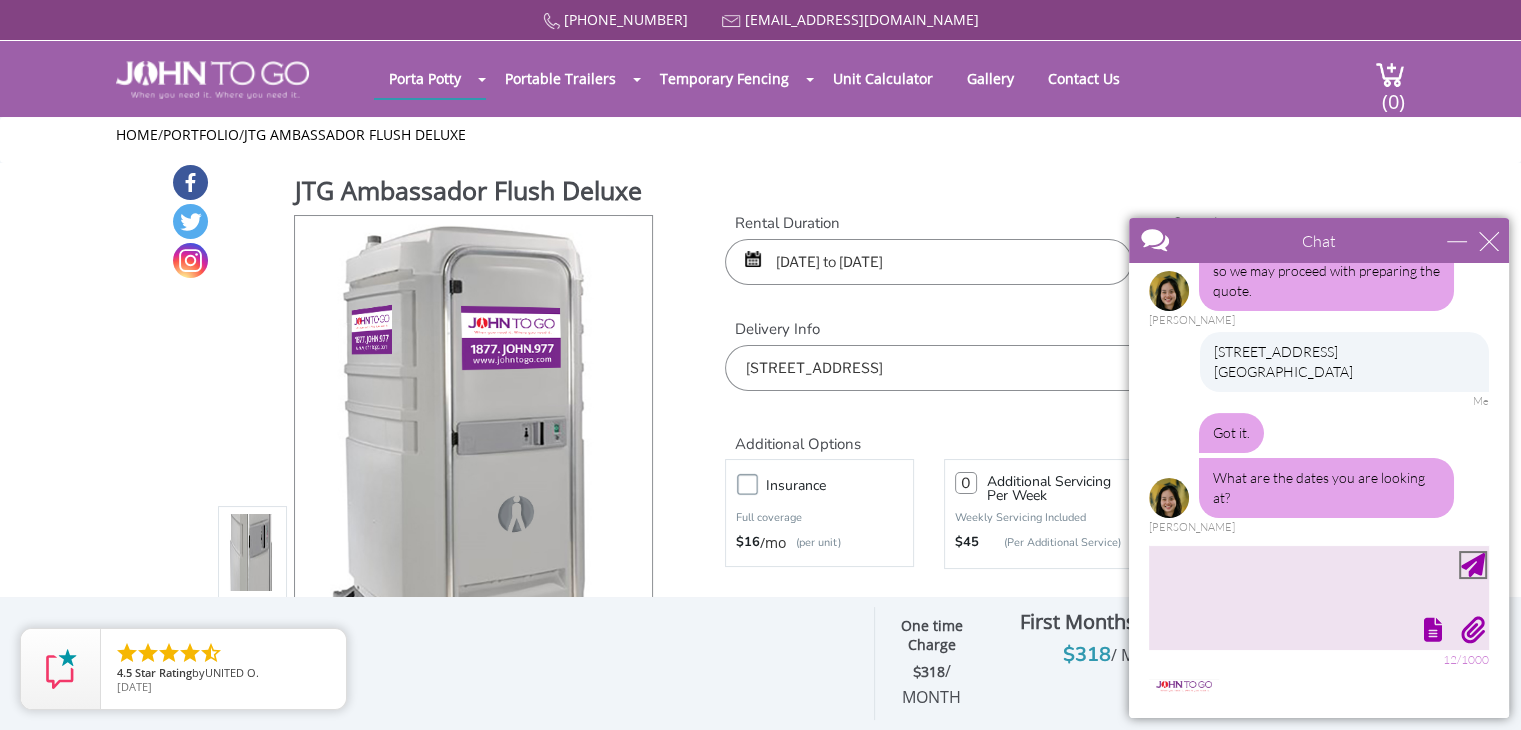 scroll, scrollTop: 712, scrollLeft: 0, axis: vertical 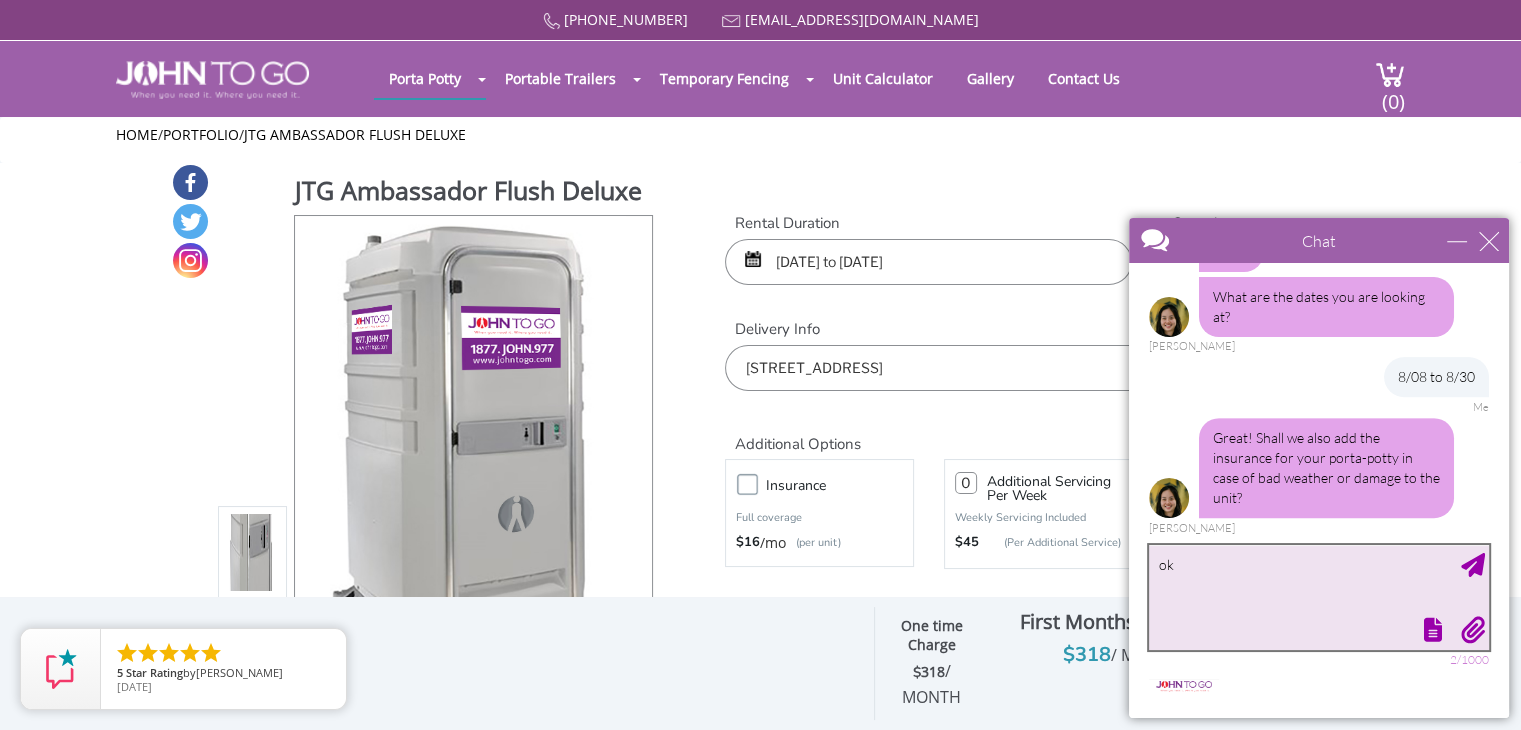 type on "ok" 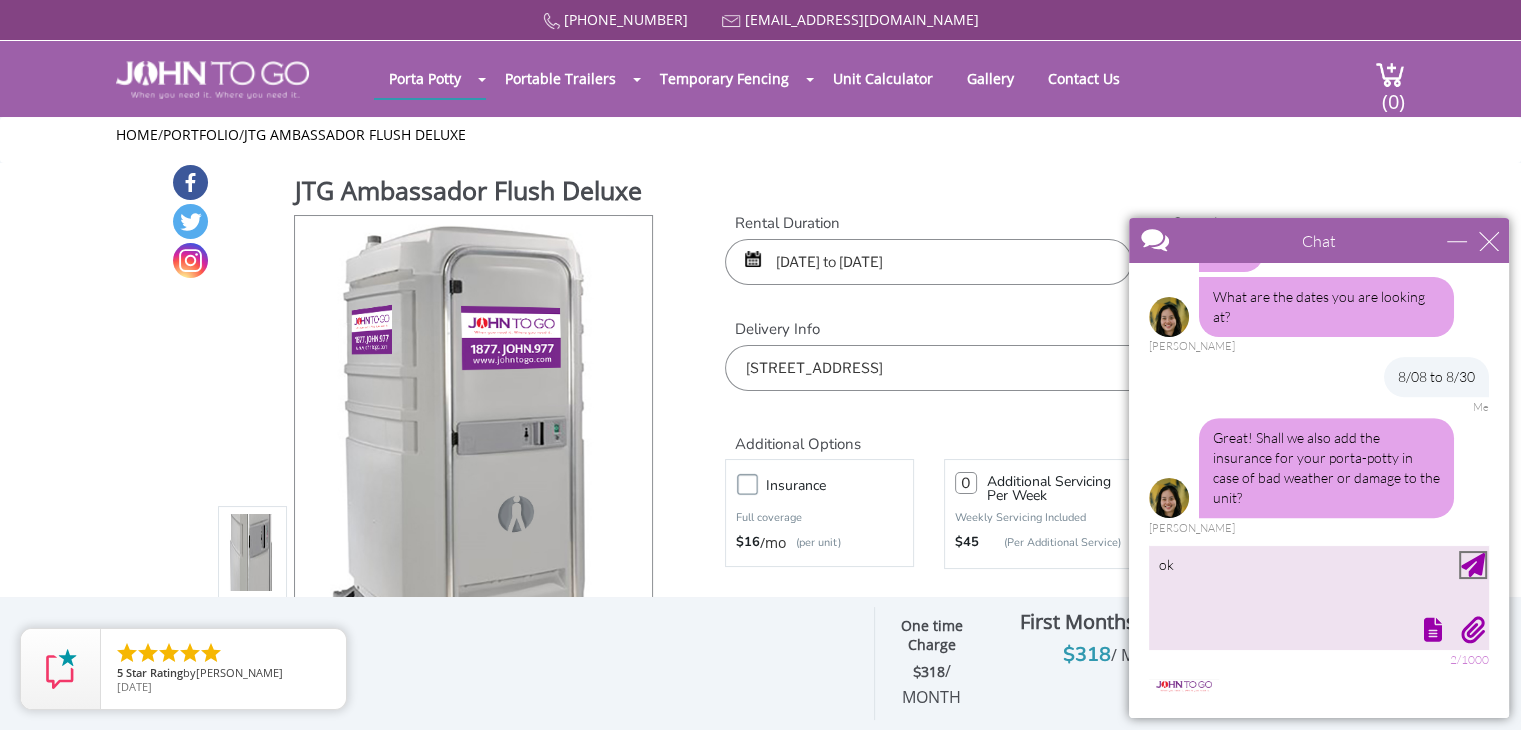 click at bounding box center [1473, 565] 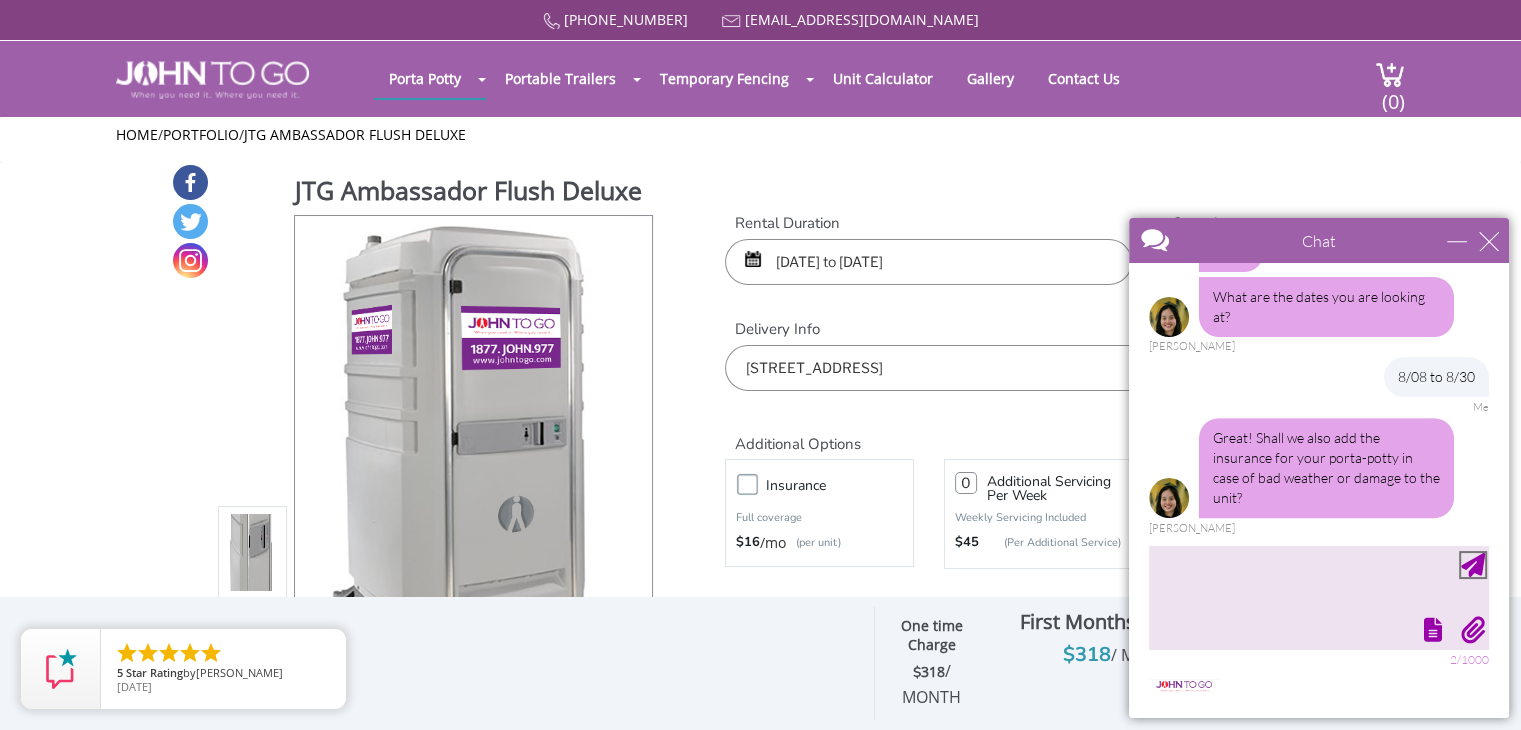 scroll, scrollTop: 894, scrollLeft: 0, axis: vertical 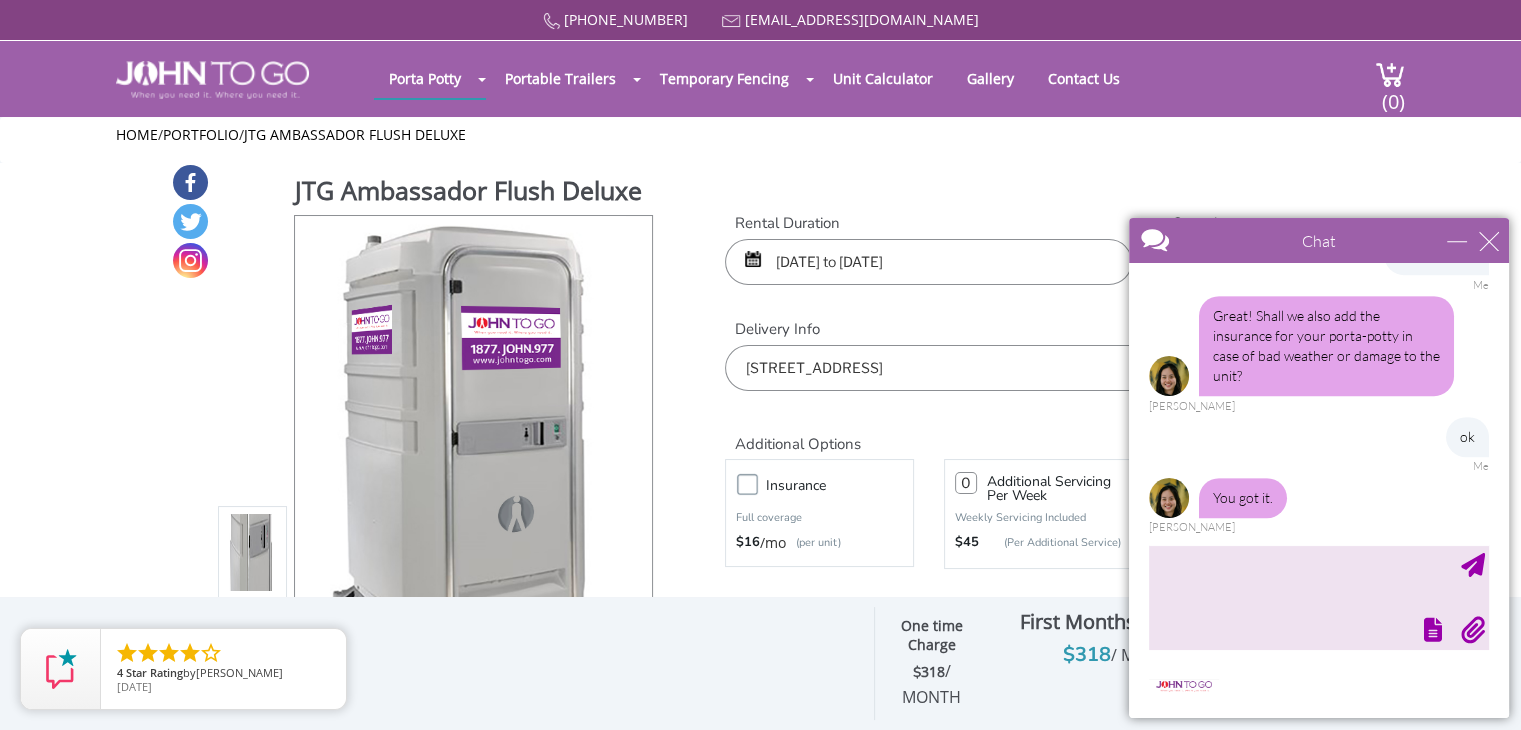 click on "Insurance" at bounding box center [839, 485] 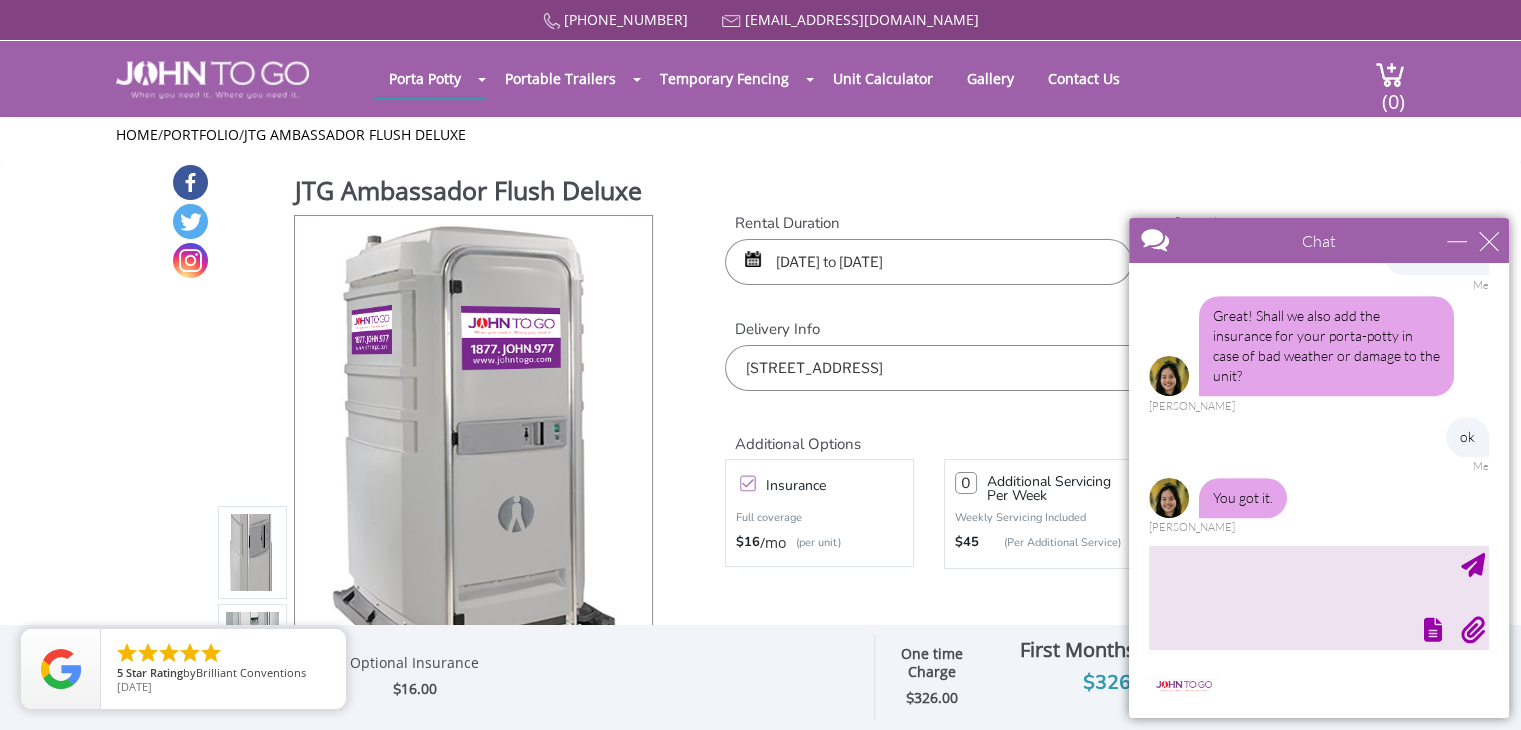 scroll, scrollTop: 1020, scrollLeft: 0, axis: vertical 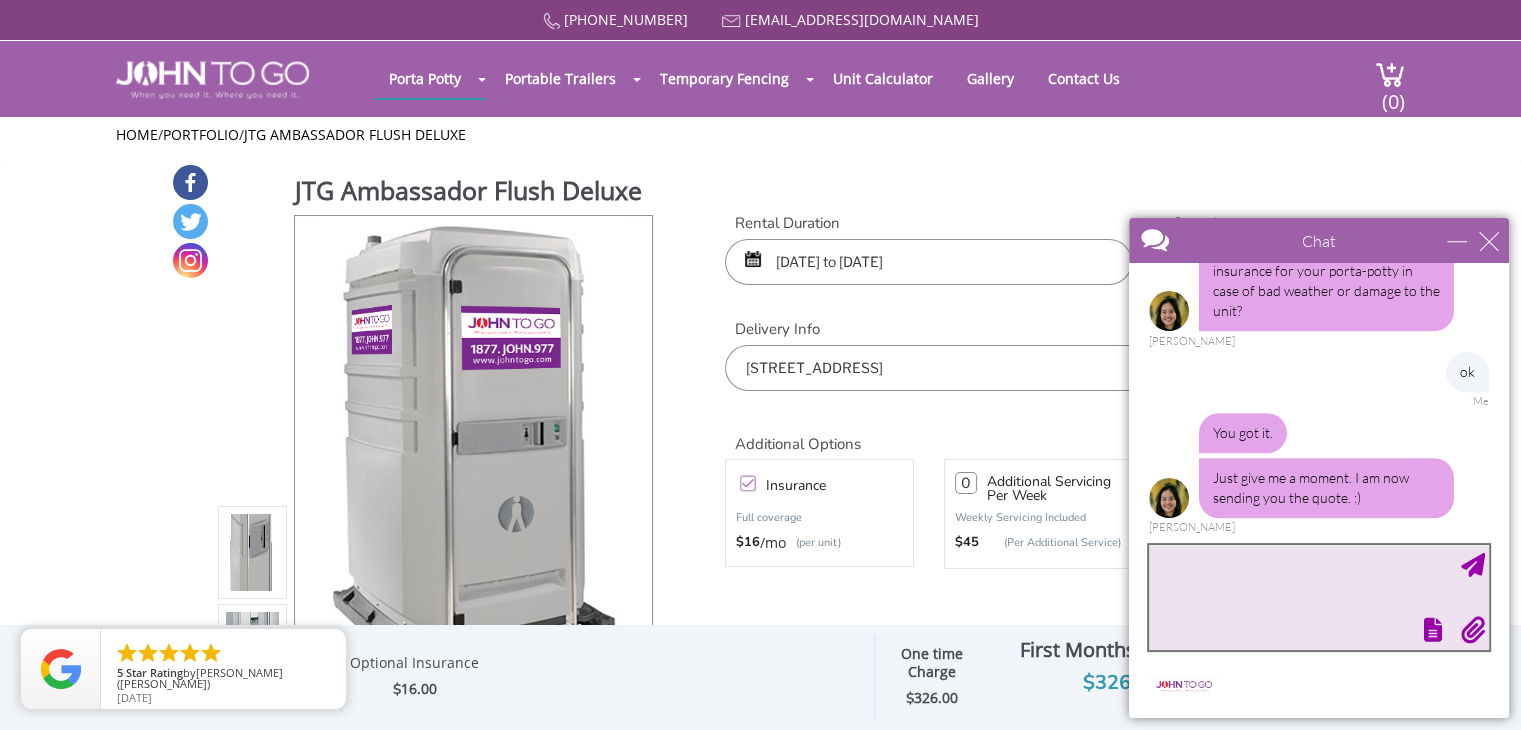 click at bounding box center (1319, 597) 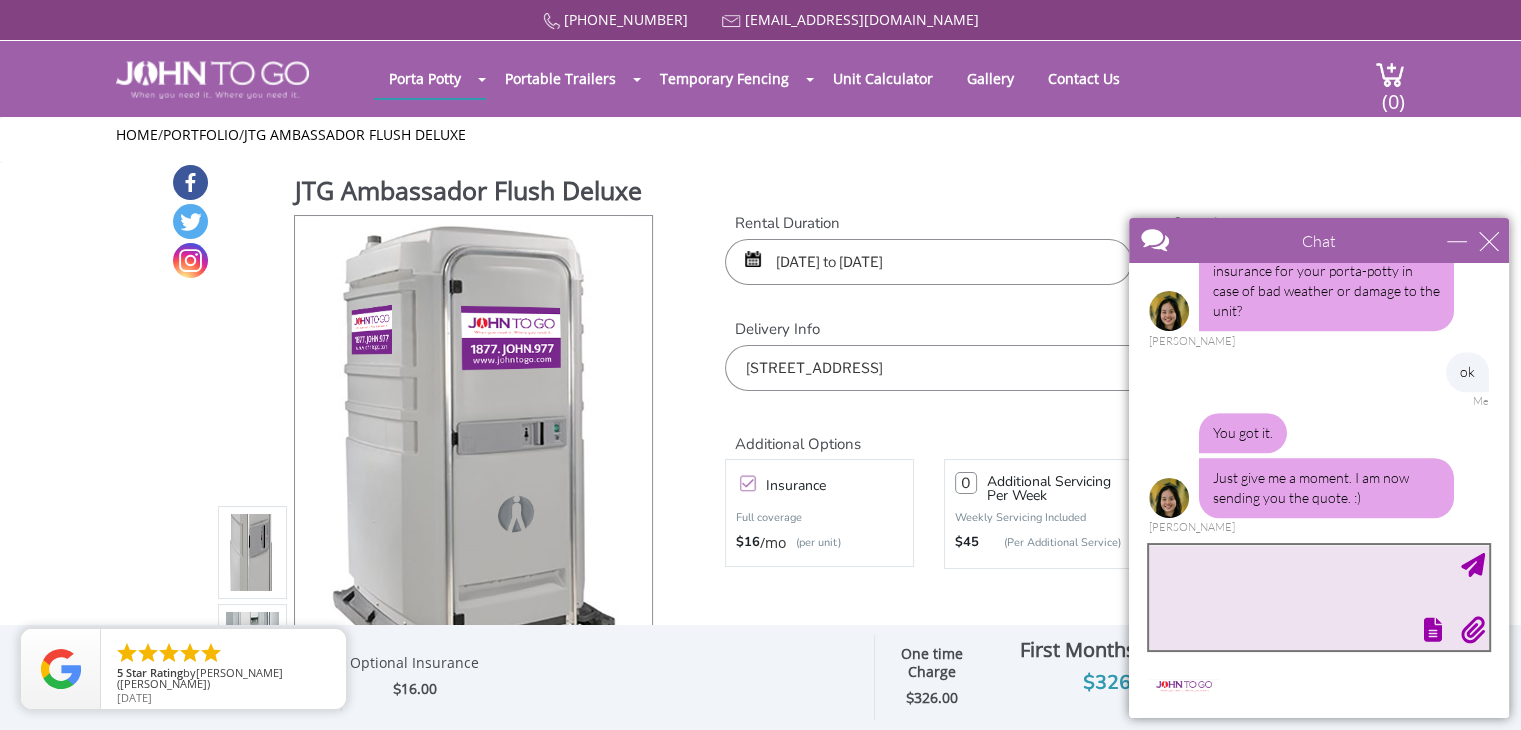 scroll, scrollTop: 1105, scrollLeft: 0, axis: vertical 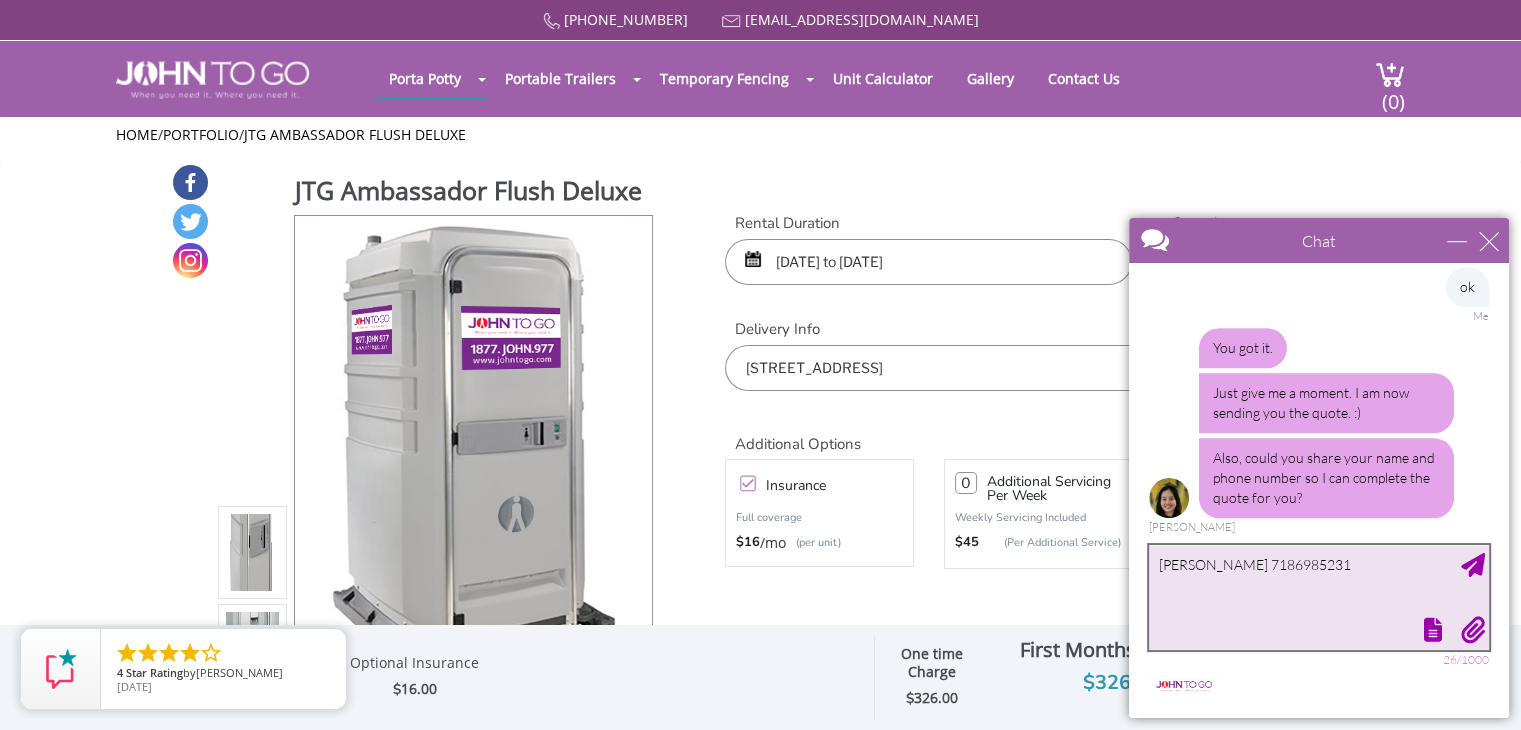 type on "Barbara Saladis 7186985231" 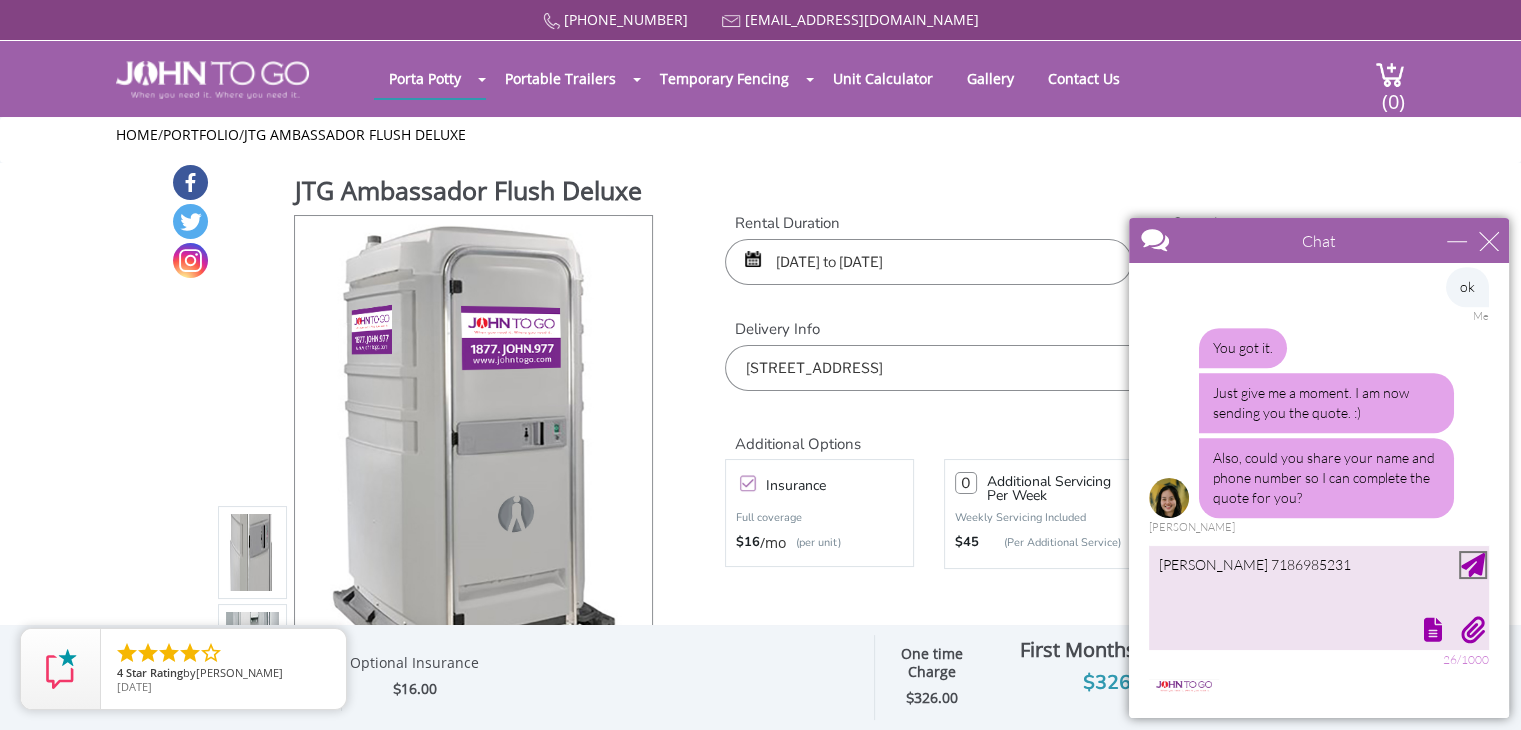 click at bounding box center (1473, 565) 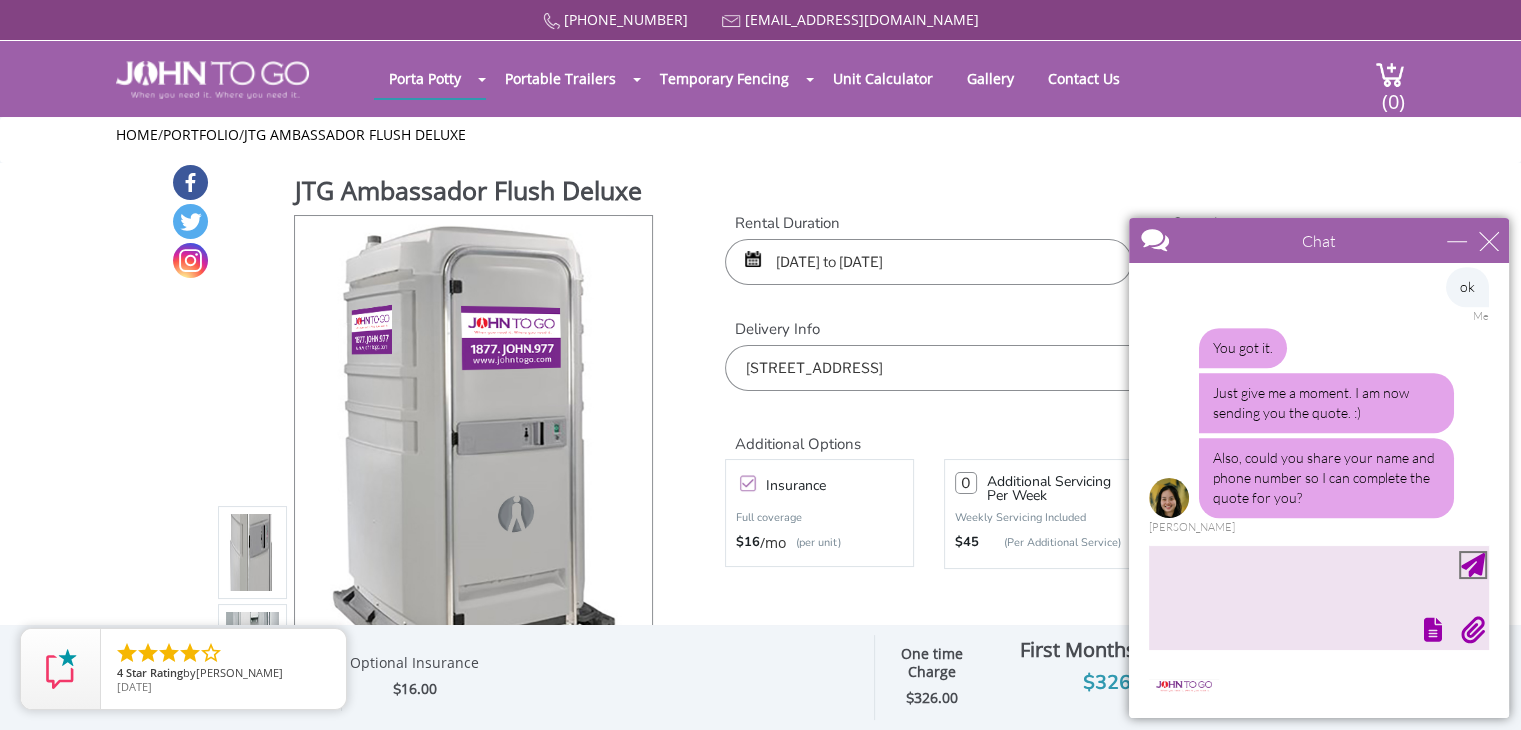 scroll, scrollTop: 1166, scrollLeft: 0, axis: vertical 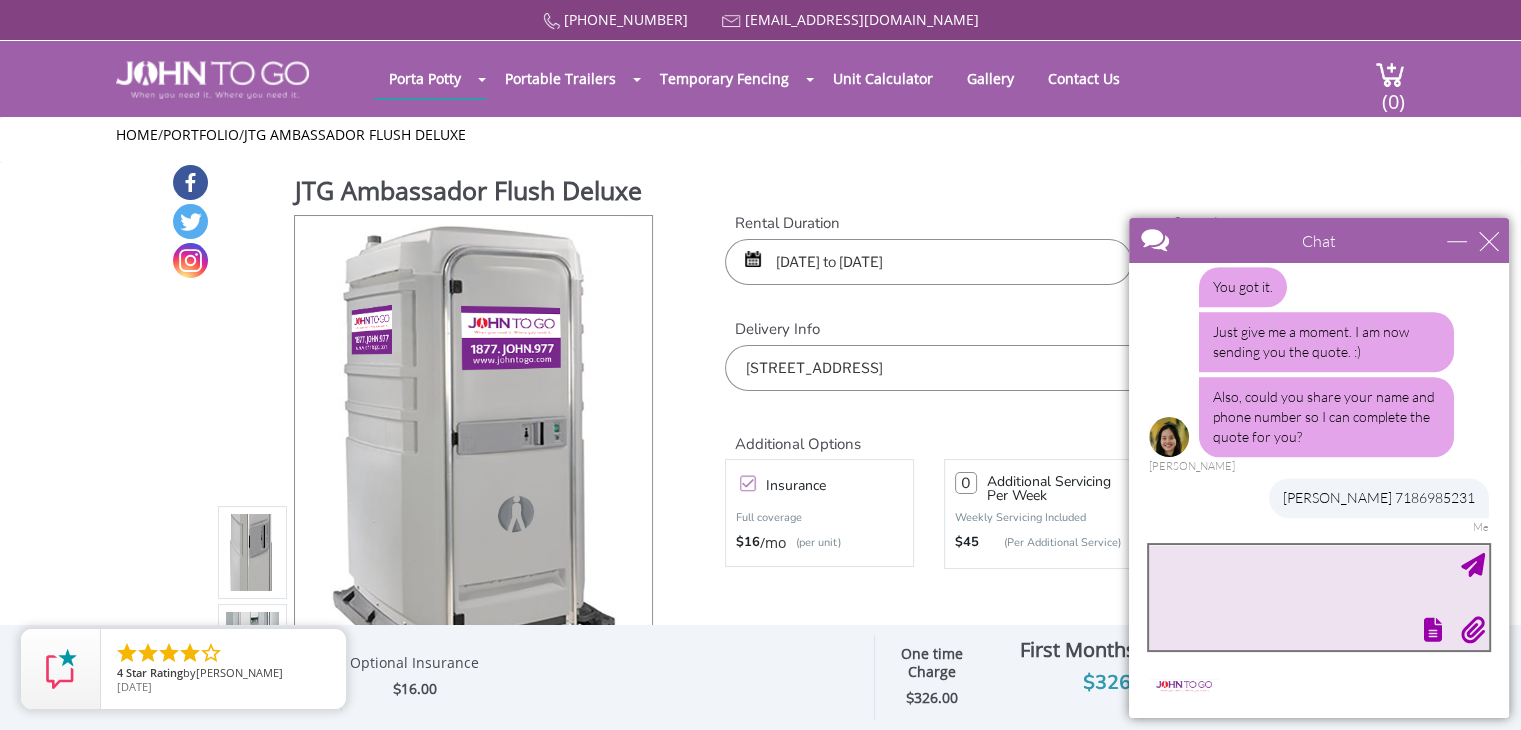 click at bounding box center (1319, 597) 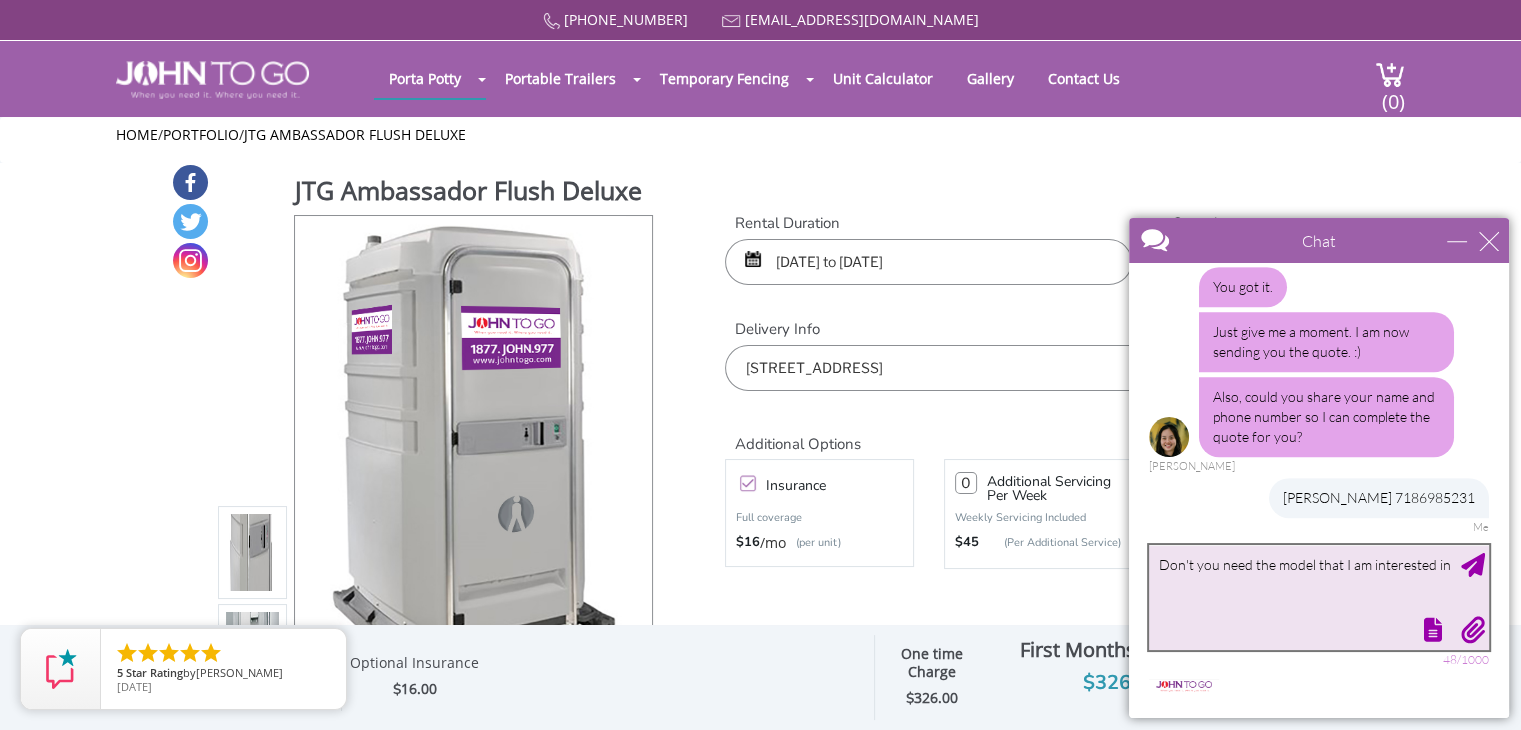 type on "Don't you need the model that I am interested in" 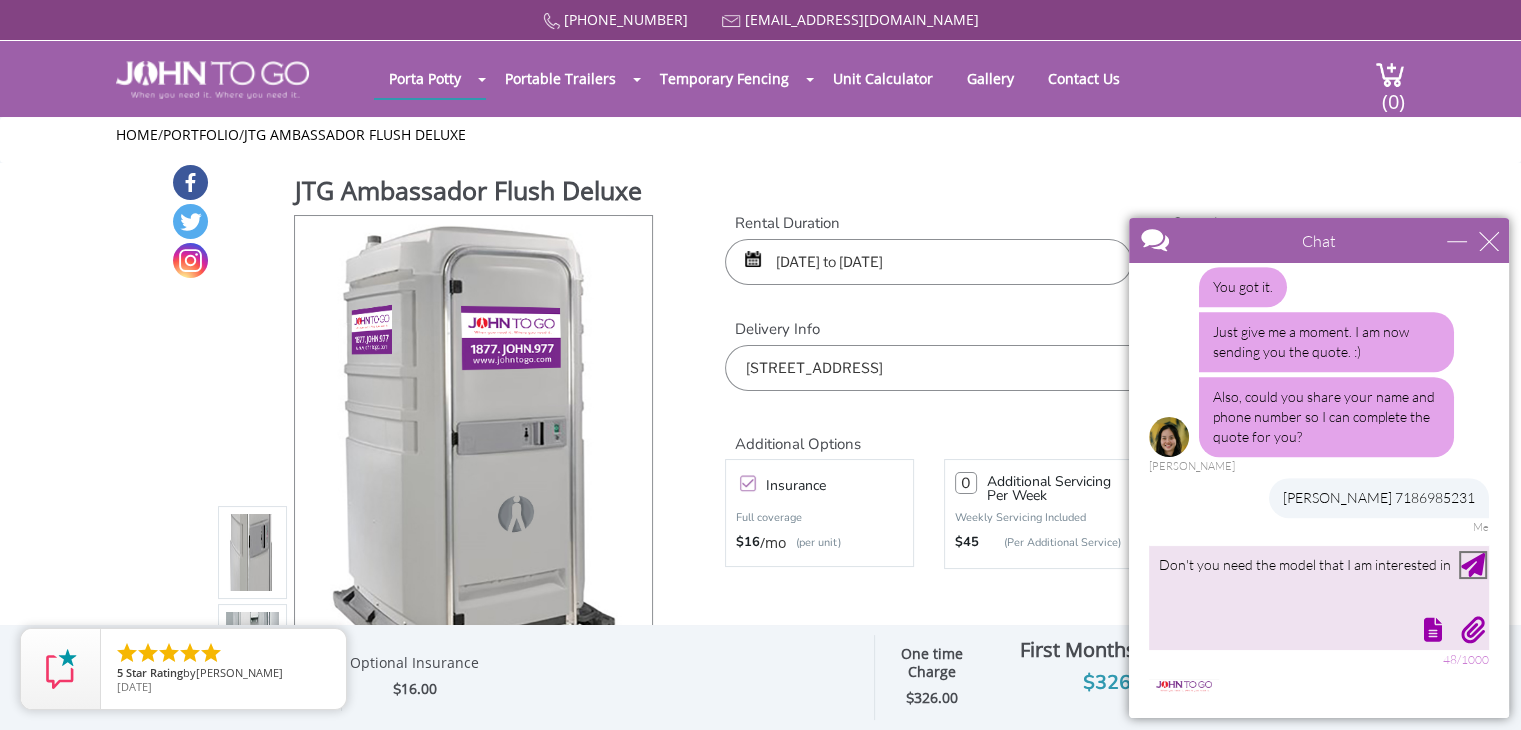 click at bounding box center [1473, 565] 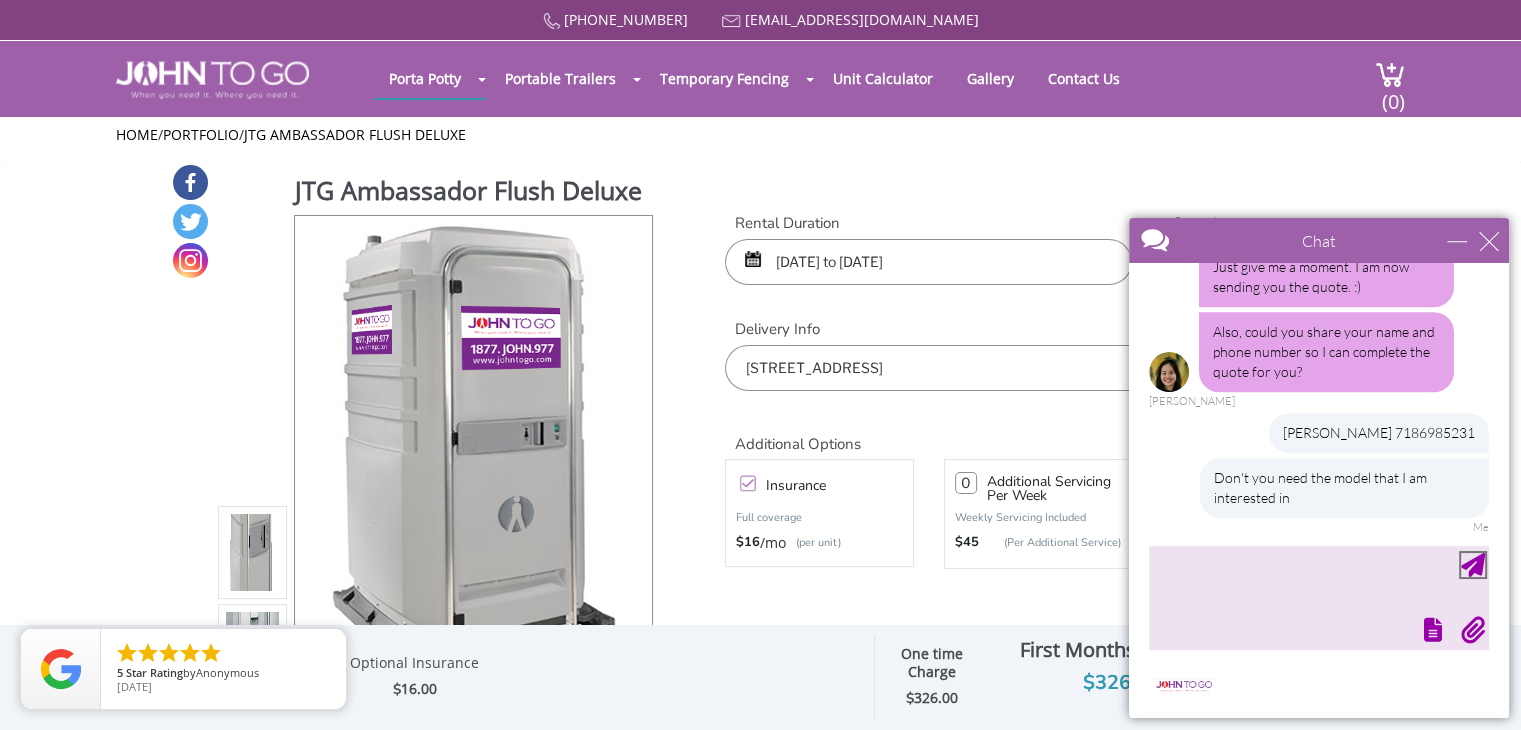 scroll, scrollTop: 1292, scrollLeft: 0, axis: vertical 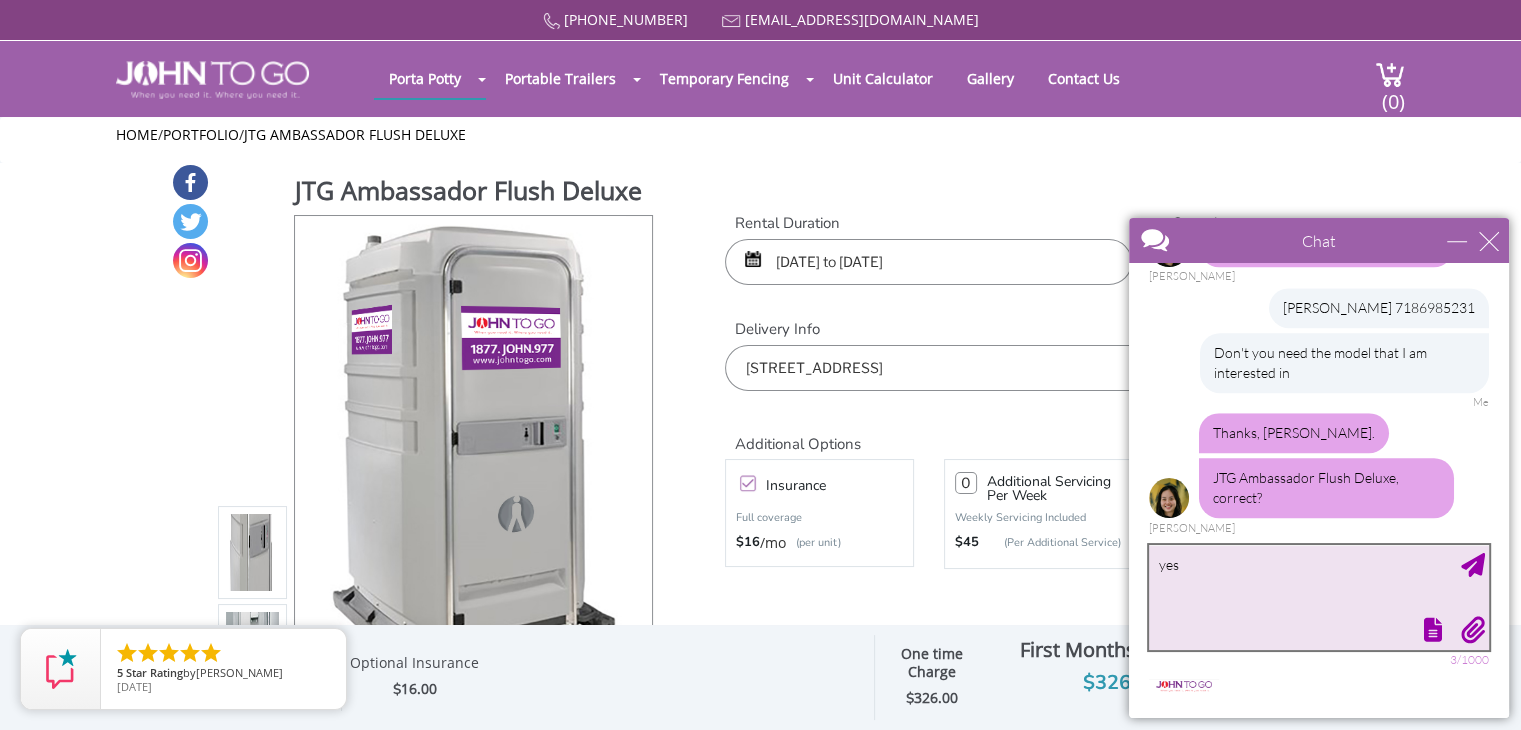 type on "yes" 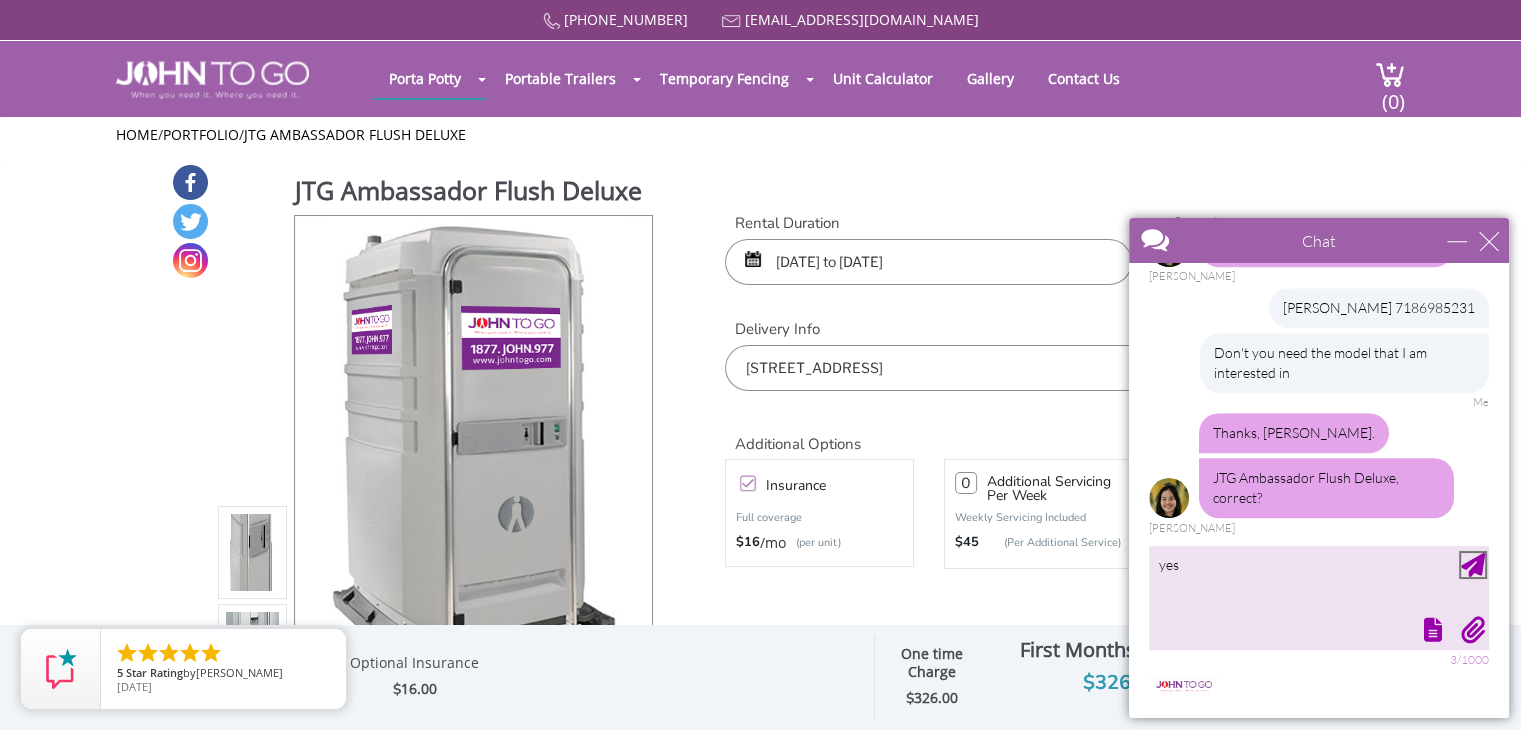 click at bounding box center [1473, 565] 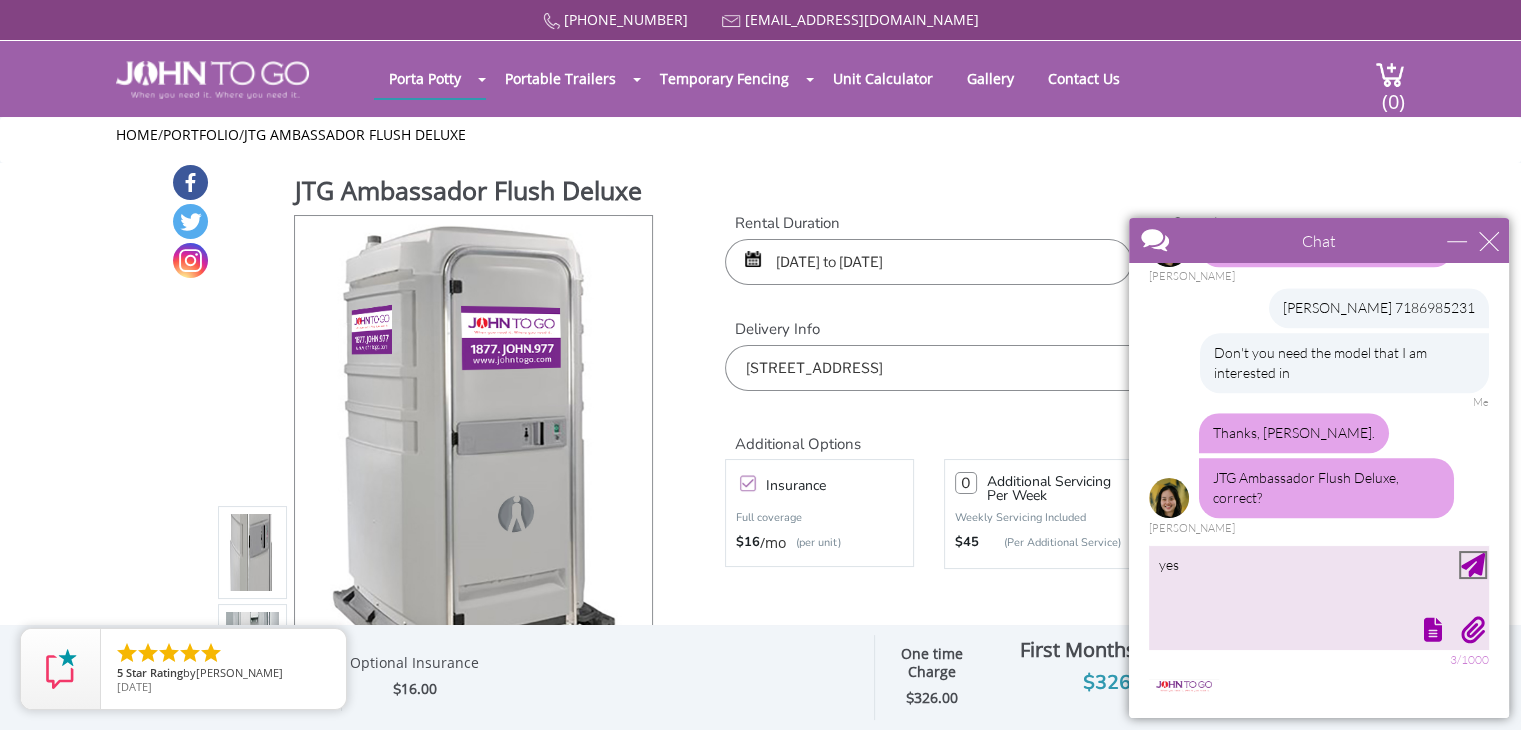 type 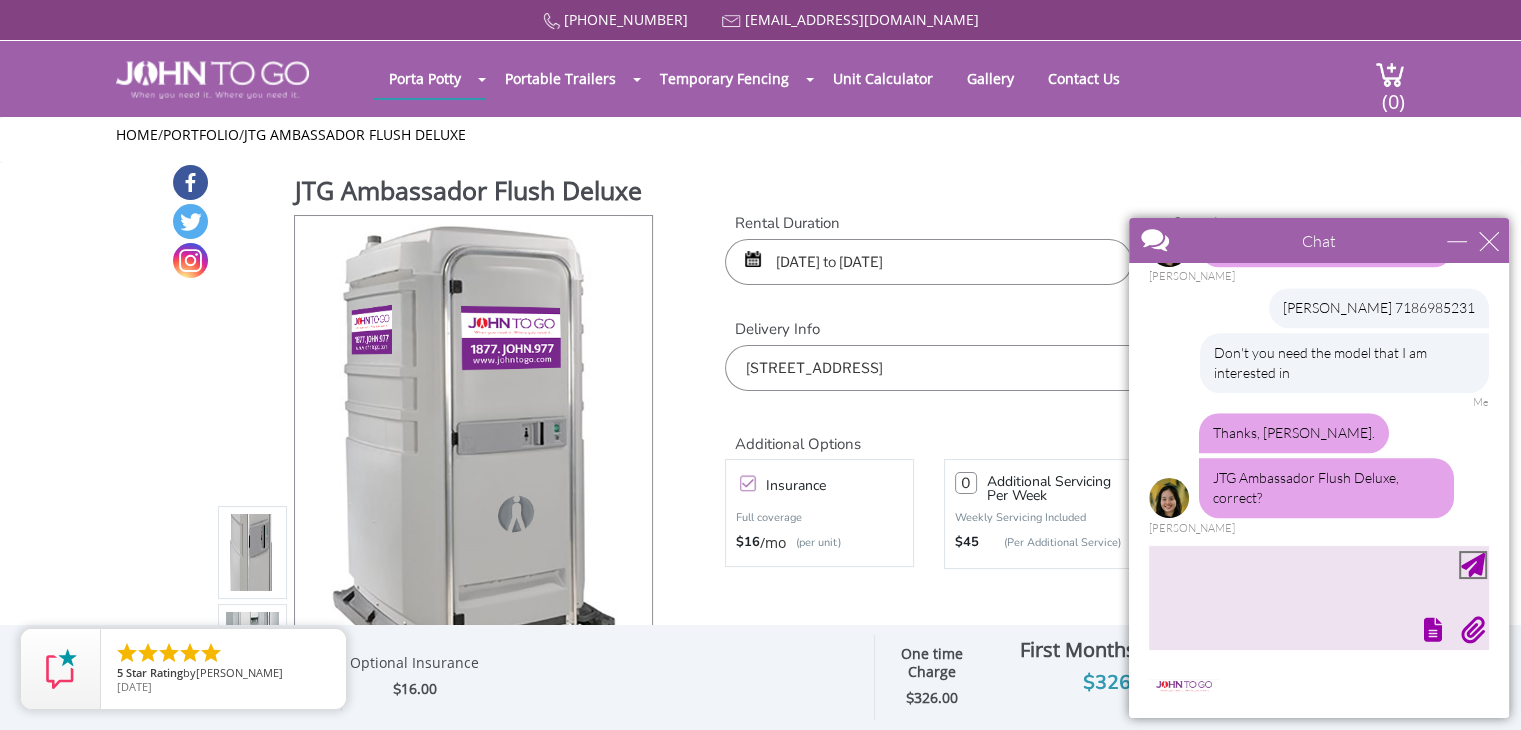 scroll, scrollTop: 1417, scrollLeft: 0, axis: vertical 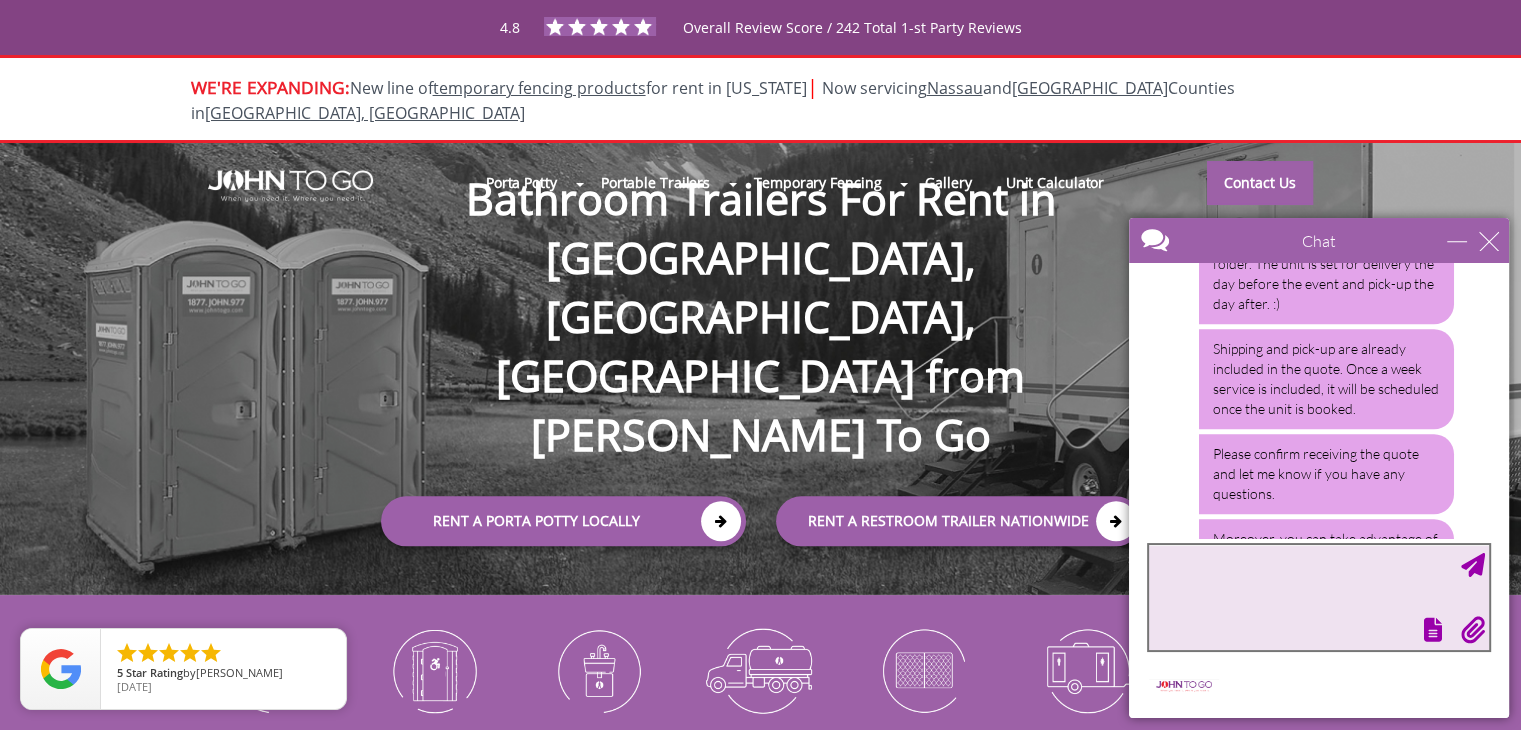 click at bounding box center (1319, 597) 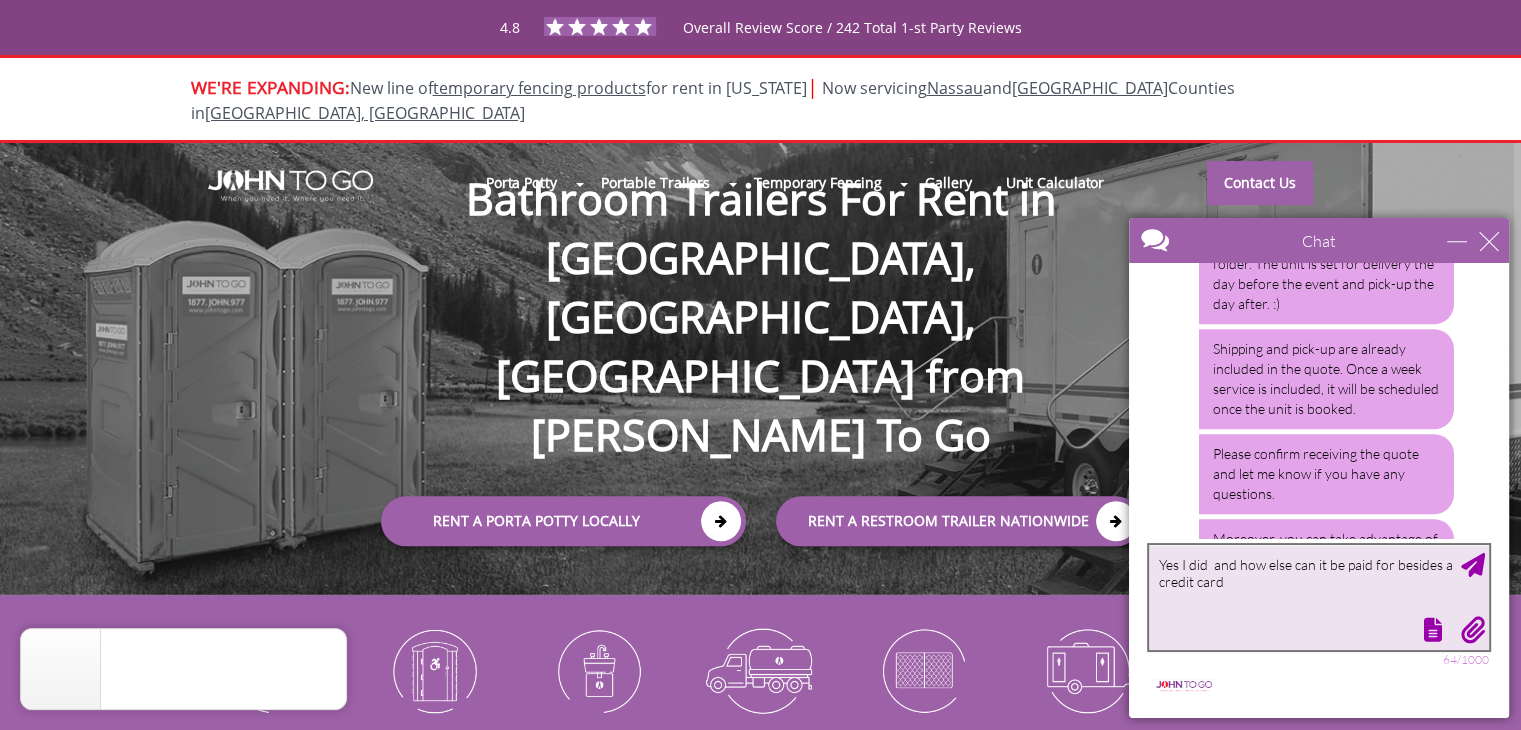 type on "Yes I did  and how else can it be paid for besides a credit card" 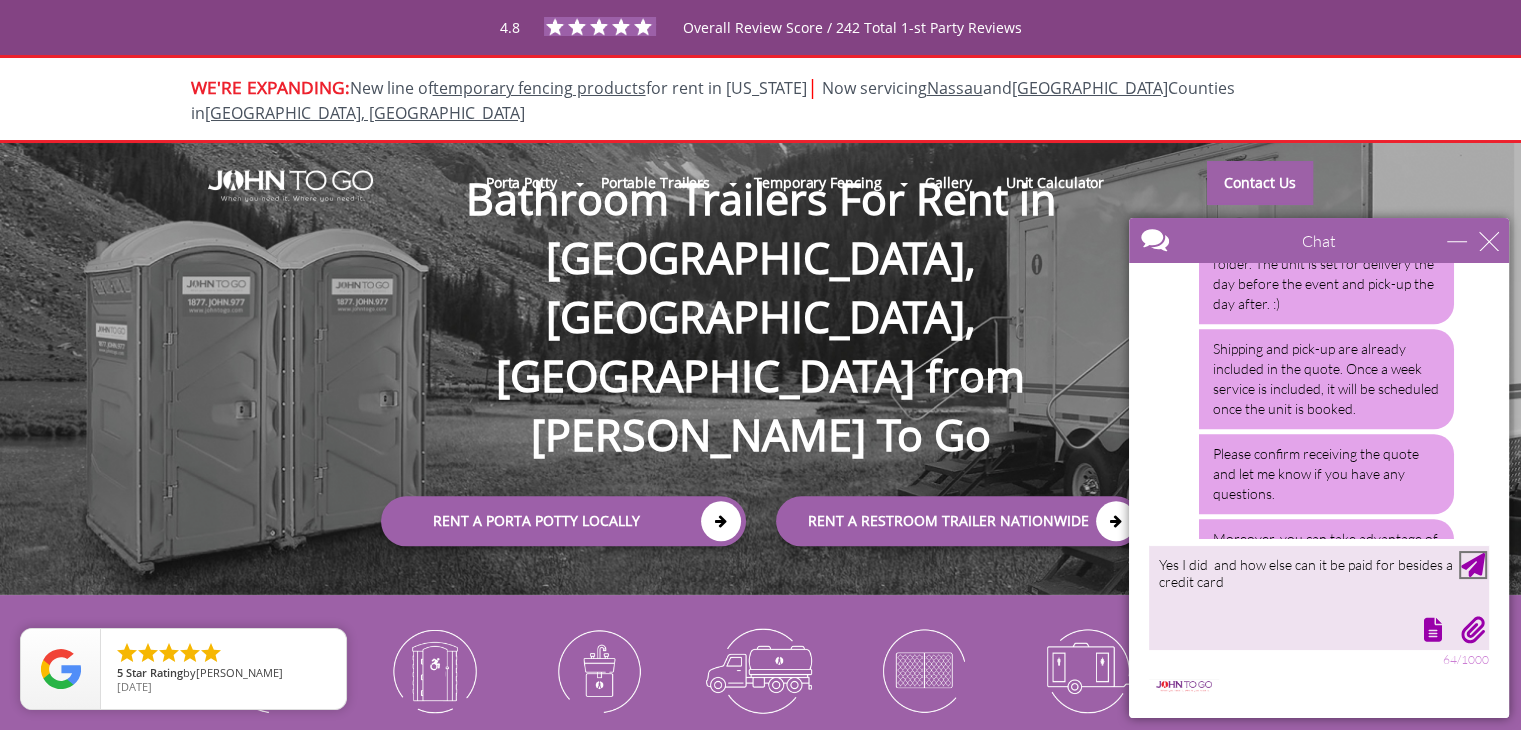 click at bounding box center [1473, 565] 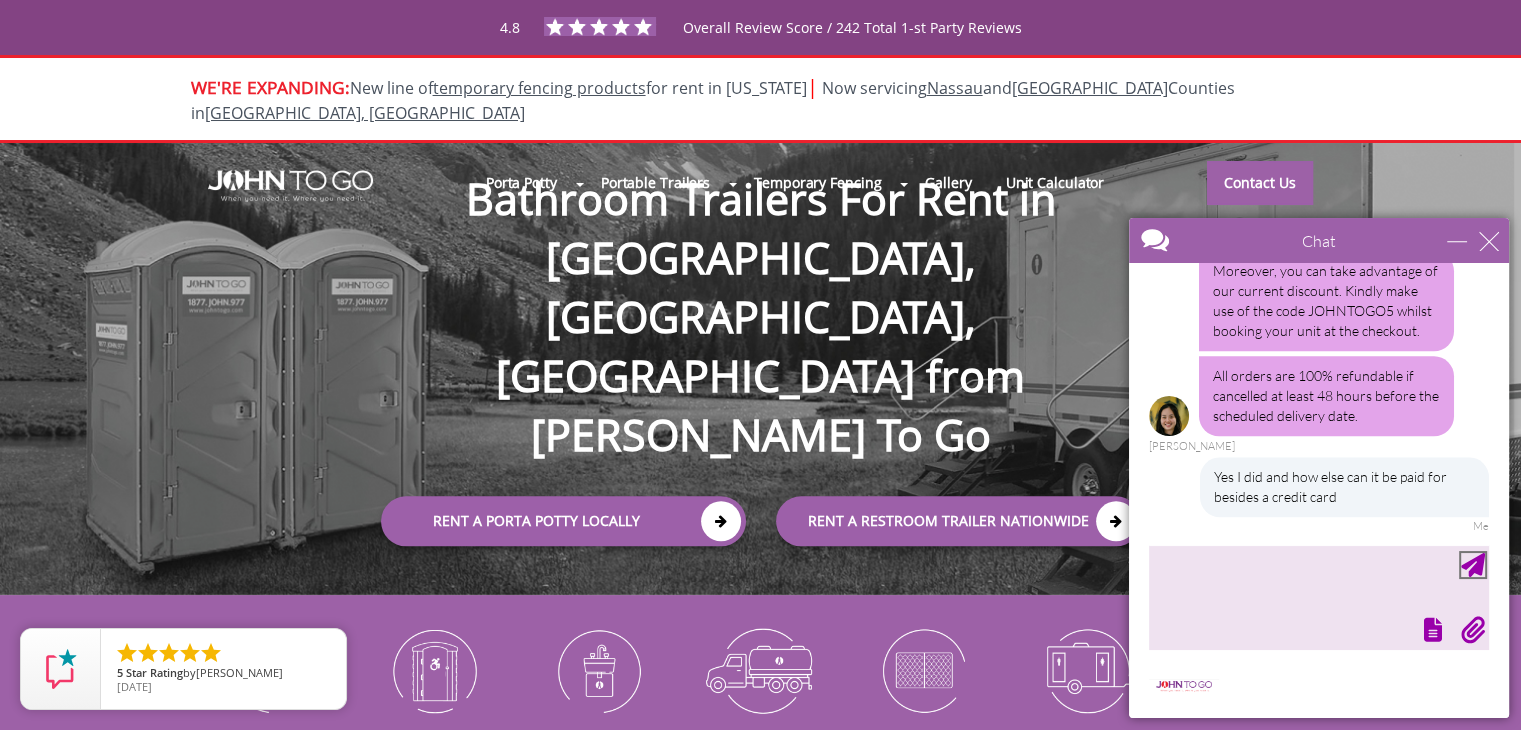 scroll, scrollTop: 2064, scrollLeft: 0, axis: vertical 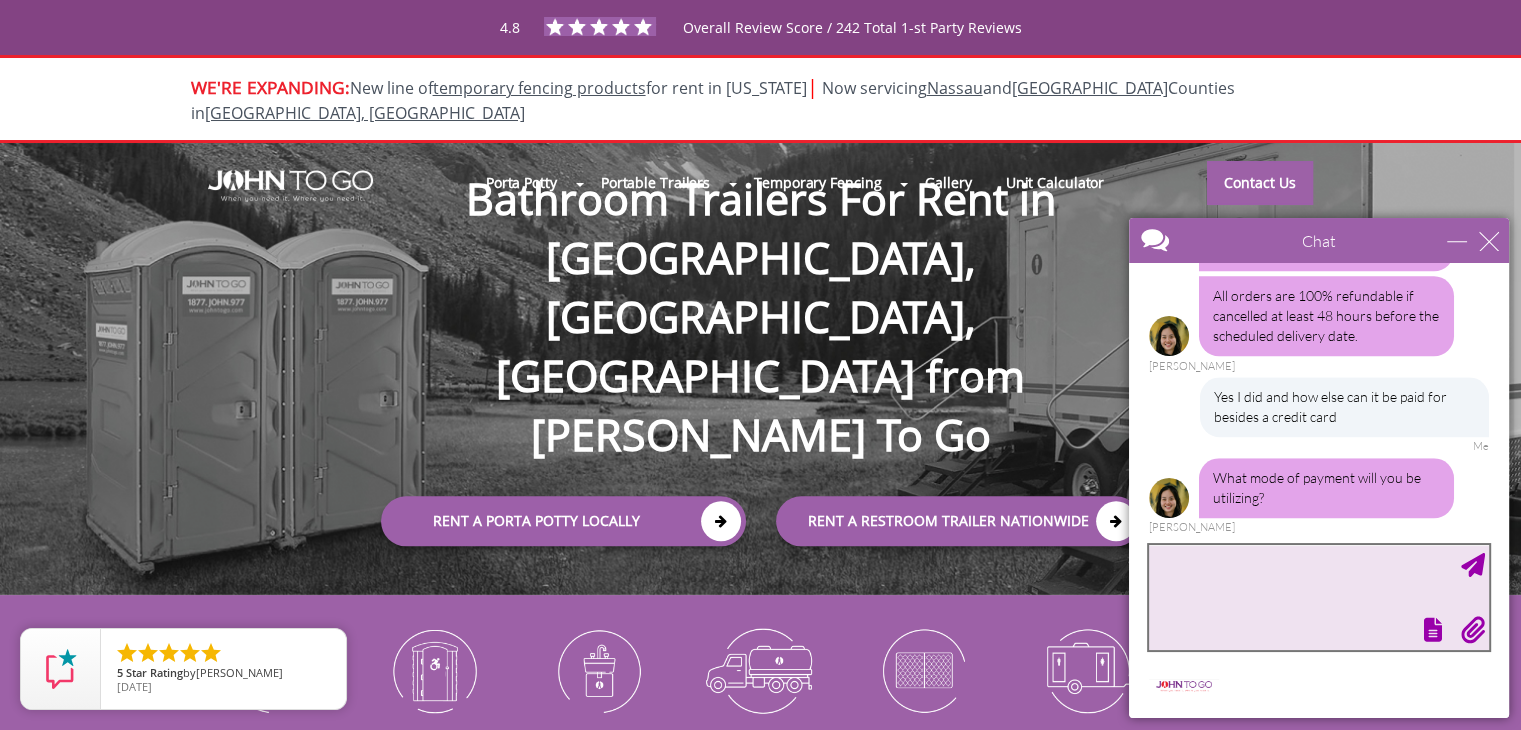 click at bounding box center (1319, 597) 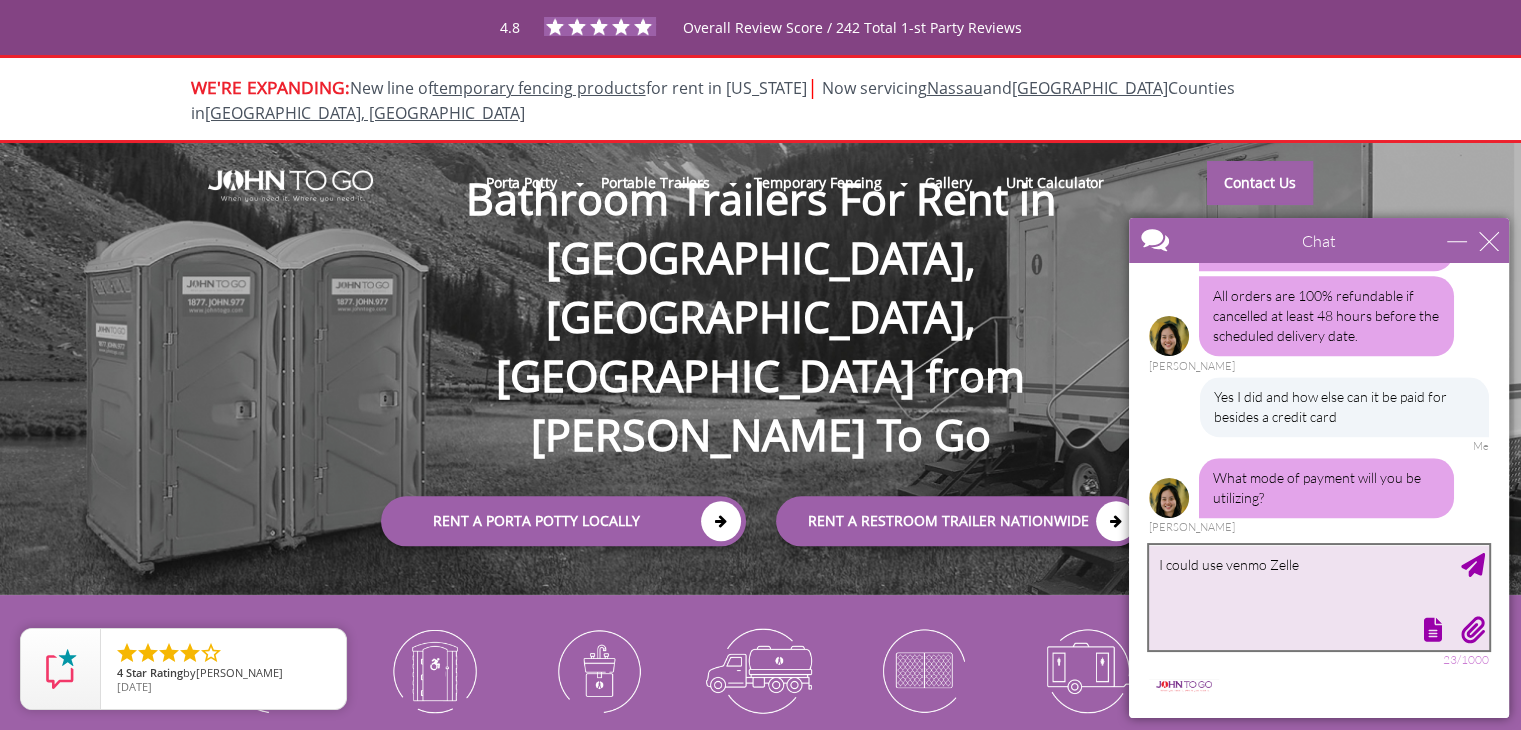 click on "I could use venmo Zelle" at bounding box center (1319, 597) 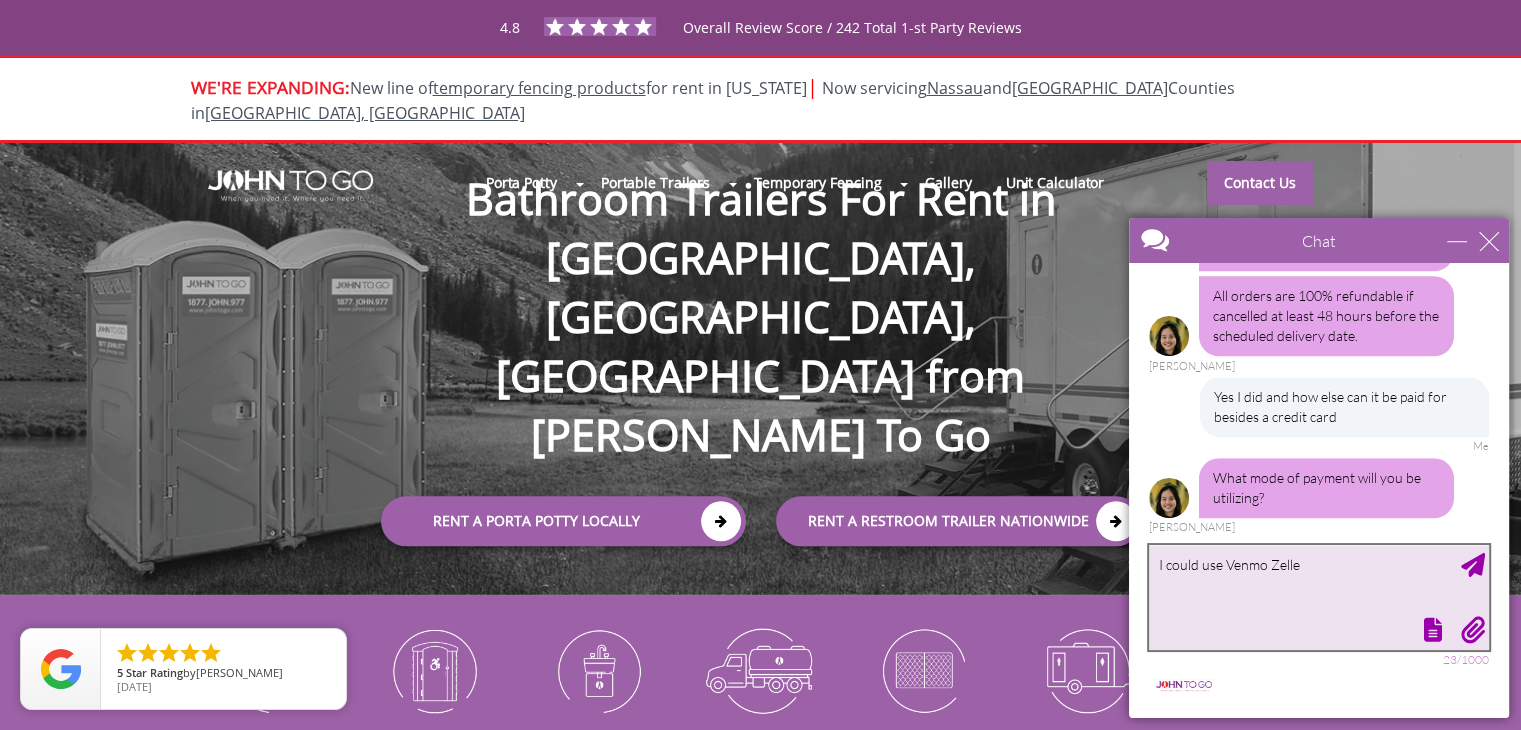 click on "I could use Venmo Zelle" at bounding box center (1319, 597) 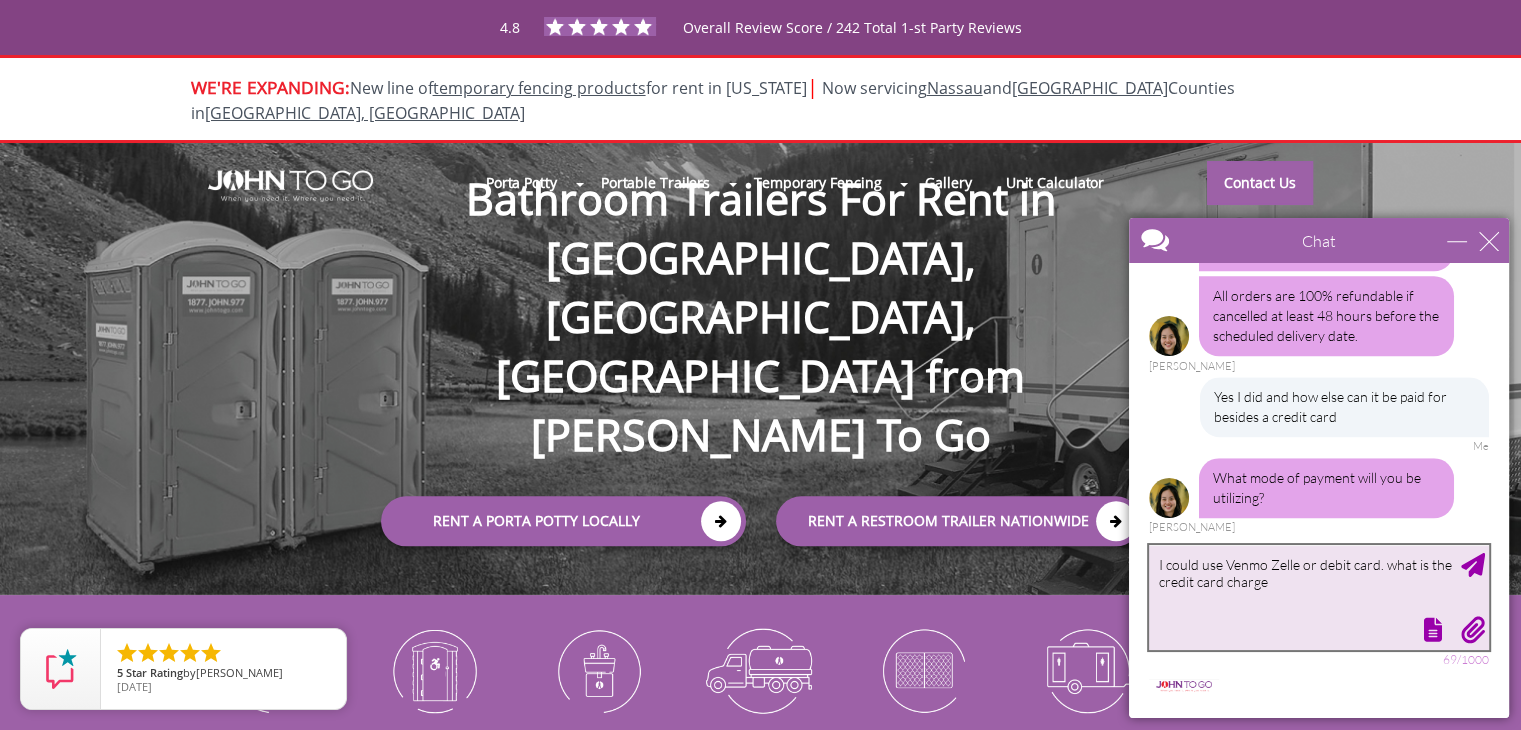 click on "I could use Venmo Zelle or debit card. what is the credit card charge" at bounding box center [1319, 597] 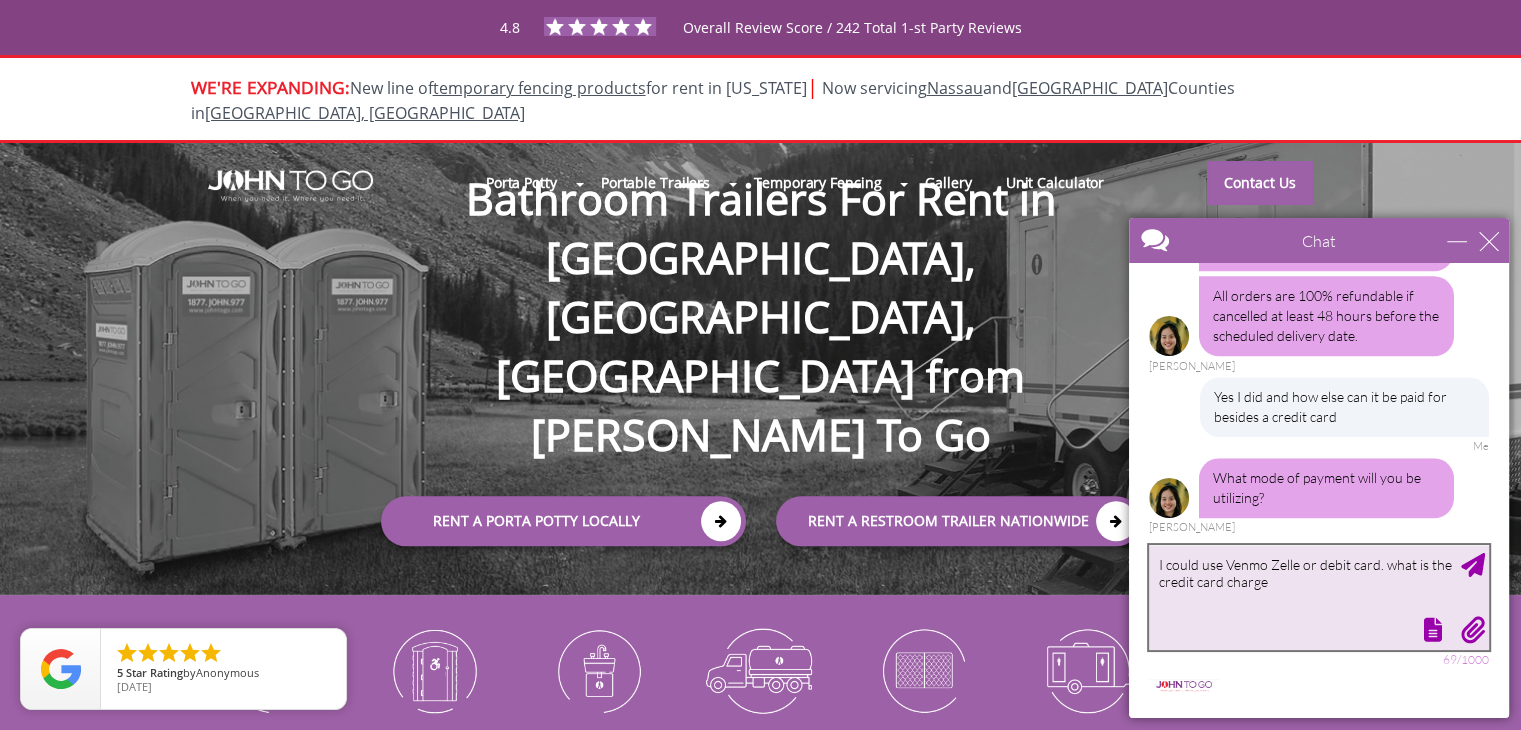 type on "I could use Venmo Zelle or debit card. what is the credit card charge" 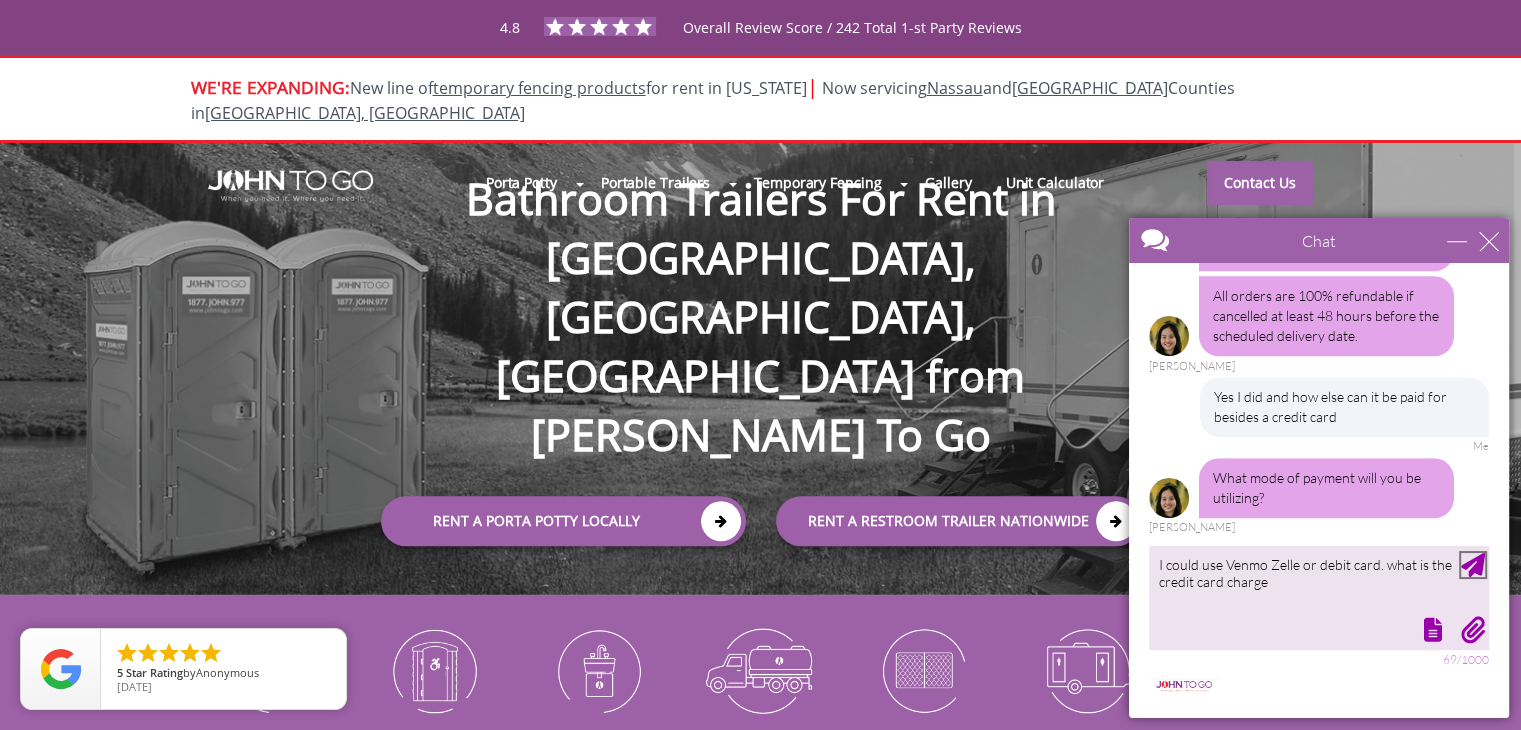 click at bounding box center (1473, 565) 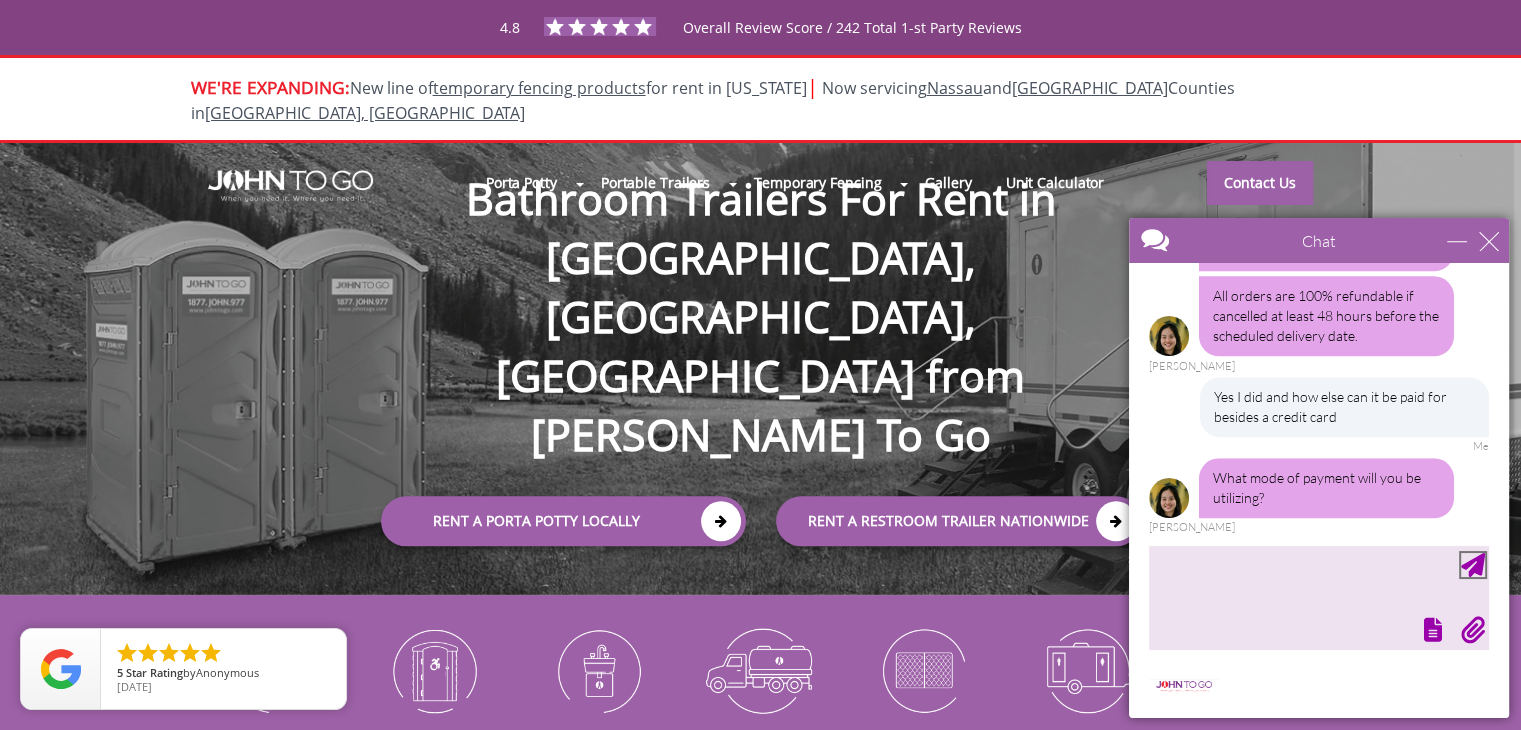 scroll, scrollTop: 2165, scrollLeft: 0, axis: vertical 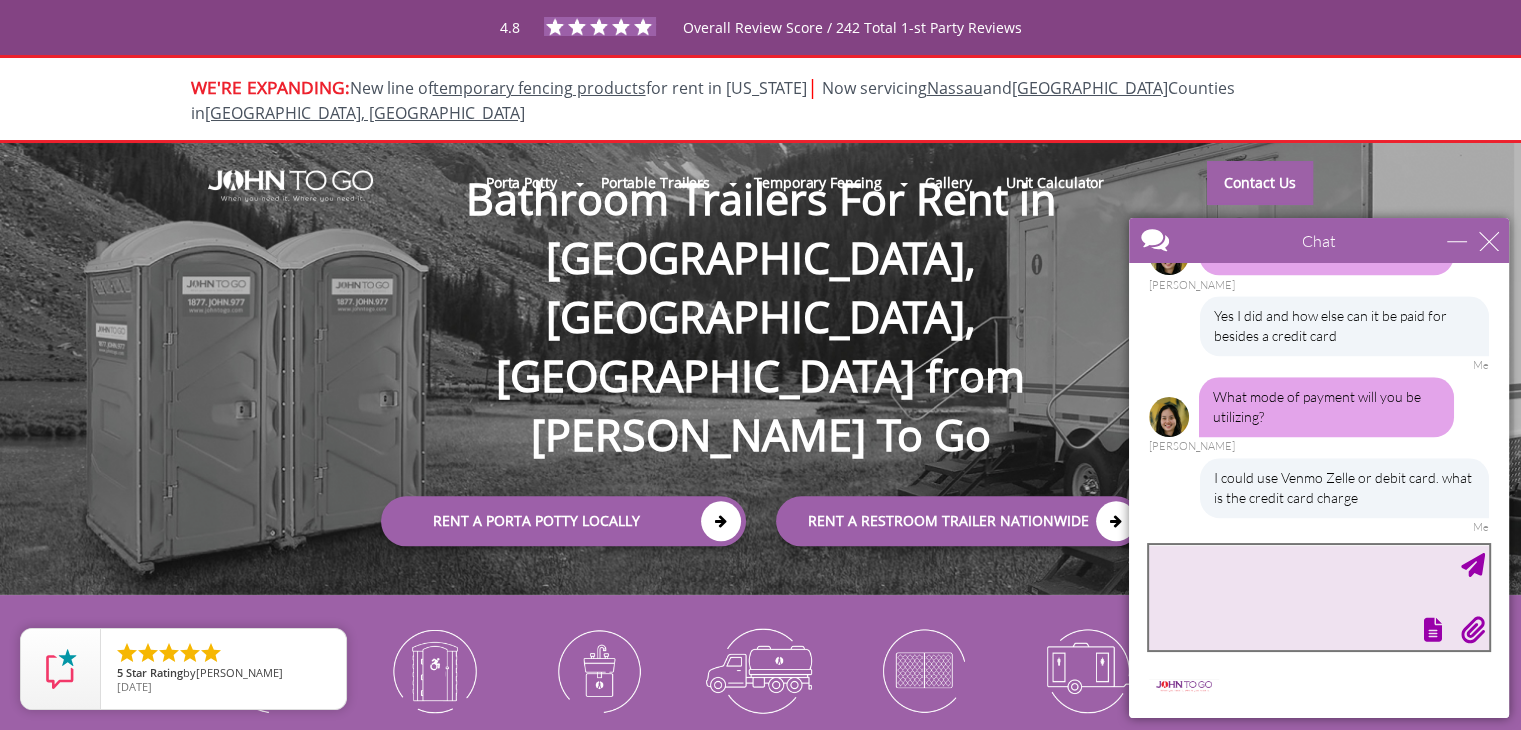 click at bounding box center [1319, 597] 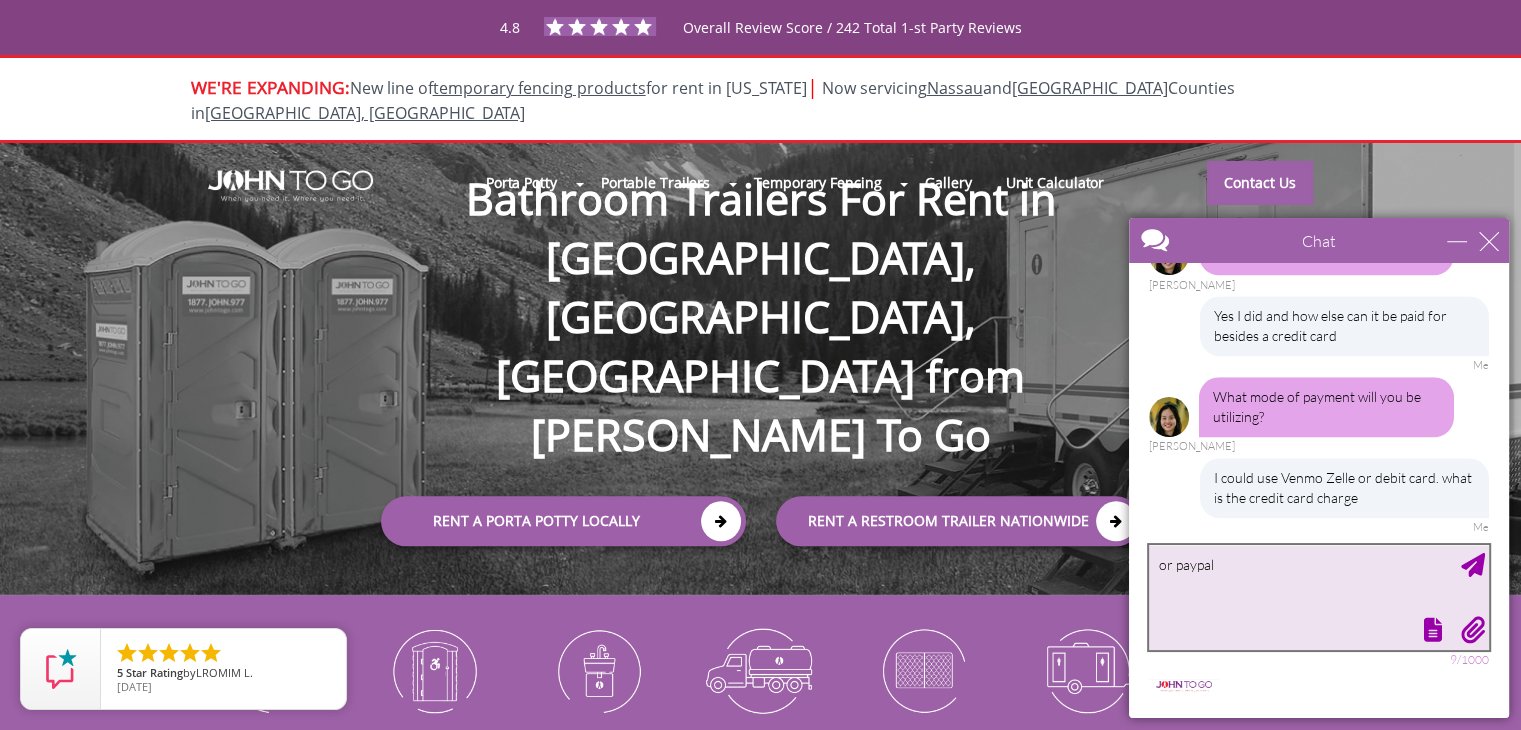 type on "or paypal" 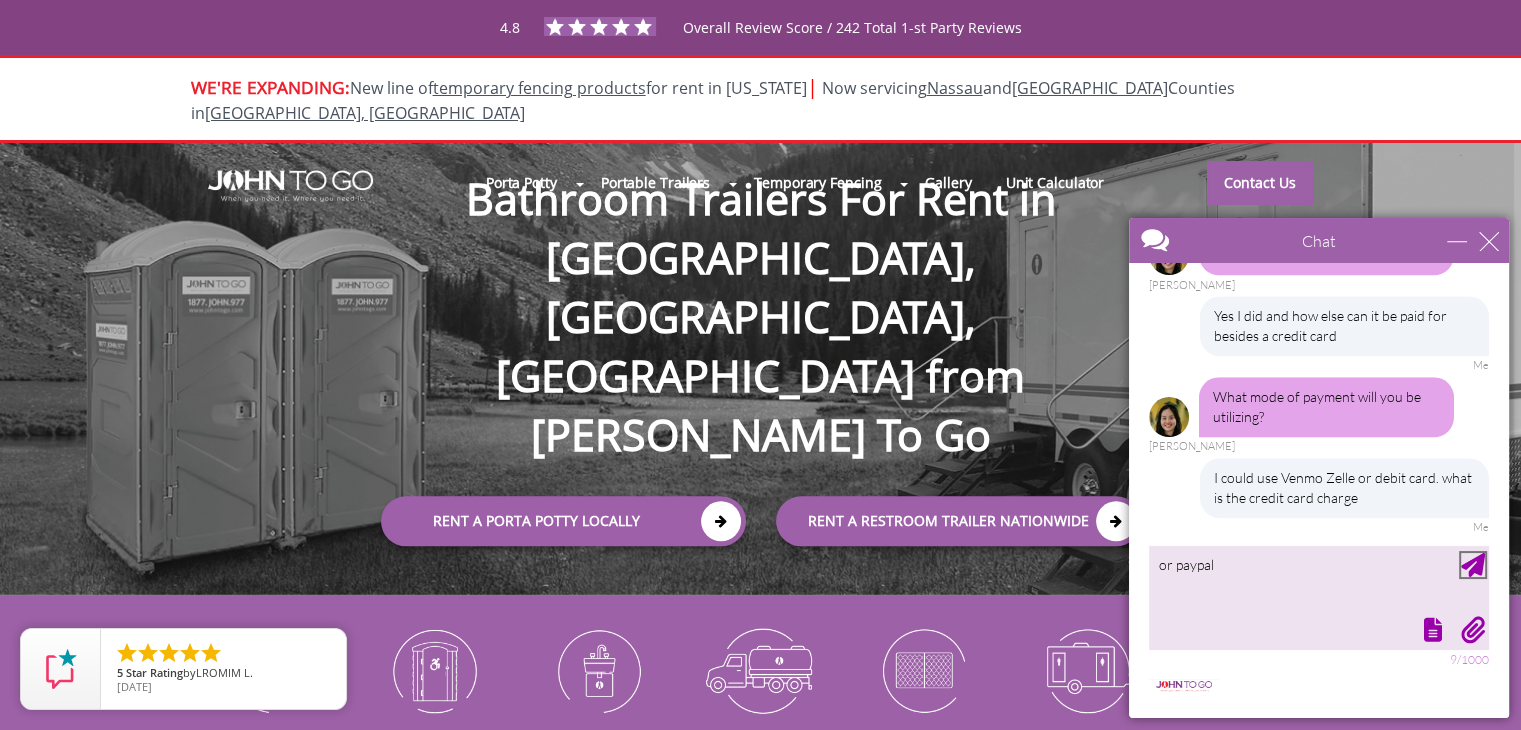 click at bounding box center (1473, 565) 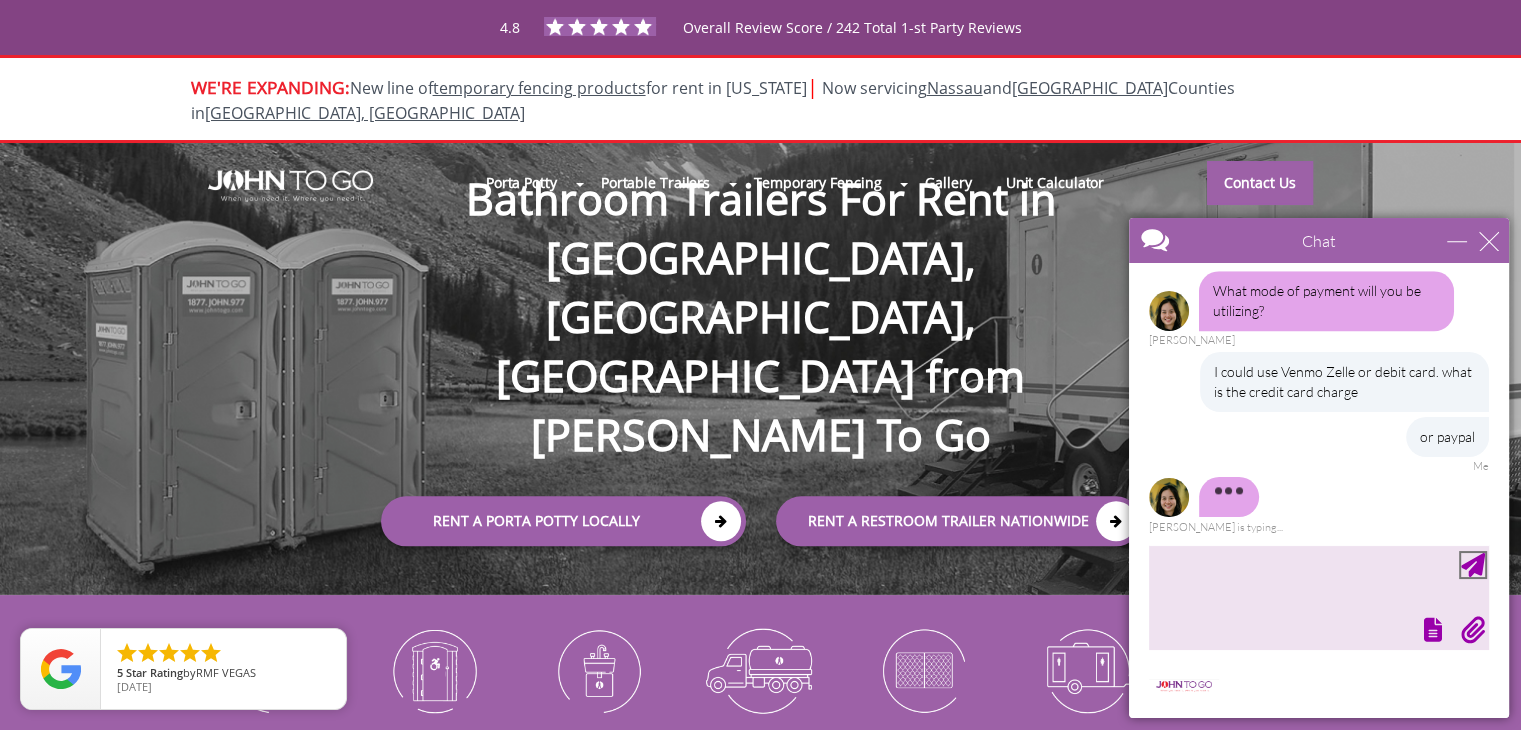scroll, scrollTop: 2210, scrollLeft: 0, axis: vertical 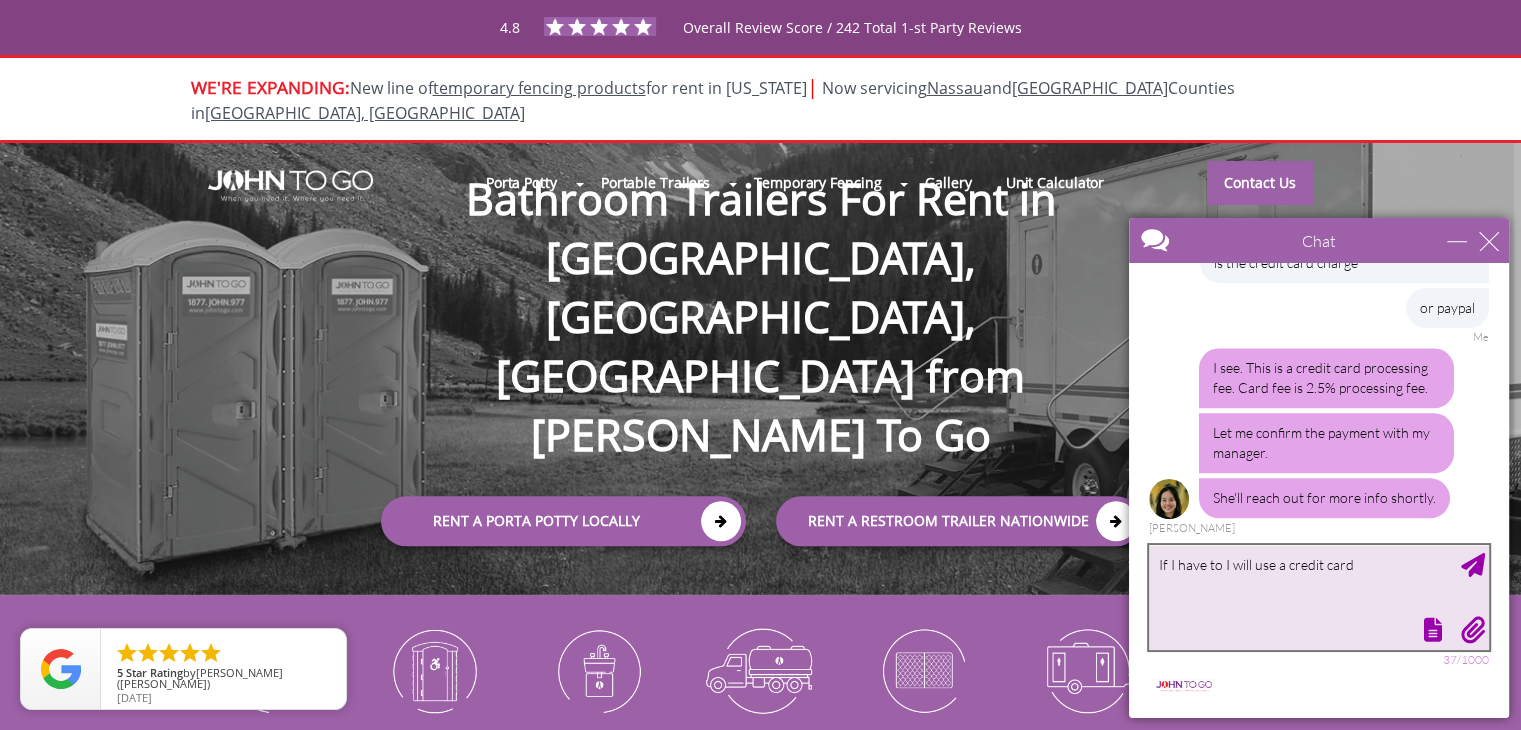 type on "If I have to I will use a credit card" 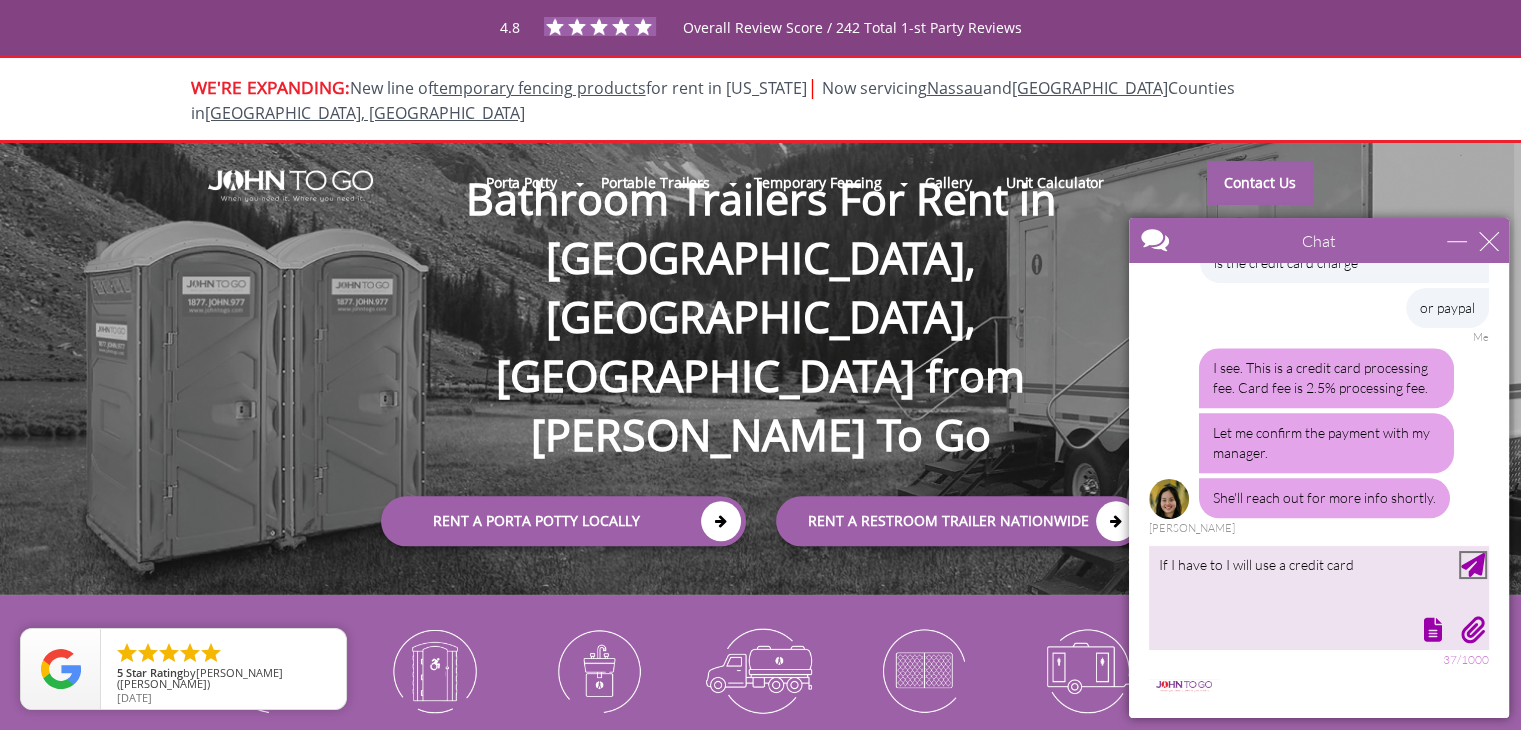 click at bounding box center (1473, 565) 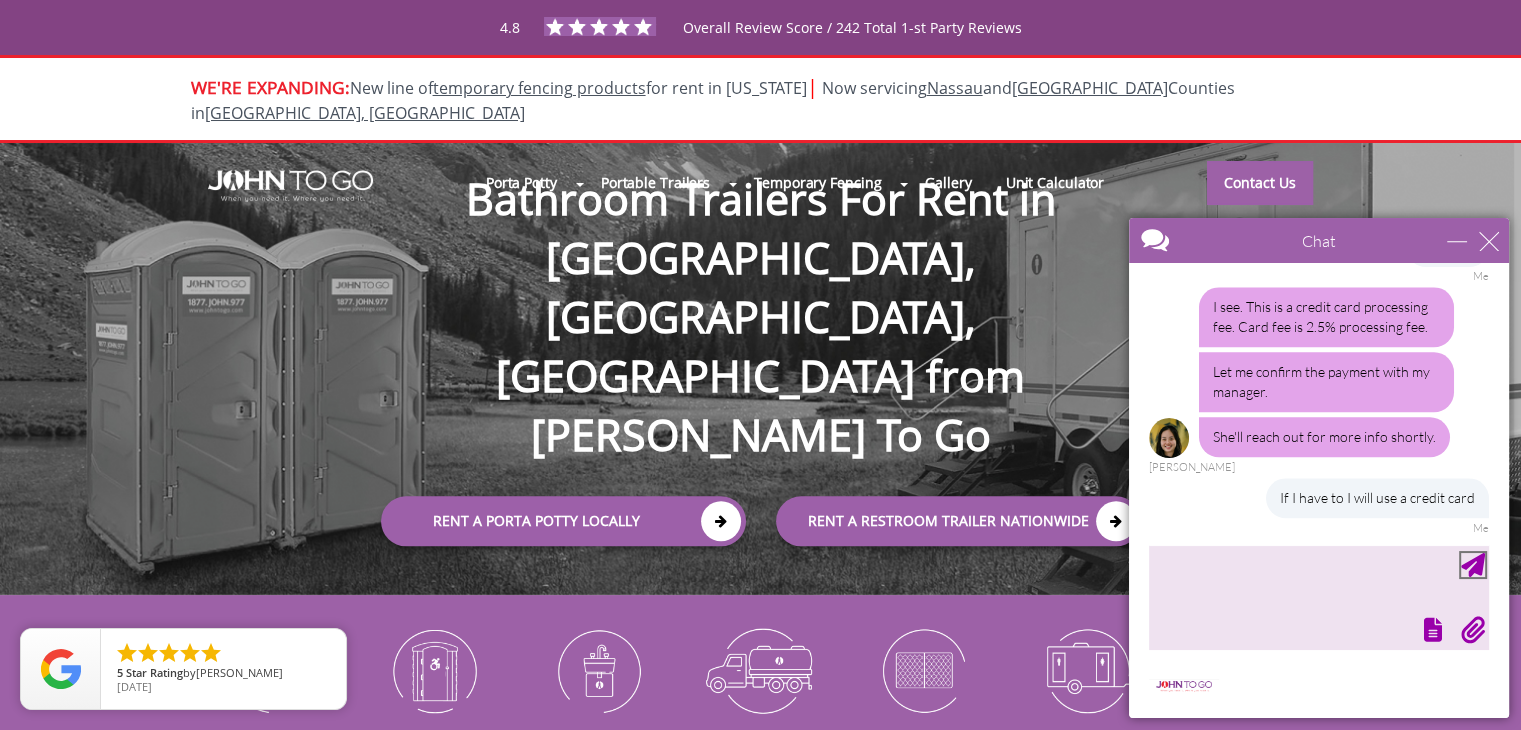 scroll, scrollTop: 2522, scrollLeft: 0, axis: vertical 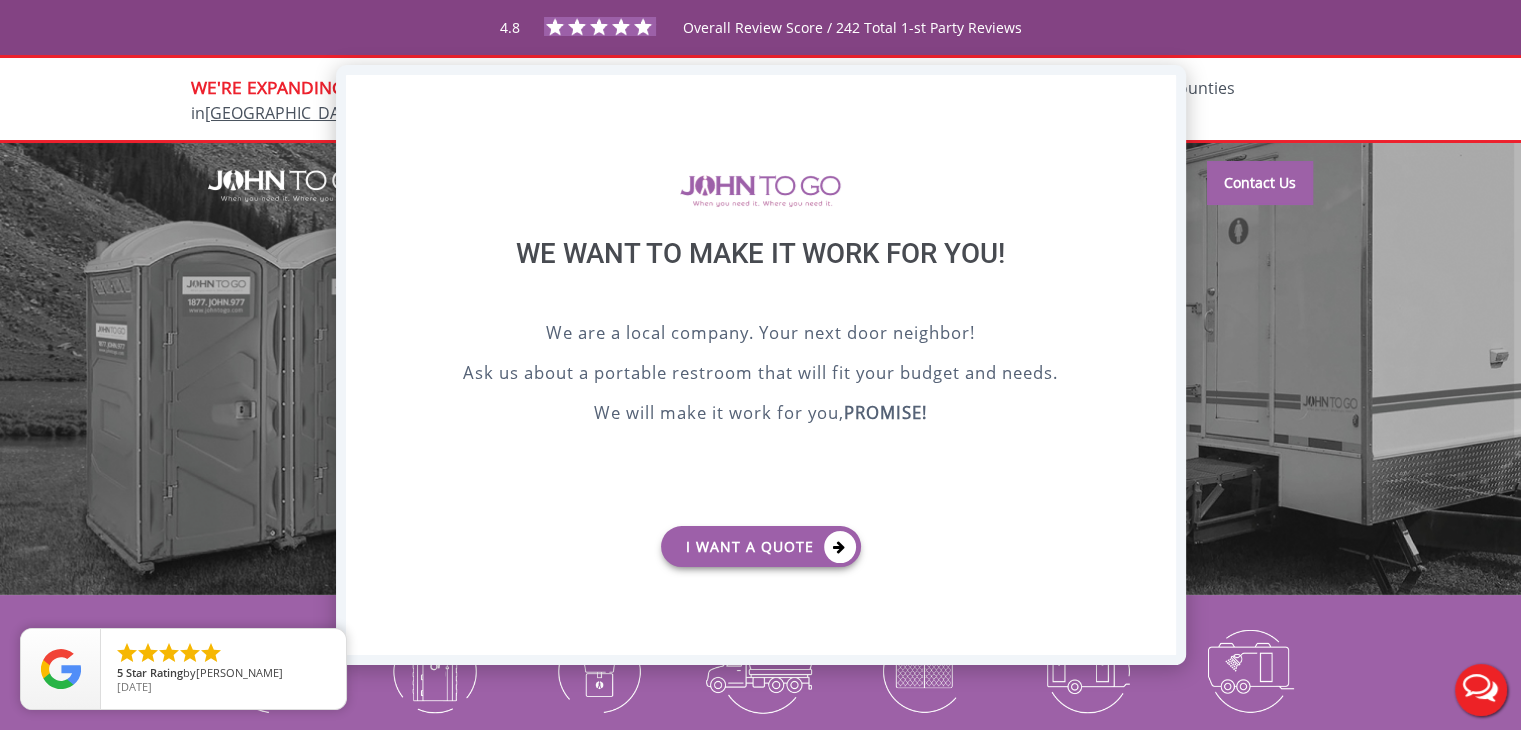 click on "X" at bounding box center [1159, 92] 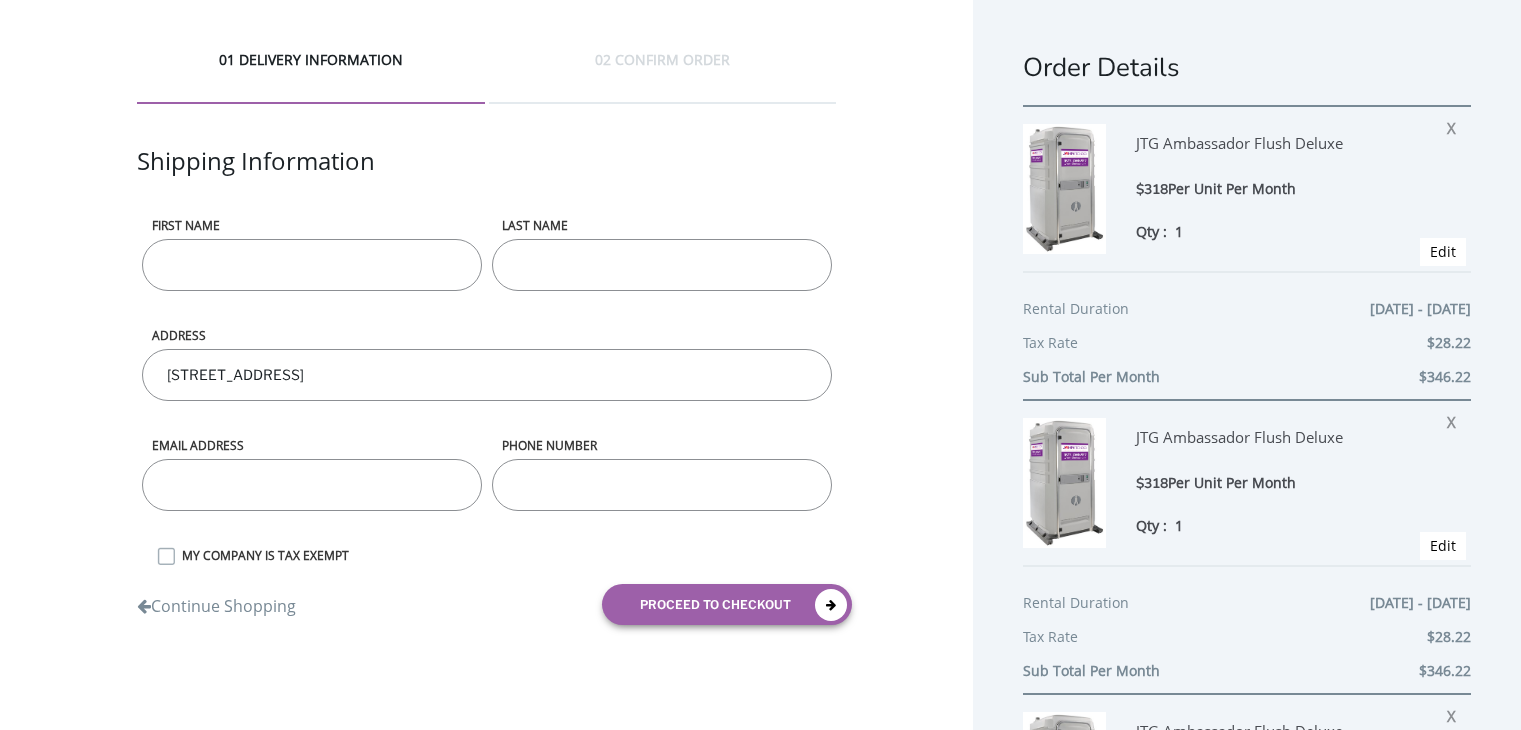 scroll, scrollTop: 0, scrollLeft: 0, axis: both 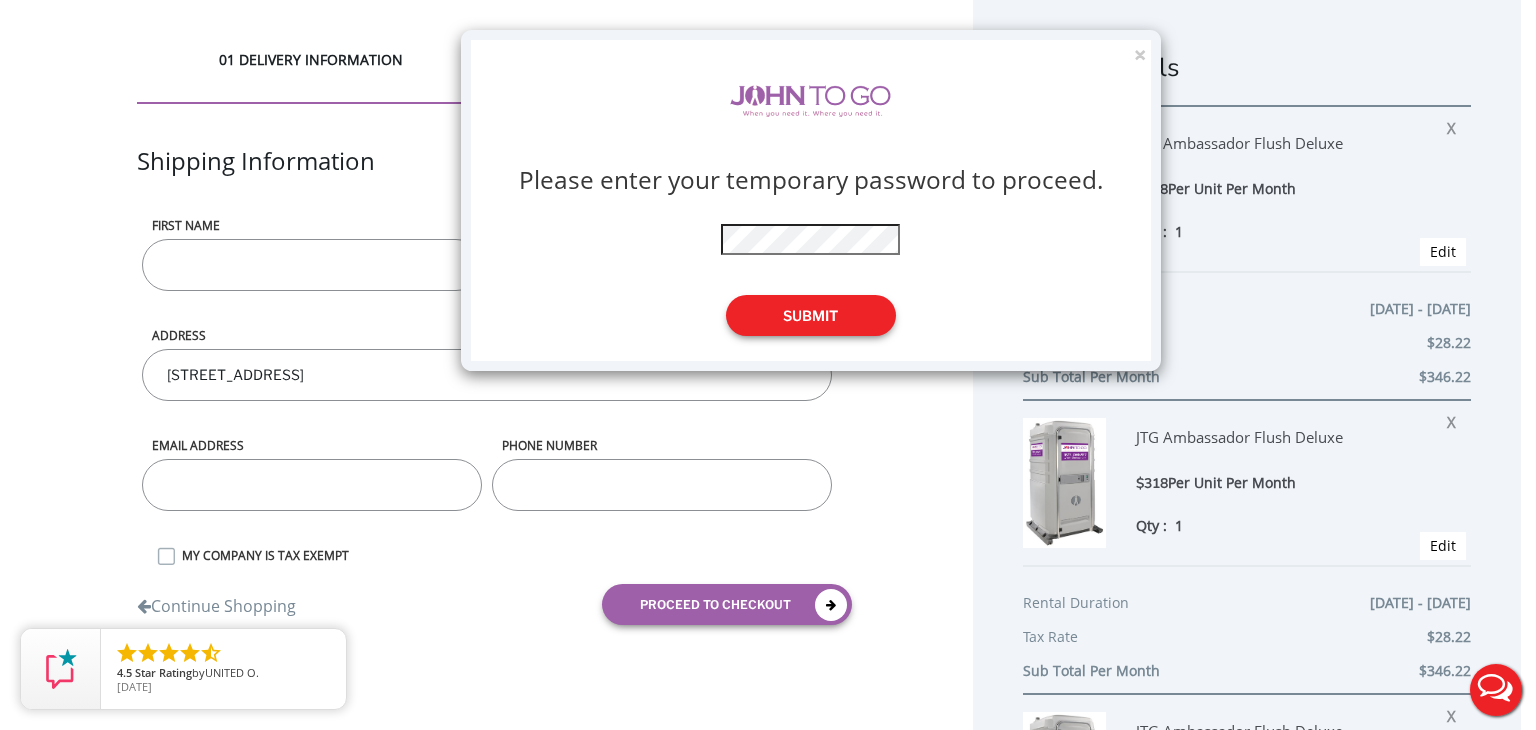 click on "Submit" at bounding box center (811, 315) 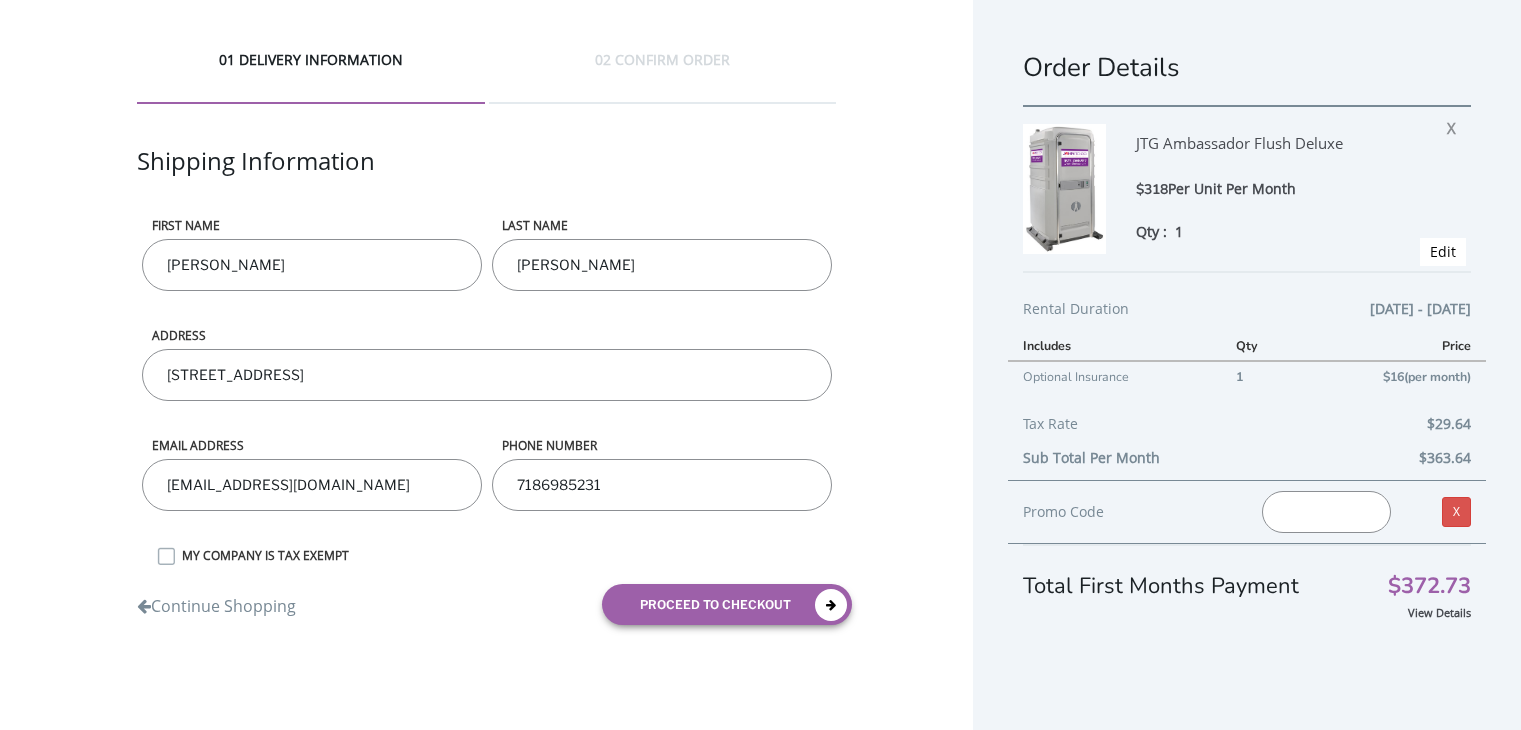 scroll, scrollTop: 0, scrollLeft: 0, axis: both 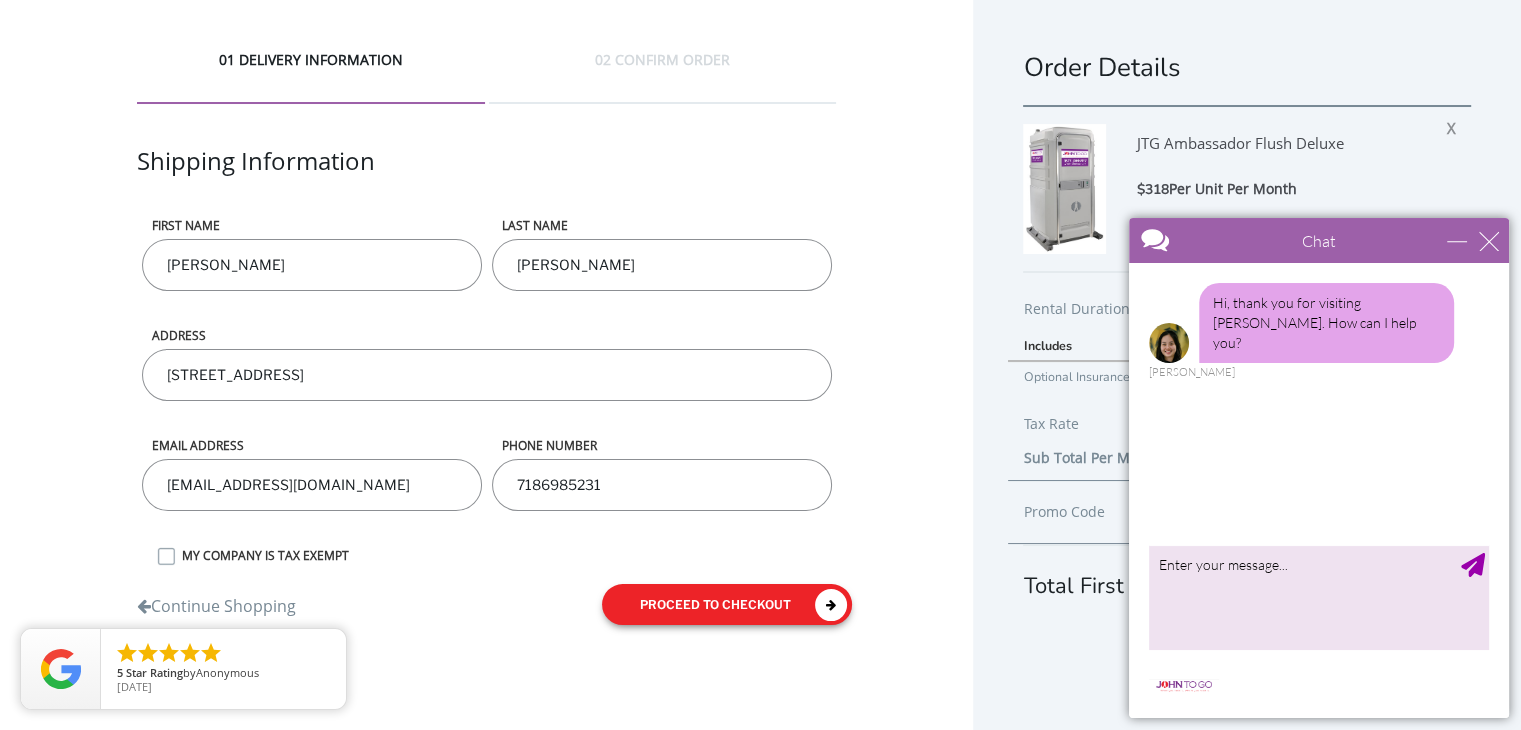 click on "proceed to checkout" at bounding box center (727, 604) 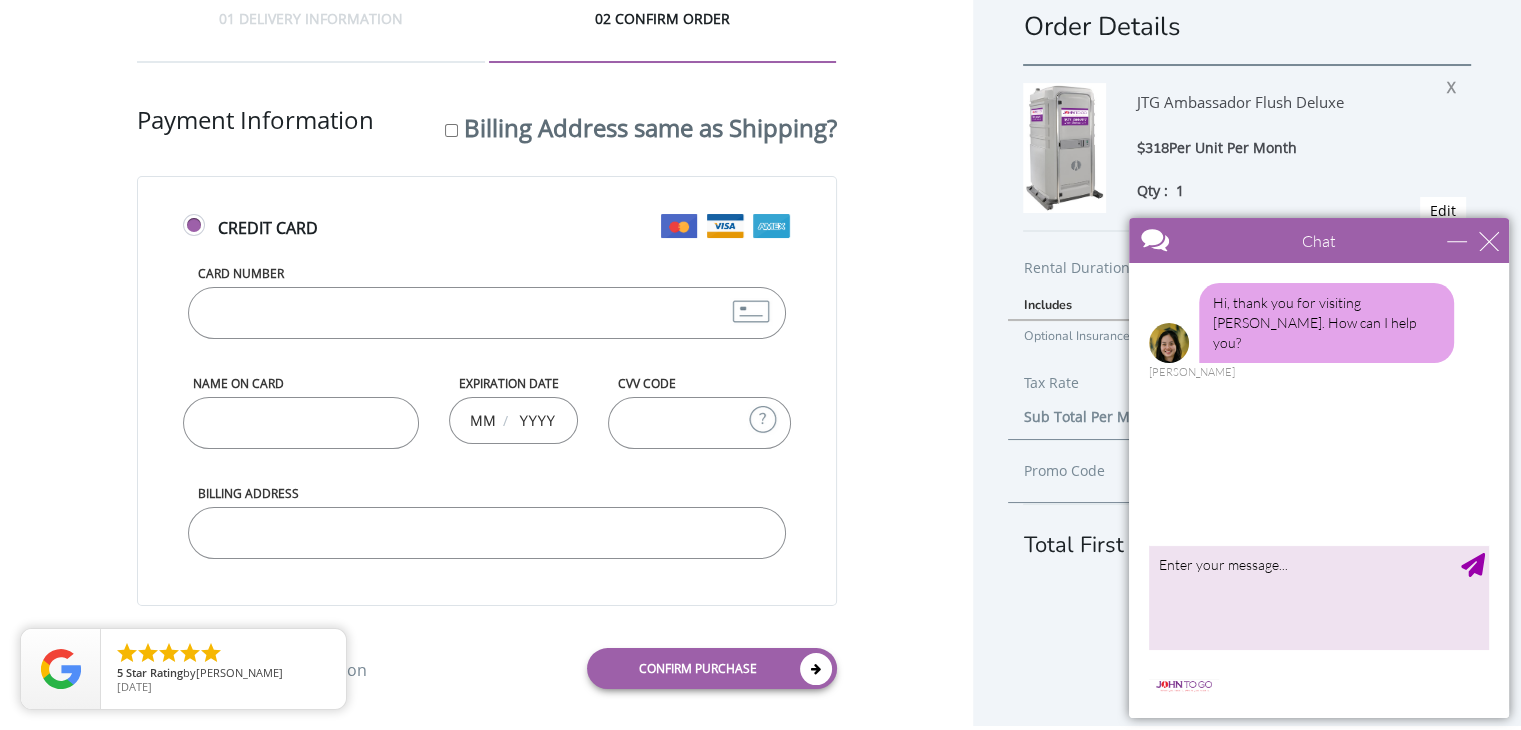 scroll, scrollTop: 63, scrollLeft: 0, axis: vertical 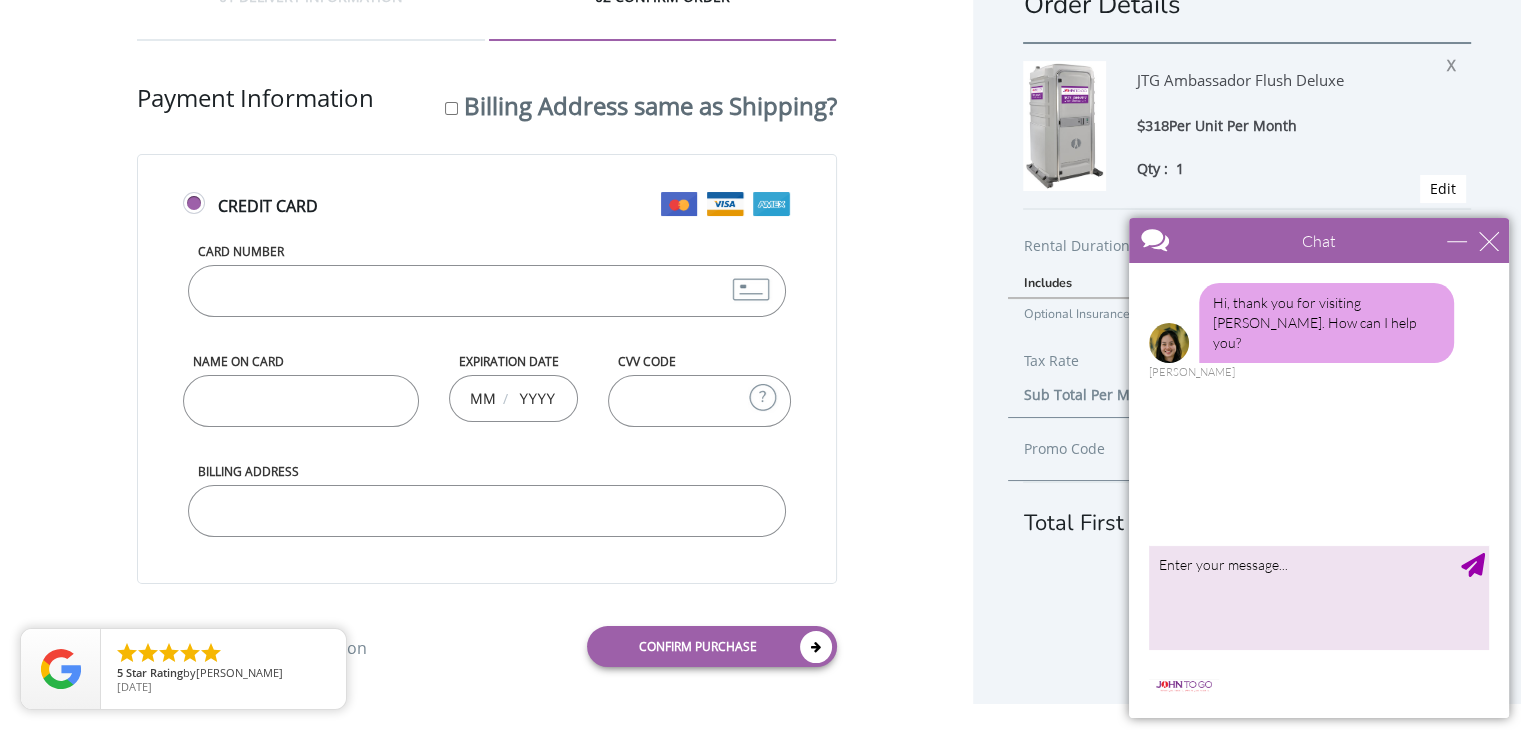 click on "Card Number" at bounding box center (487, 291) 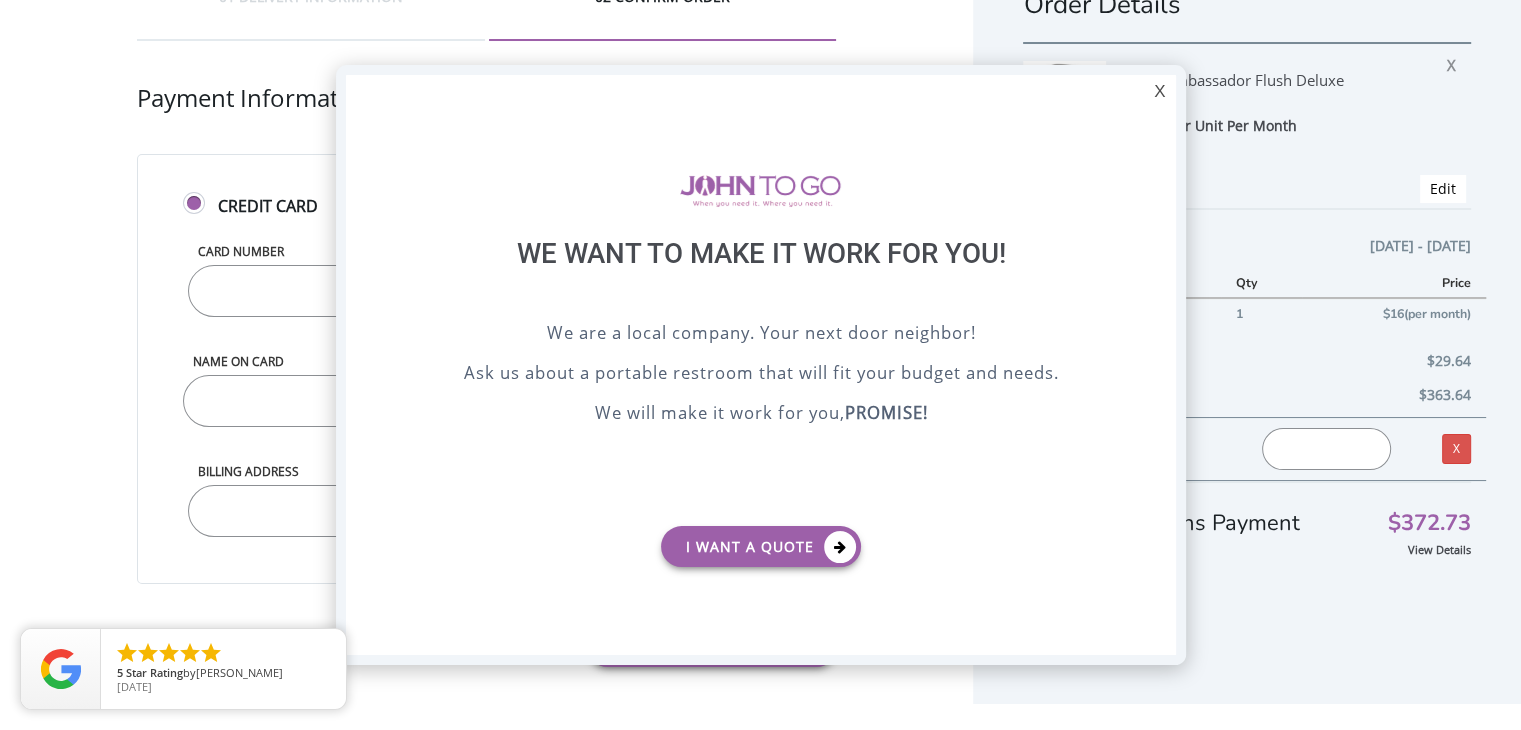 scroll, scrollTop: 0, scrollLeft: 0, axis: both 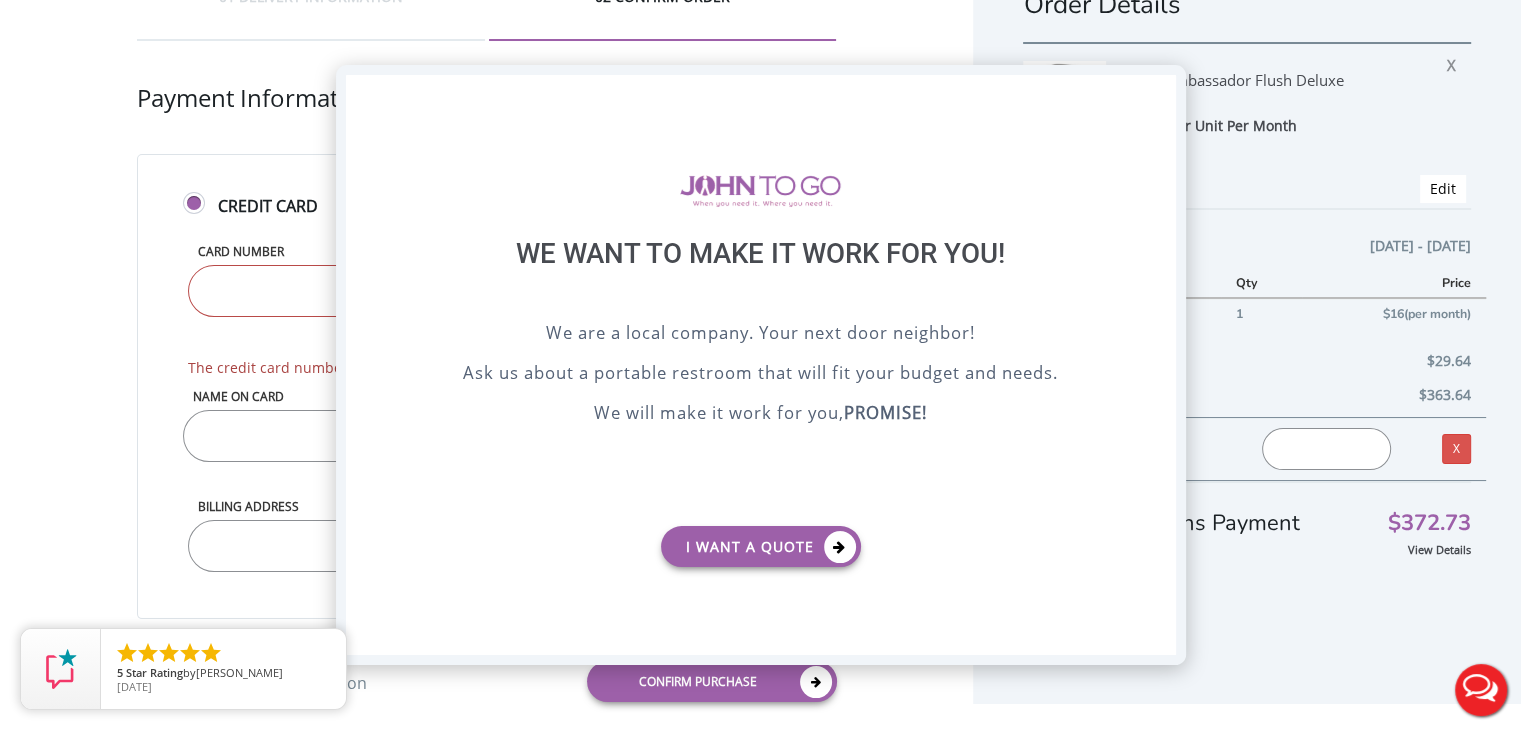 click on "X" at bounding box center [1159, 92] 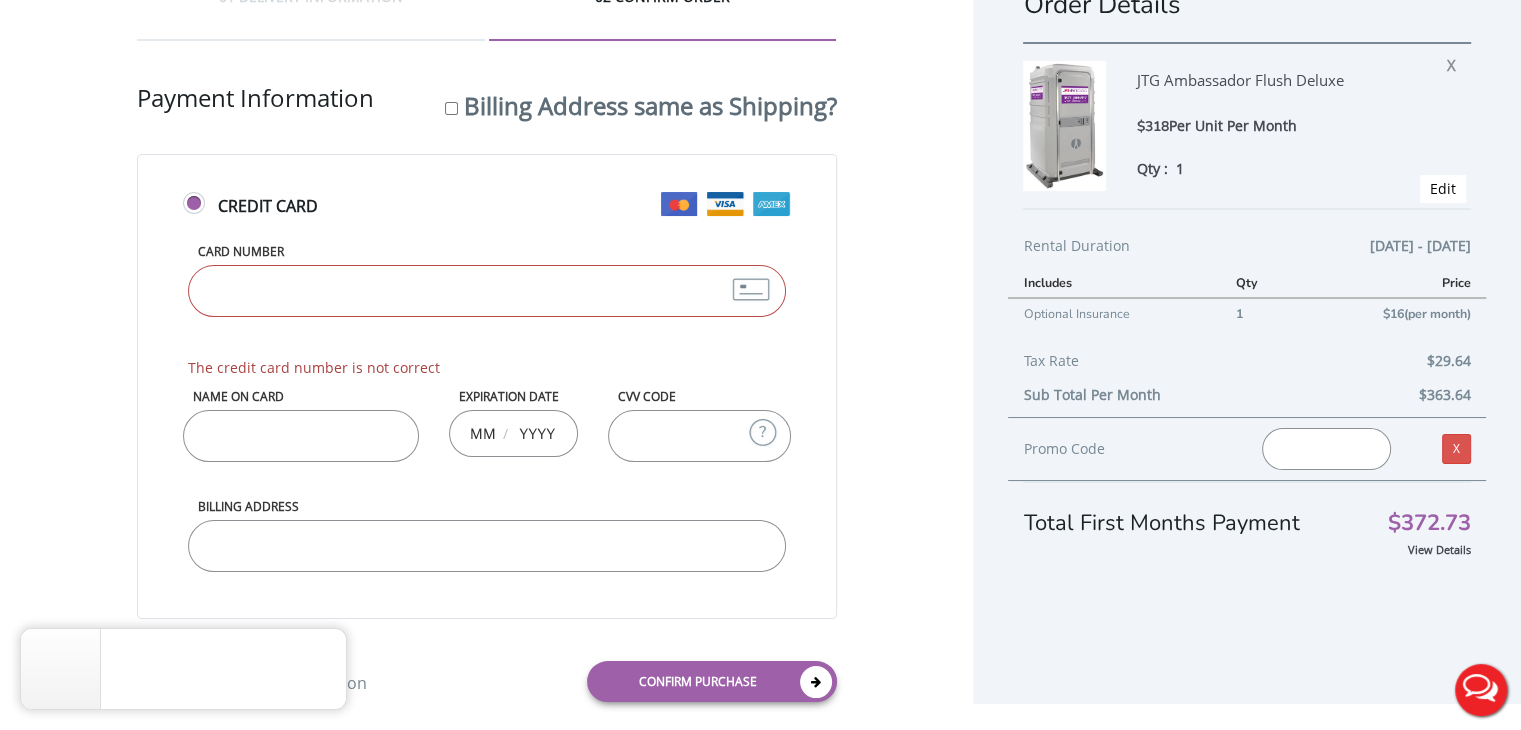 click on "Card Number" at bounding box center [487, 291] 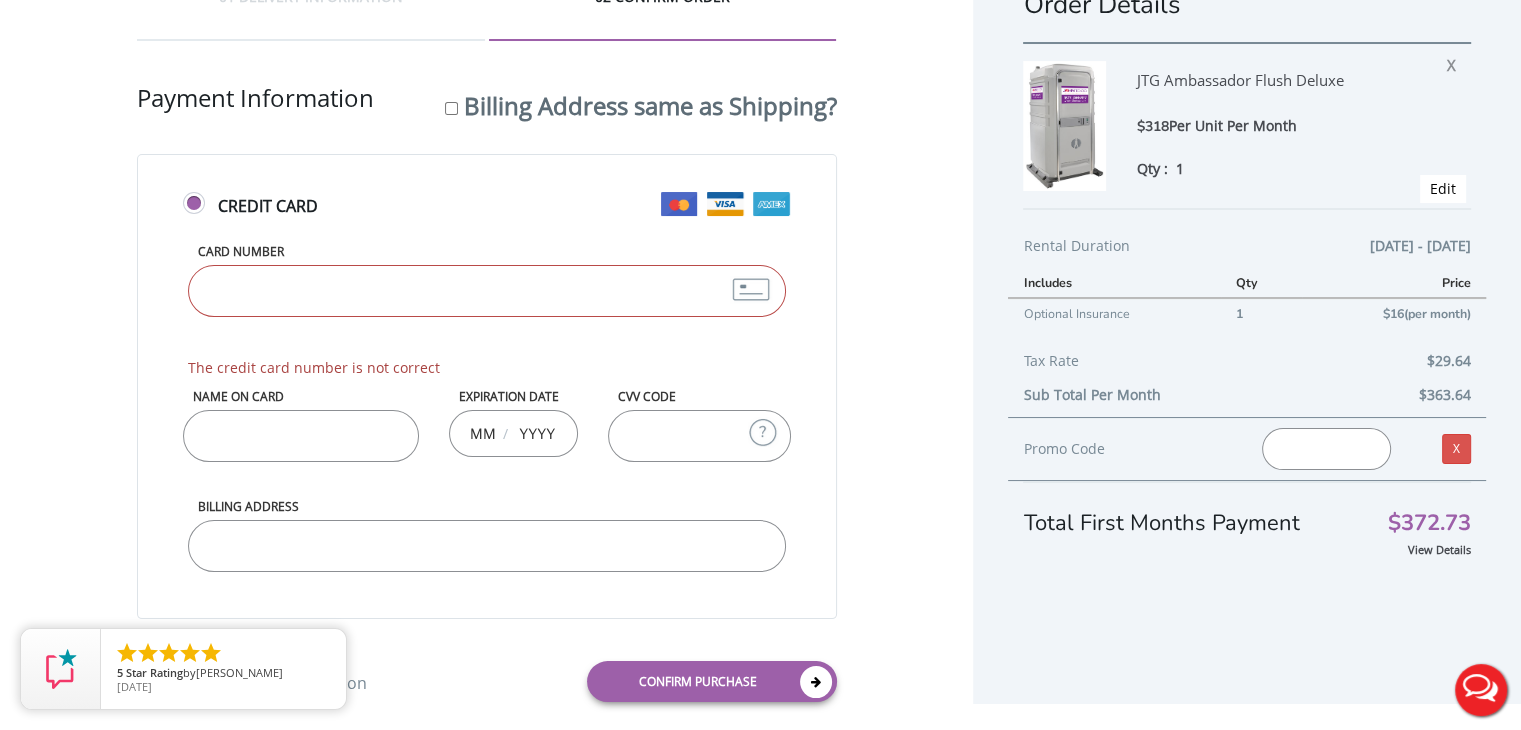 type on "5466576007441087" 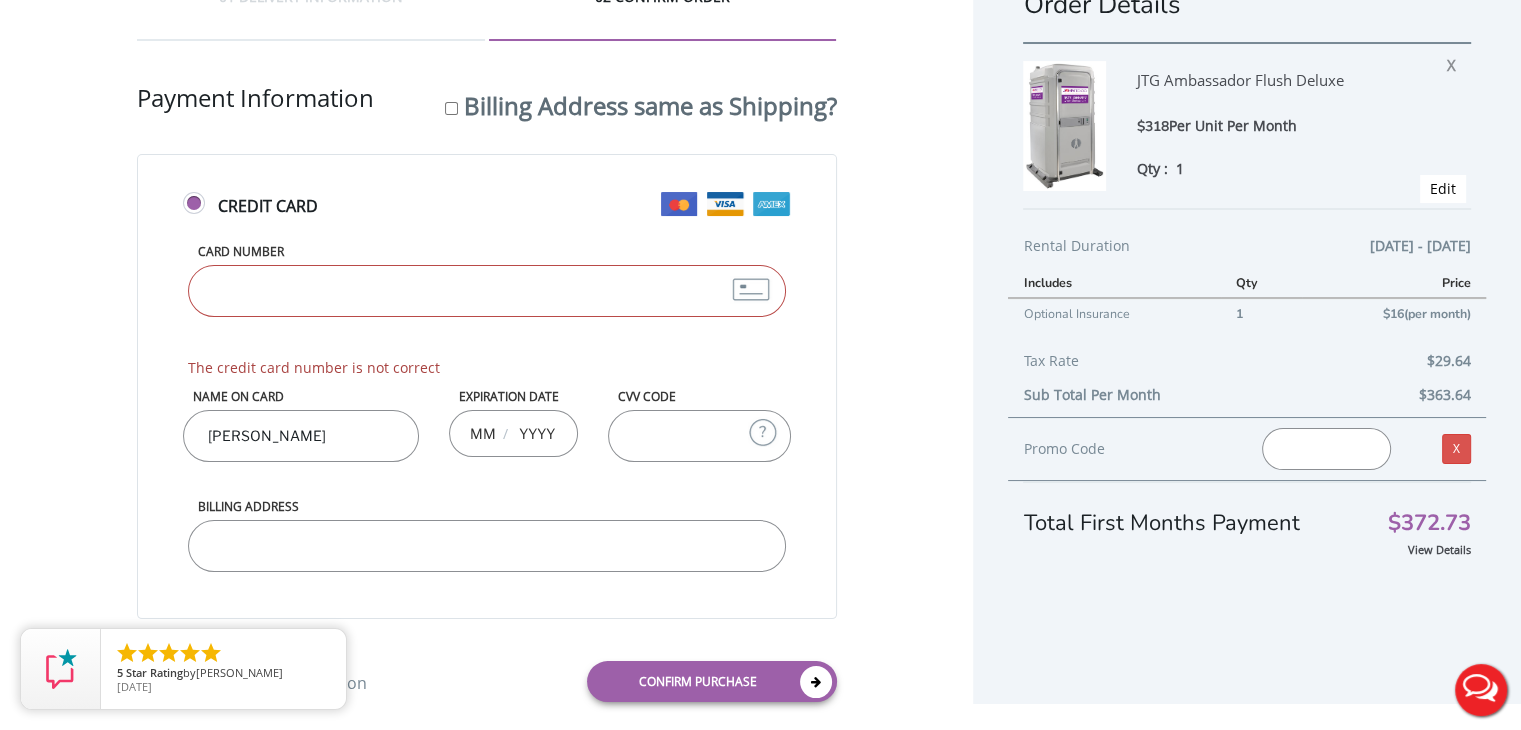 type on "10" 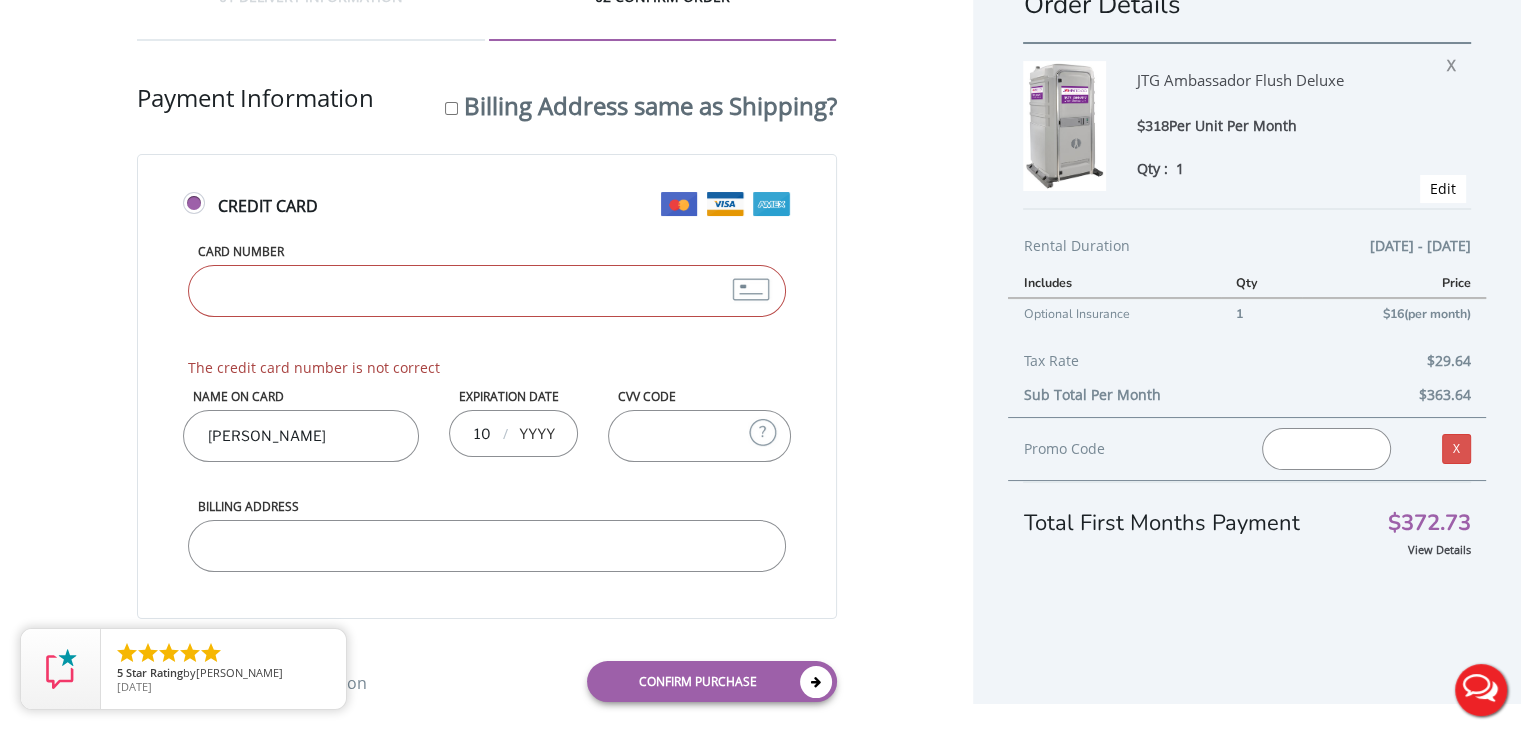 type on "2029" 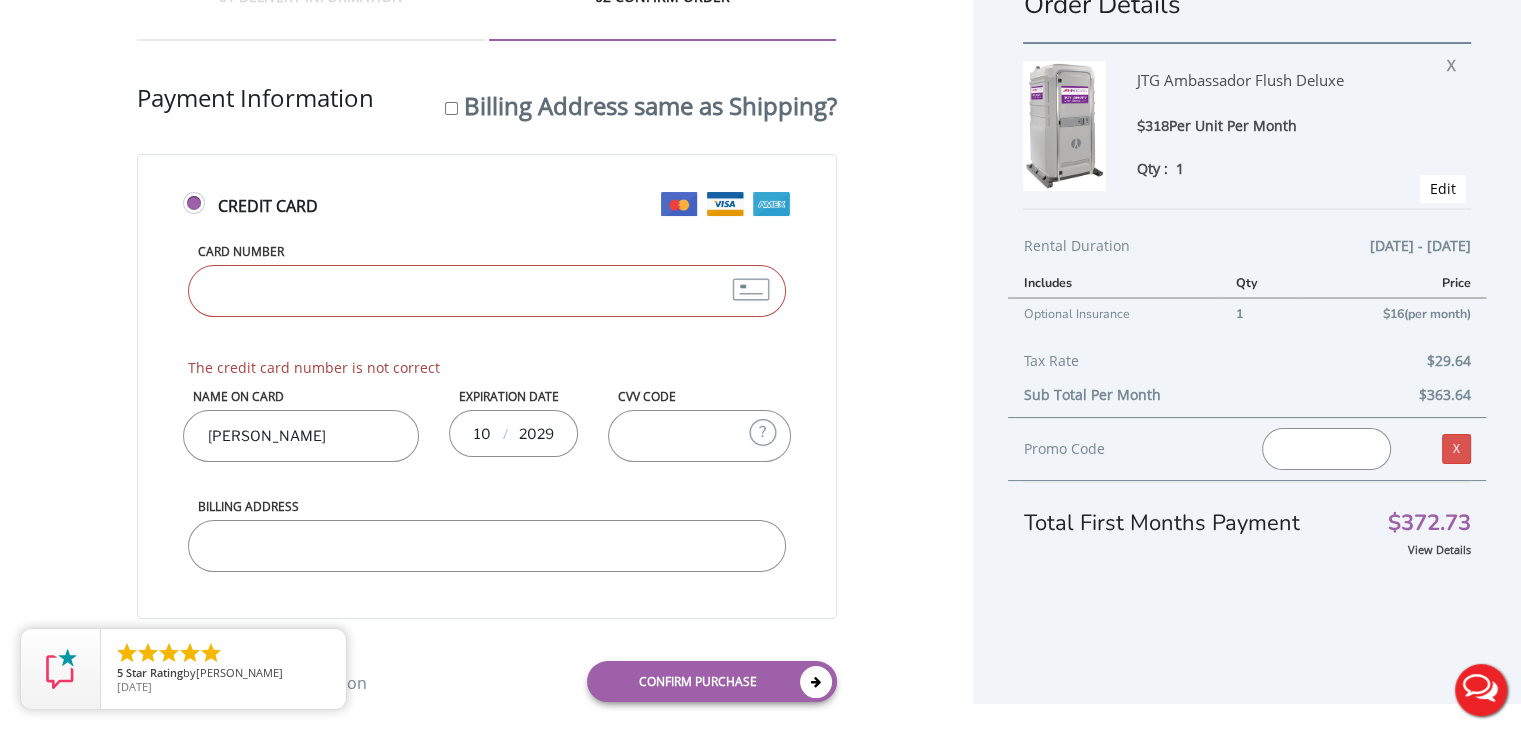 type on "806" 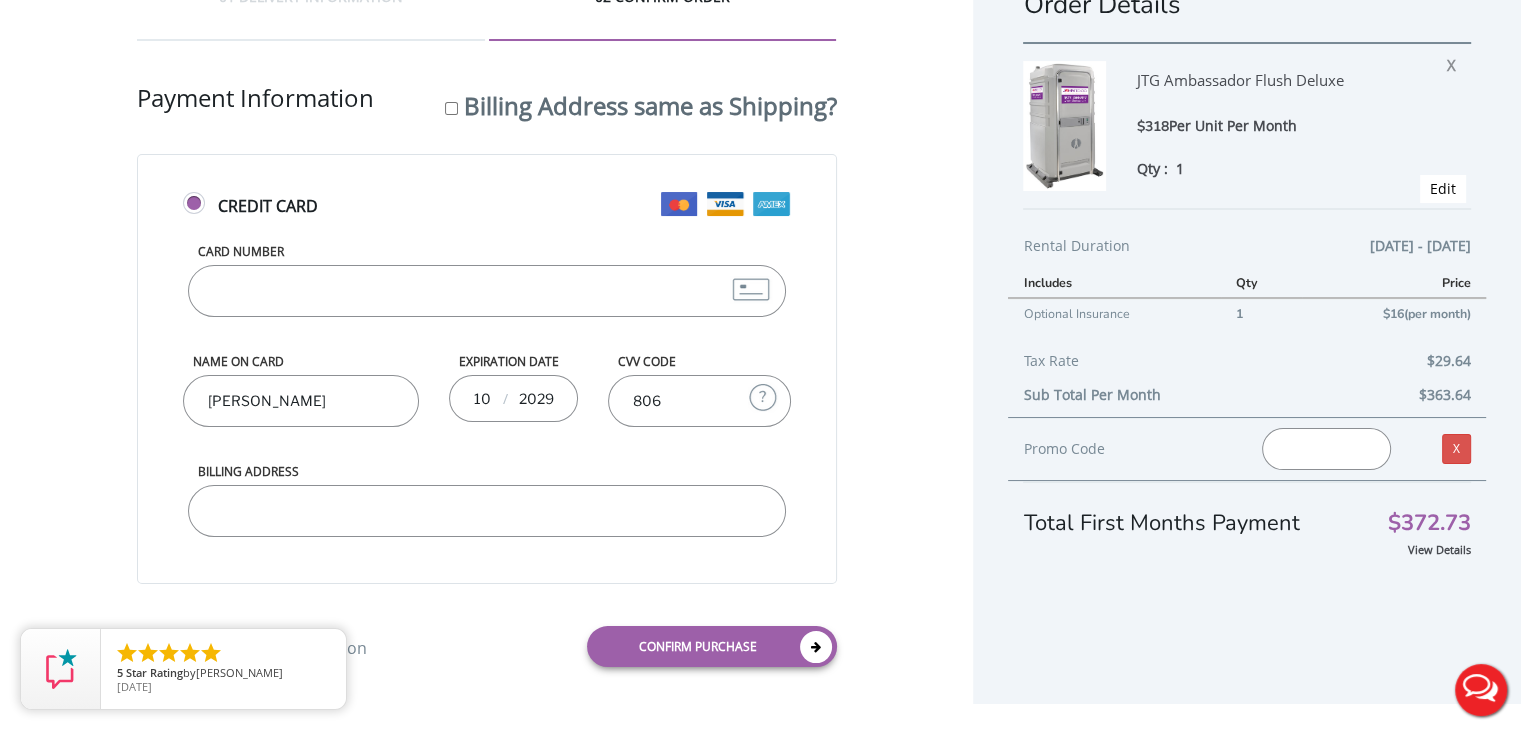 click on "Billing Address" at bounding box center [487, 511] 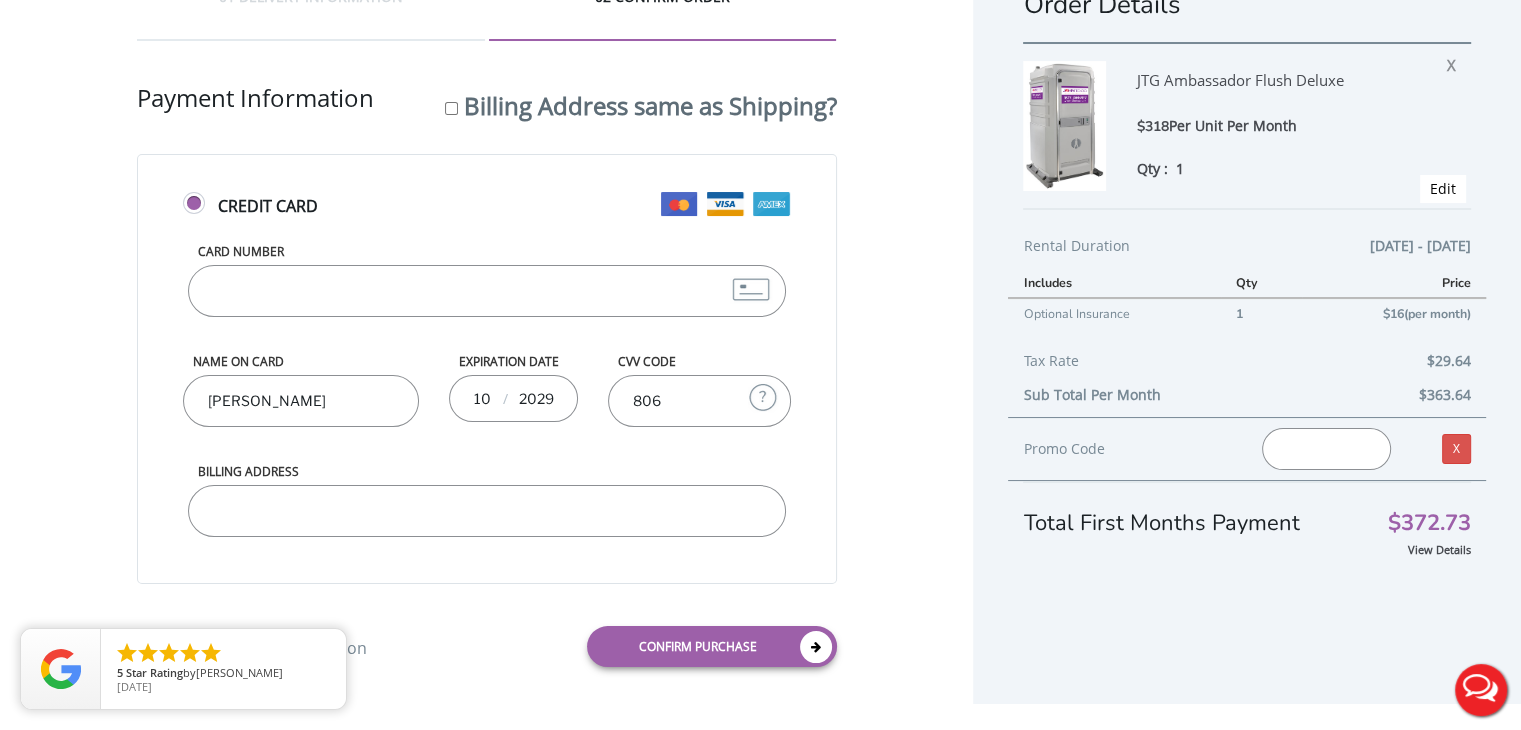 type on "[STREET_ADDRESS]" 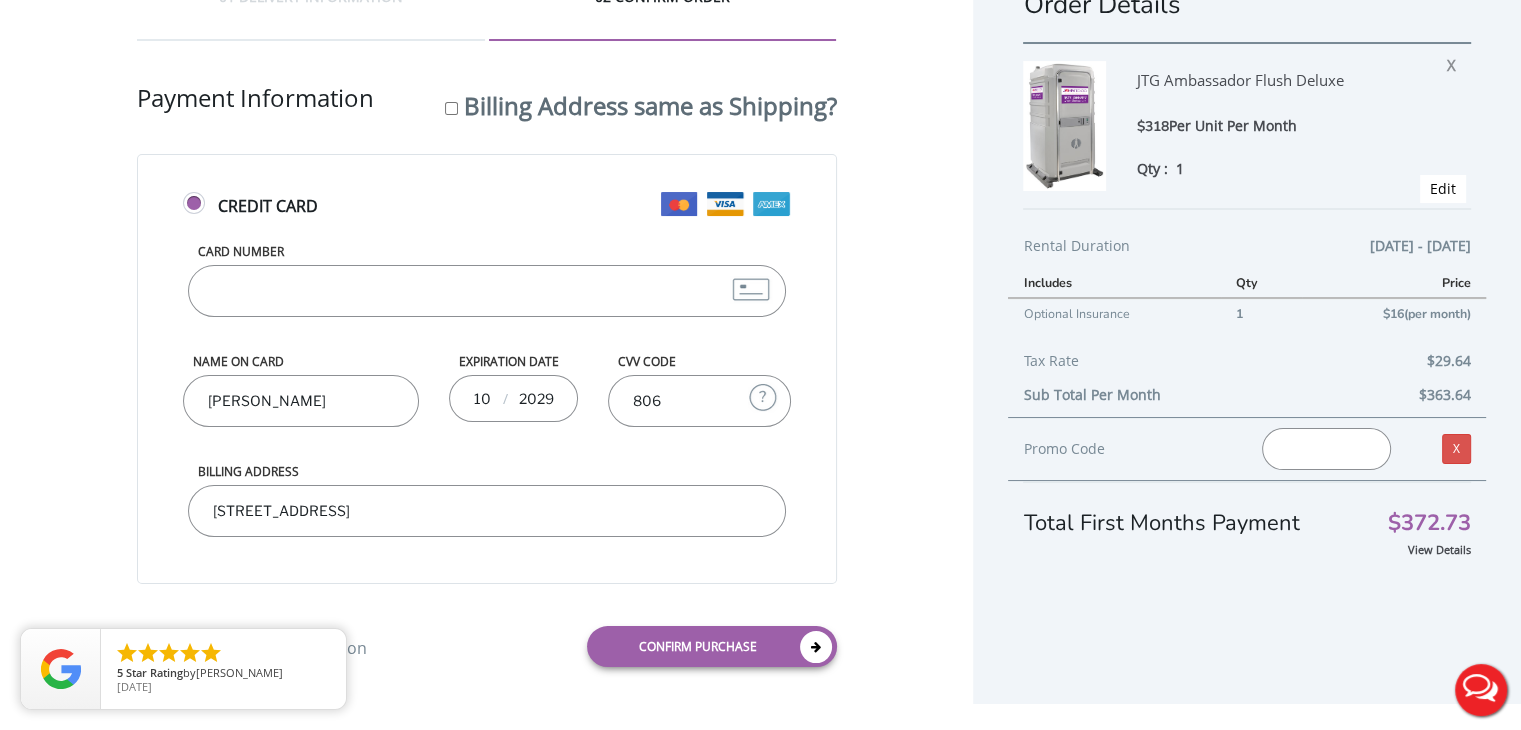 click at bounding box center [1326, 449] 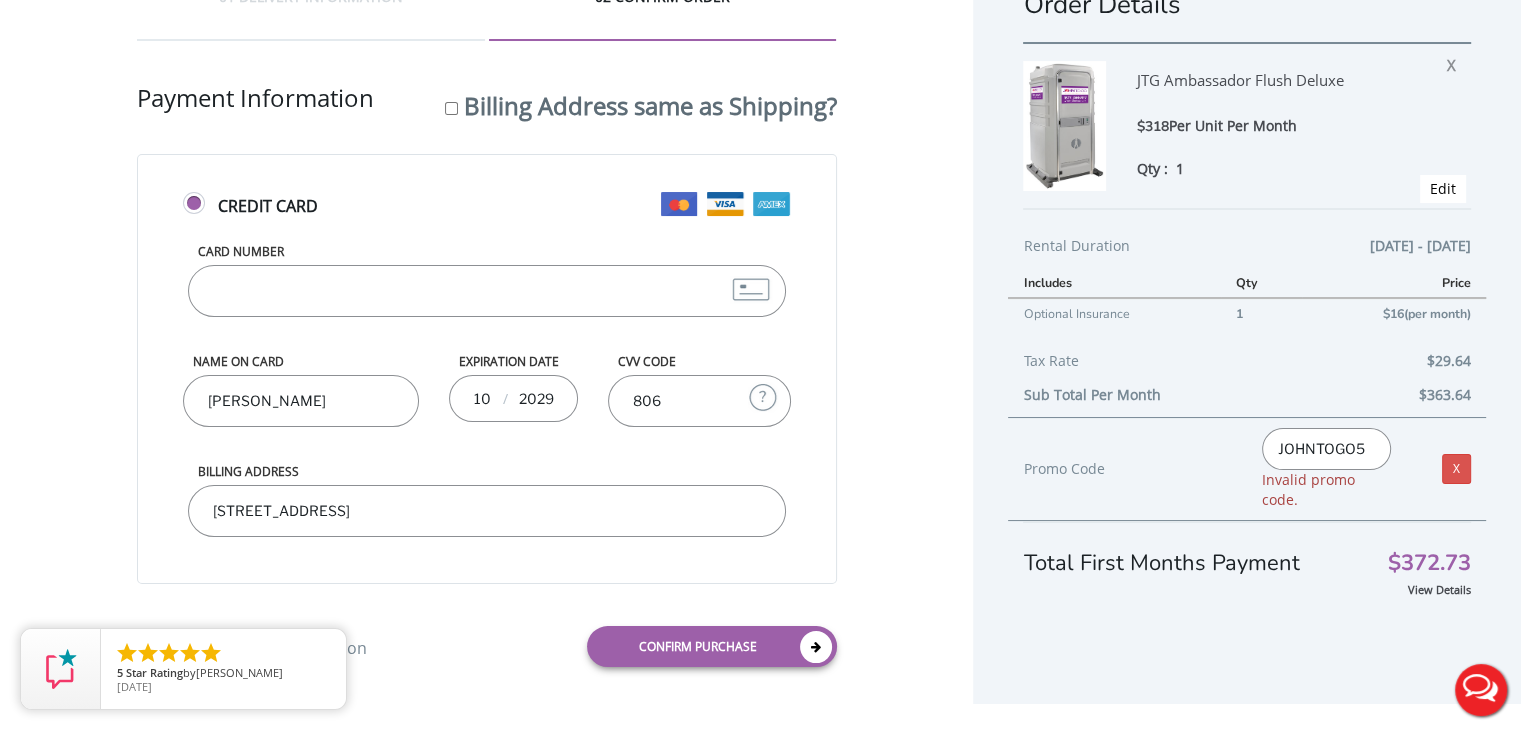type on "JOHNTOGO5" 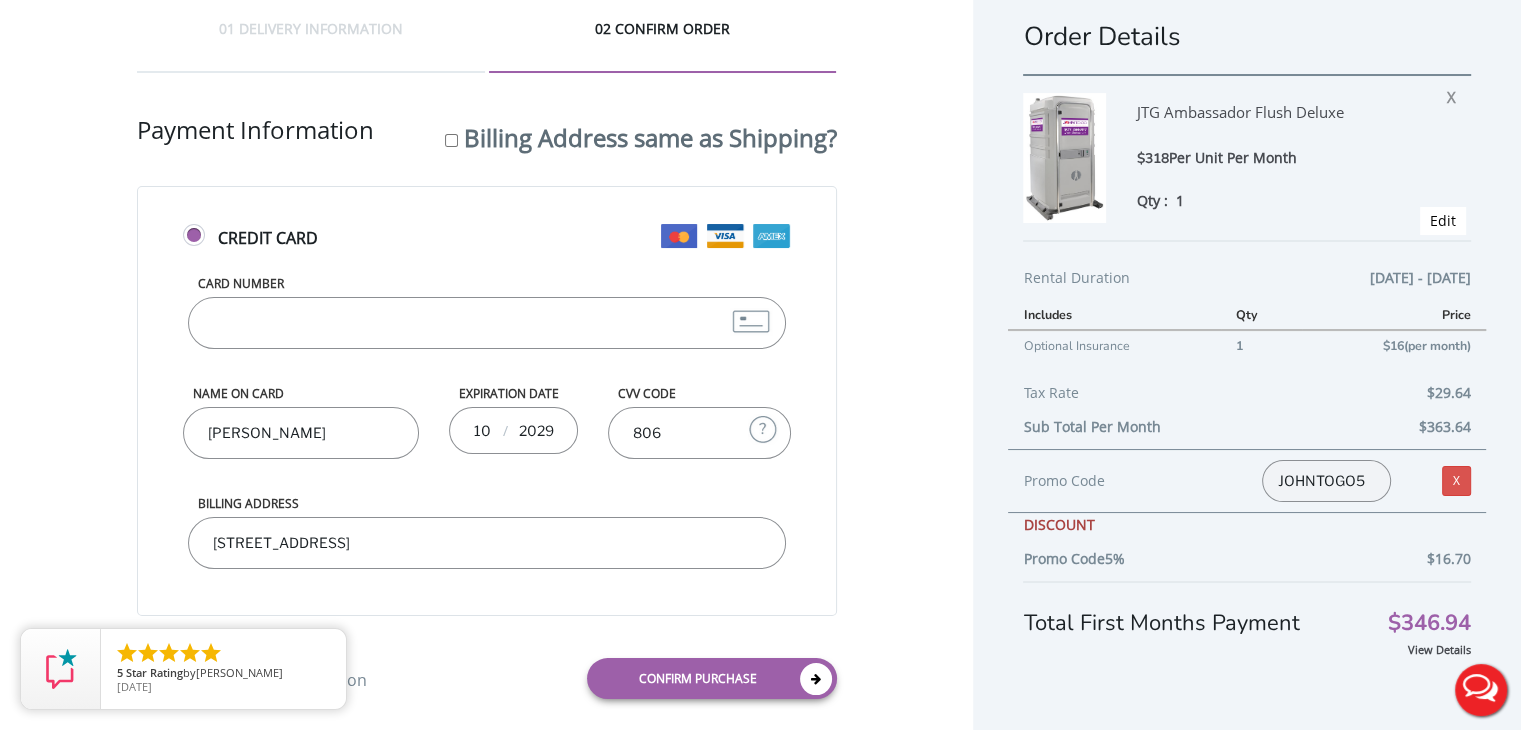 scroll, scrollTop: 63, scrollLeft: 0, axis: vertical 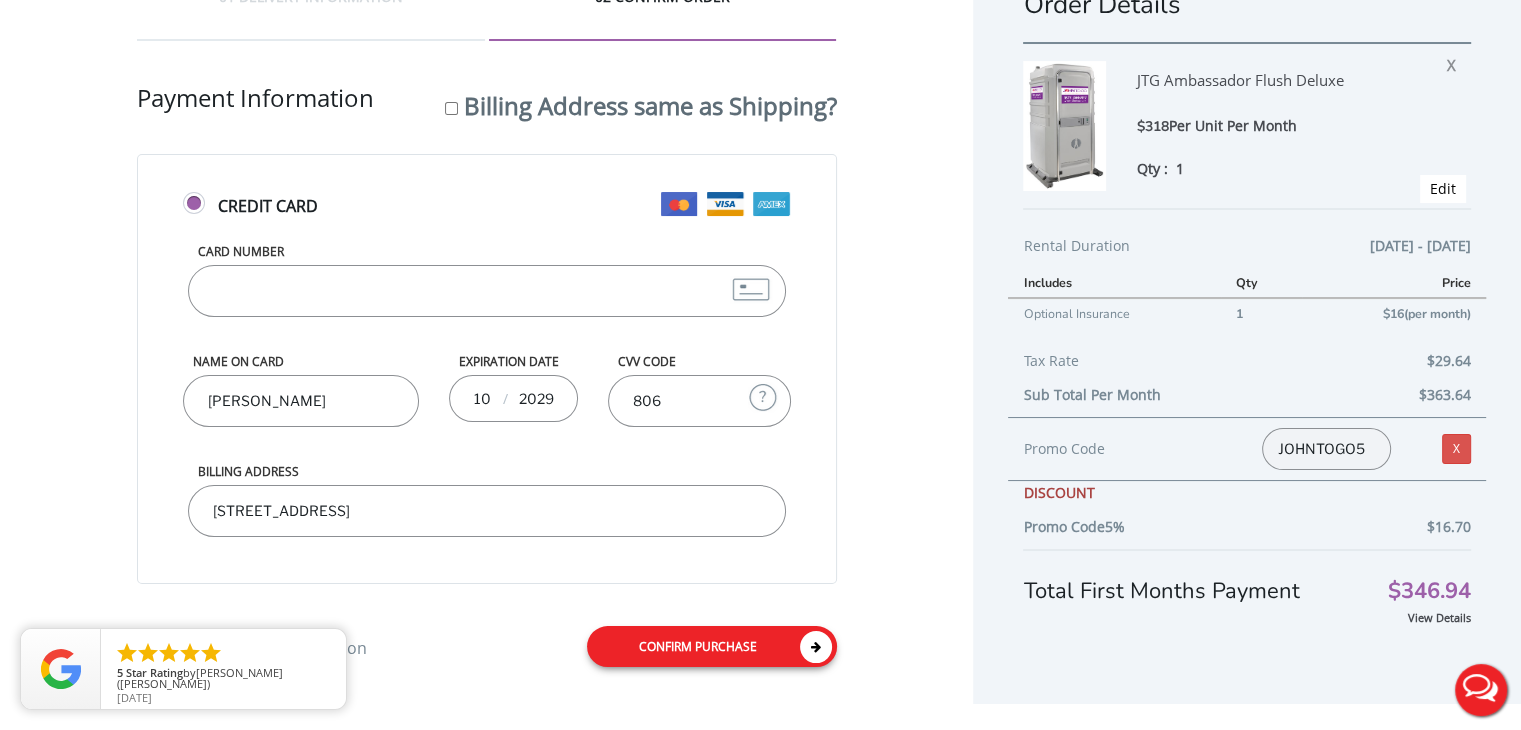 click on "Confirm purchase" at bounding box center [712, 646] 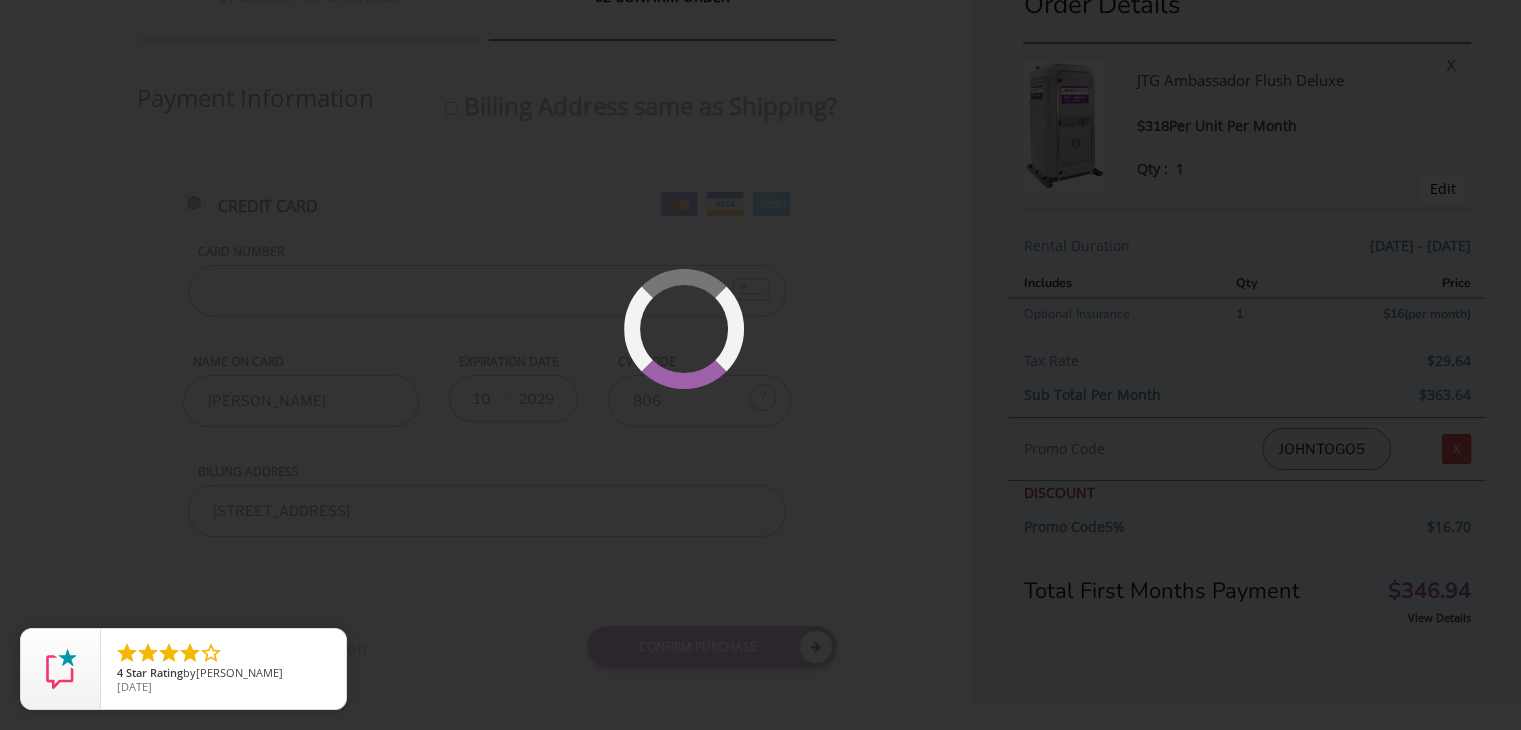 scroll, scrollTop: 0, scrollLeft: 0, axis: both 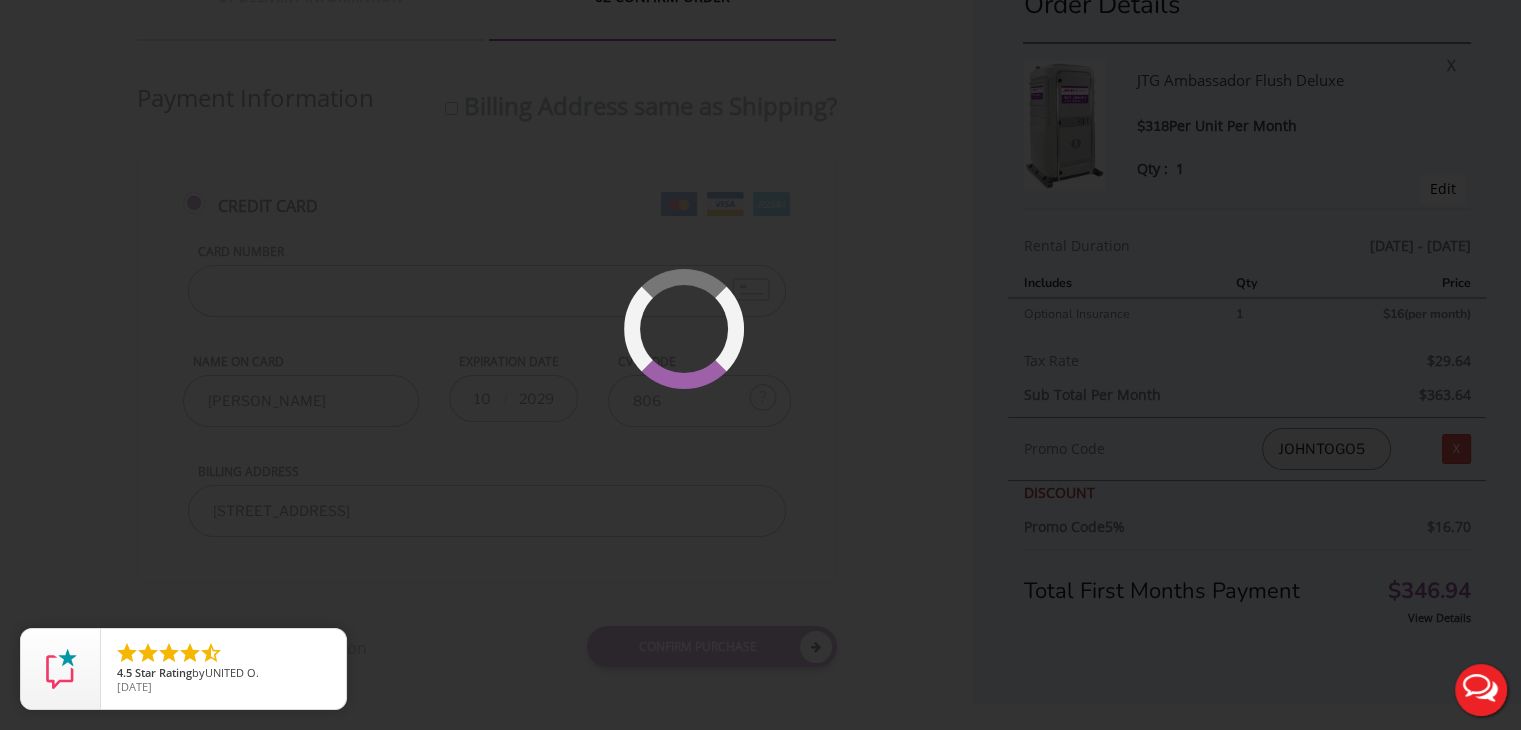 click on "Live Chat" at bounding box center [1481, 690] 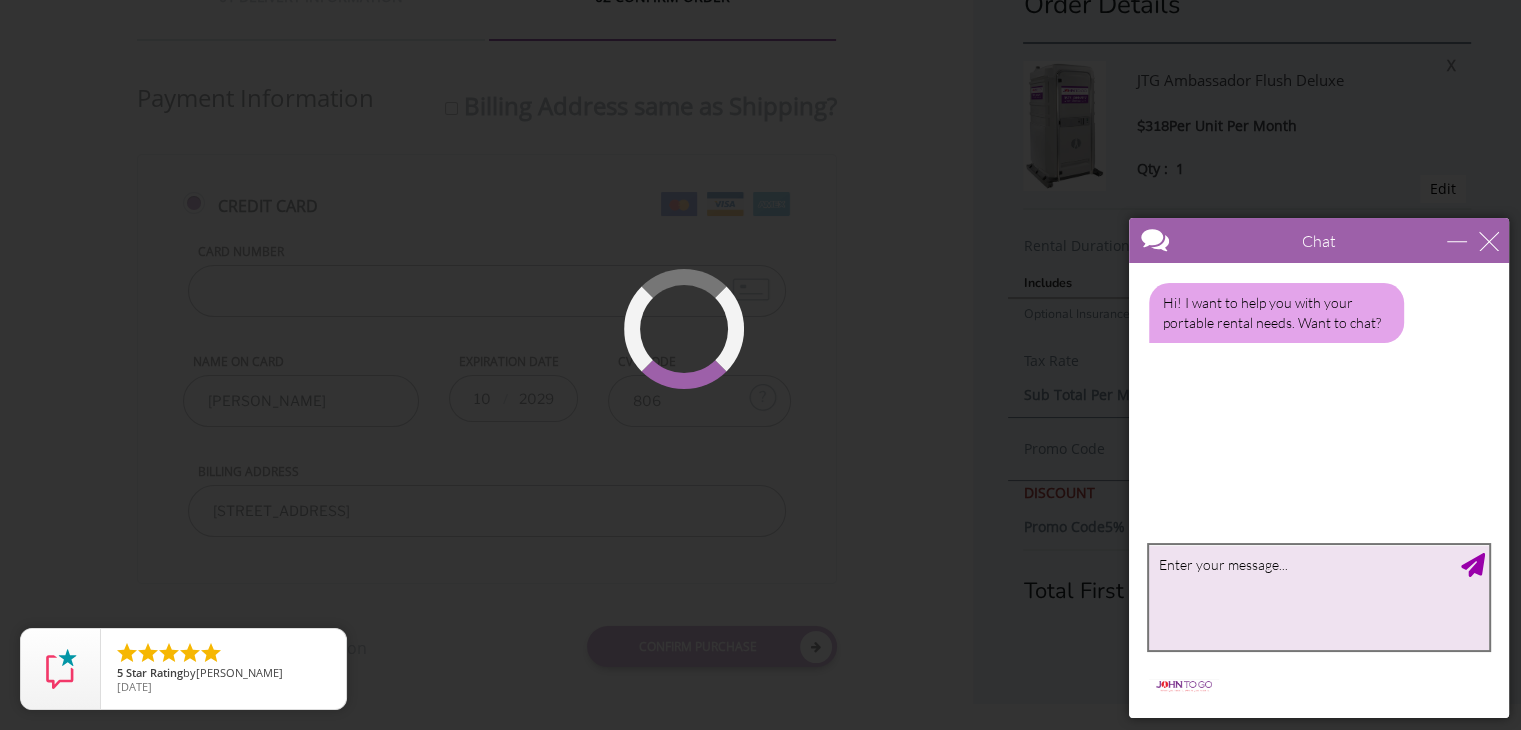 click at bounding box center [1319, 597] 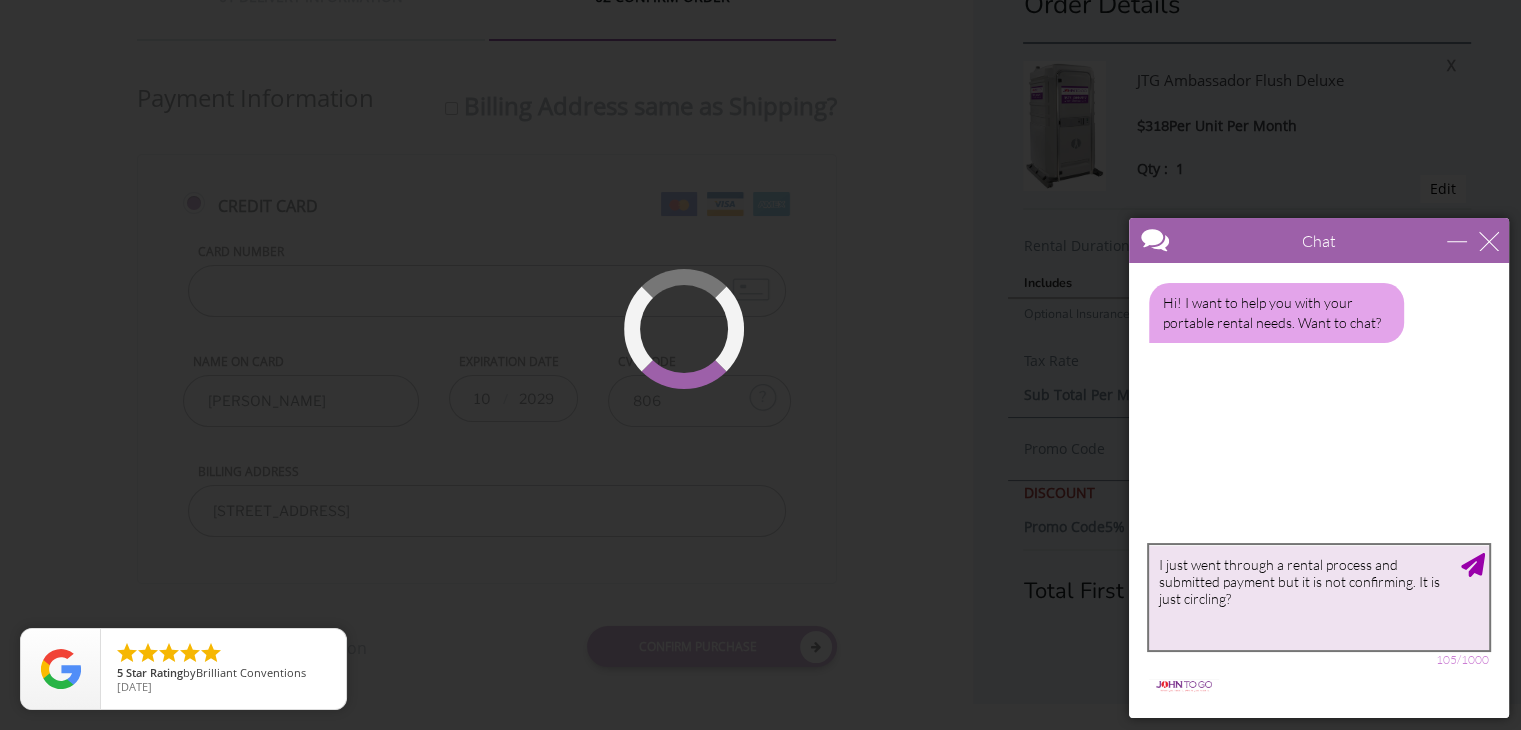 type on "I just went through a rental process and submitted payment but it is not confirming. It is just circling?" 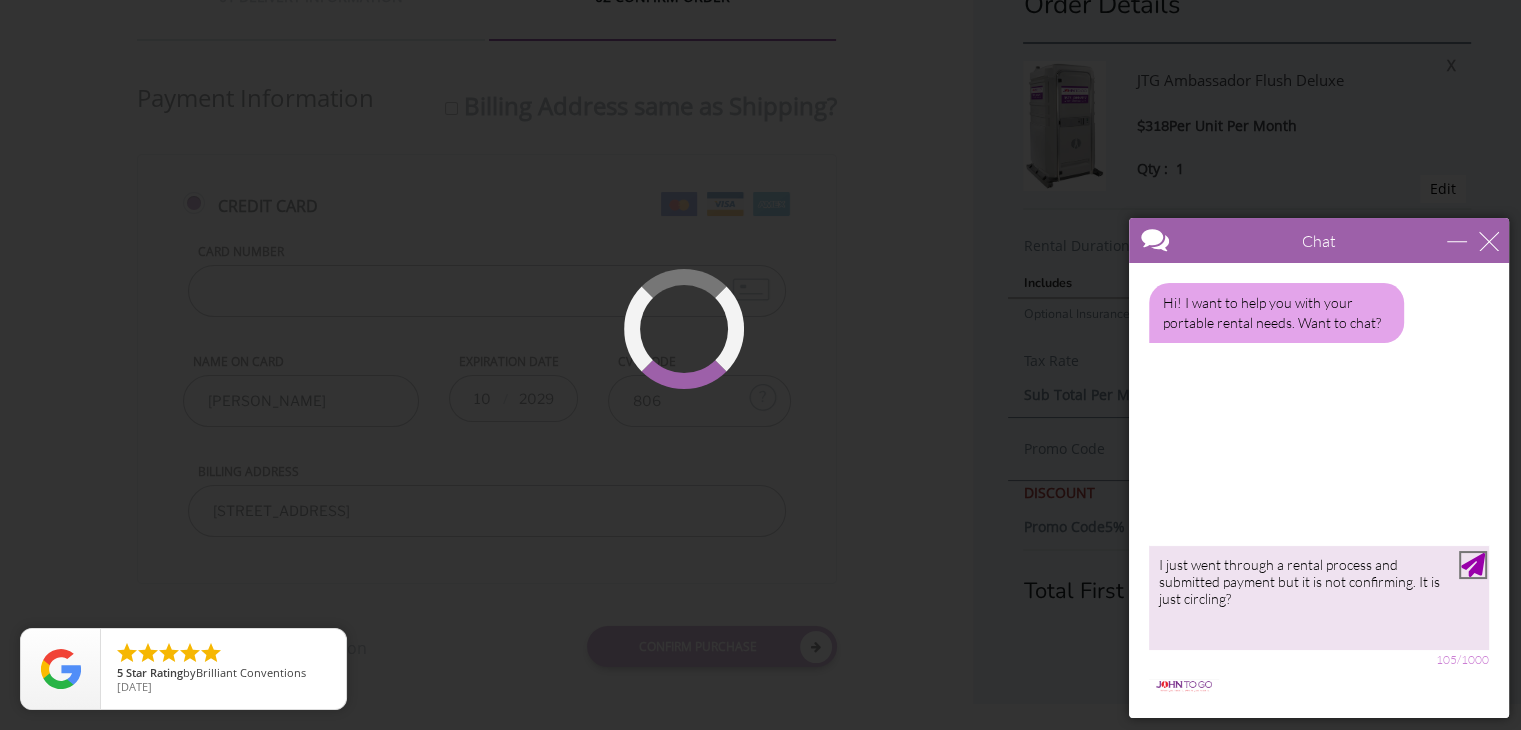 click at bounding box center (1473, 565) 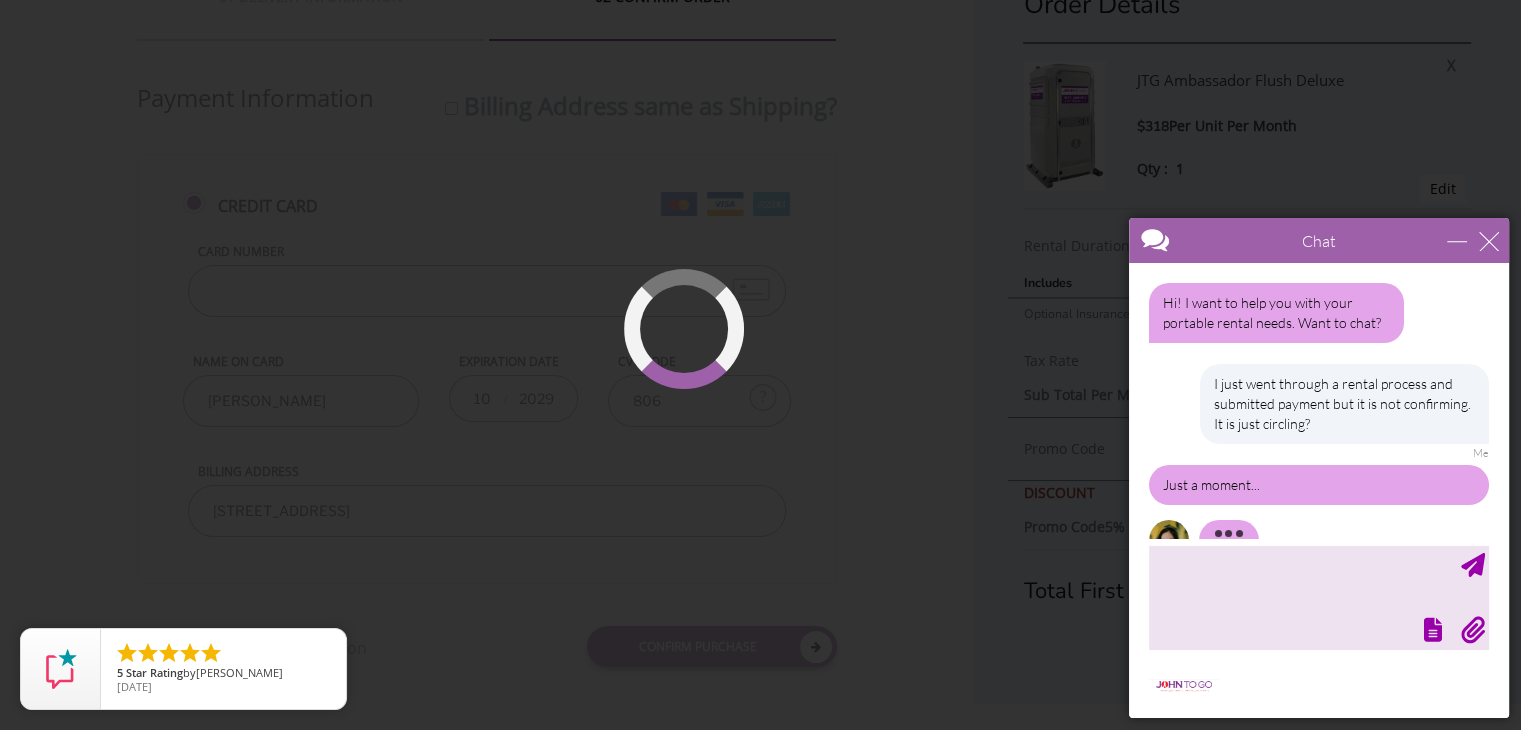 scroll, scrollTop: 42, scrollLeft: 0, axis: vertical 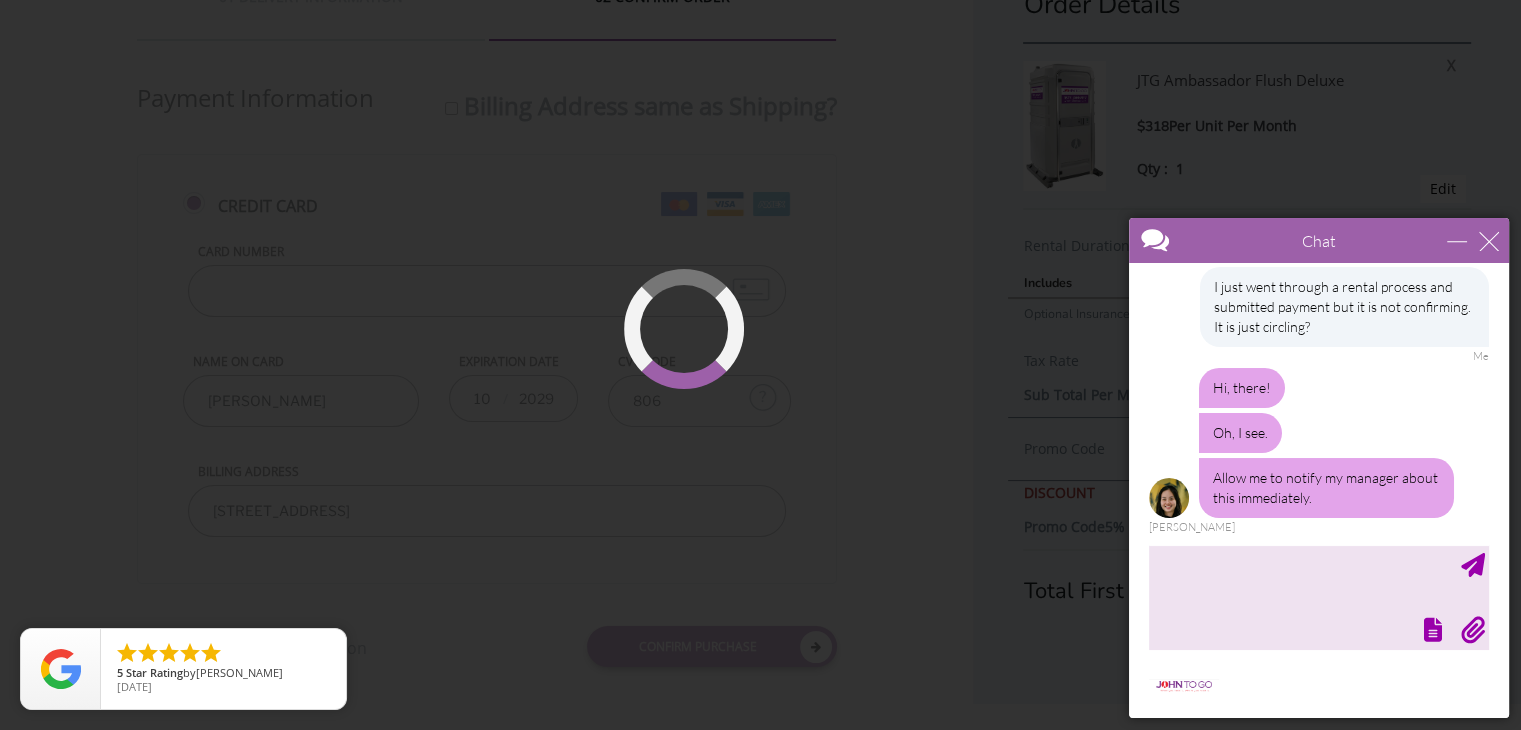 drag, startPoint x: 355, startPoint y: 349, endPoint x: 1108, endPoint y: 145, distance: 780.1442 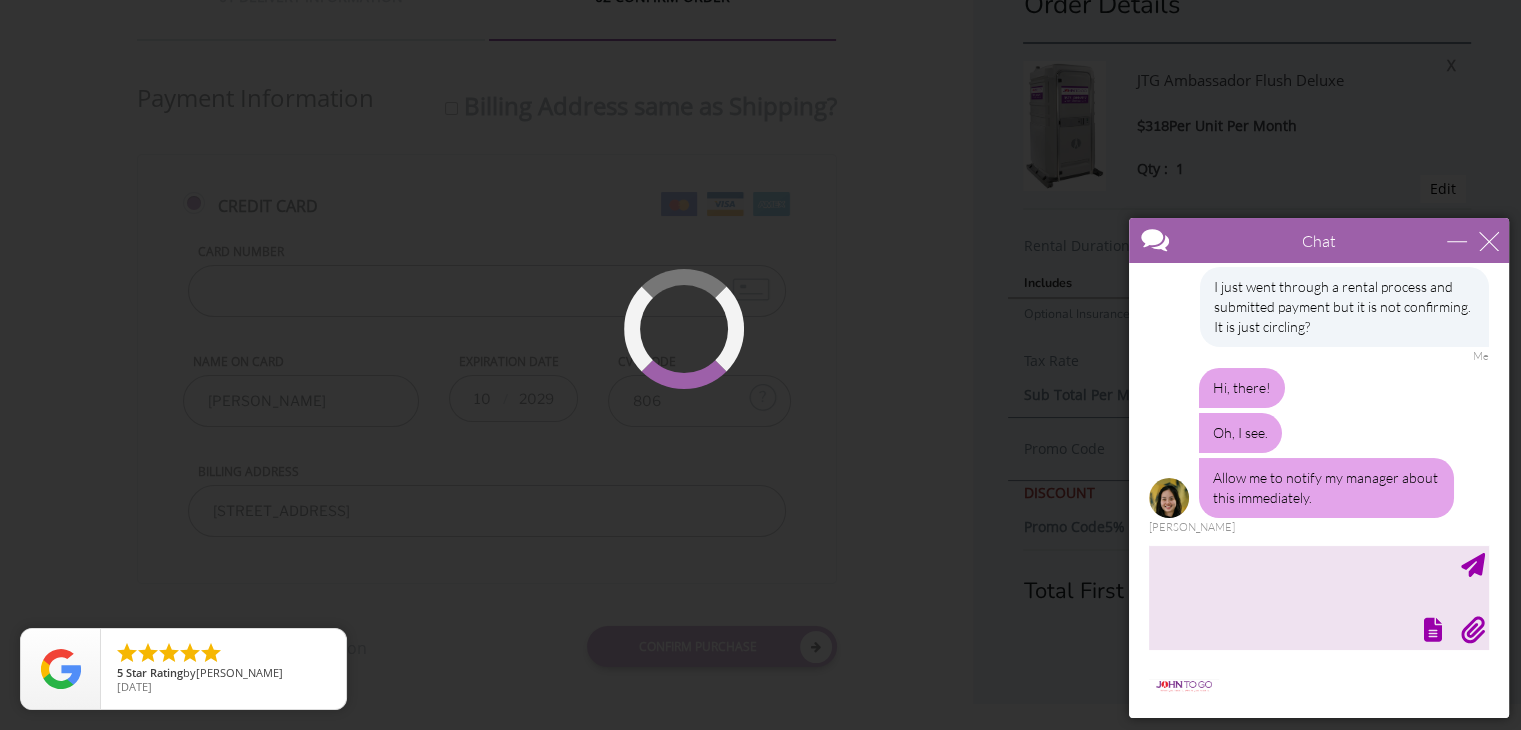 click at bounding box center [760, 365] 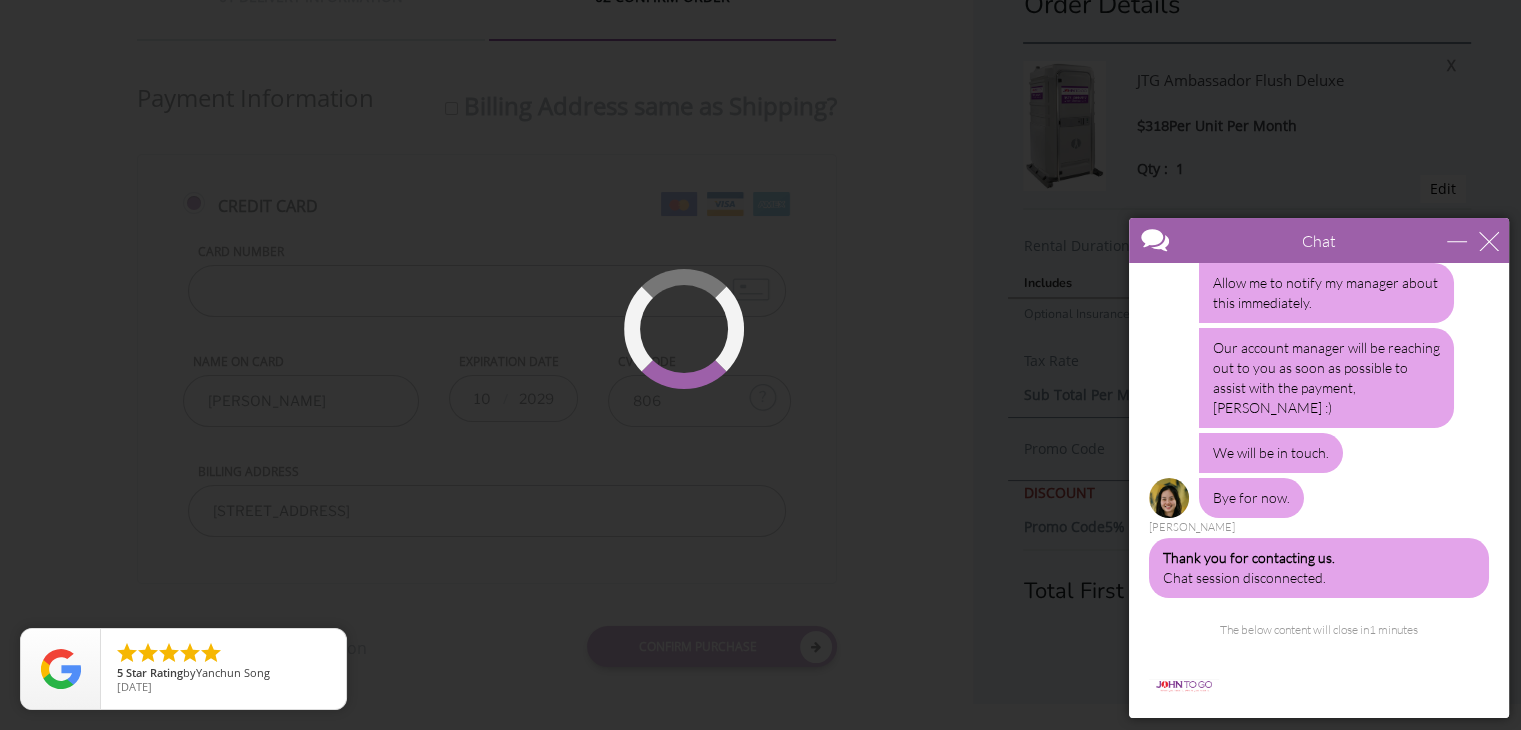 scroll, scrollTop: 599, scrollLeft: 0, axis: vertical 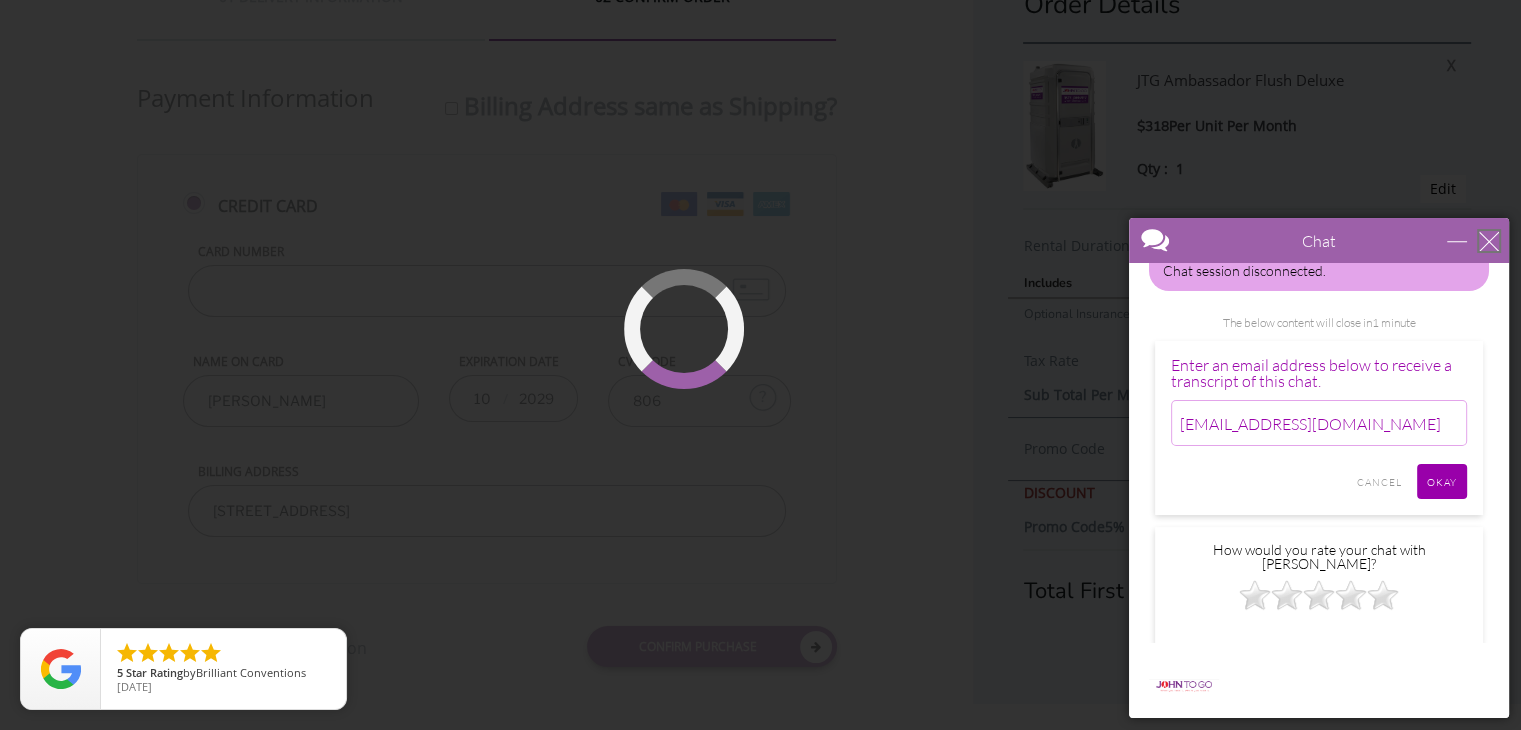 click at bounding box center [1489, 241] 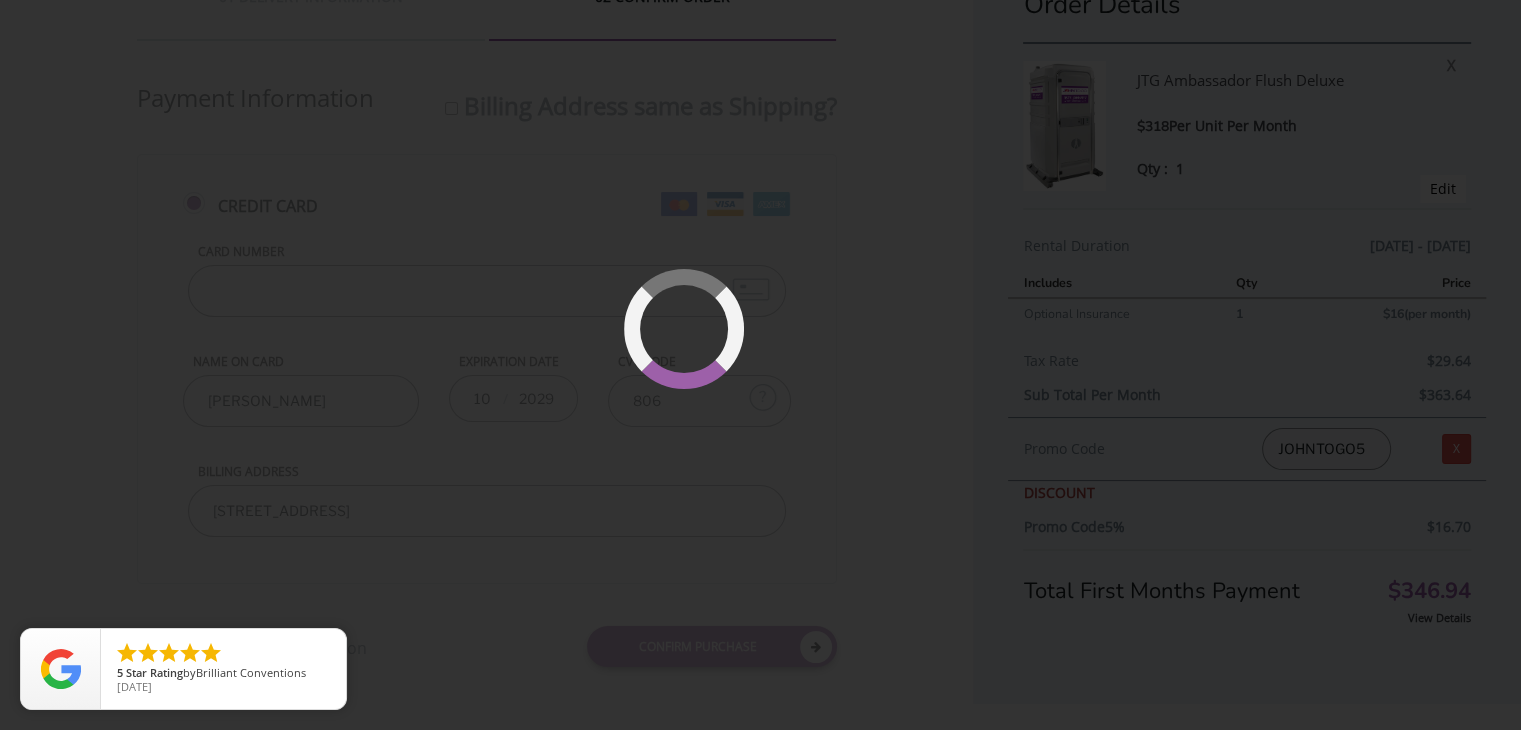scroll, scrollTop: 0, scrollLeft: 0, axis: both 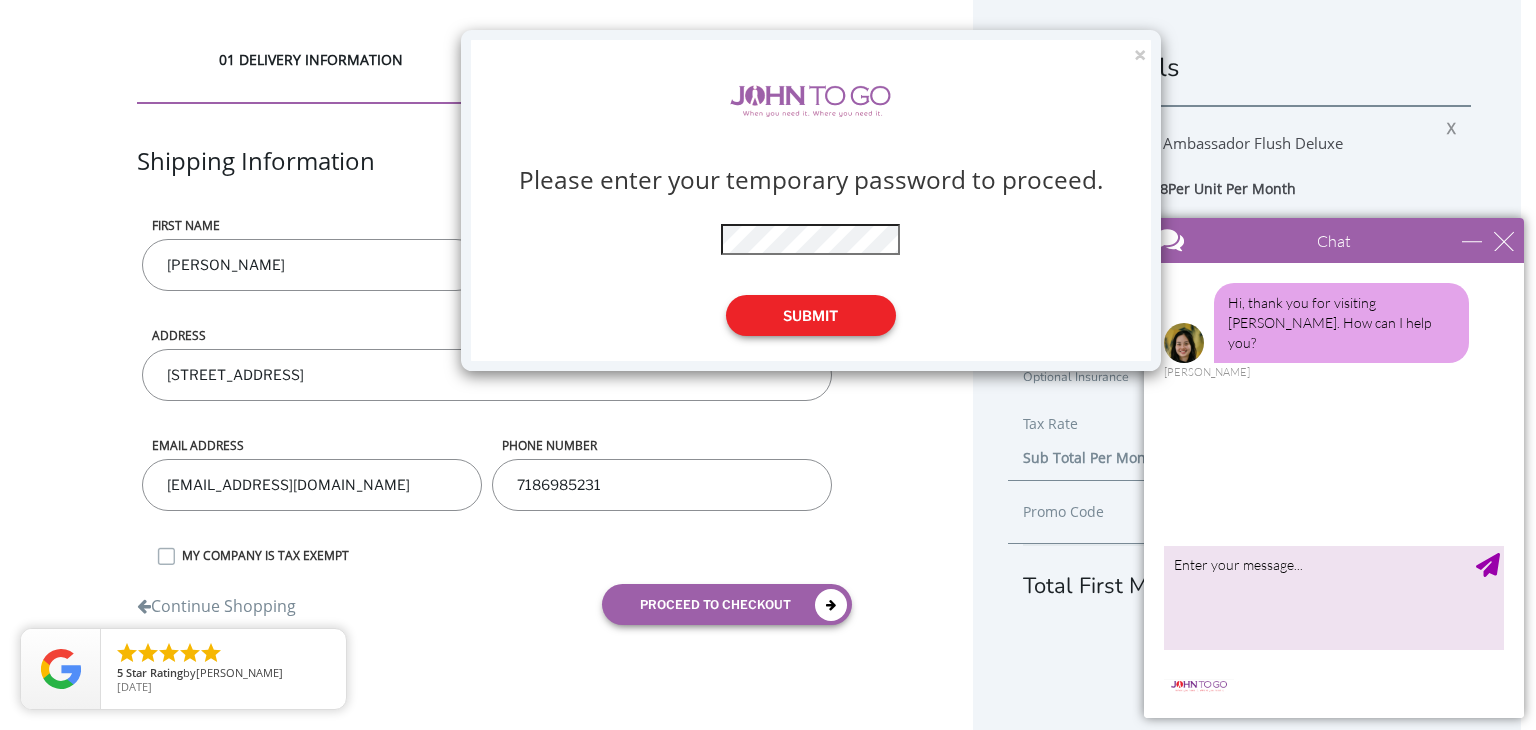 click on "Submit" at bounding box center [811, 315] 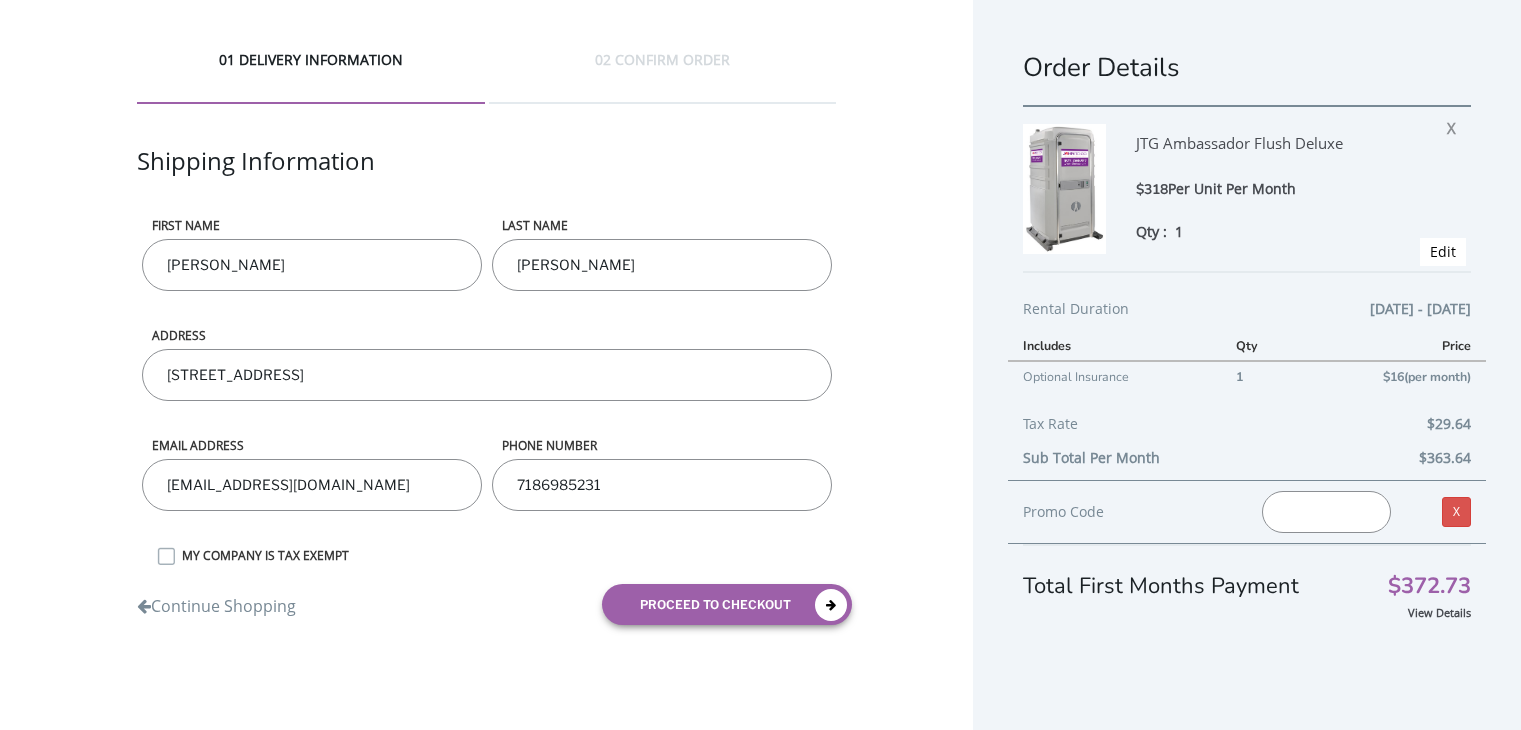 scroll, scrollTop: 0, scrollLeft: 0, axis: both 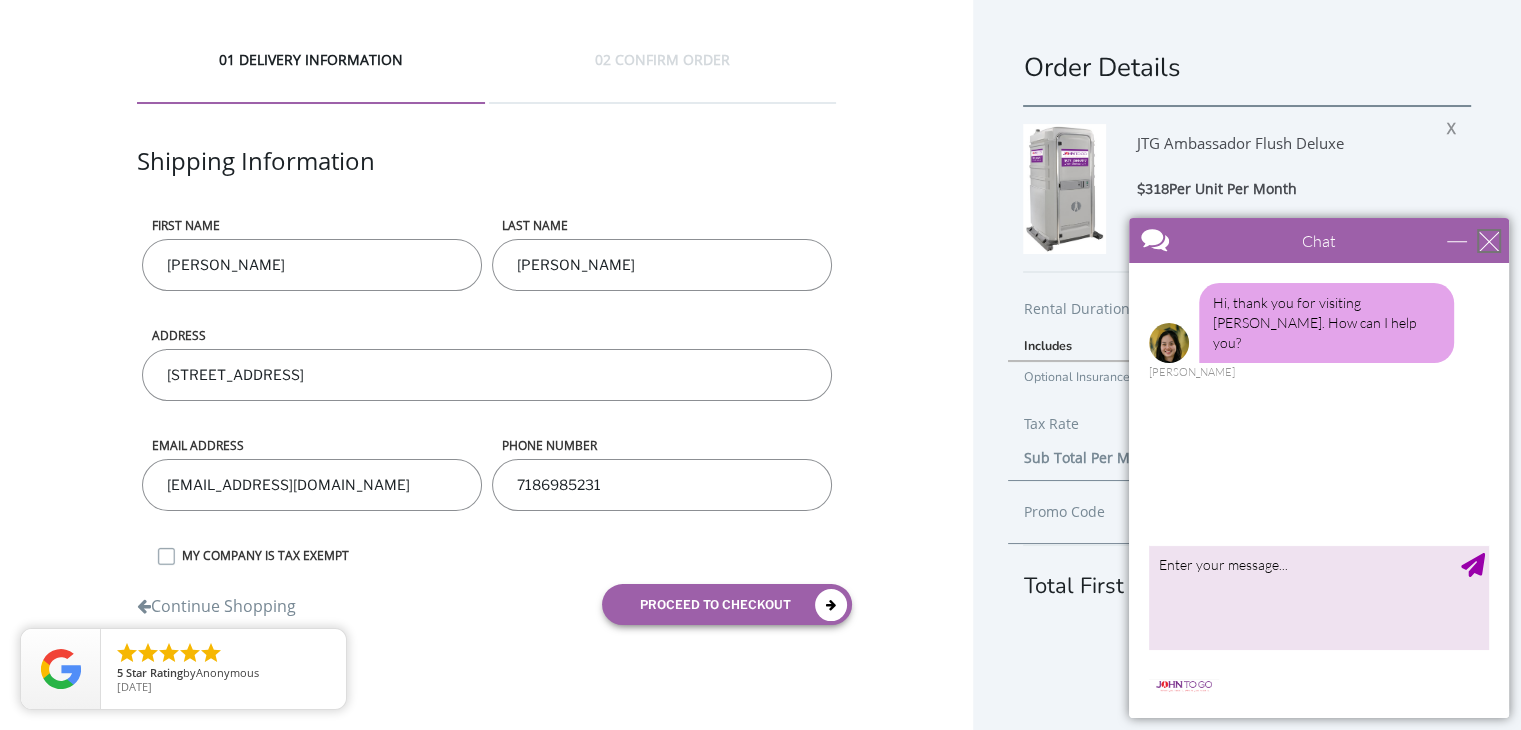 click at bounding box center [1489, 241] 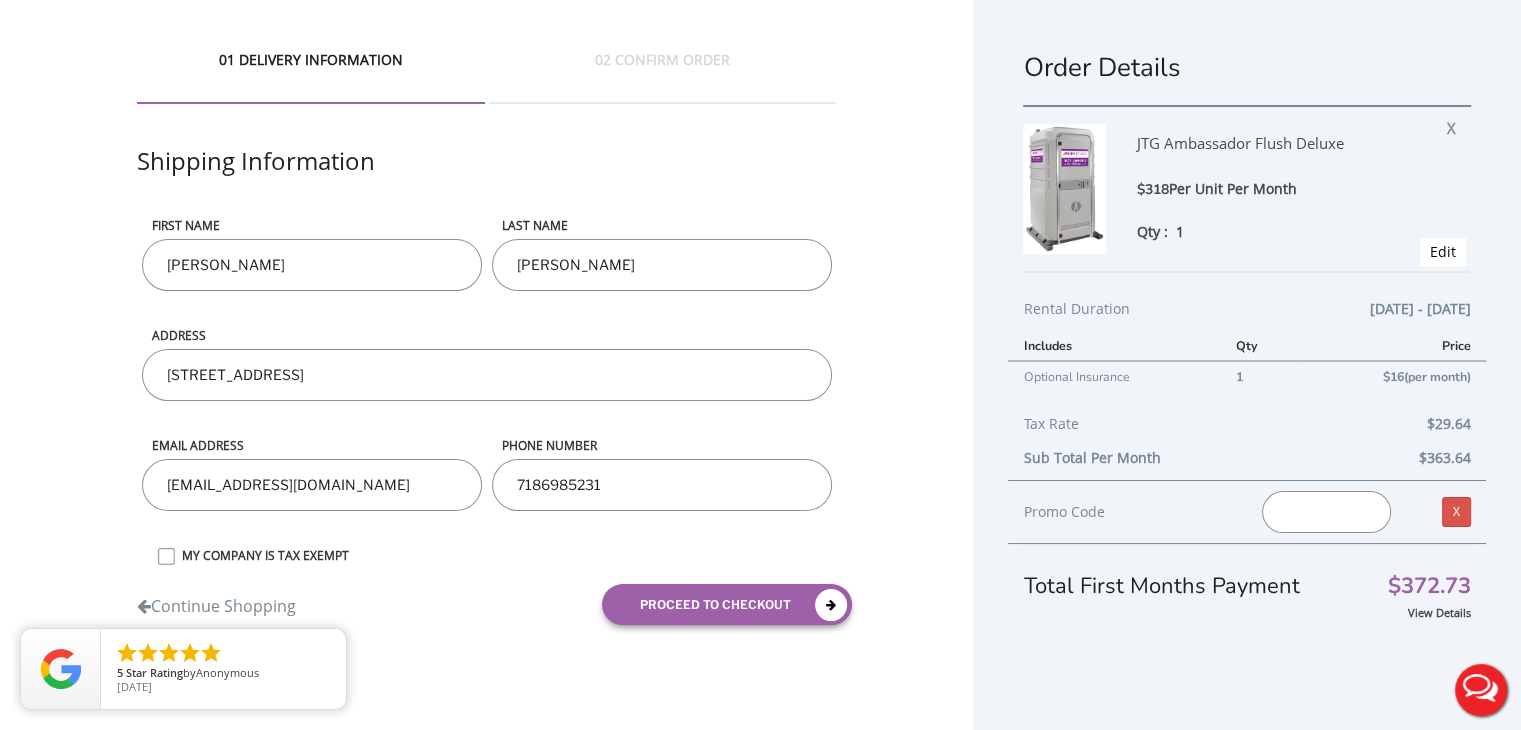 scroll, scrollTop: 0, scrollLeft: 0, axis: both 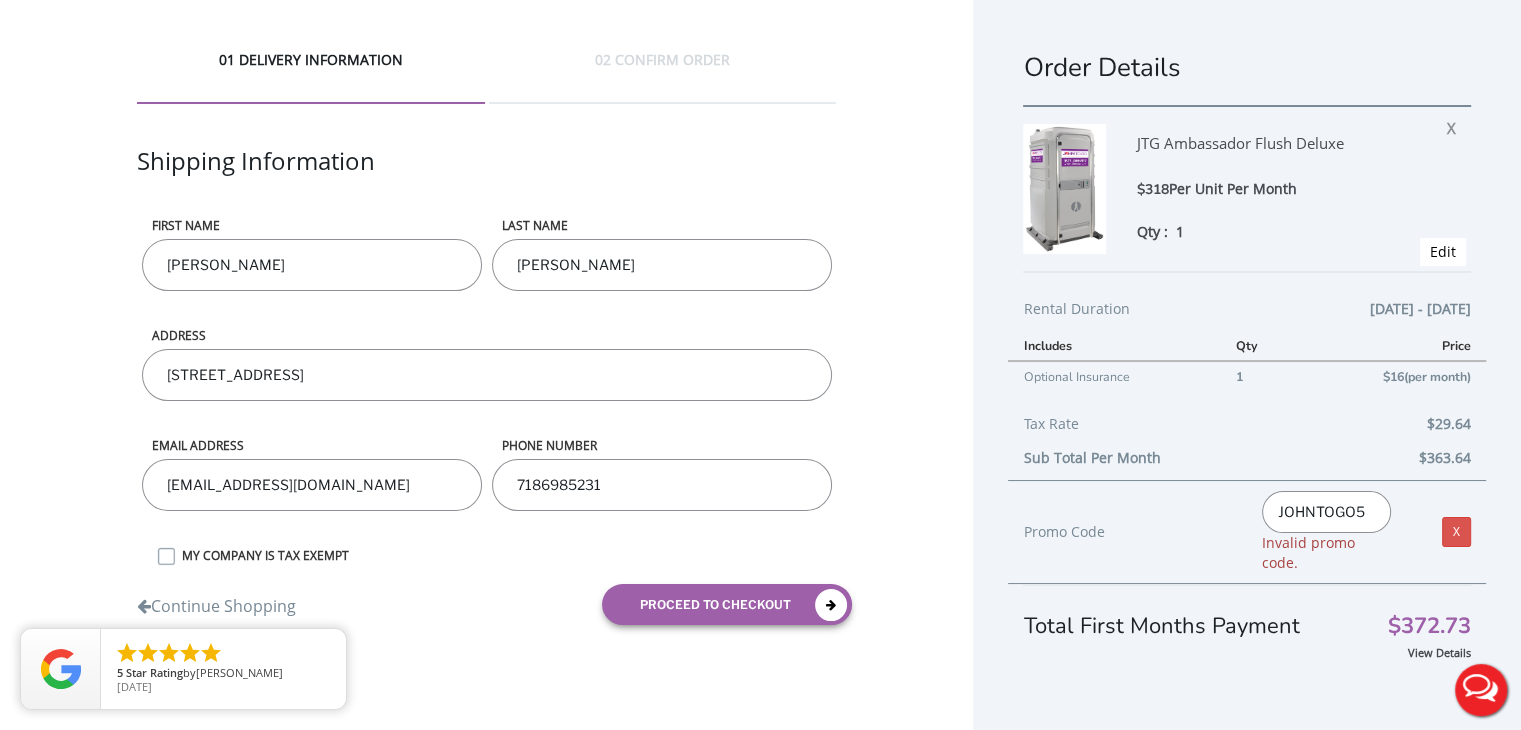 type on "JOHNTOGO5" 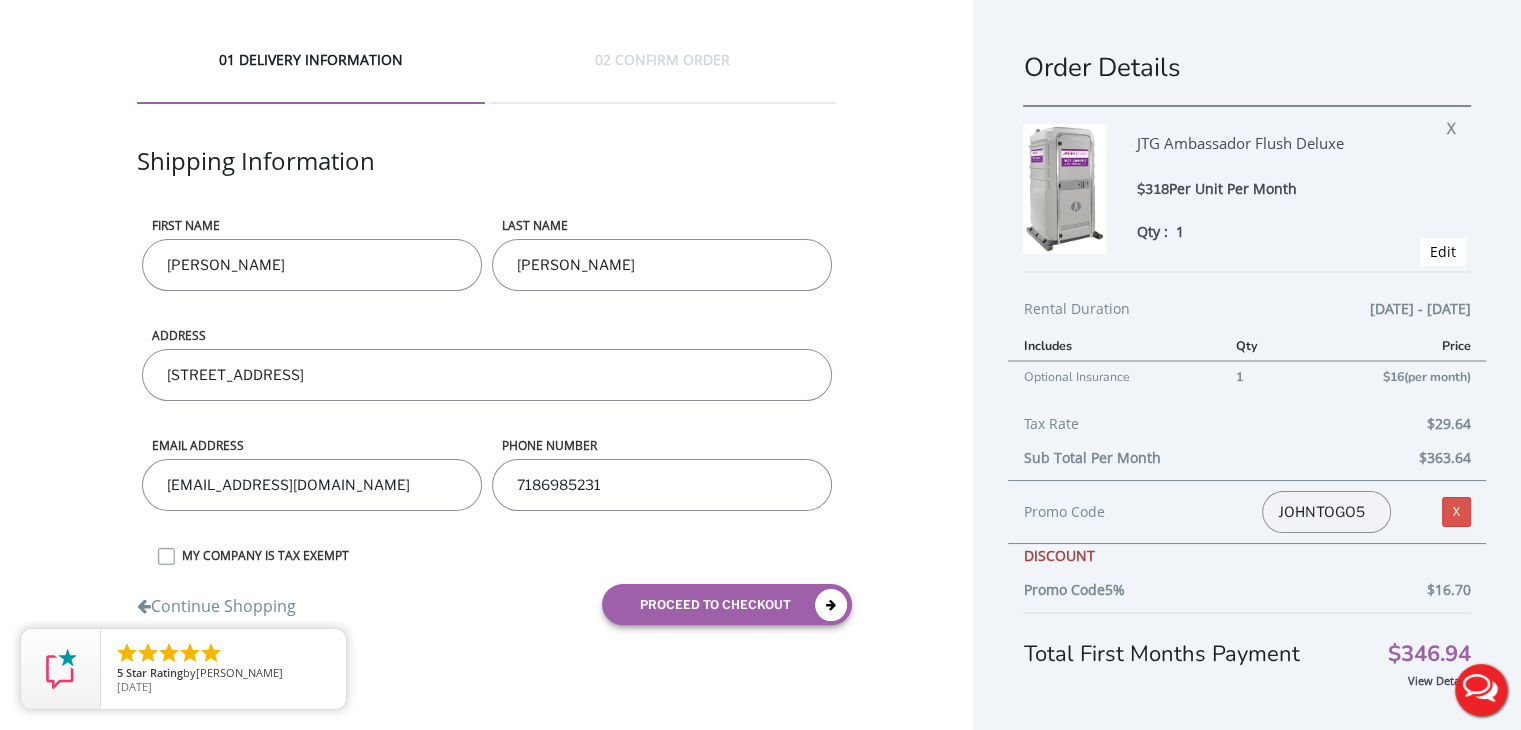 scroll, scrollTop: 36, scrollLeft: 0, axis: vertical 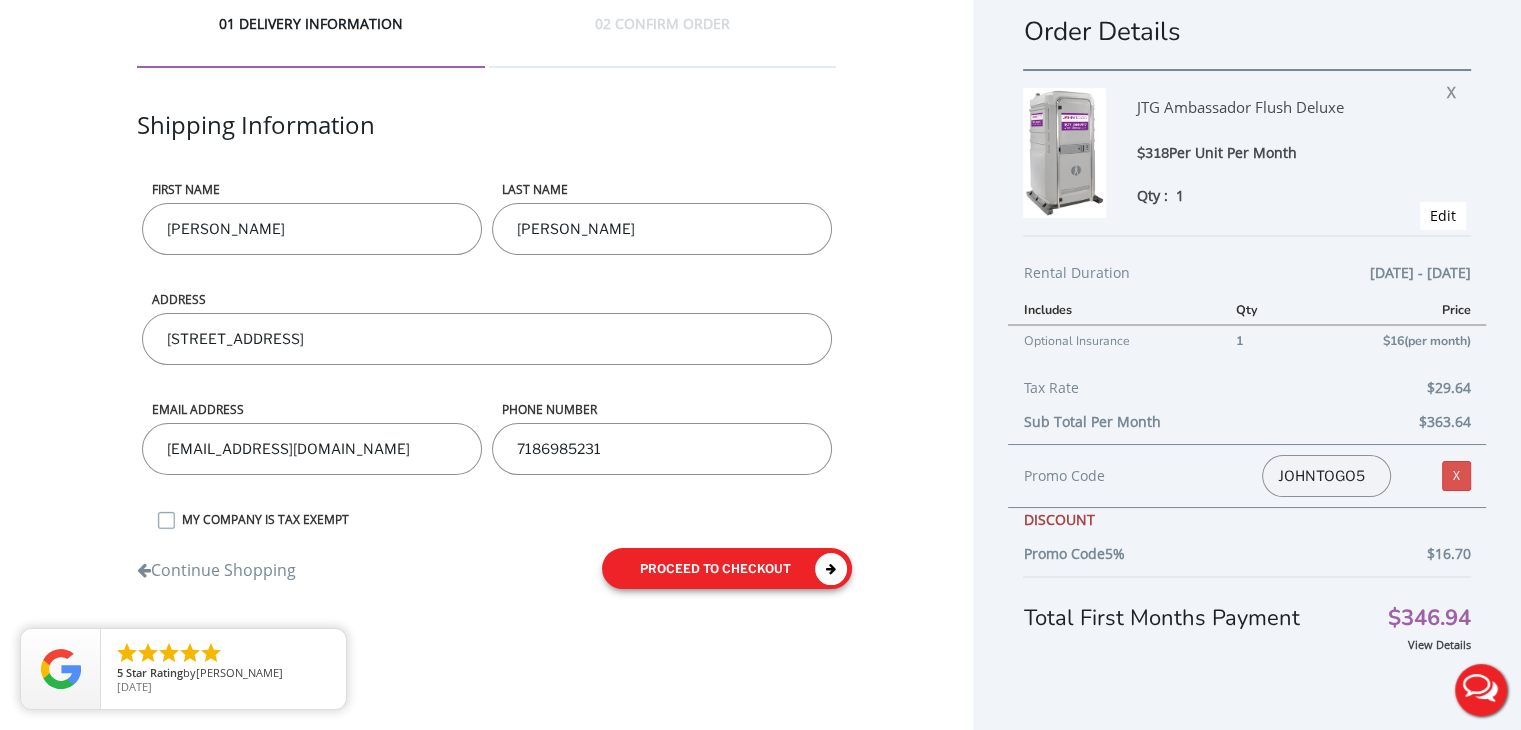 click on "proceed to checkout" at bounding box center [727, 568] 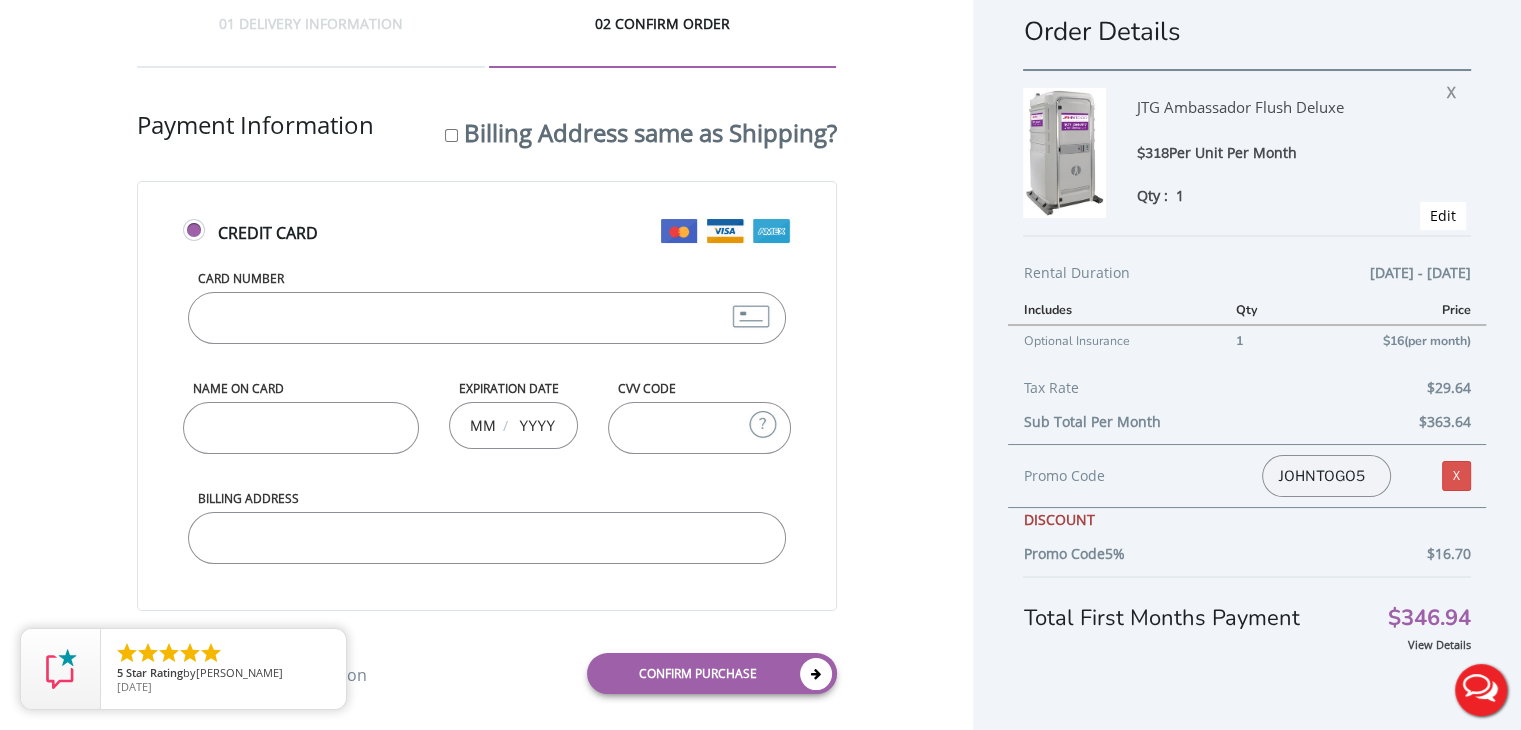 click on "Card Number" at bounding box center (487, 318) 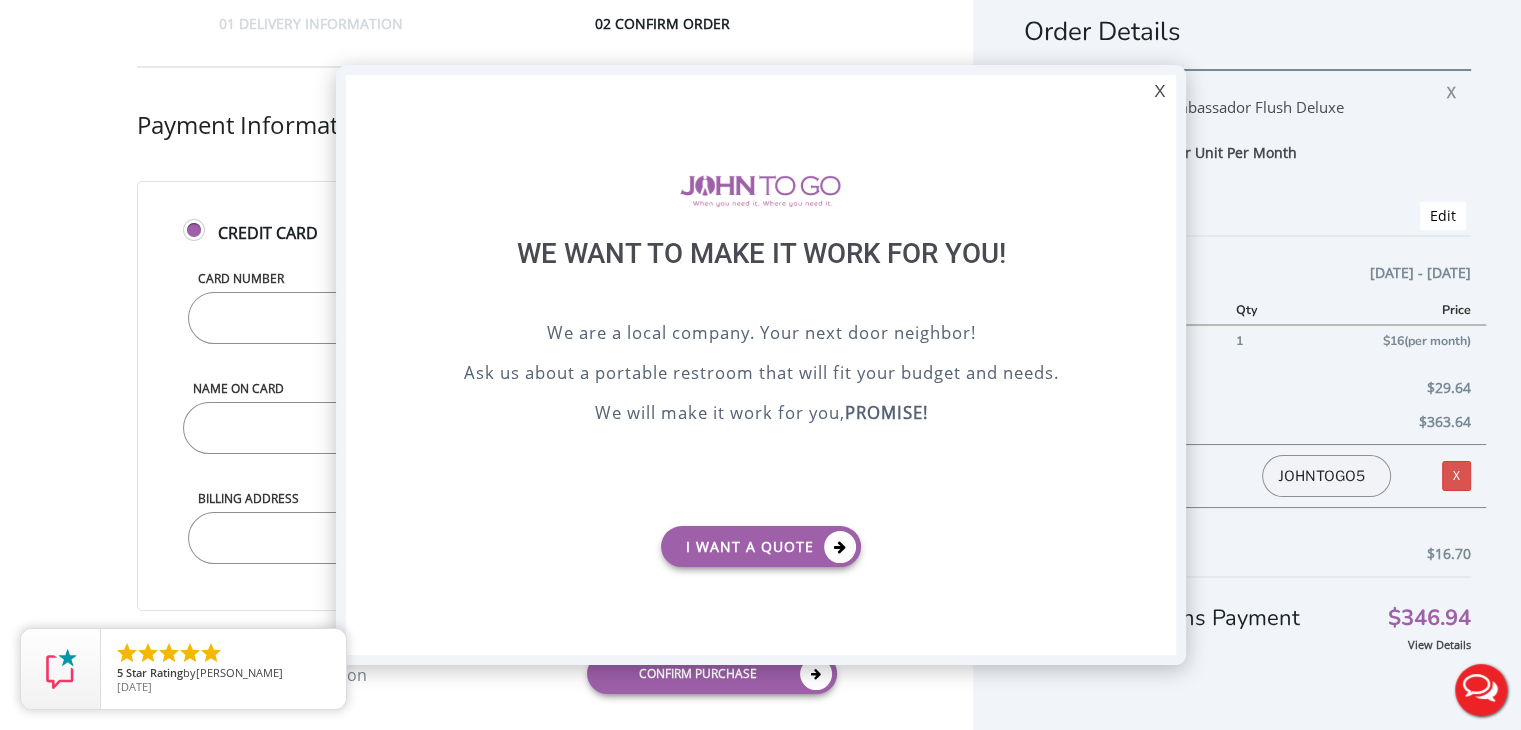 scroll, scrollTop: 0, scrollLeft: 0, axis: both 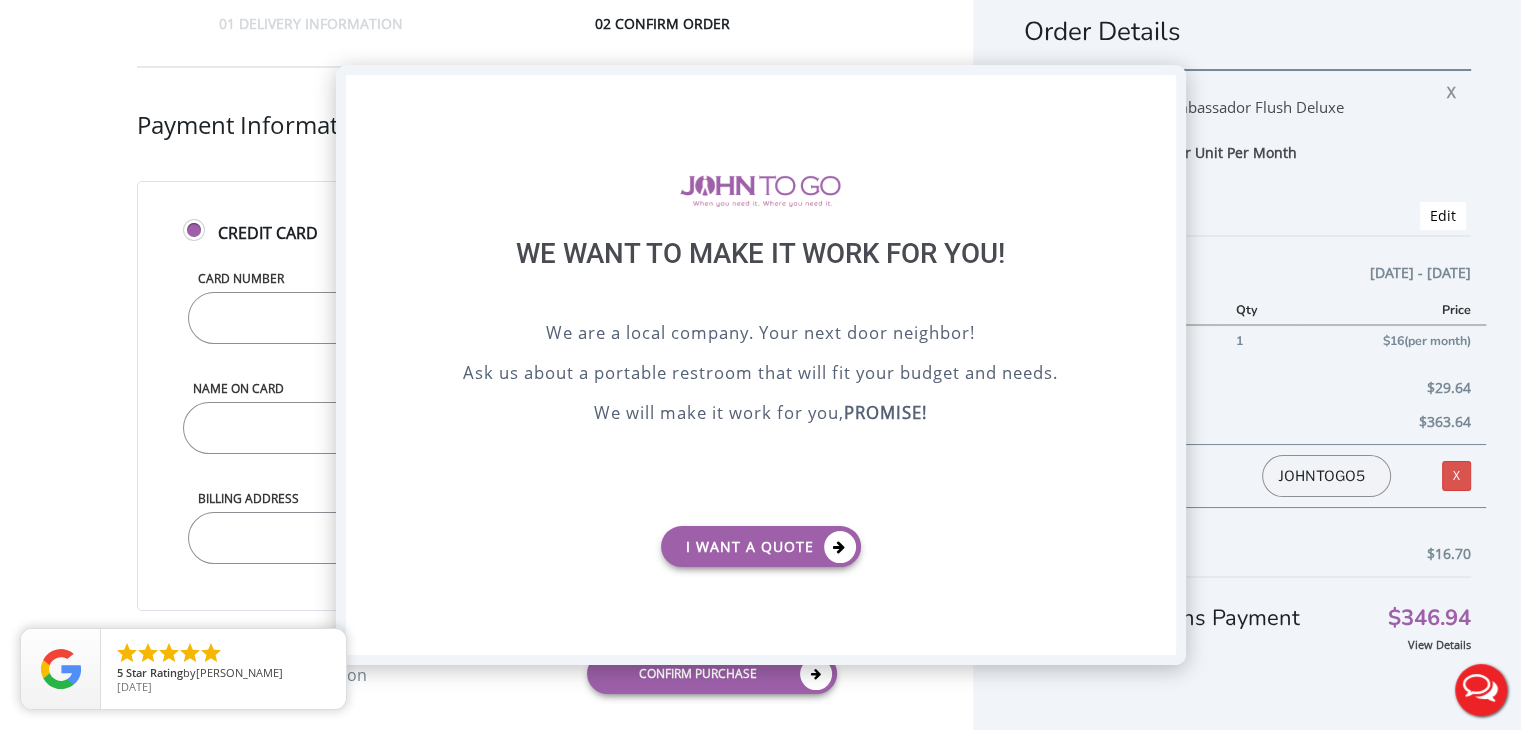 click on "X" at bounding box center (1159, 92) 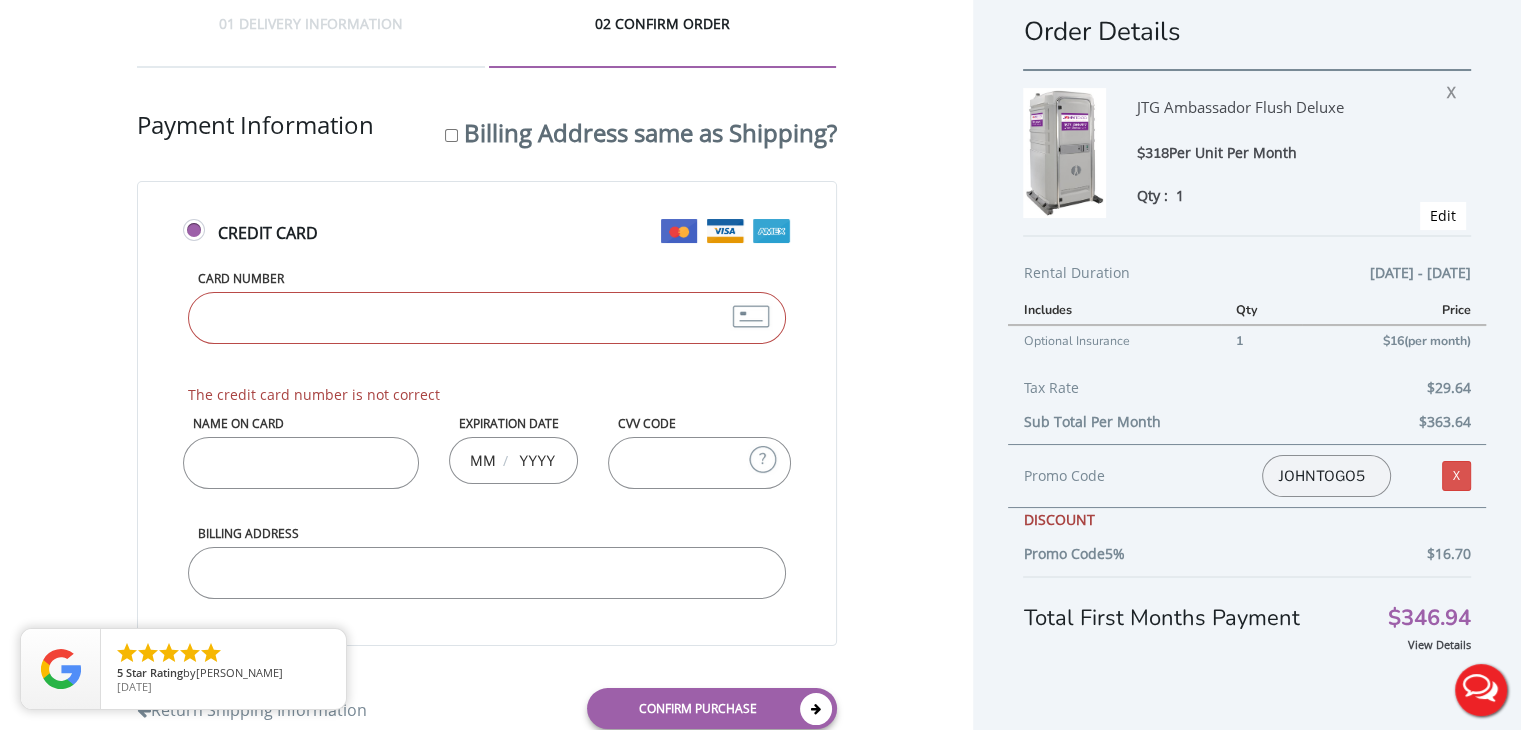 click on "Card Number" at bounding box center [487, 318] 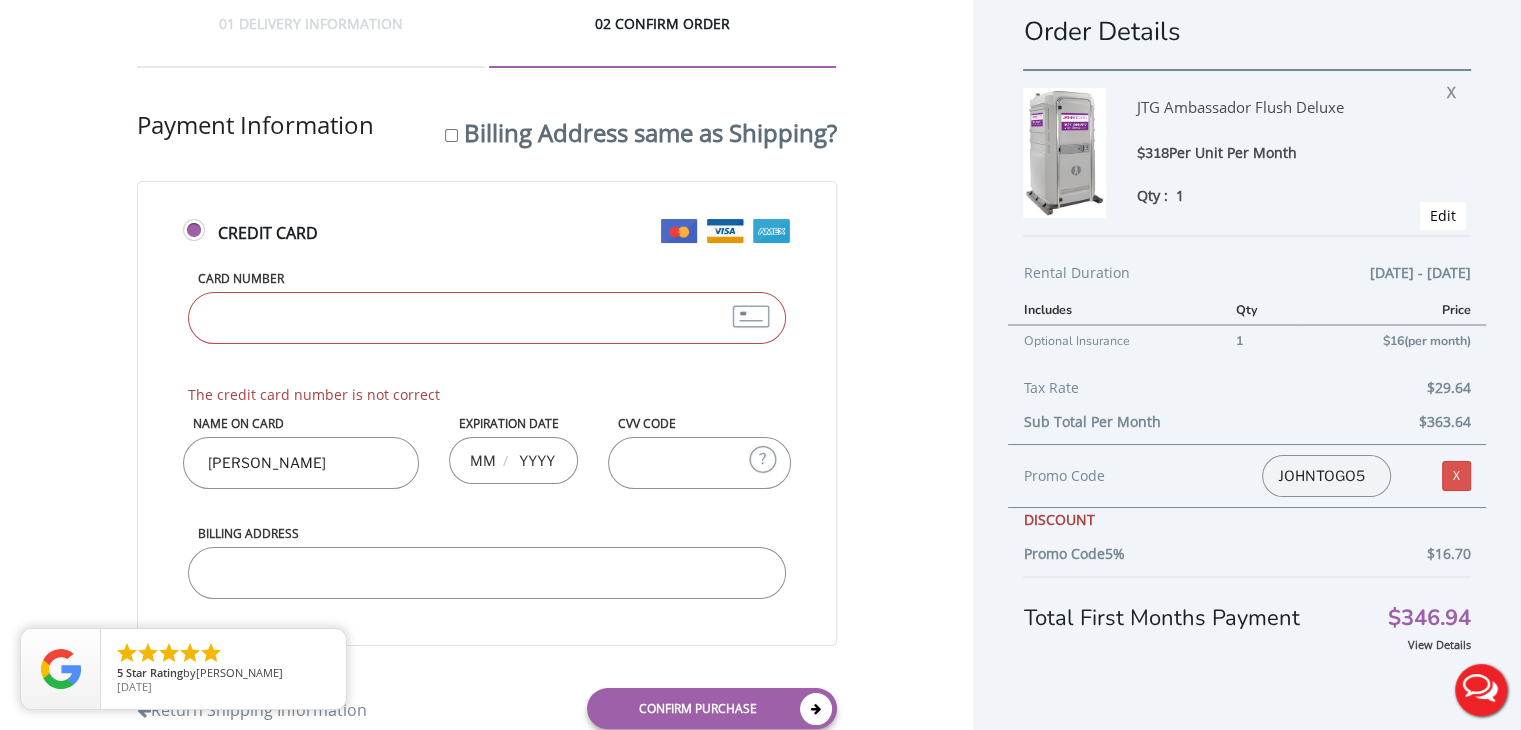 type on "10" 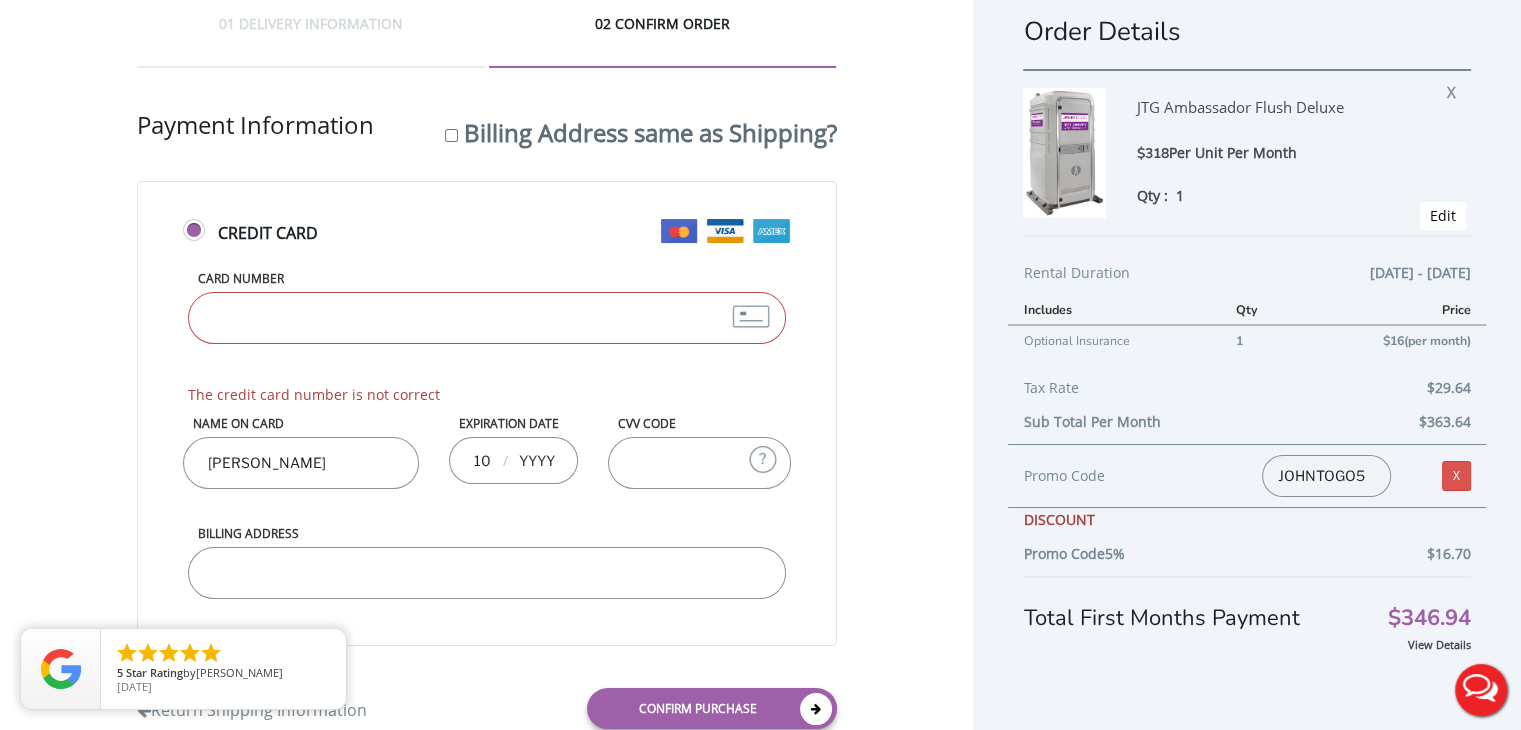 type on "2029" 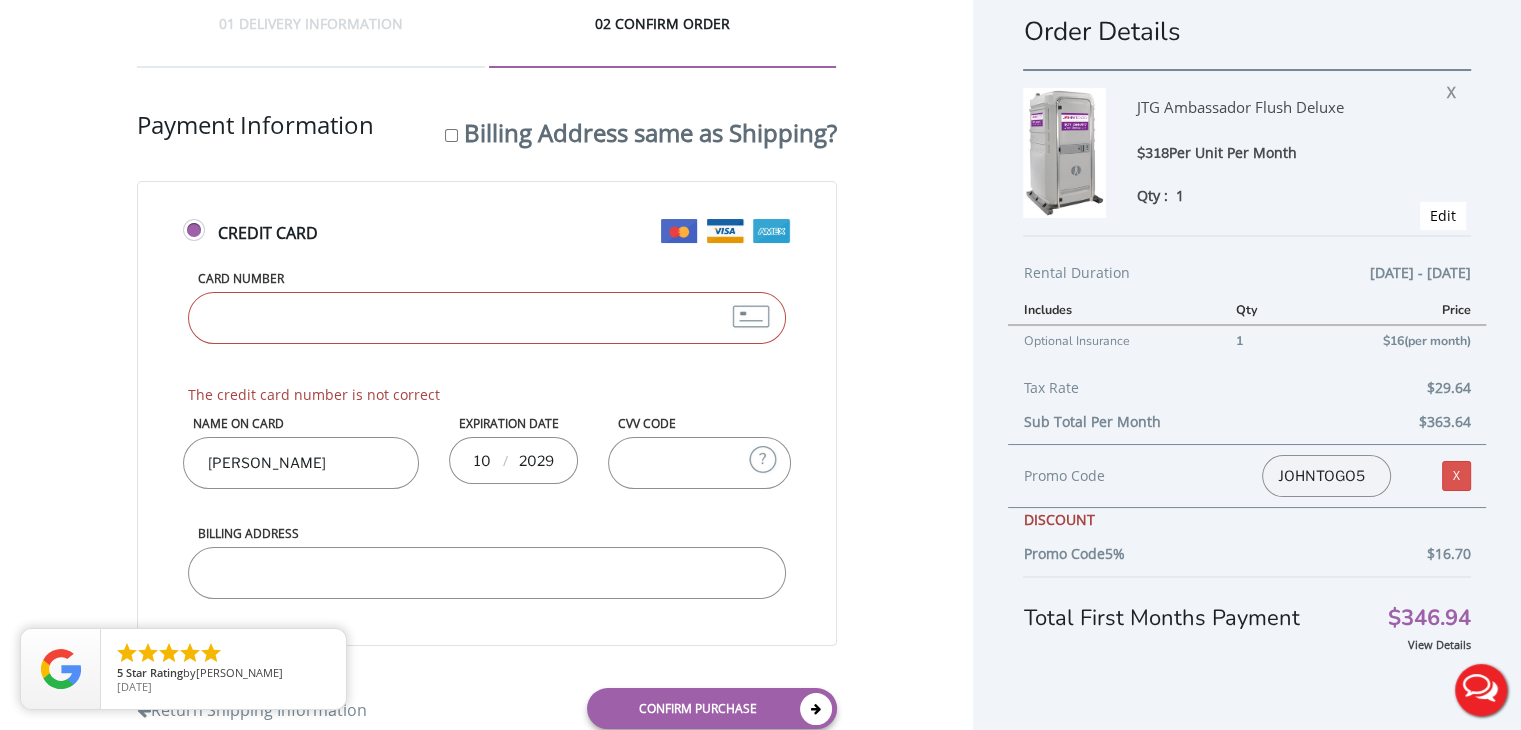 type on "806" 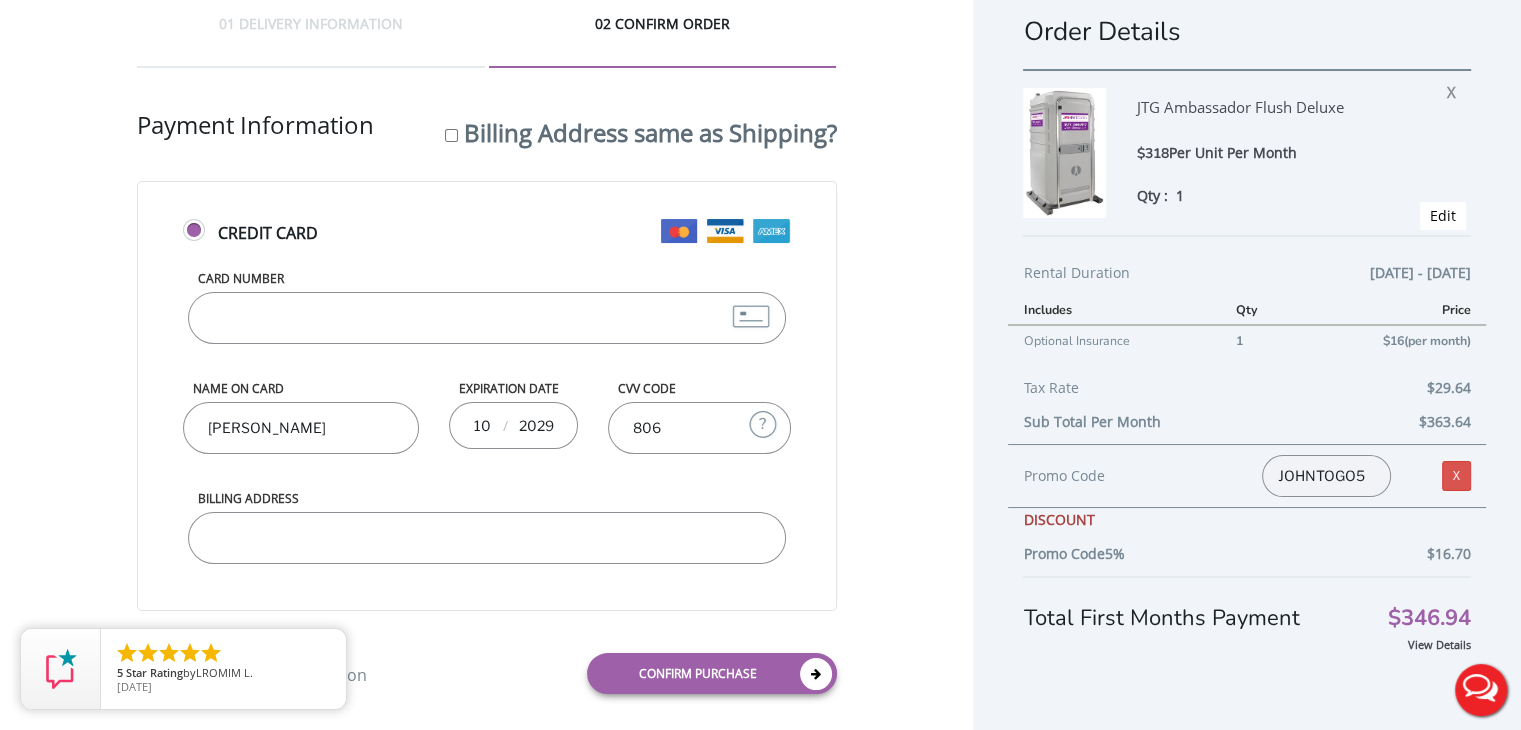 click on "Billing Address" at bounding box center (487, 538) 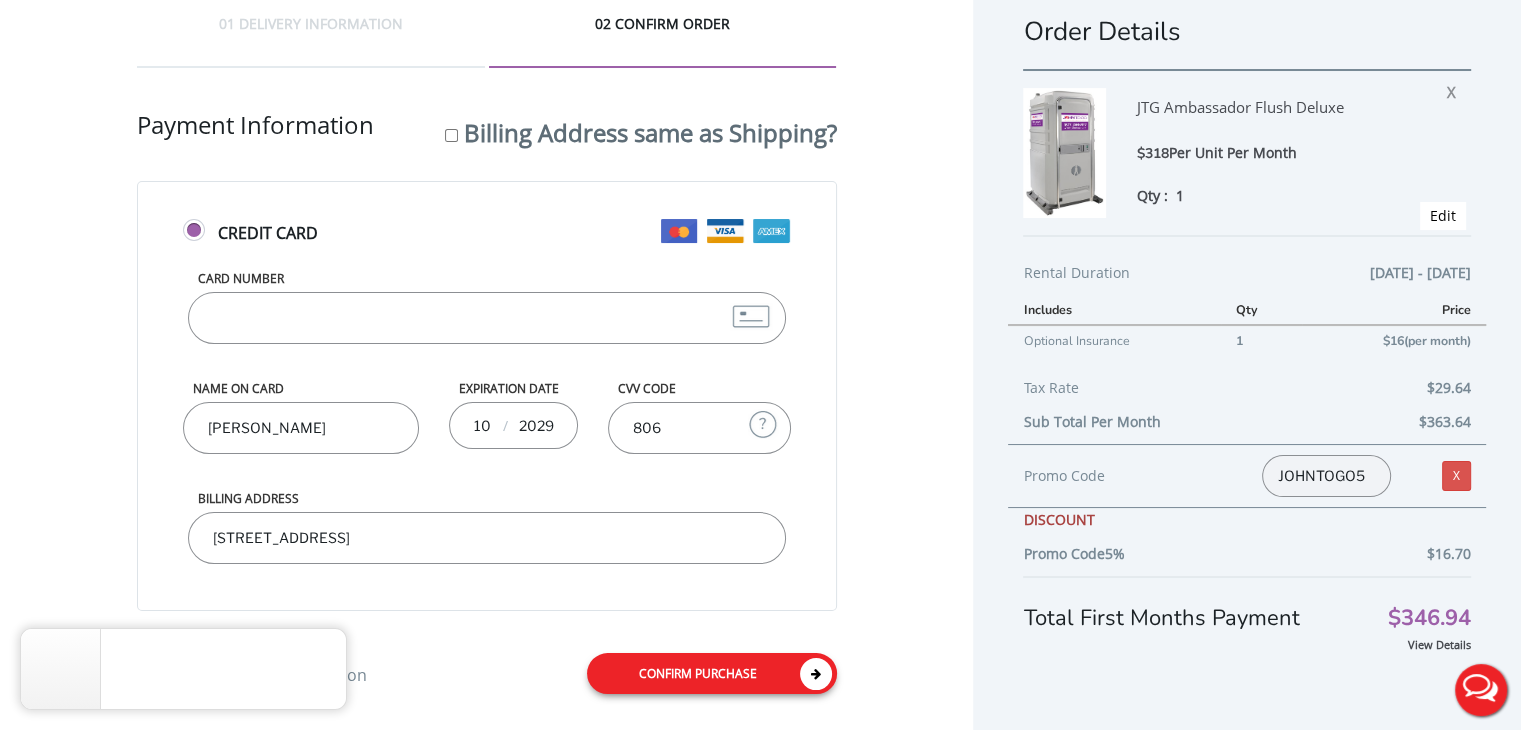 type on "97 Mountainview Ave Staten Island,NY10314" 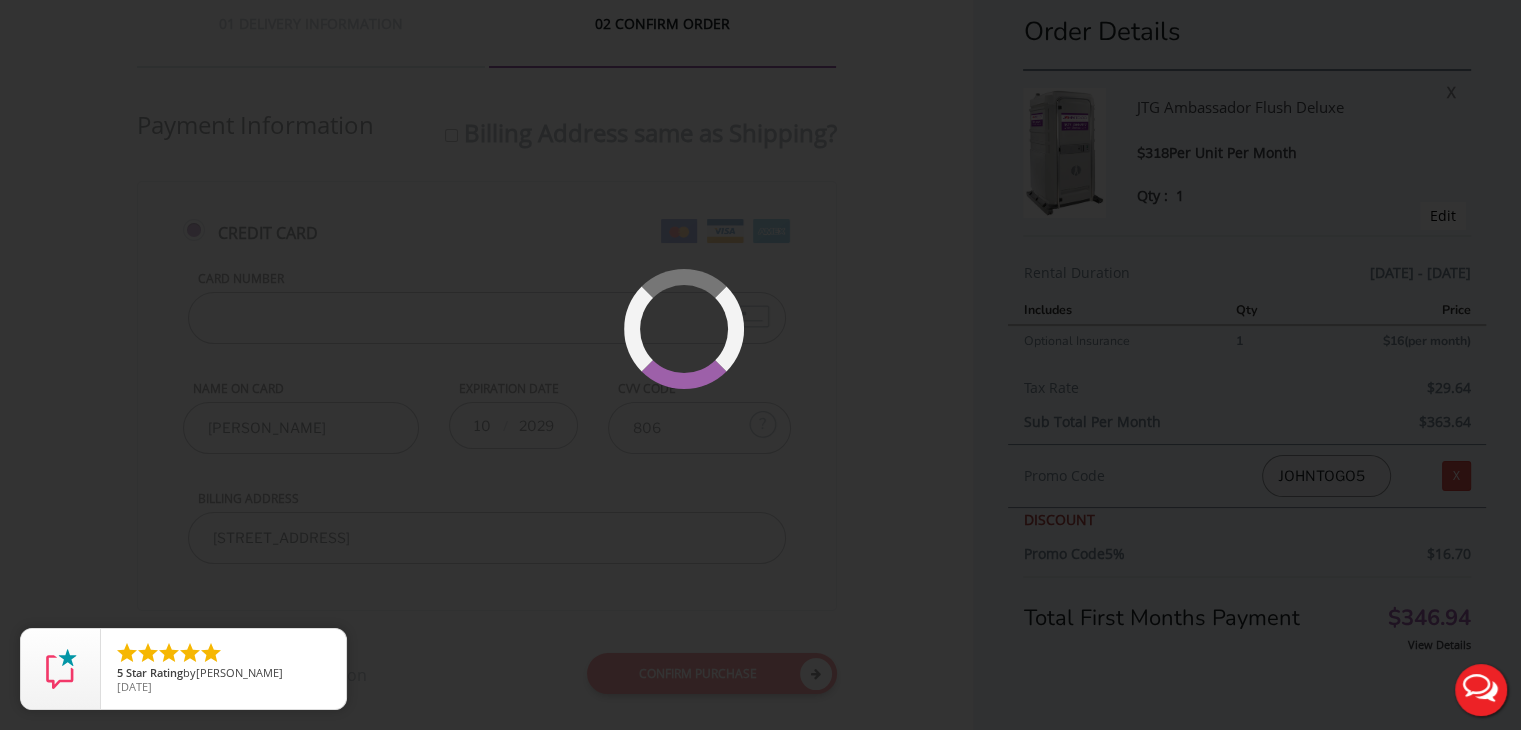 scroll, scrollTop: 63, scrollLeft: 0, axis: vertical 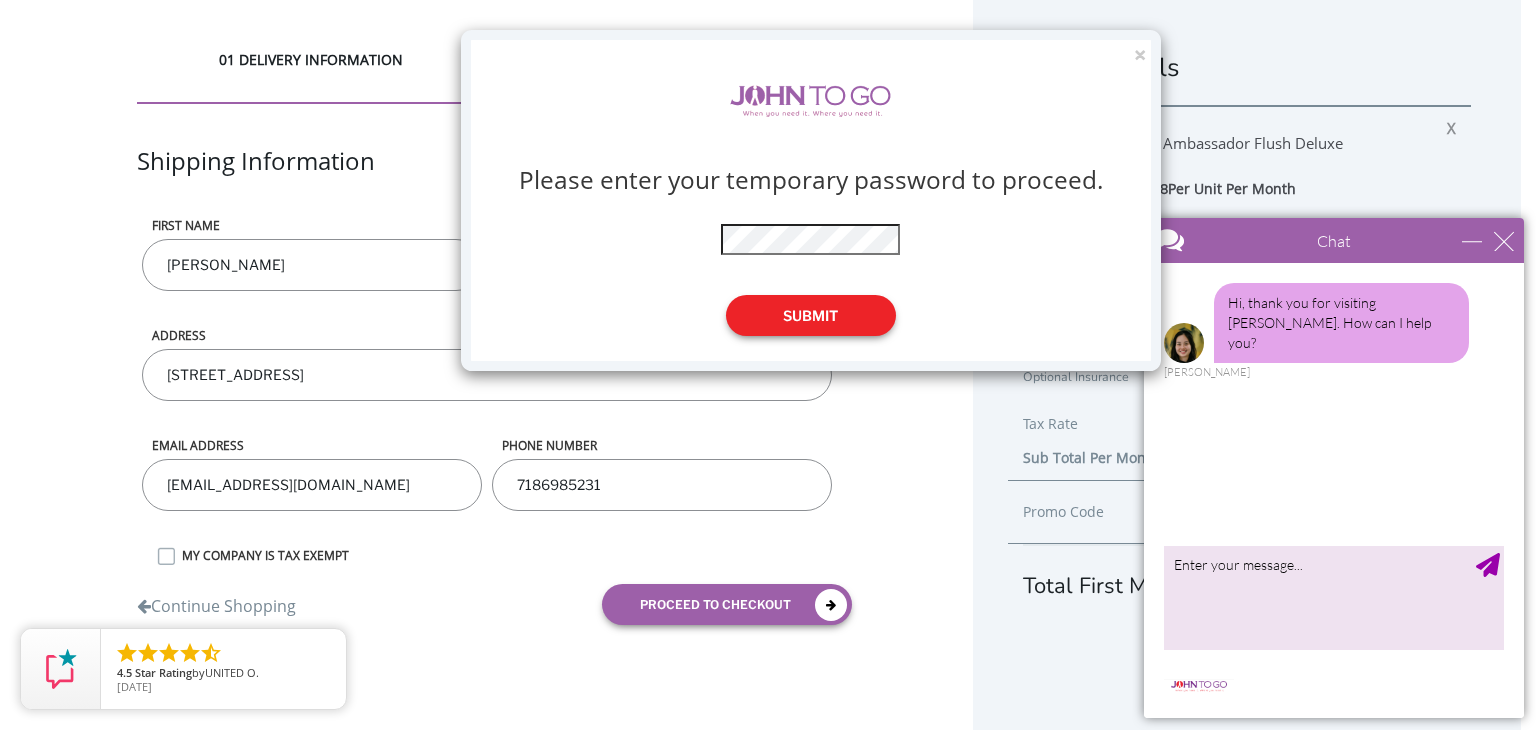 click on "Submit" at bounding box center (811, 315) 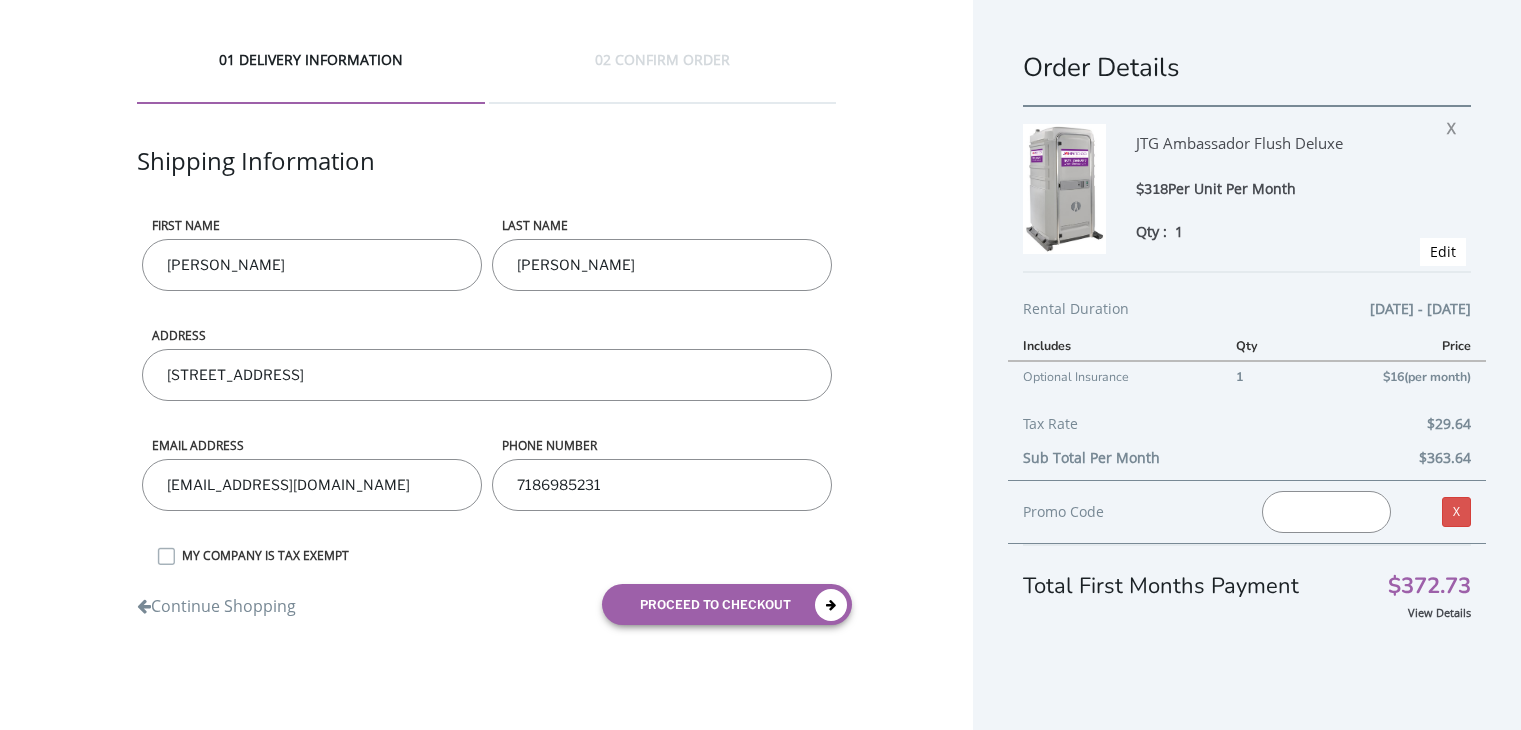 scroll, scrollTop: 0, scrollLeft: 0, axis: both 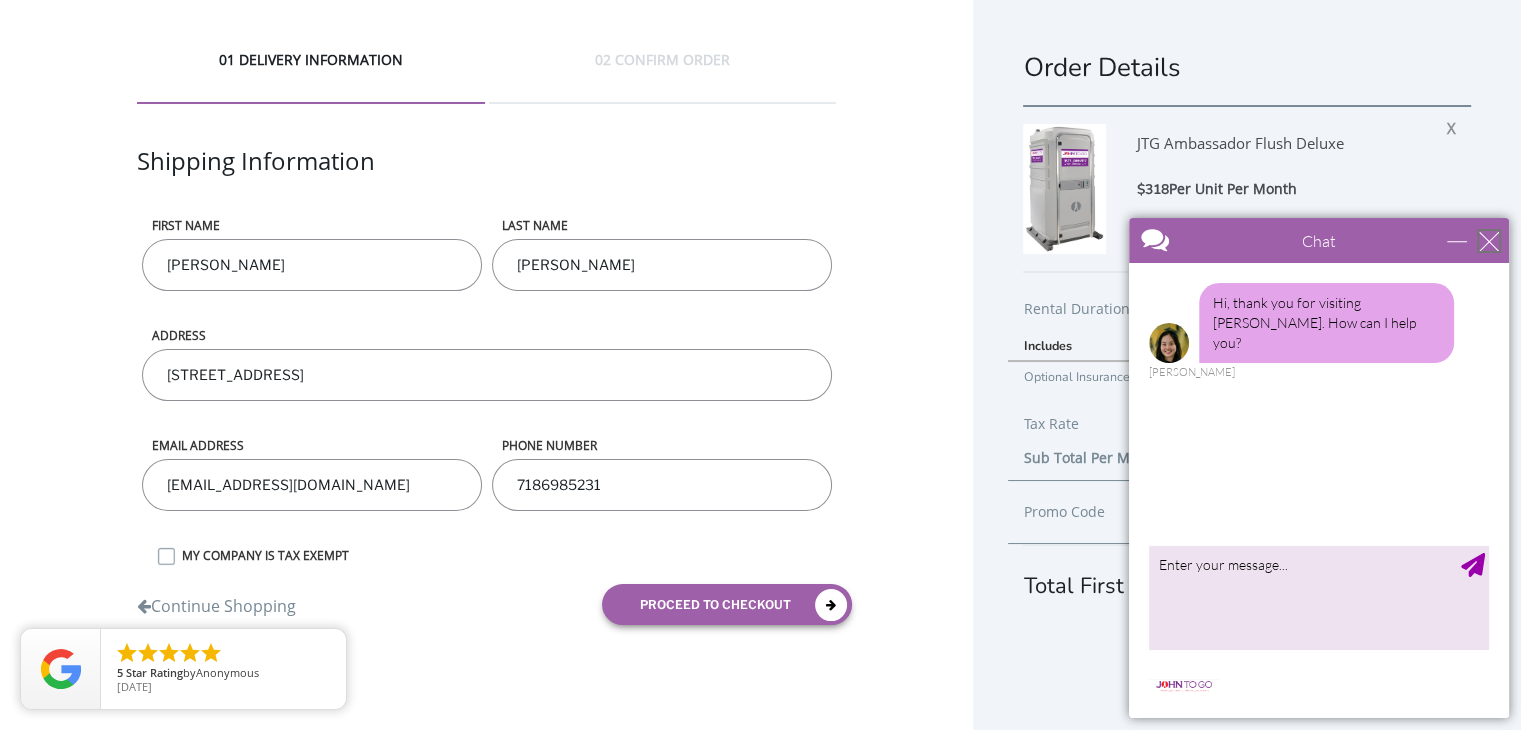 click at bounding box center (1489, 241) 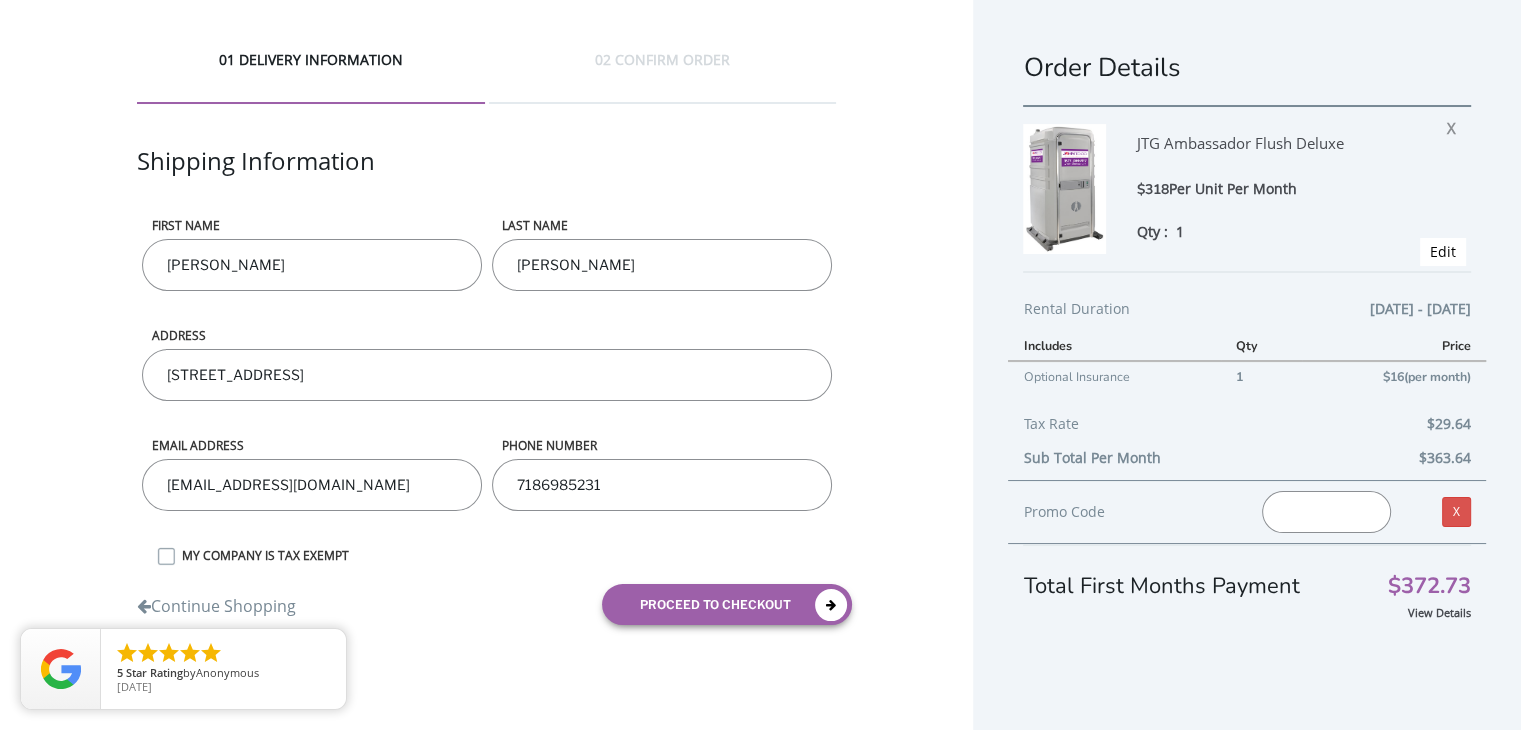 scroll, scrollTop: 0, scrollLeft: 0, axis: both 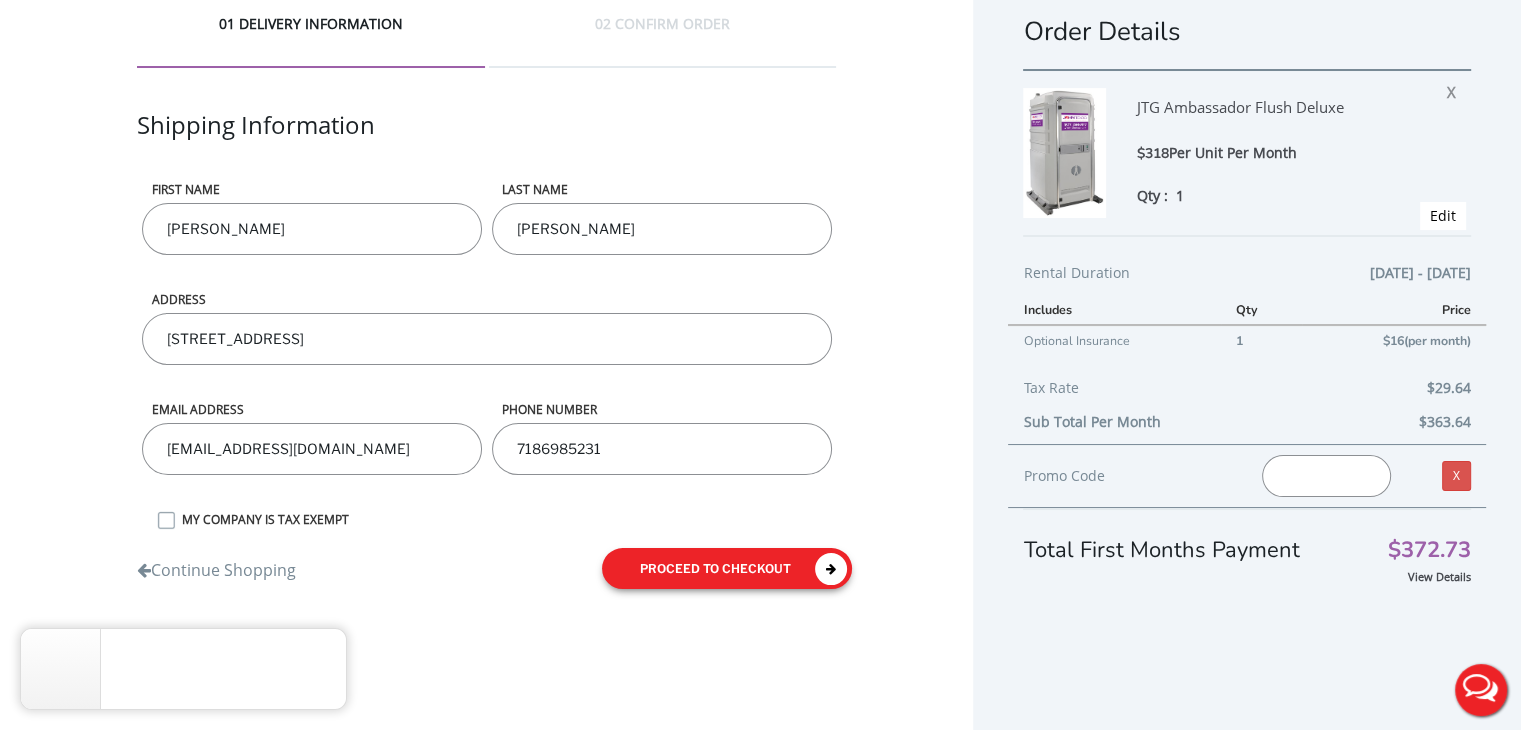 click on "proceed to checkout" at bounding box center [727, 568] 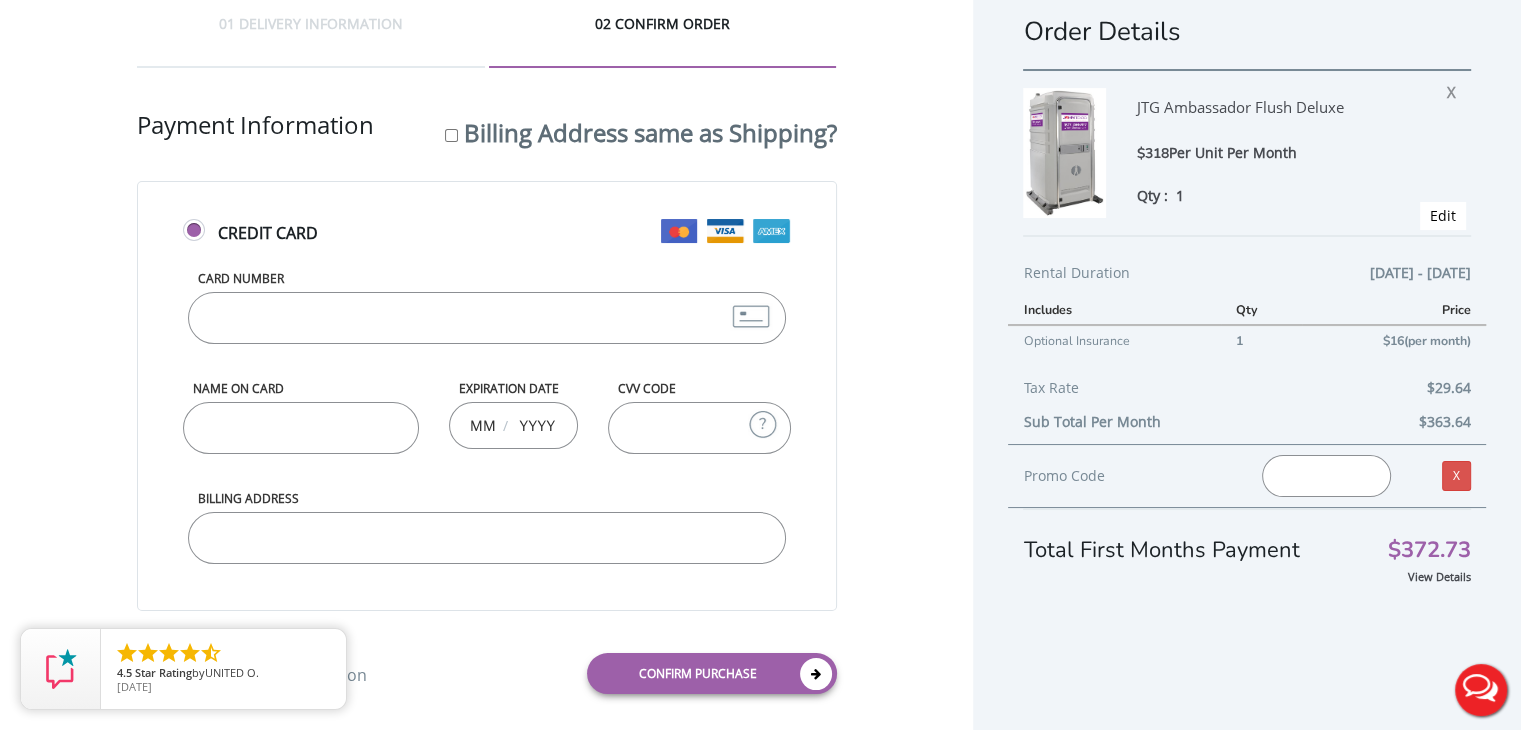 click on "Card Number" at bounding box center (487, 318) 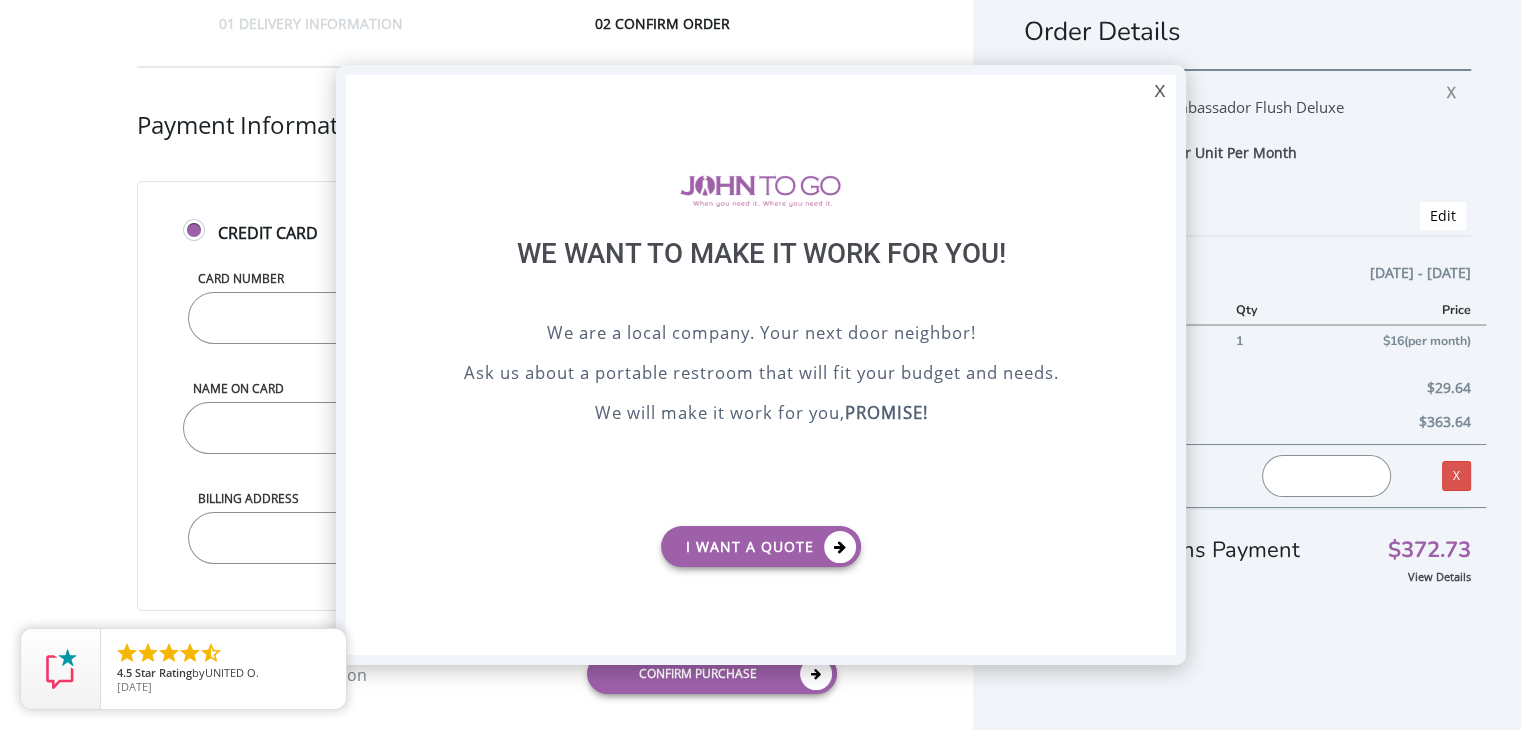 scroll, scrollTop: 0, scrollLeft: 0, axis: both 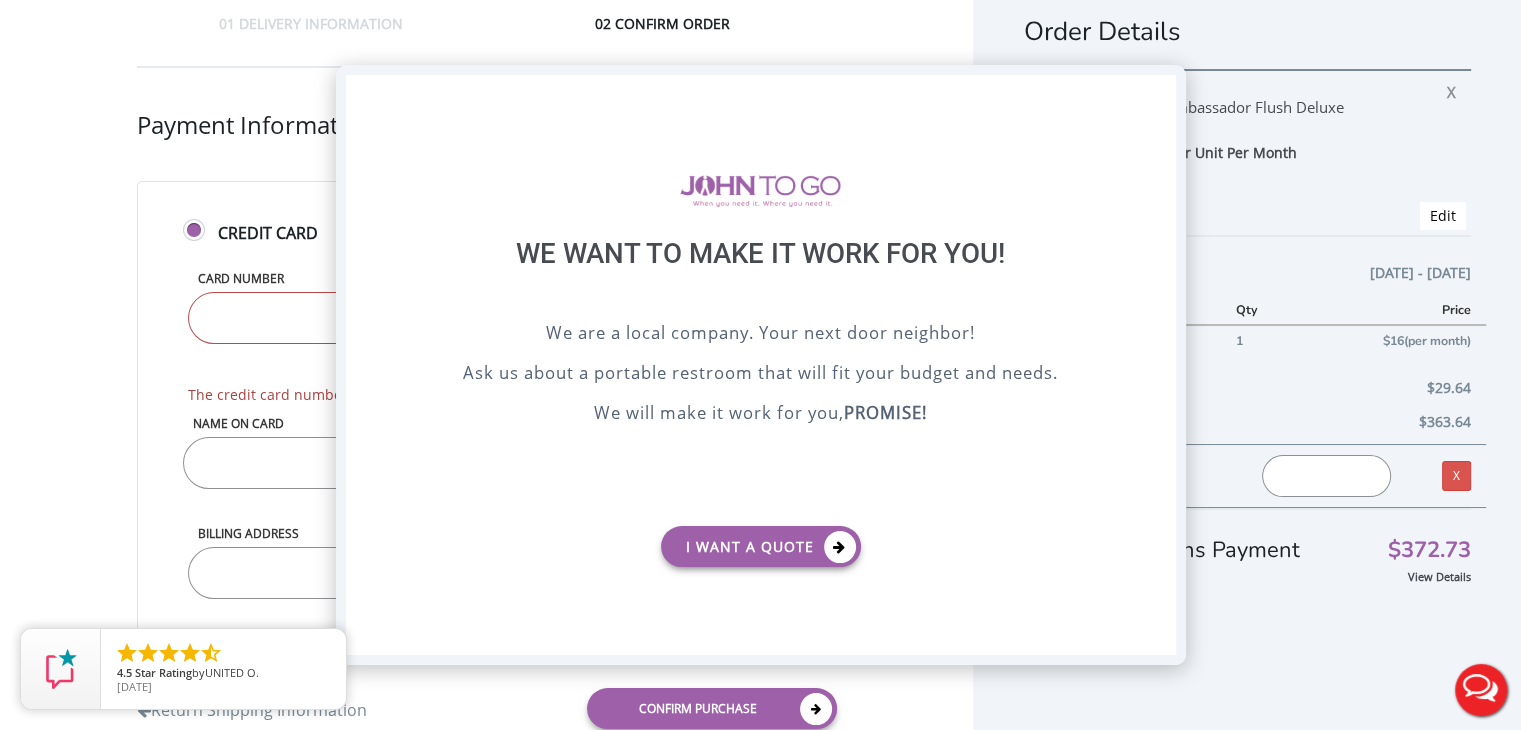 click on "X" at bounding box center [1159, 92] 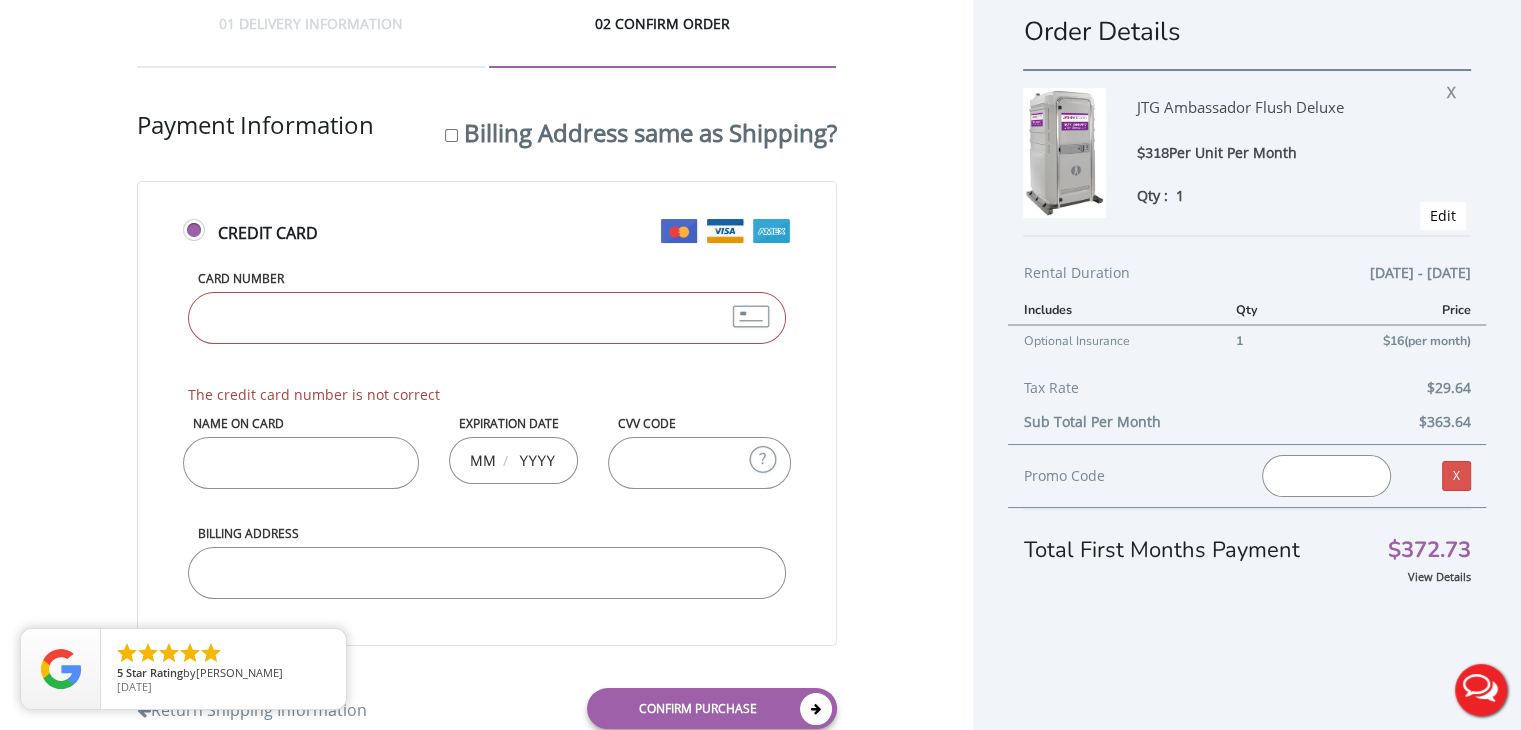 click on "Card Number" at bounding box center [487, 318] 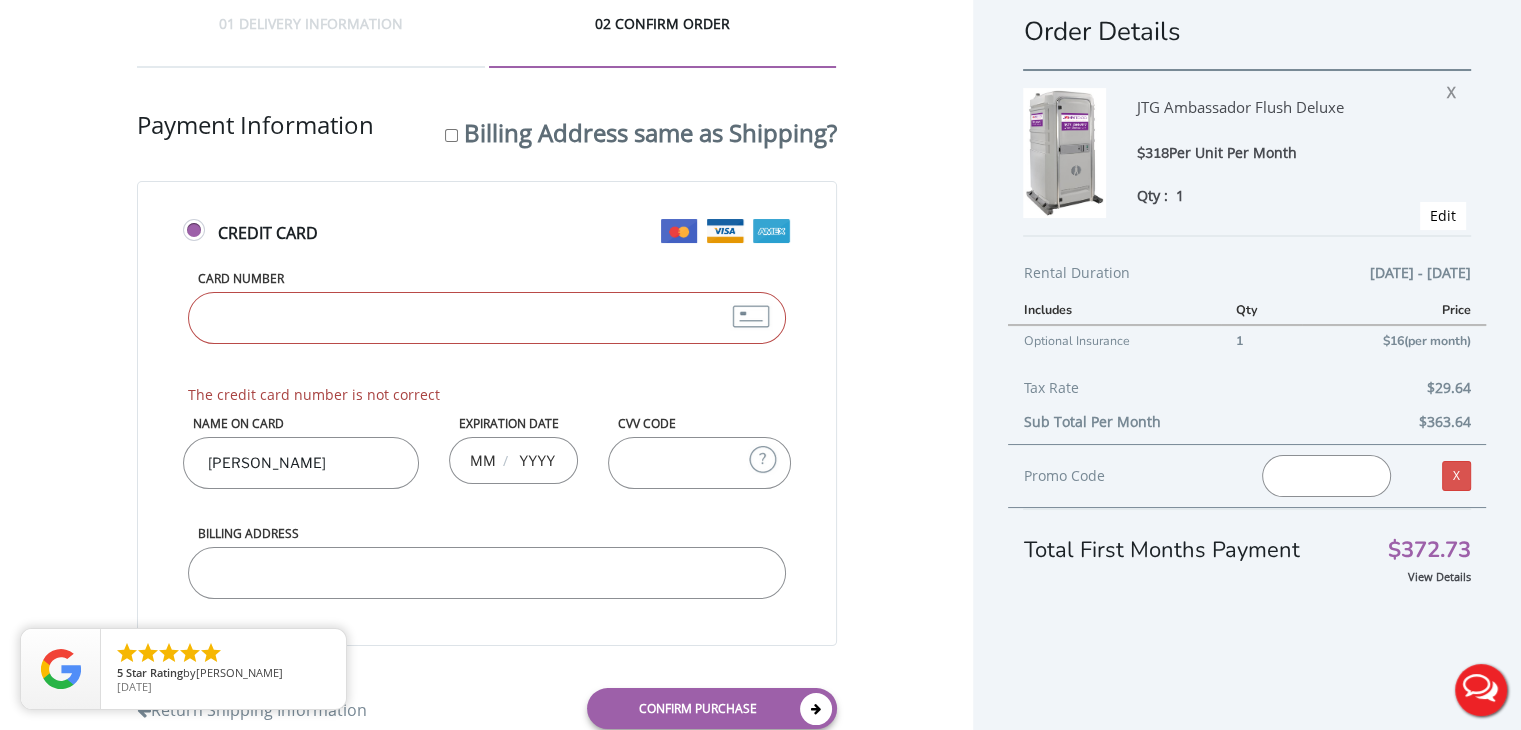 type on "10" 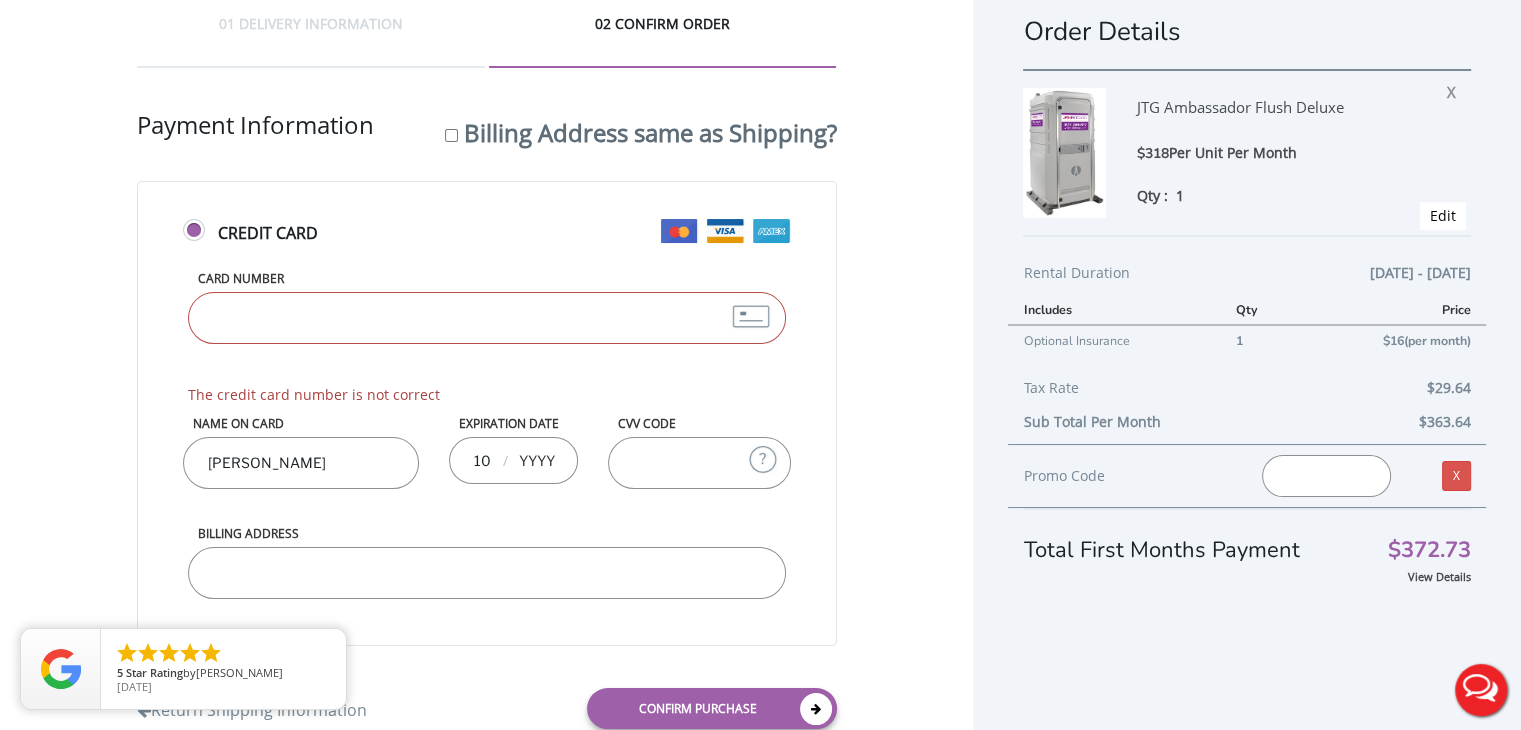 type on "2029" 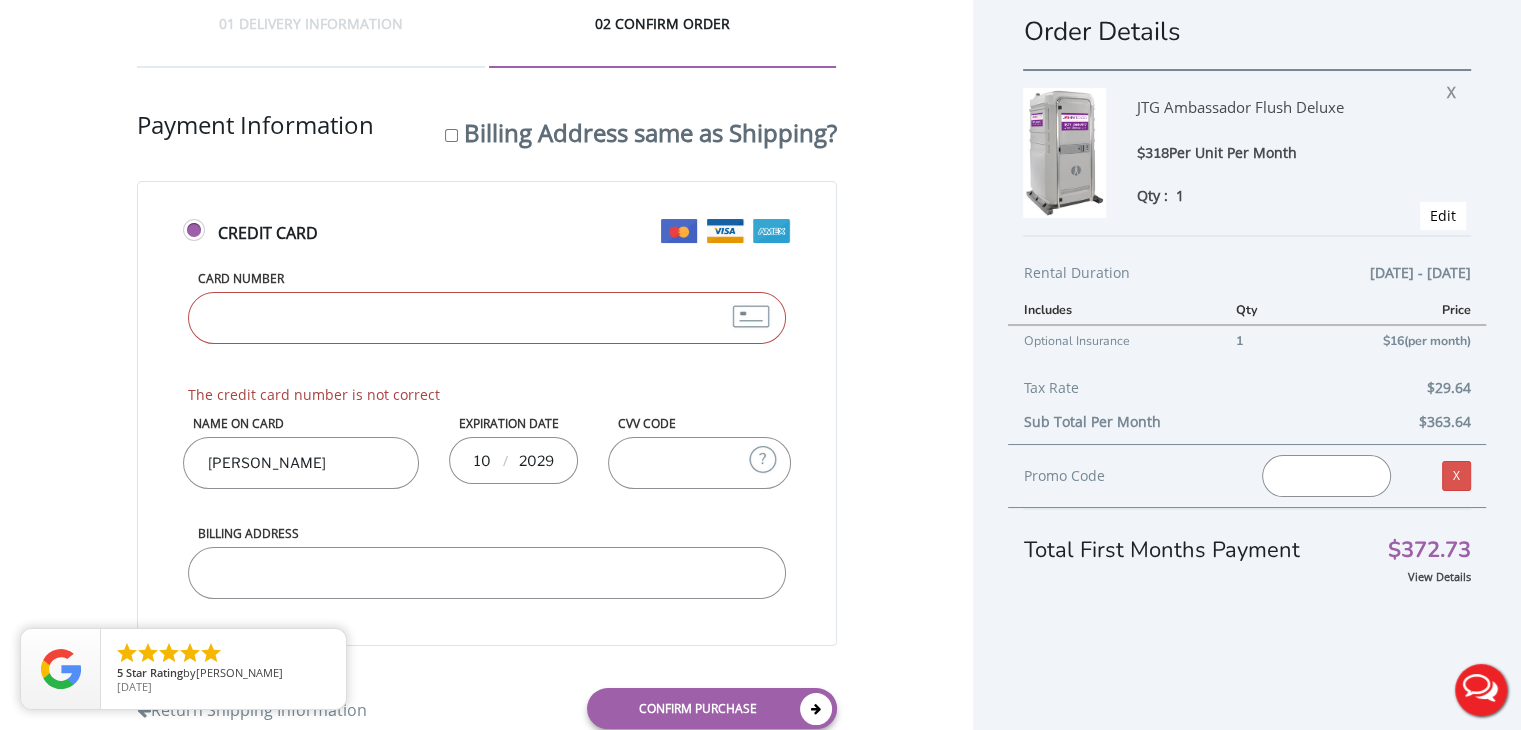 type on "806" 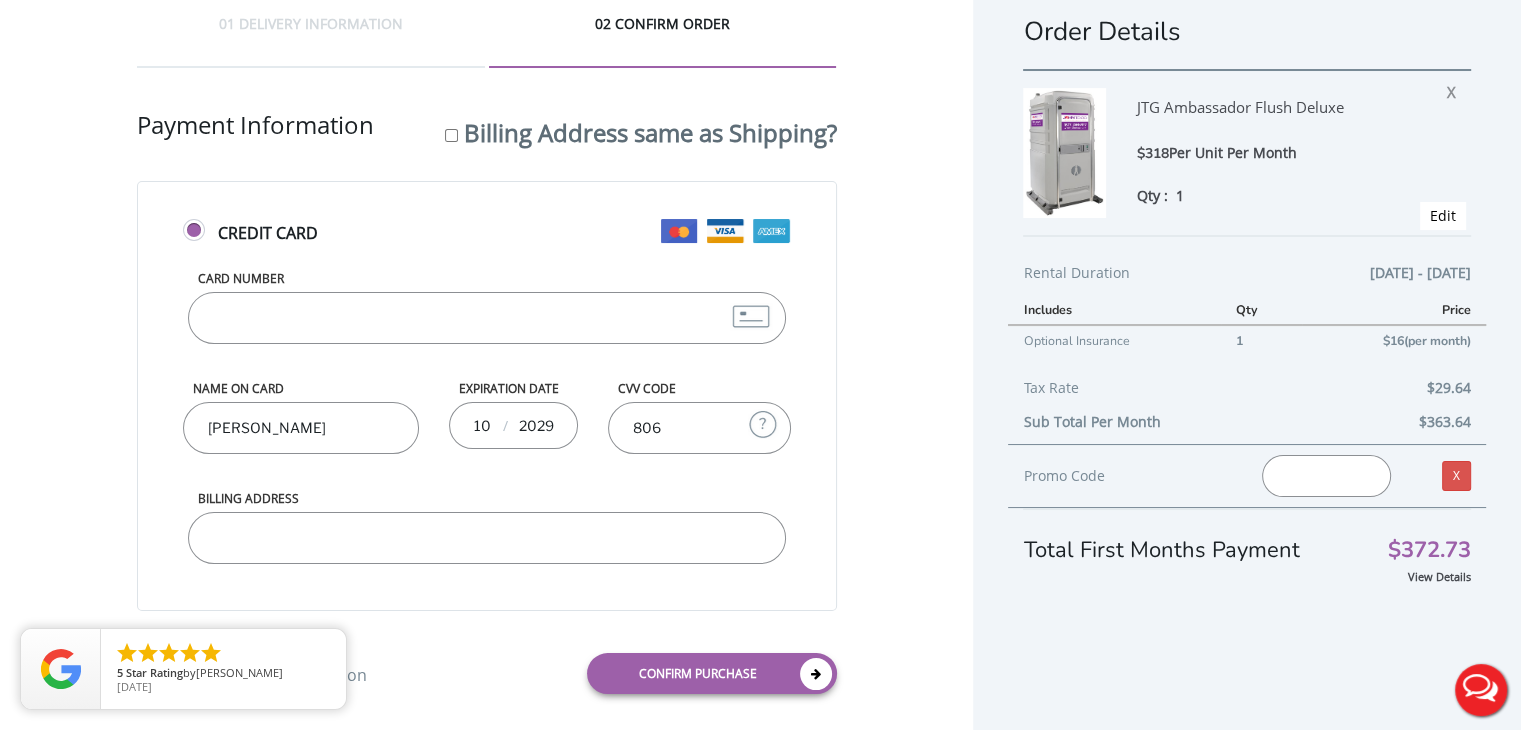 click on "Billing Address" at bounding box center [487, 538] 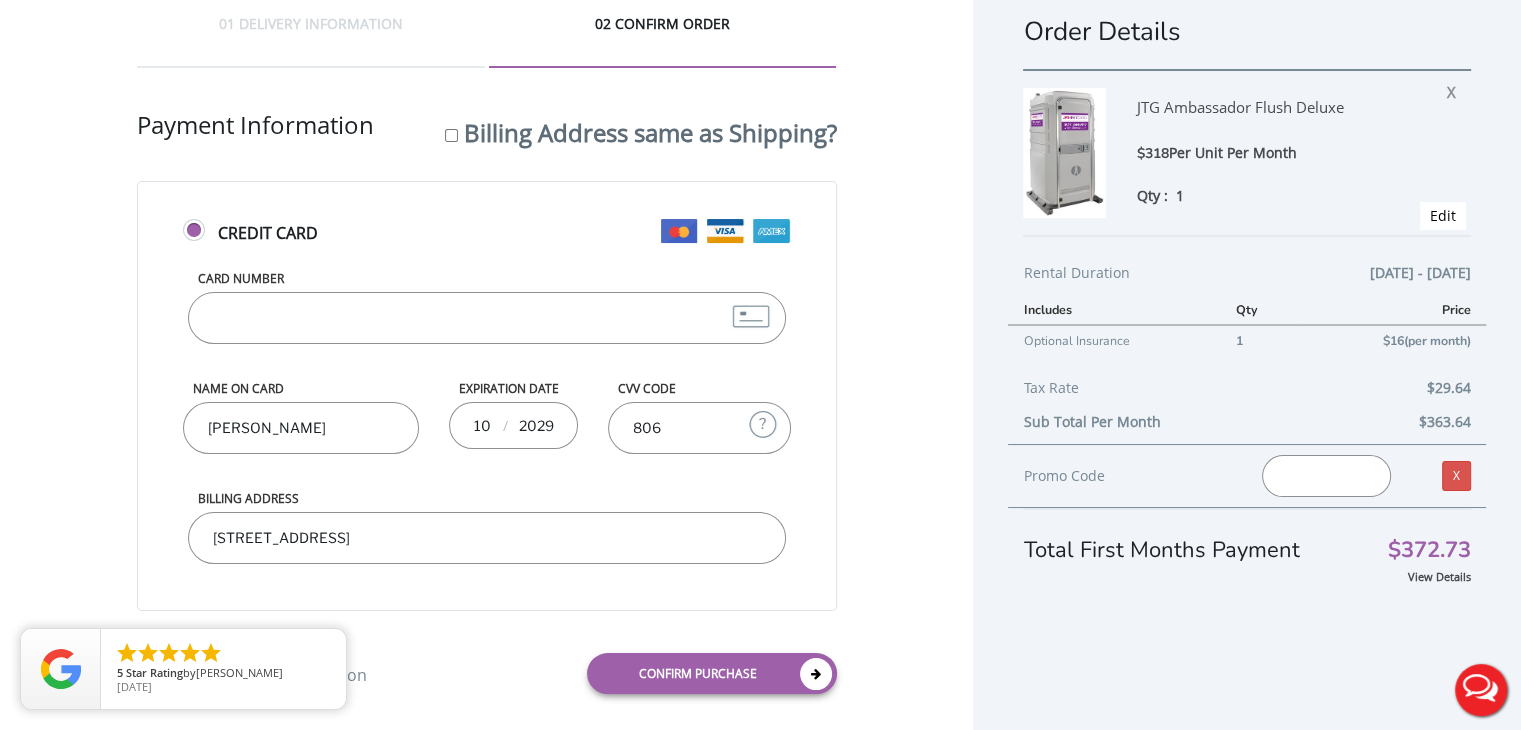 type on "[STREET_ADDRESS]" 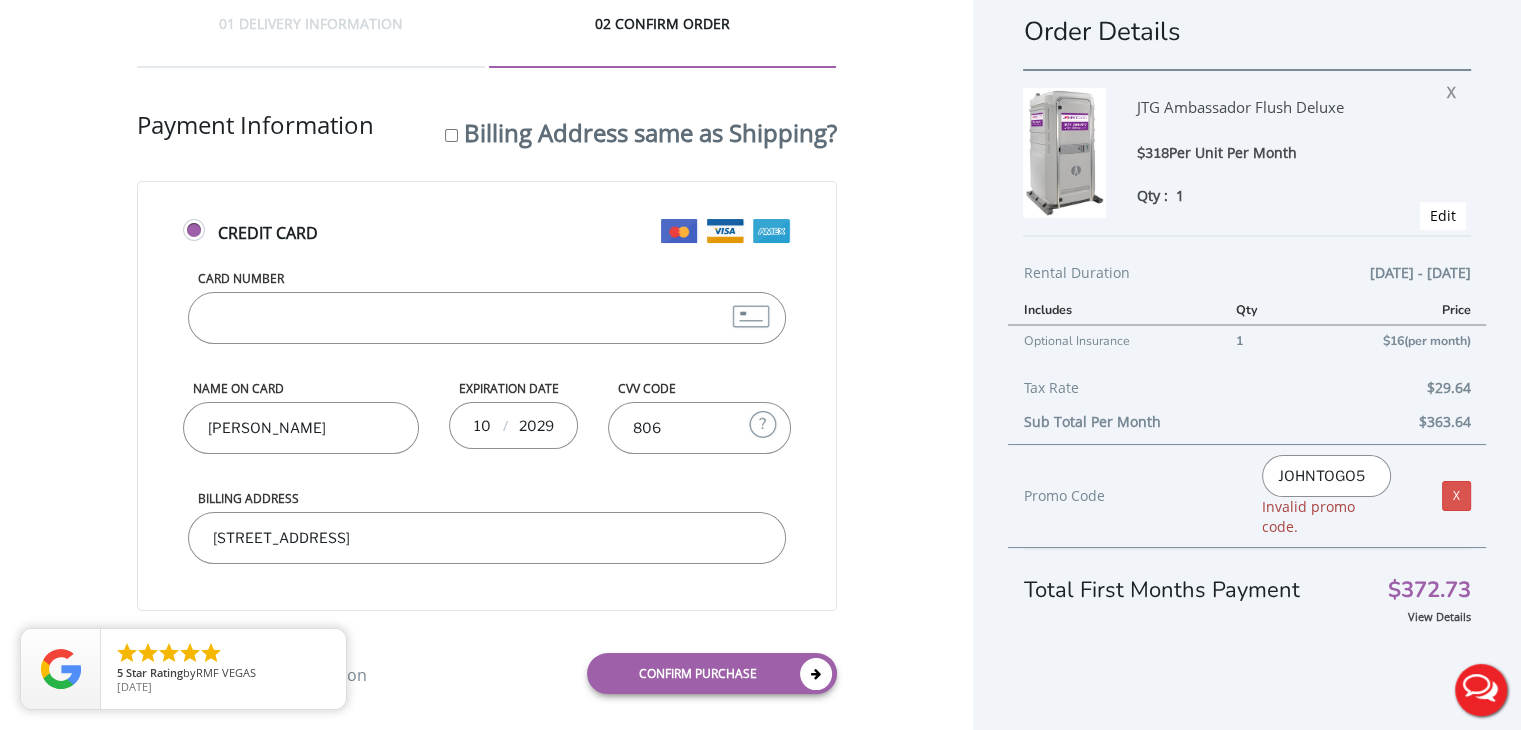 type on "JOHNTOGO5" 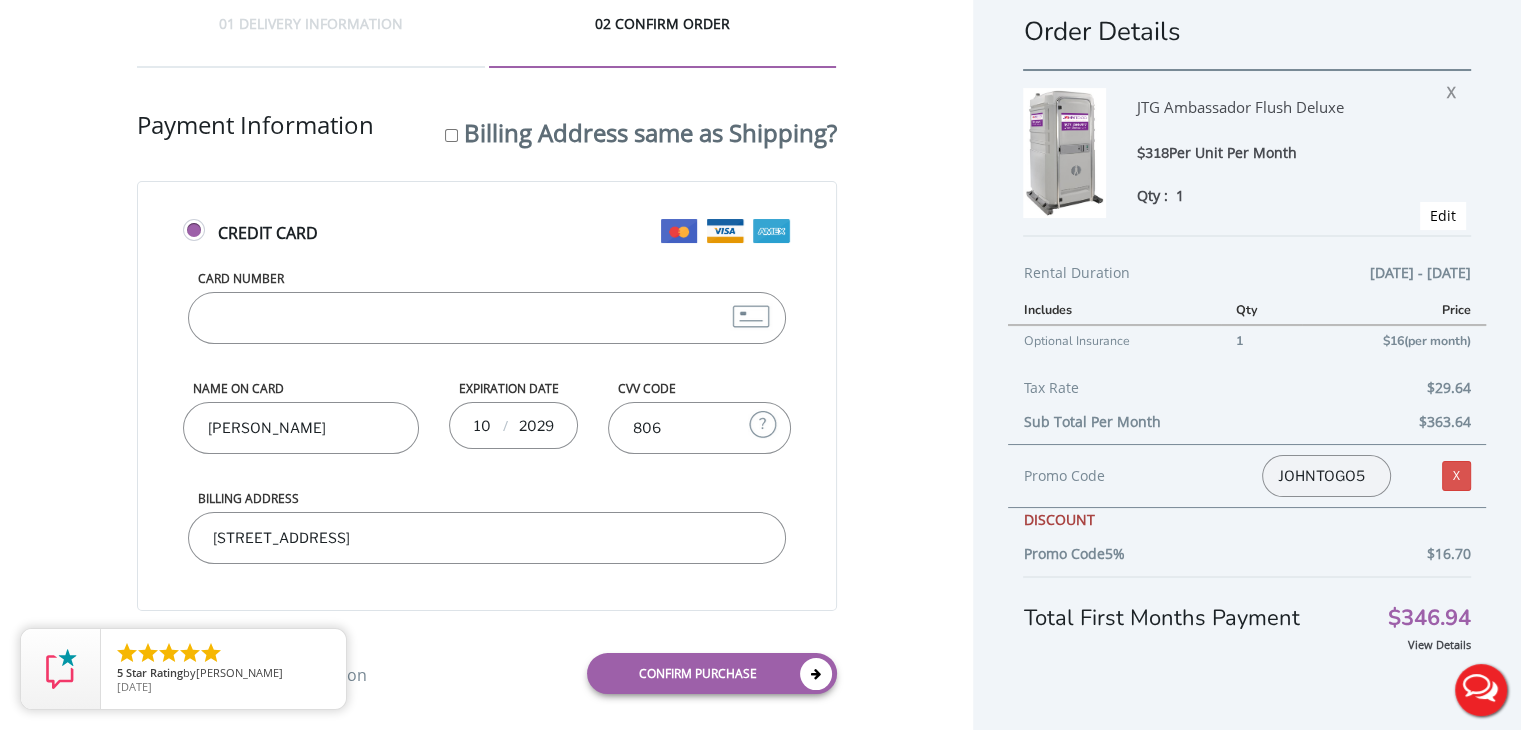 scroll, scrollTop: 63, scrollLeft: 0, axis: vertical 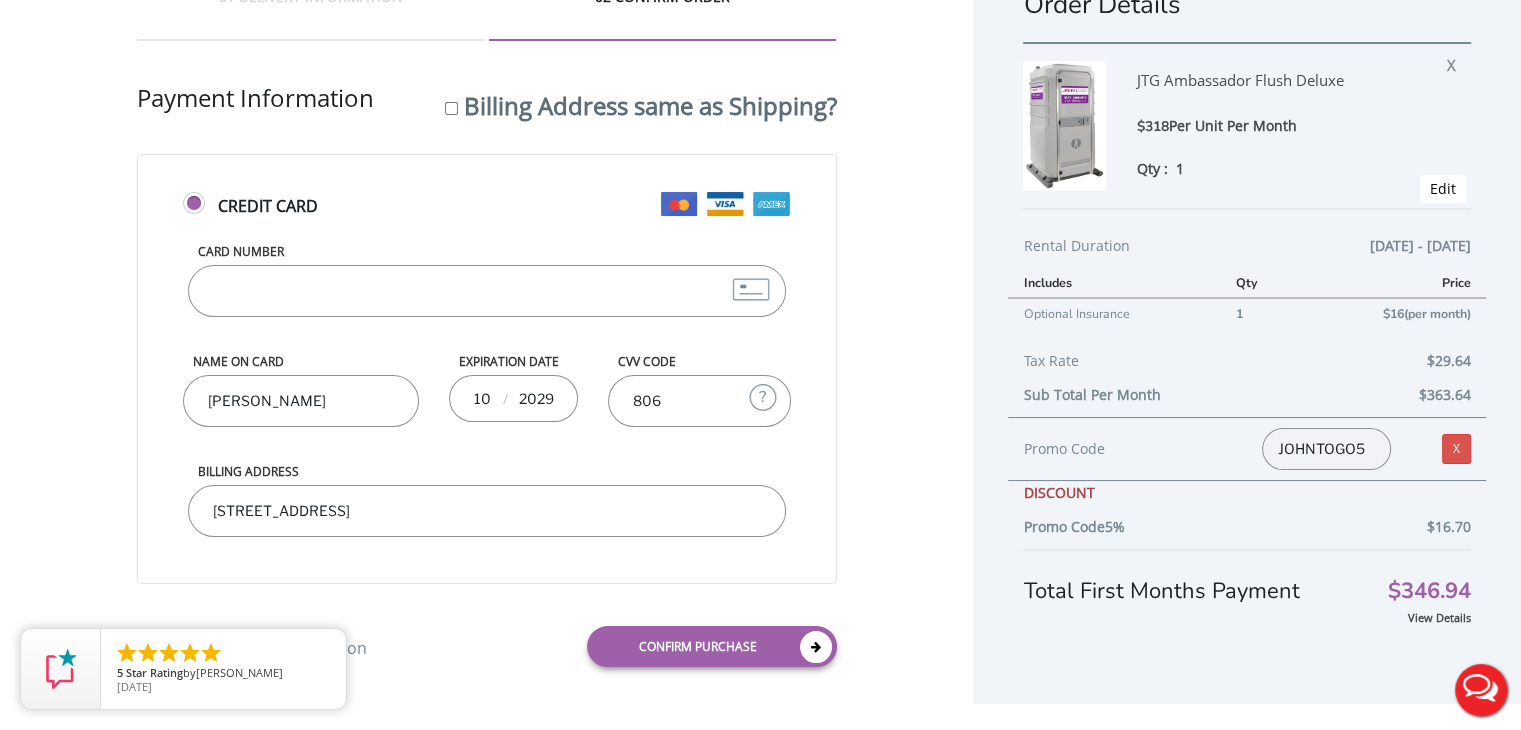 click on "Credit Card
Card Number
5466576007441087
Name on Card
Barbara Saladis
Expiration Date
10
/
2029
CVV Code
806
What is CVV? The CVV number is the last three digits on the back of your card
Billing Address
97 Mountainview Ave Staten Island,NY10314
PayPal
You will be redirected to PayPal website to complete your purchase  securely.
JTG Porta Potties
Please enter a description   363.64" at bounding box center (487, 418) 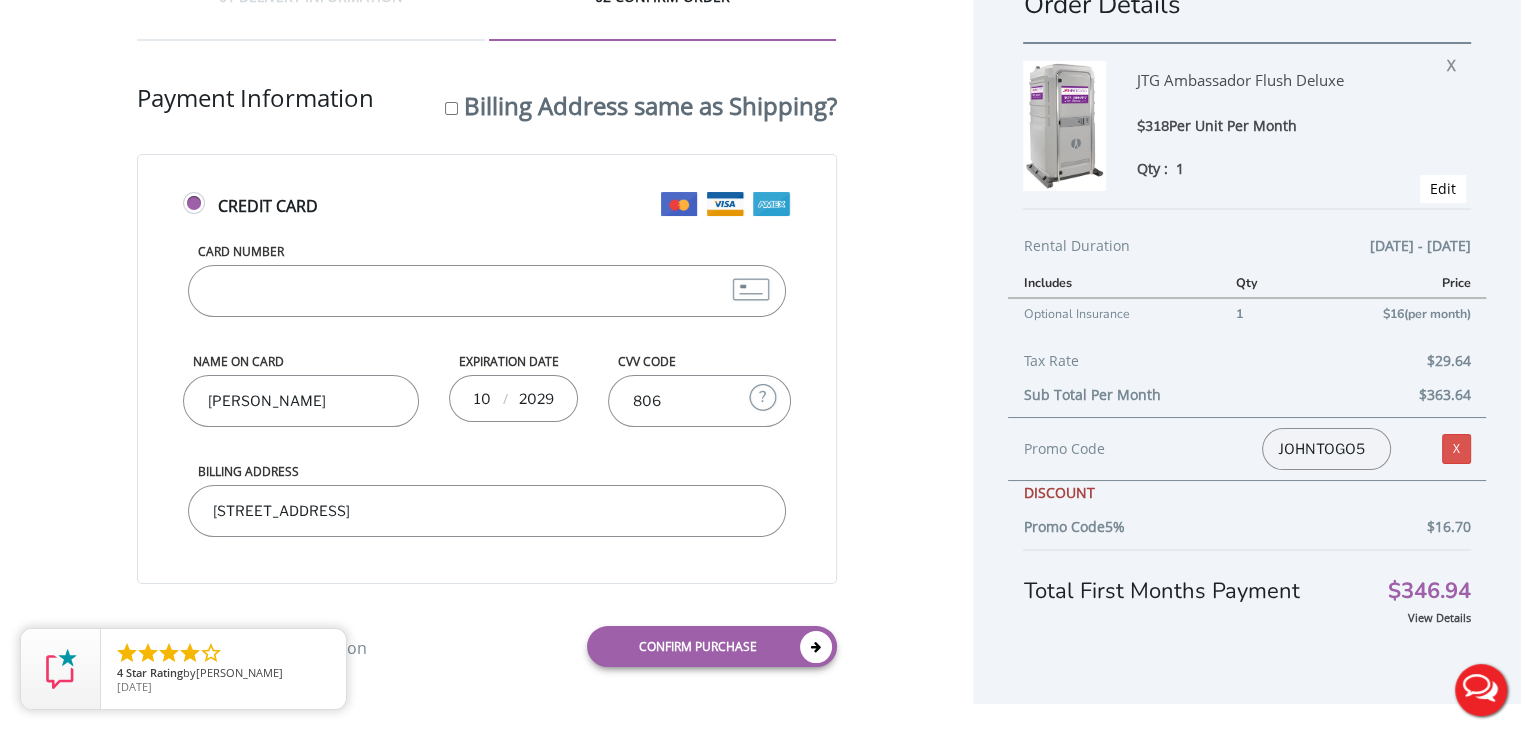 click on "Live Chat" at bounding box center (1481, 690) 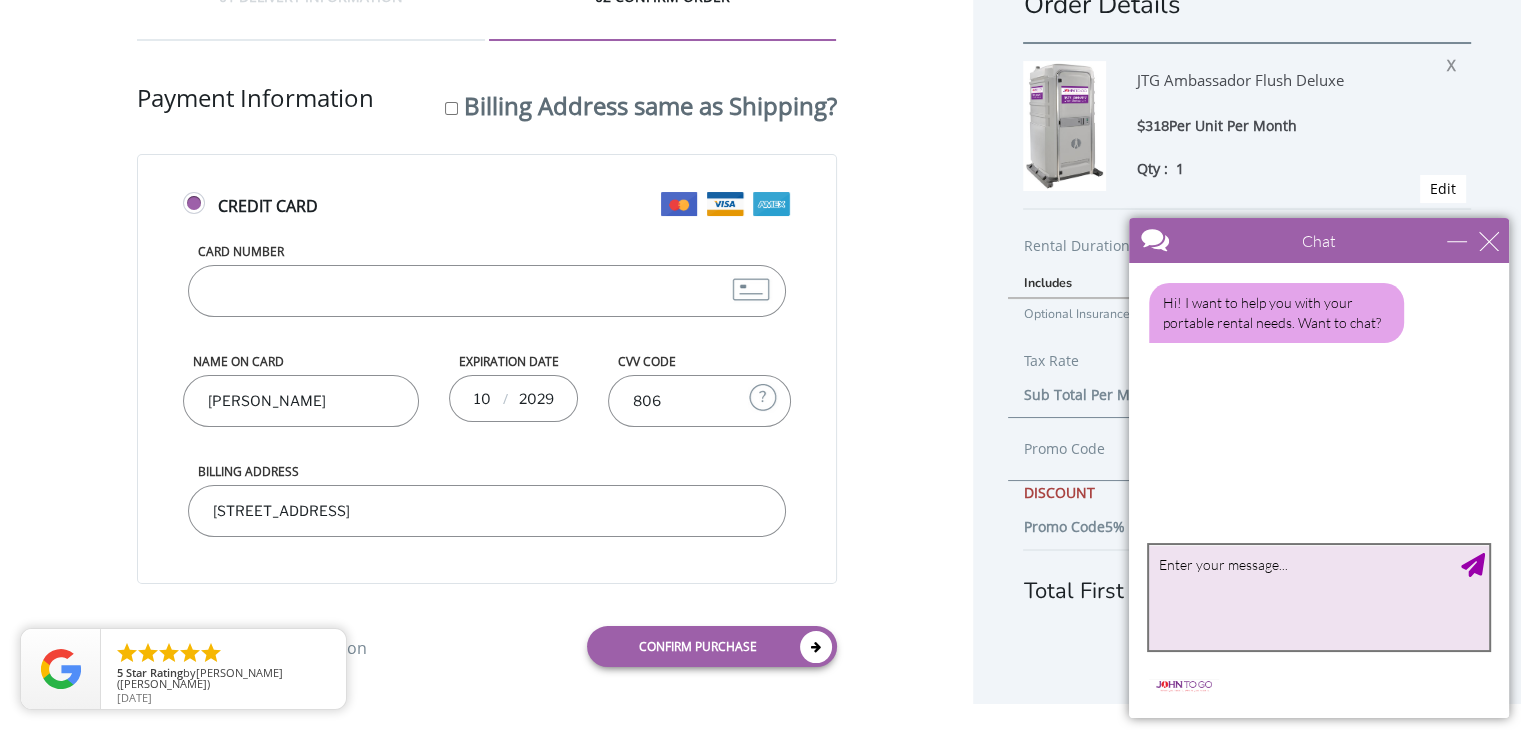 click at bounding box center (1319, 597) 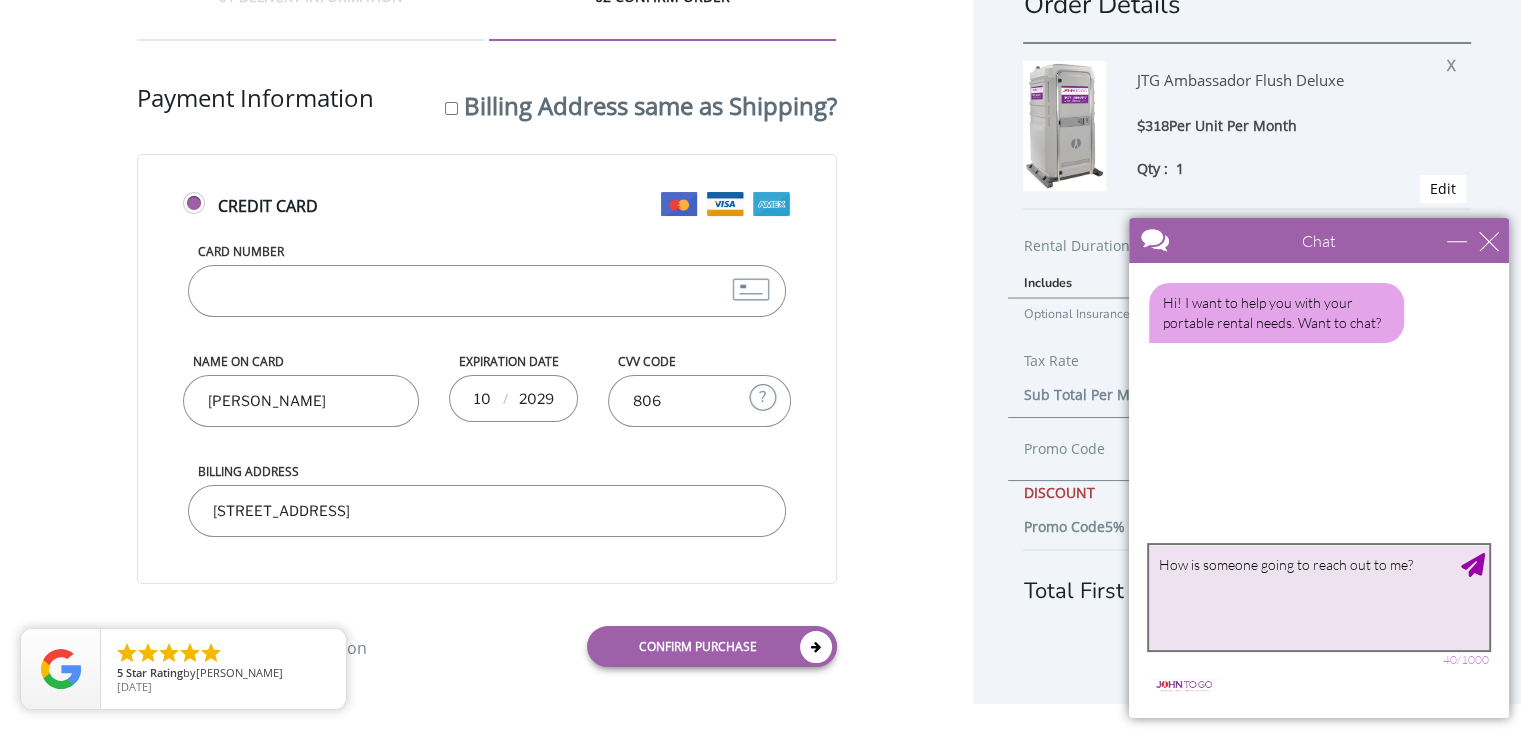 type on "How is someone going to reach out to me?" 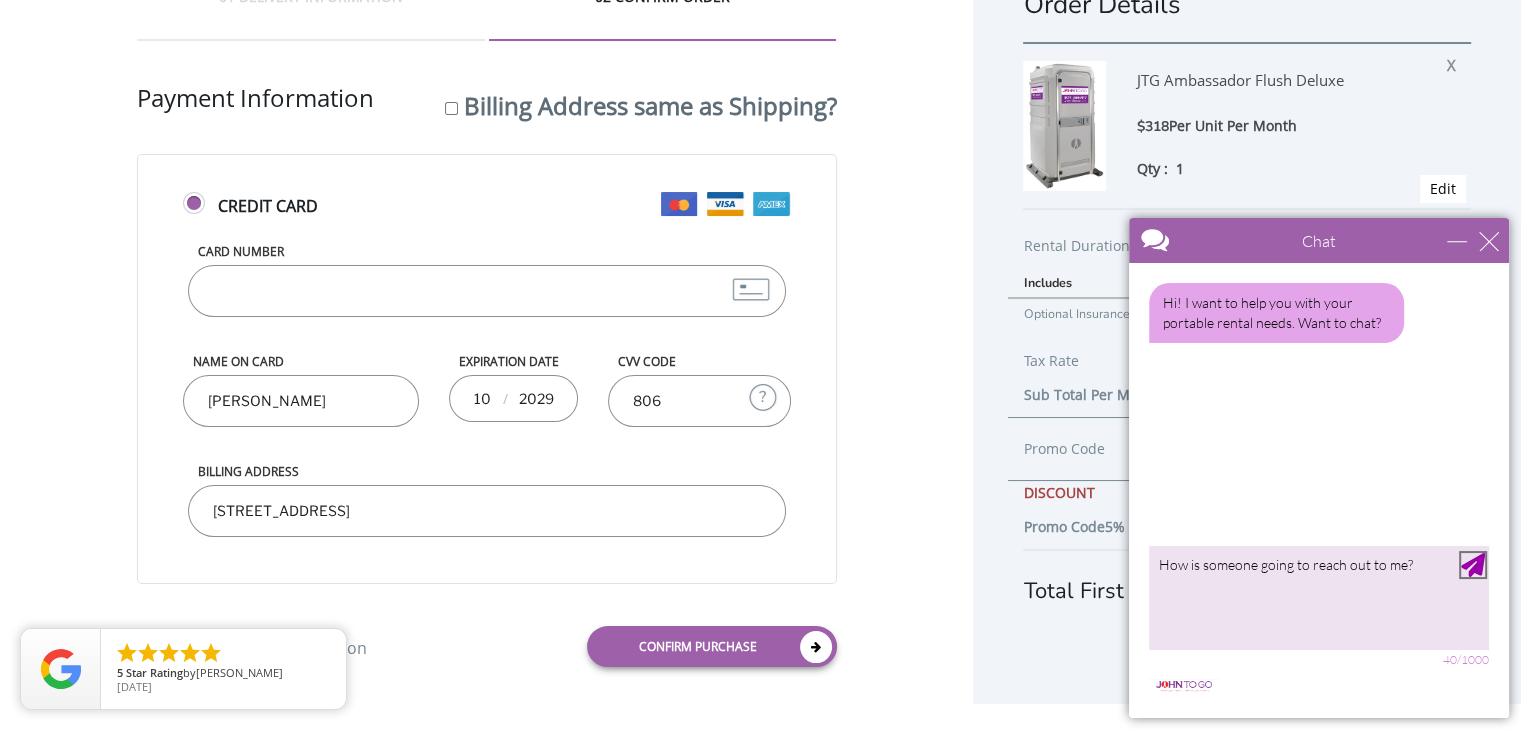 click at bounding box center (1473, 565) 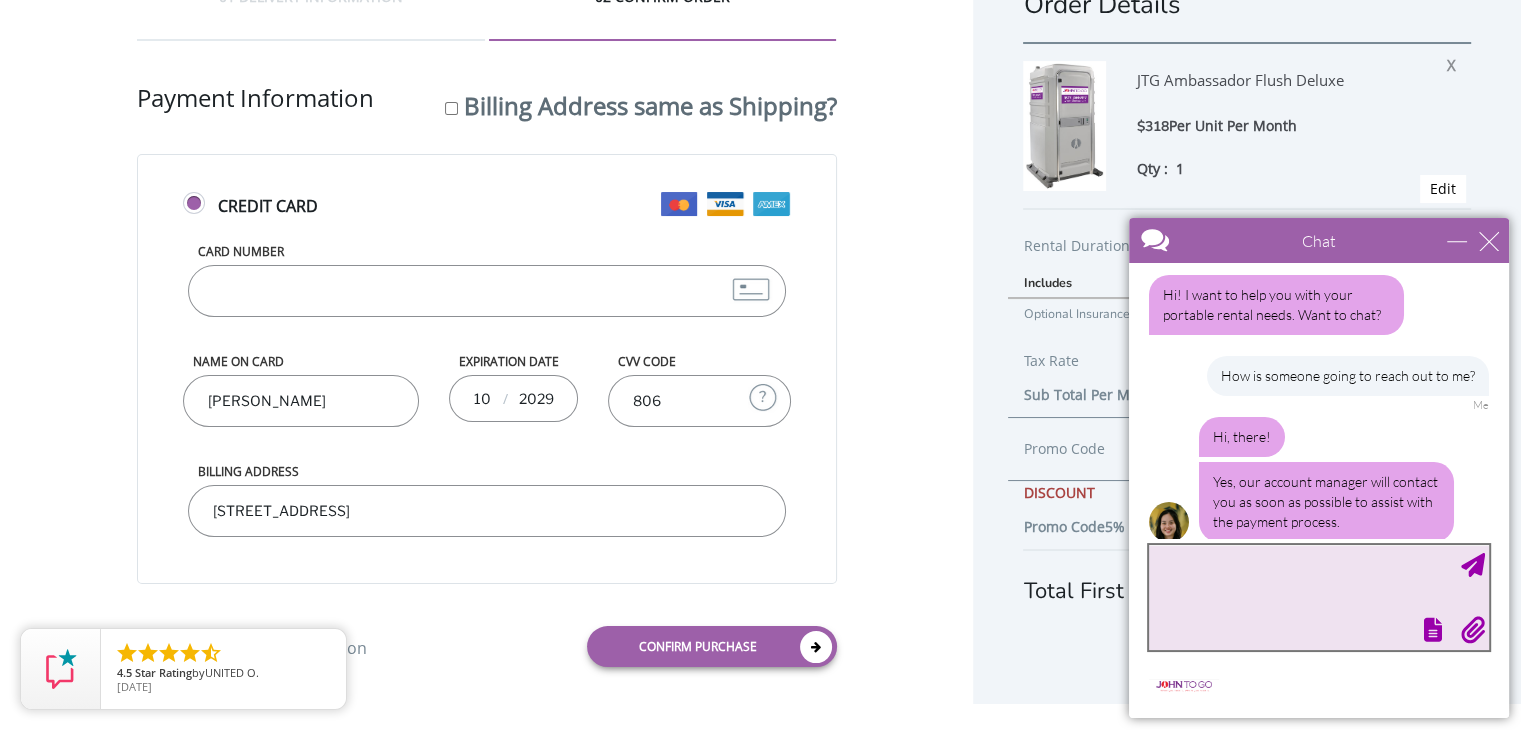 scroll, scrollTop: 32, scrollLeft: 0, axis: vertical 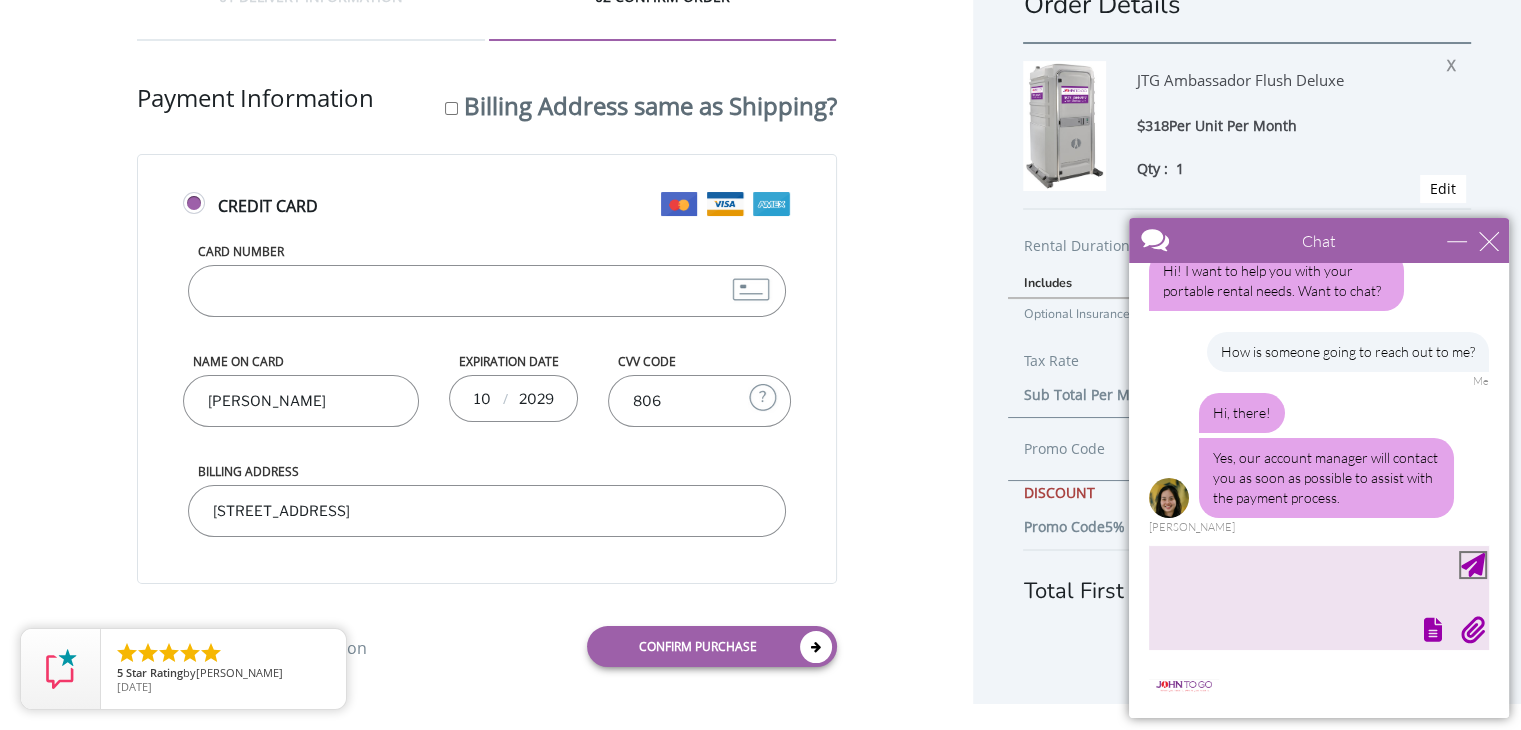 click at bounding box center (1473, 565) 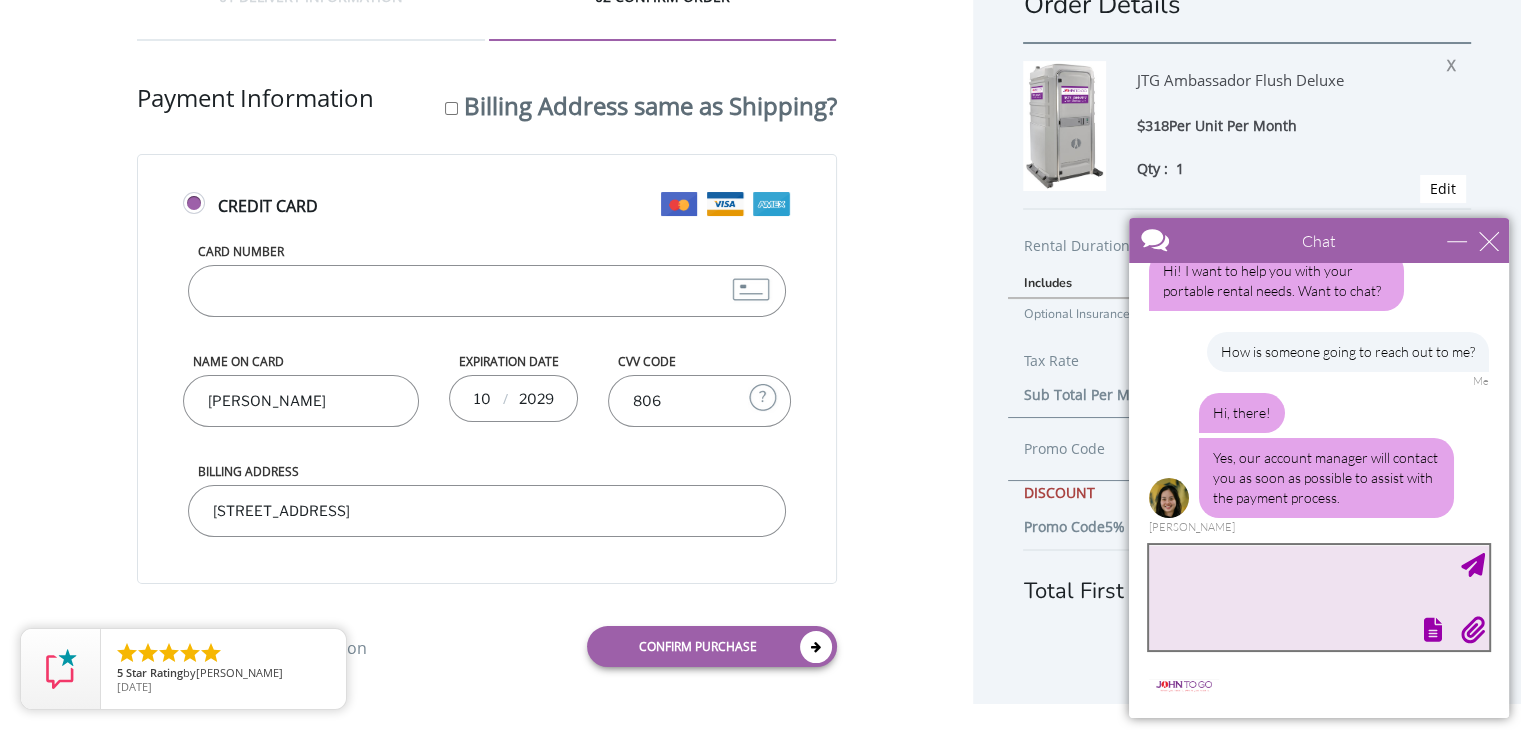 click at bounding box center (1319, 597) 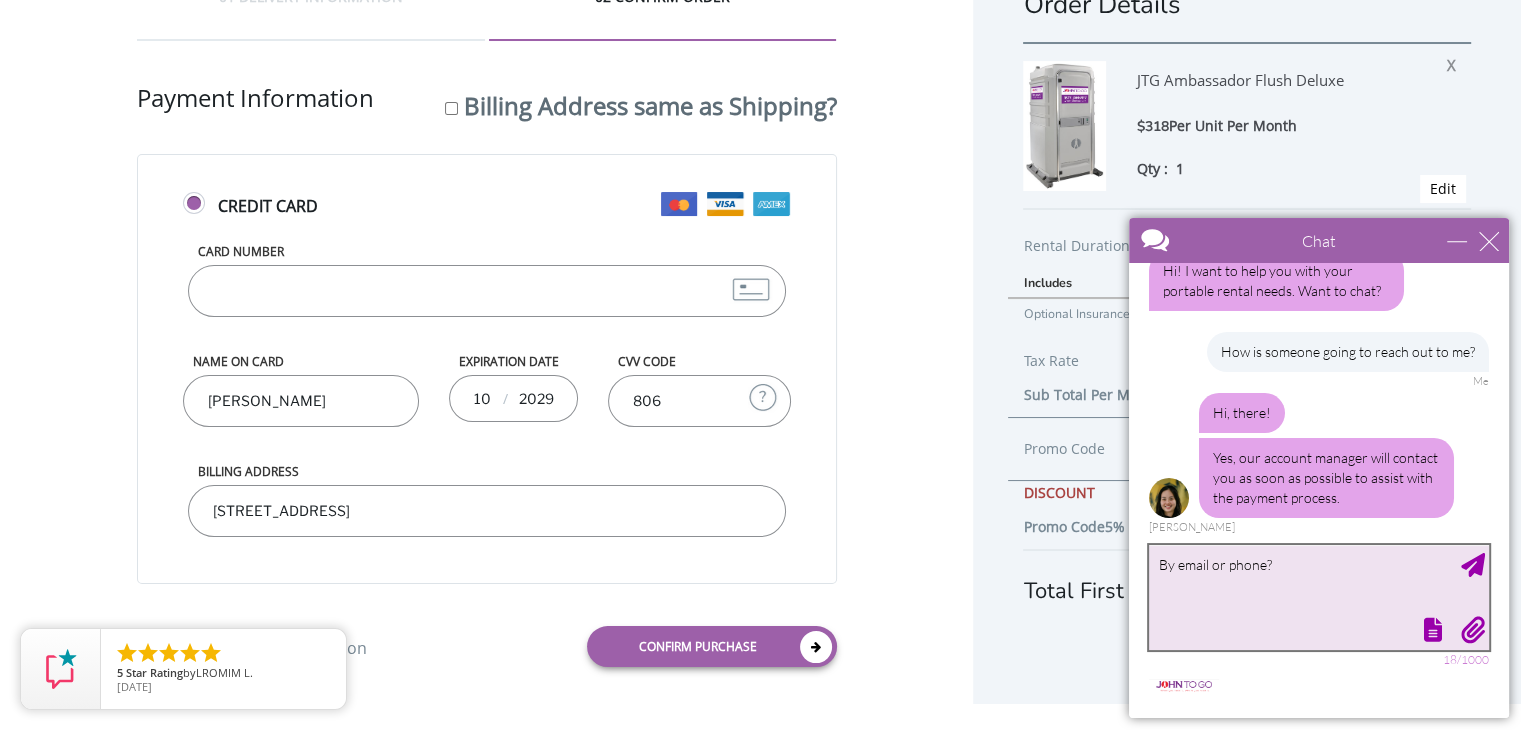 type on "By email or phone?" 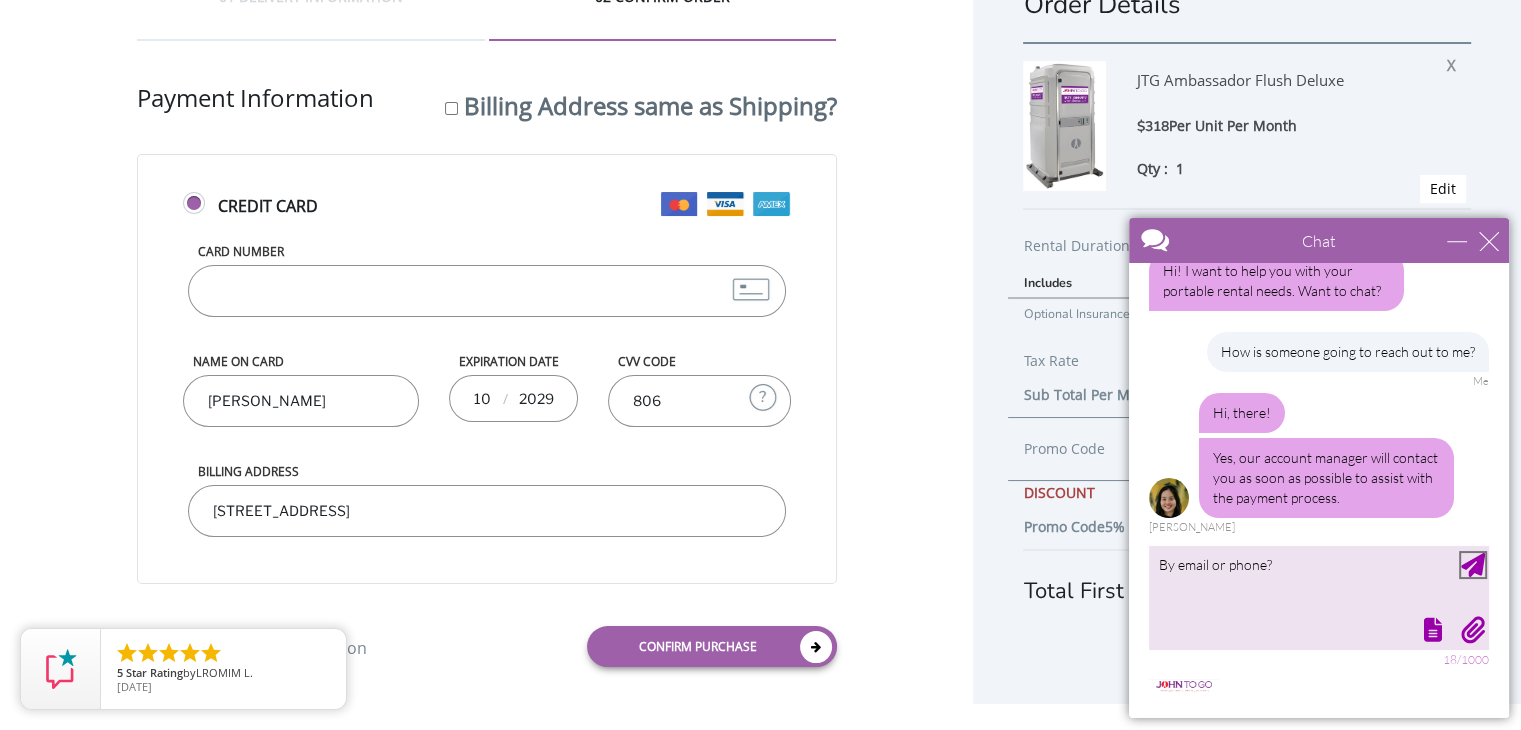 click at bounding box center (1473, 565) 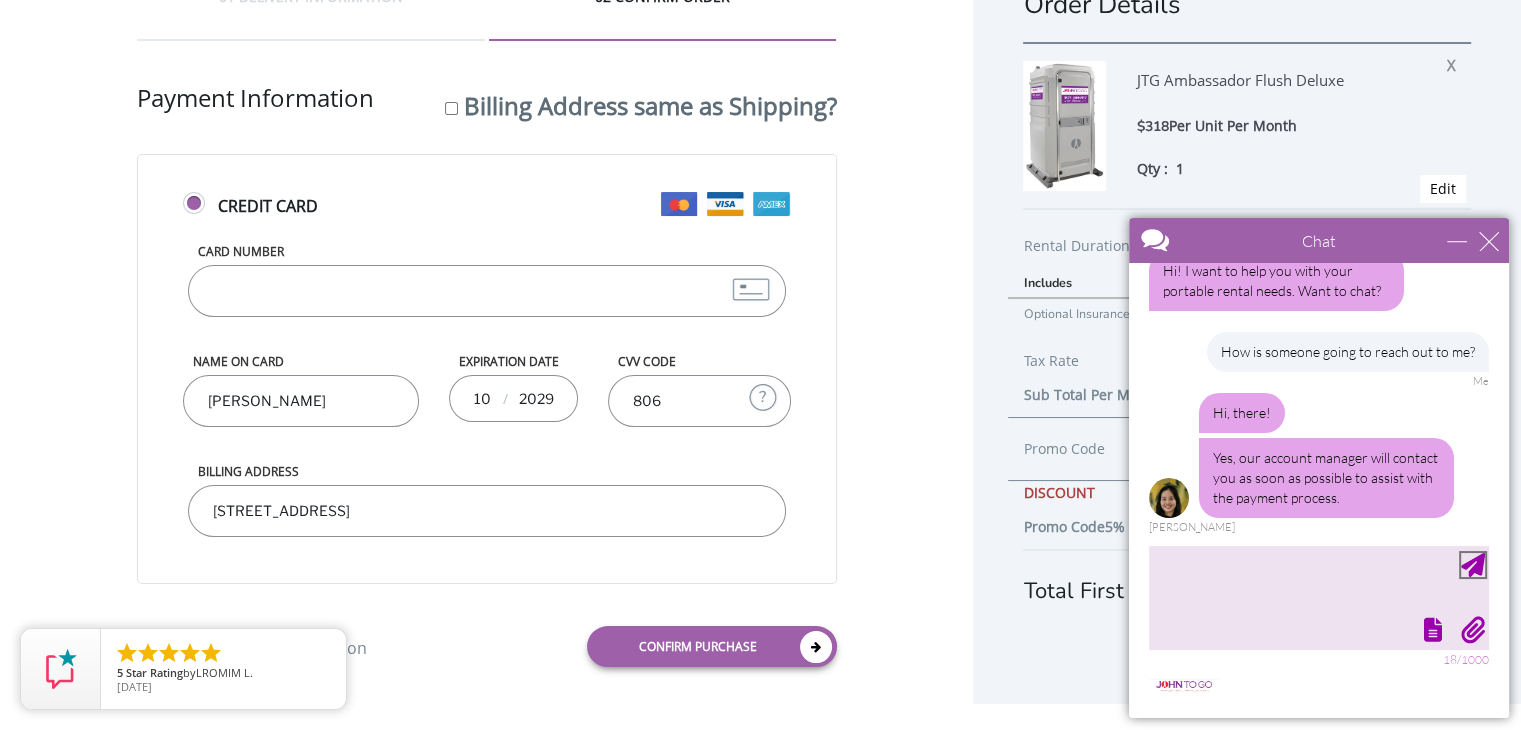 scroll, scrollTop: 92, scrollLeft: 0, axis: vertical 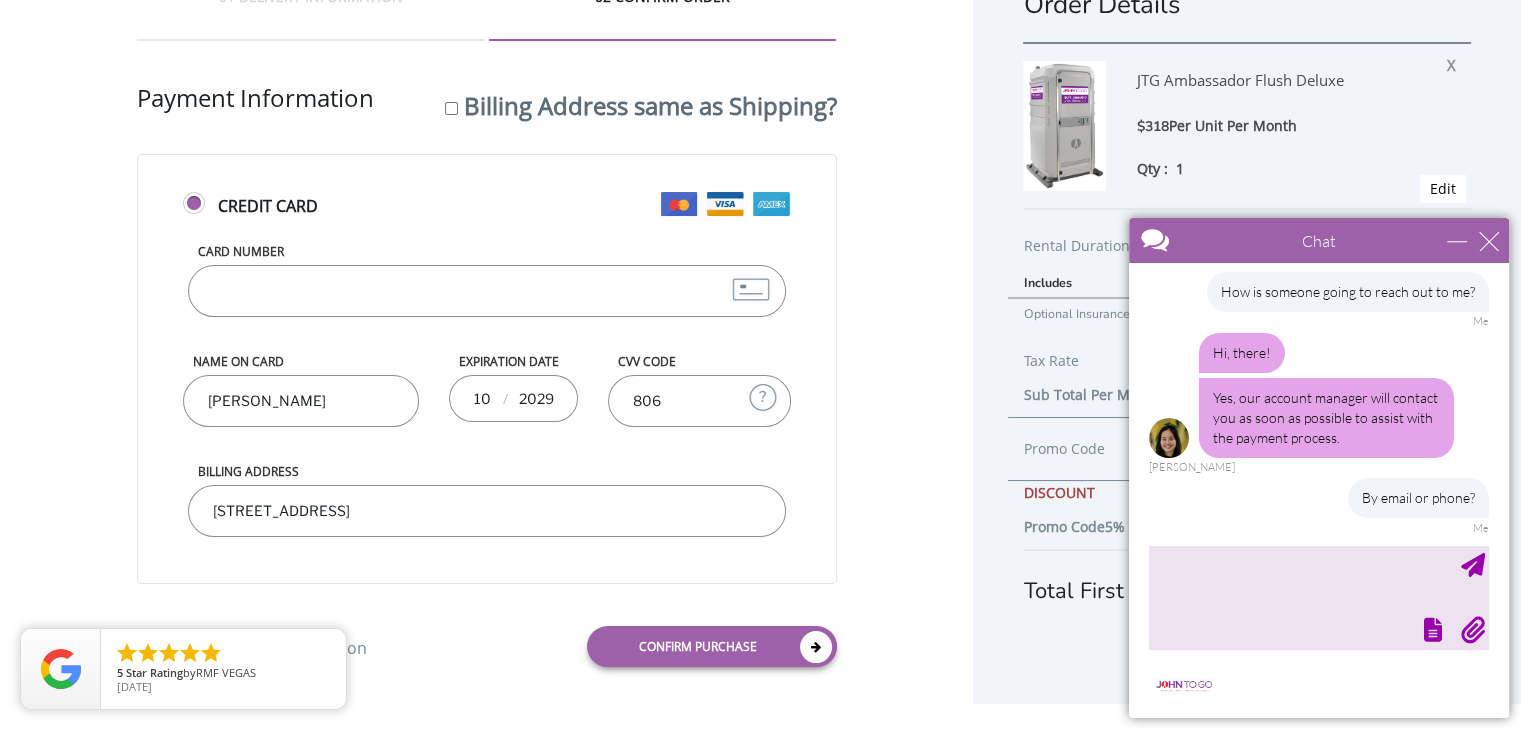 click on "[CREDIT_CARD_NUMBER]" at bounding box center (487, 291) 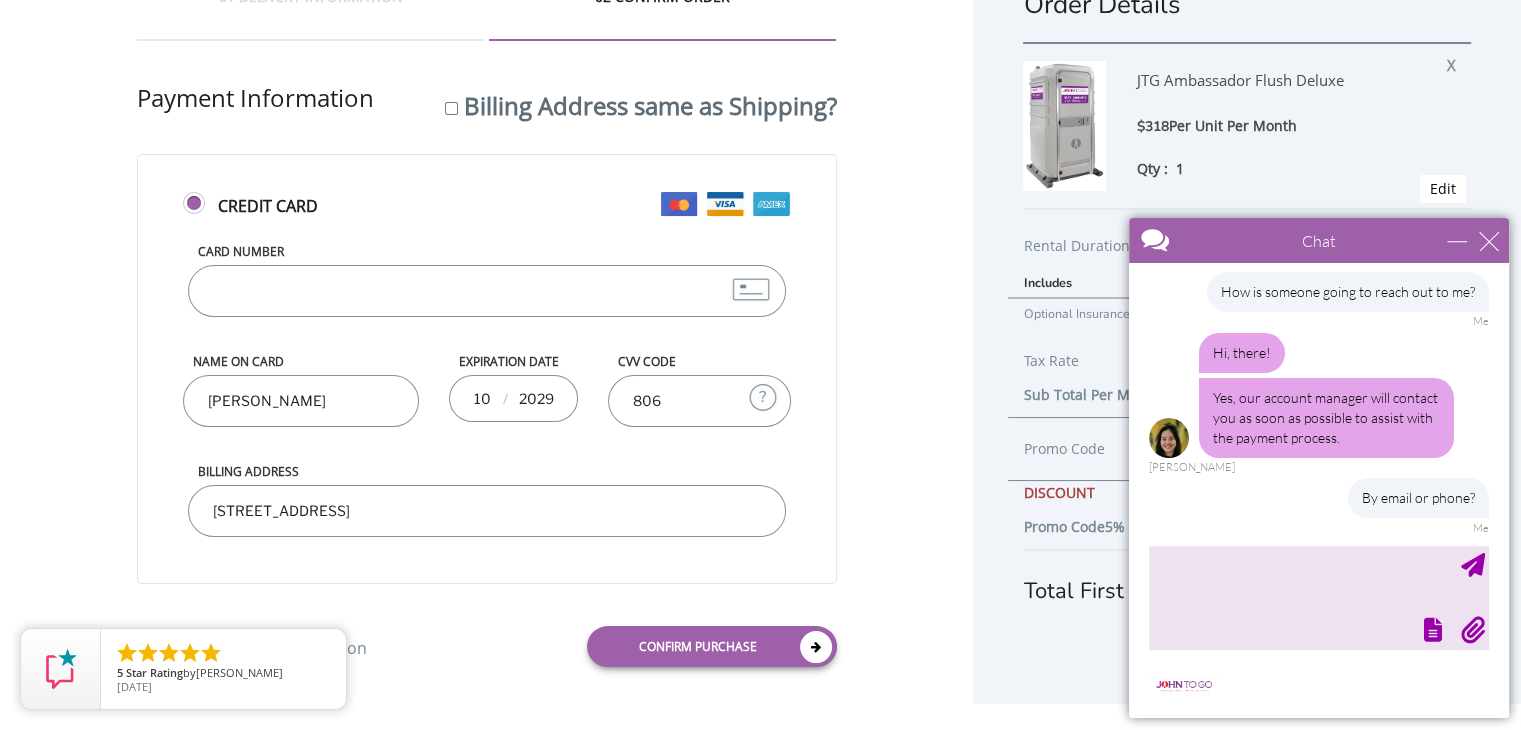 scroll, scrollTop: 153, scrollLeft: 0, axis: vertical 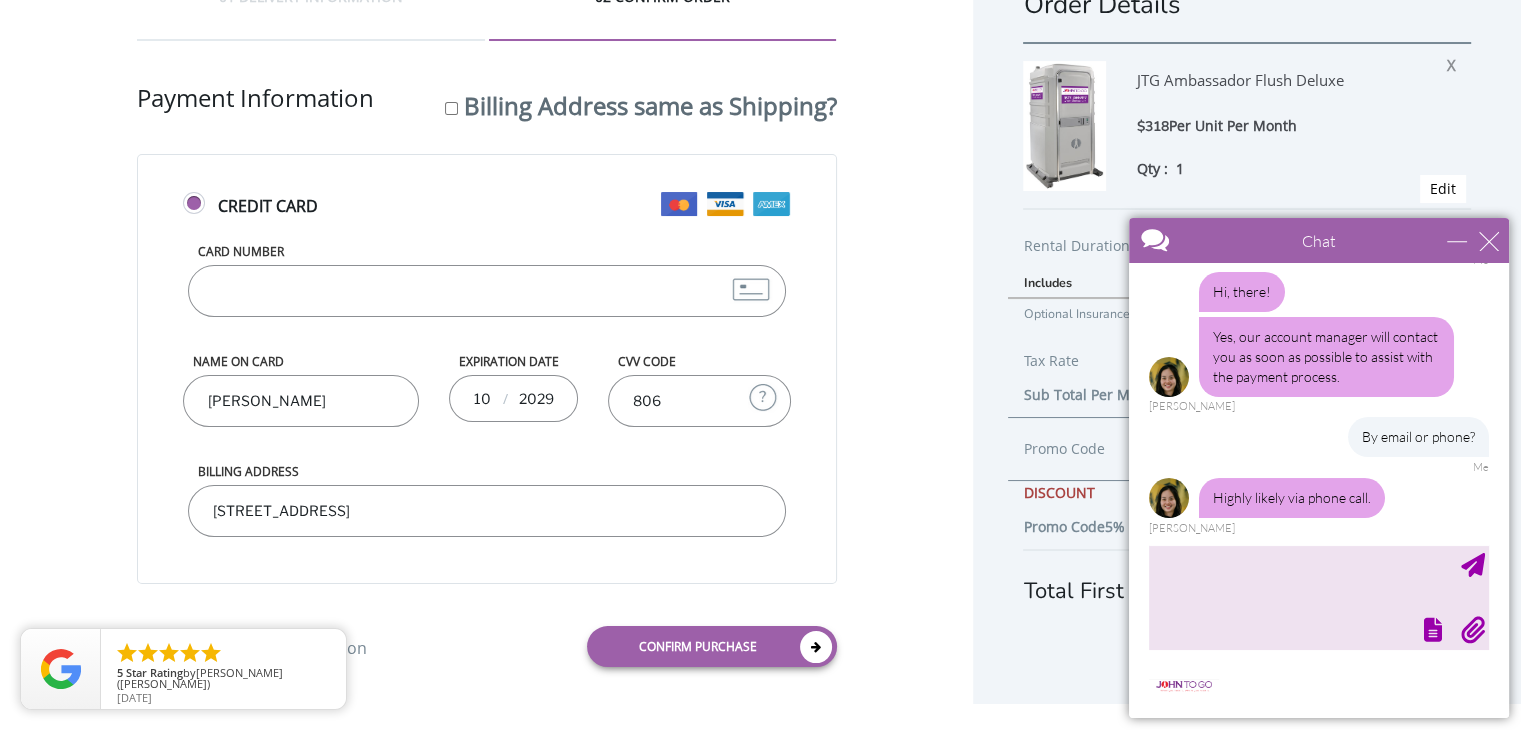 type on "5524754010239646" 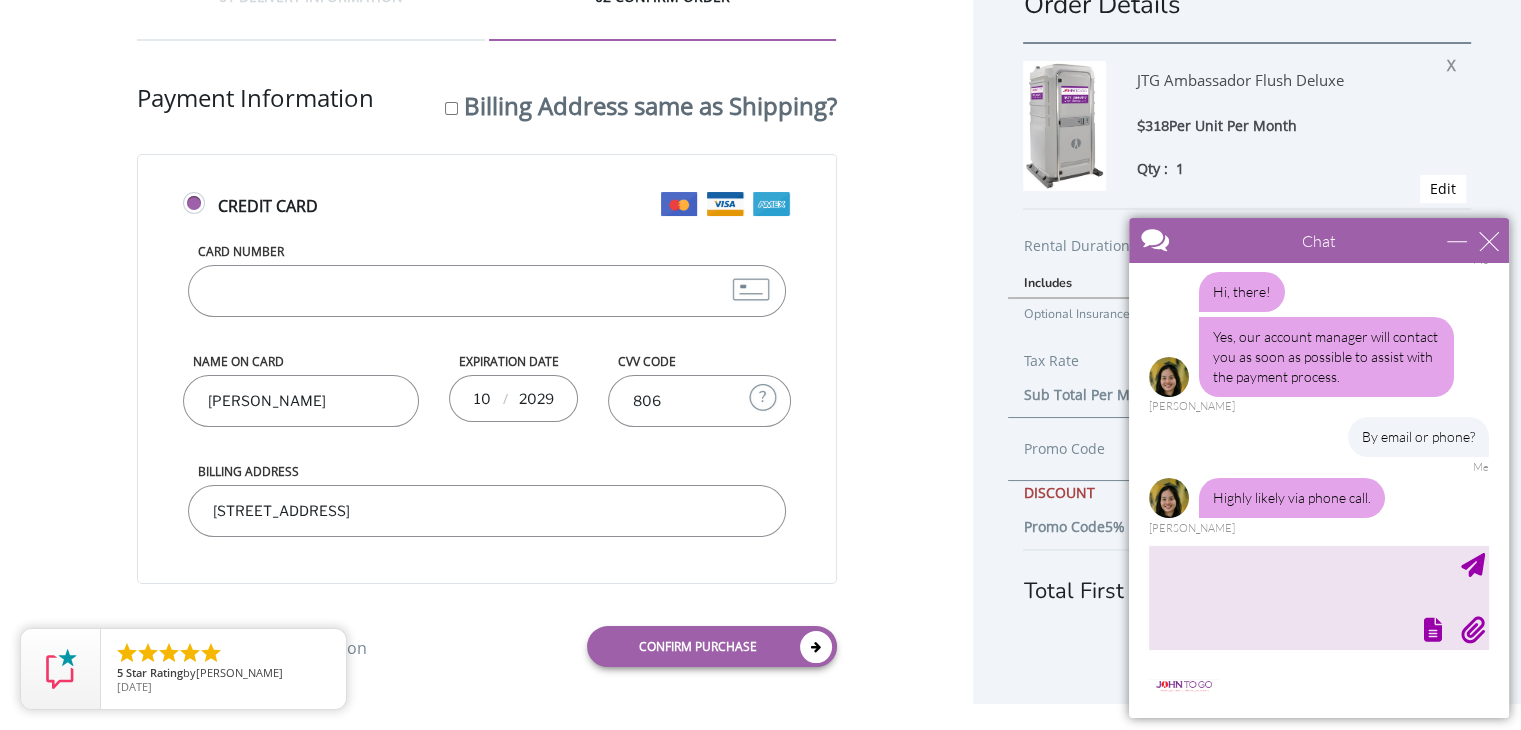 scroll, scrollTop: 214, scrollLeft: 0, axis: vertical 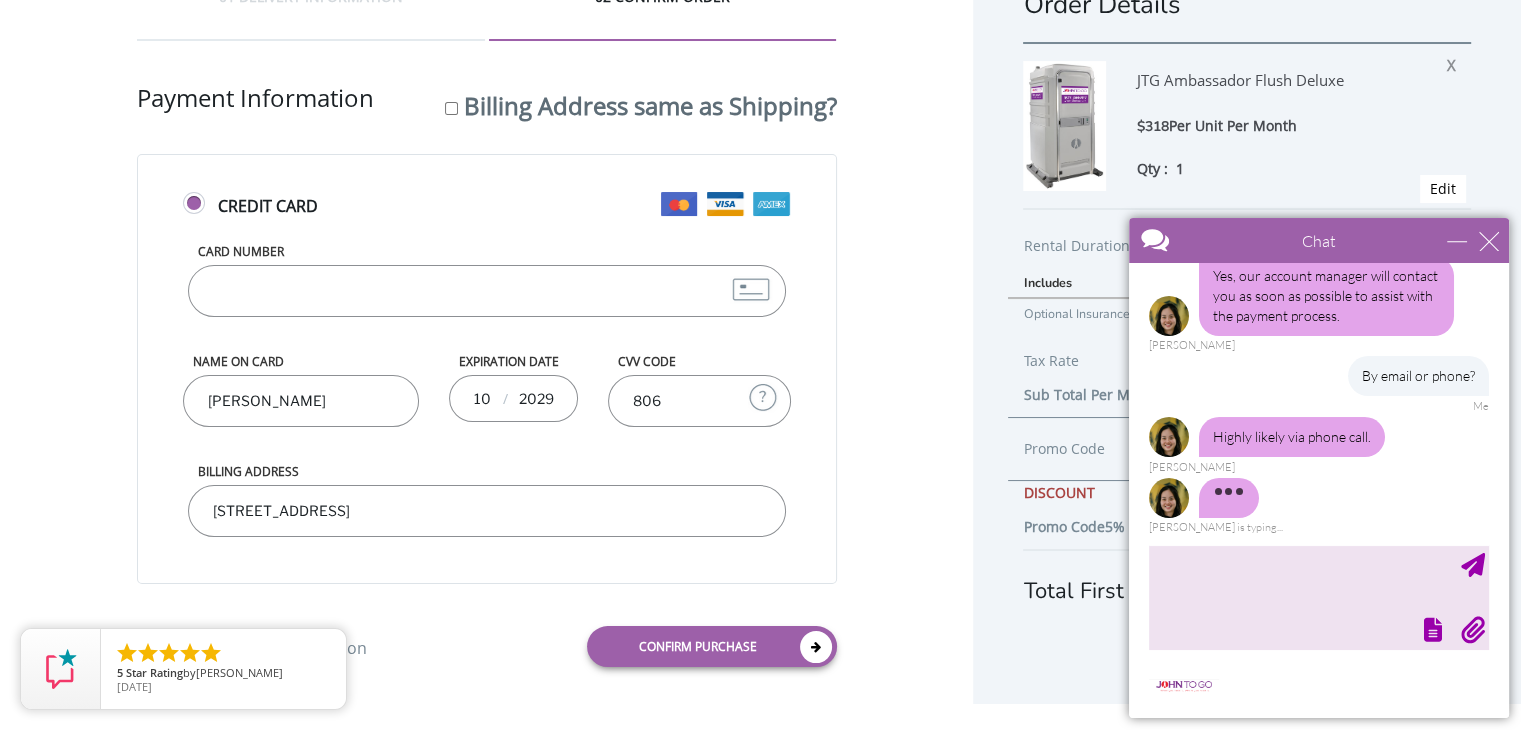 click on "[PERSON_NAME]" at bounding box center [301, 401] 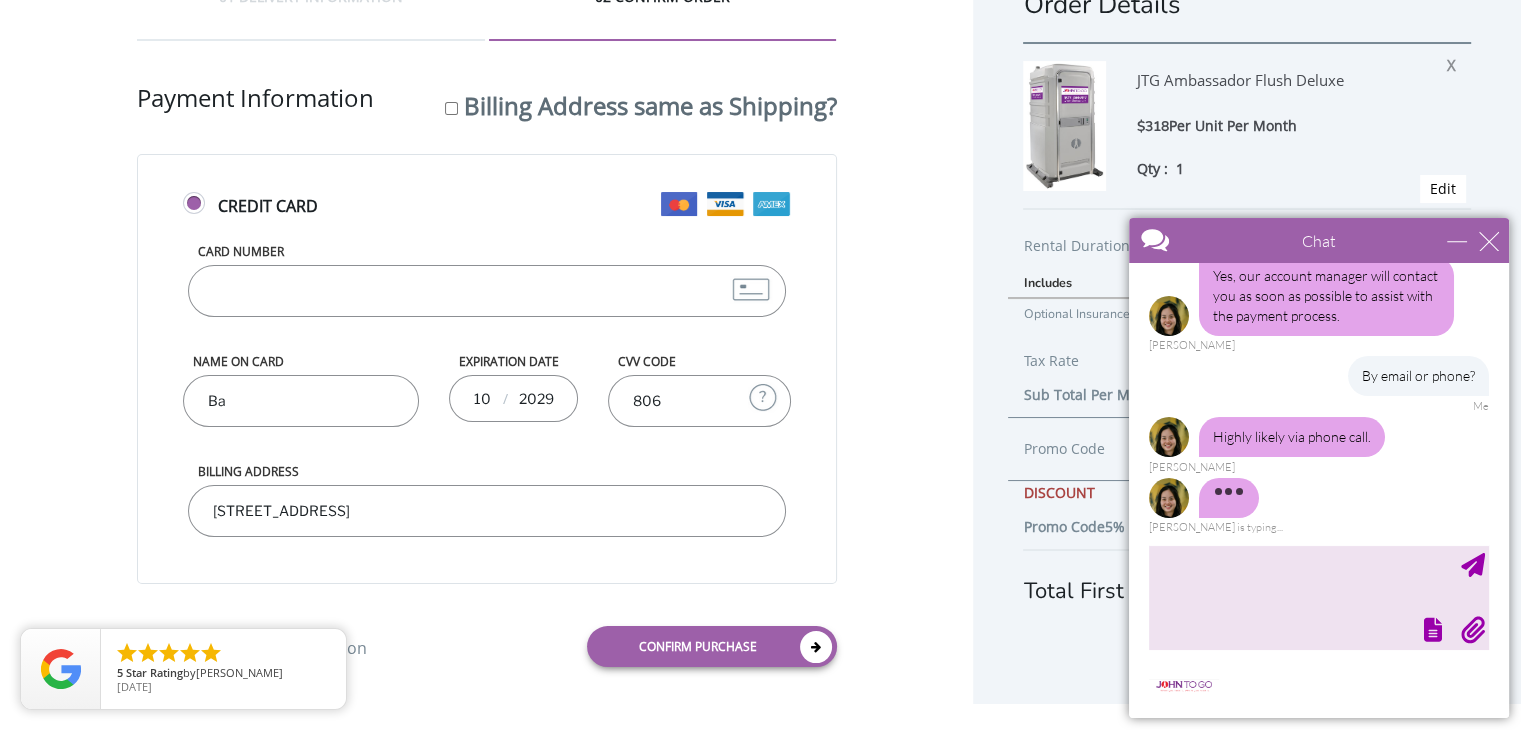 type on "B" 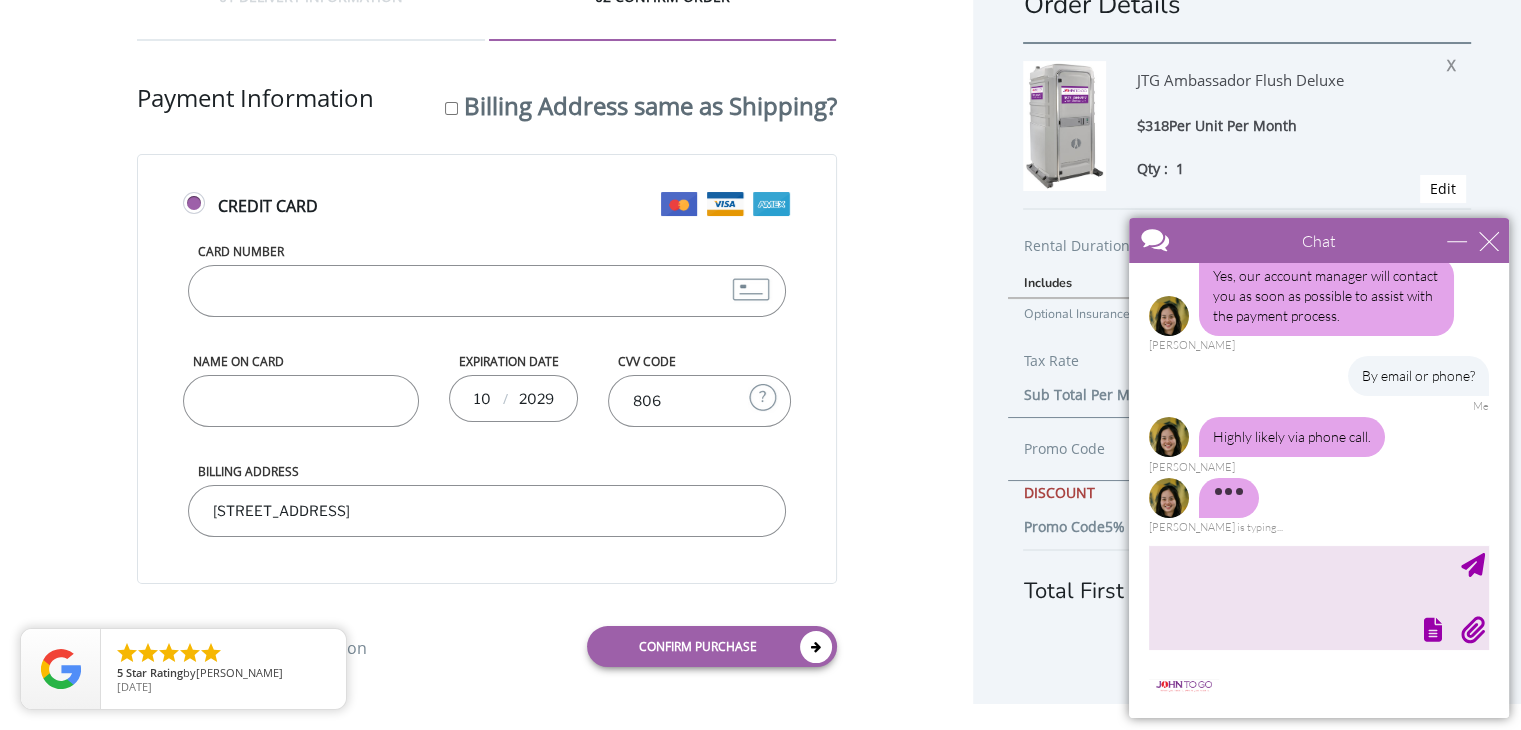 scroll, scrollTop: 199, scrollLeft: 0, axis: vertical 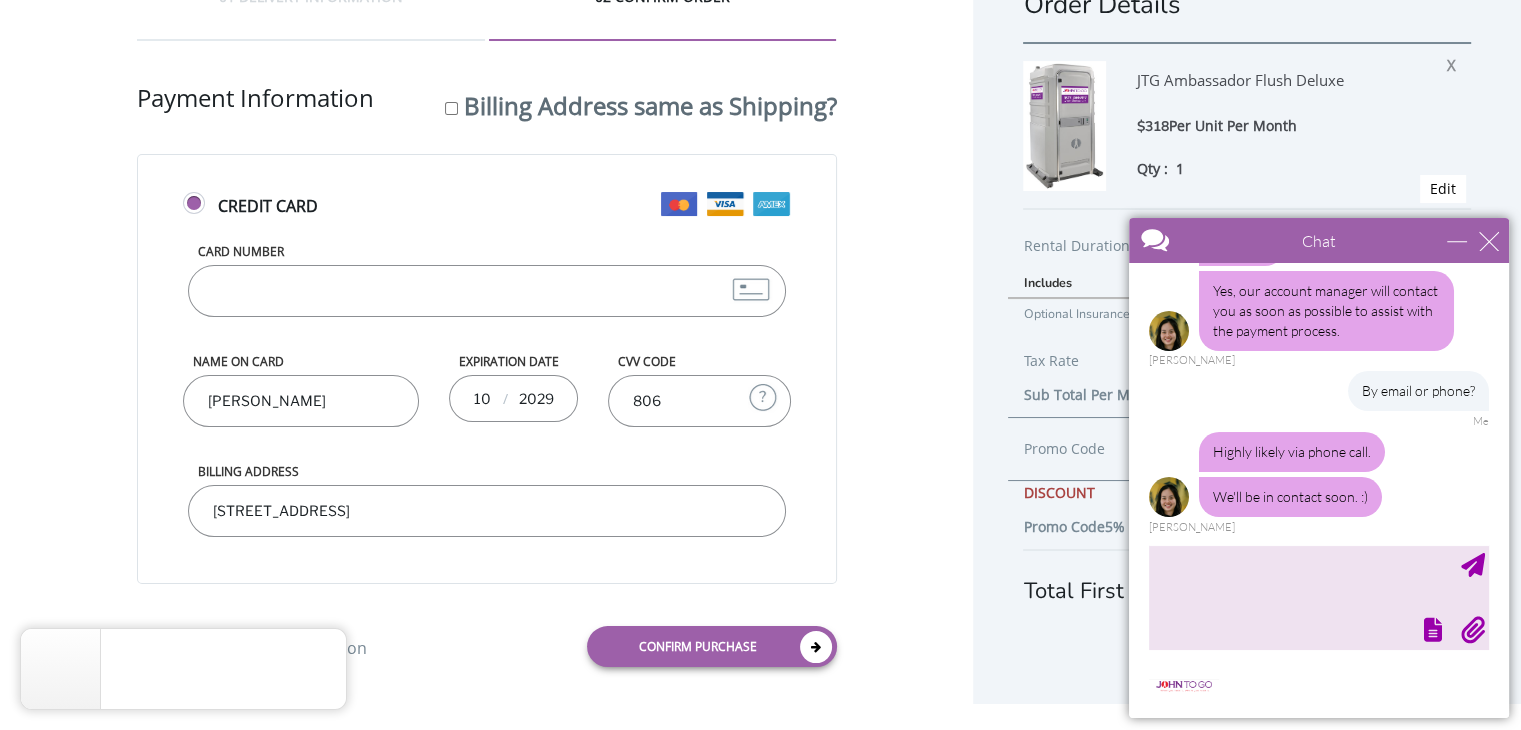 type on "Frank Saladis" 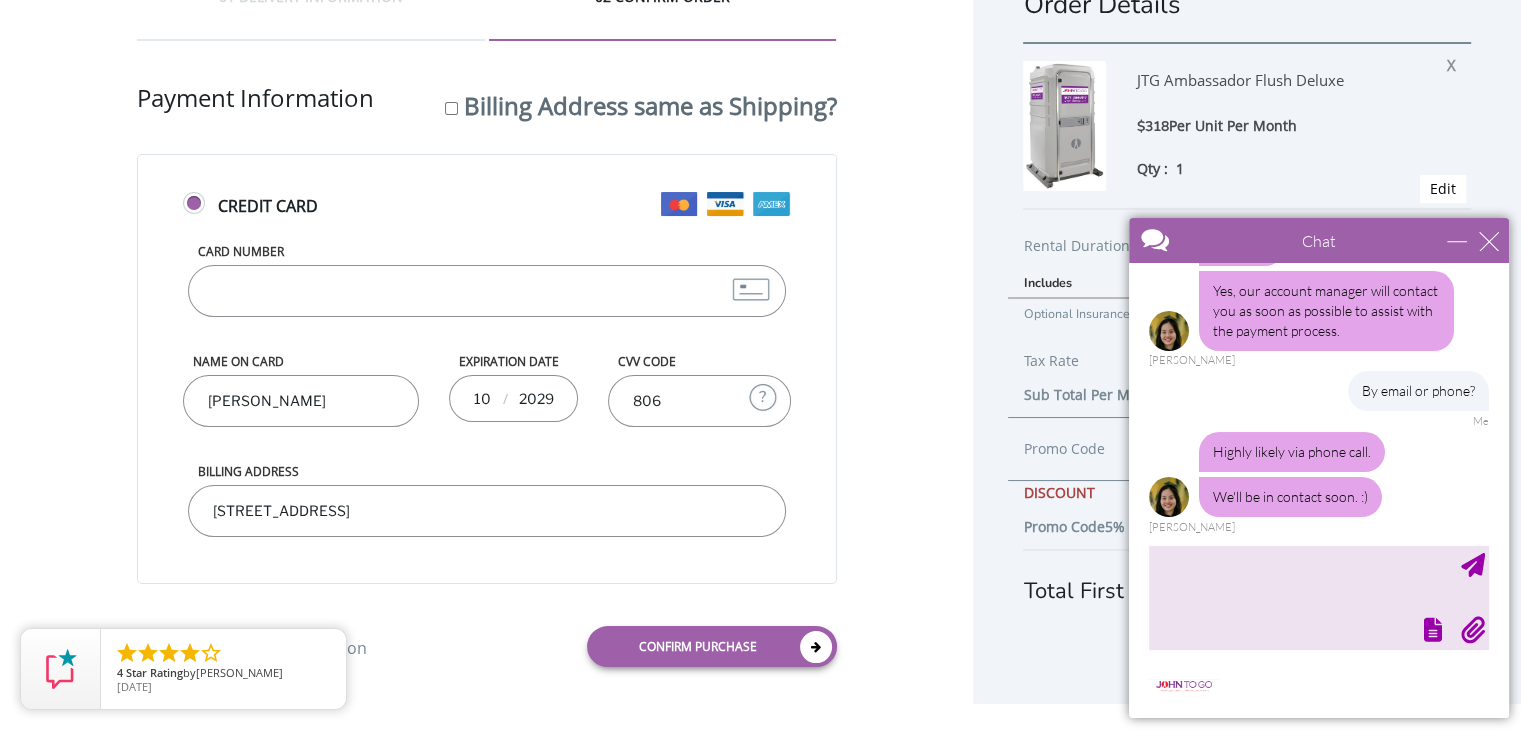 click on "10" at bounding box center (482, 398) 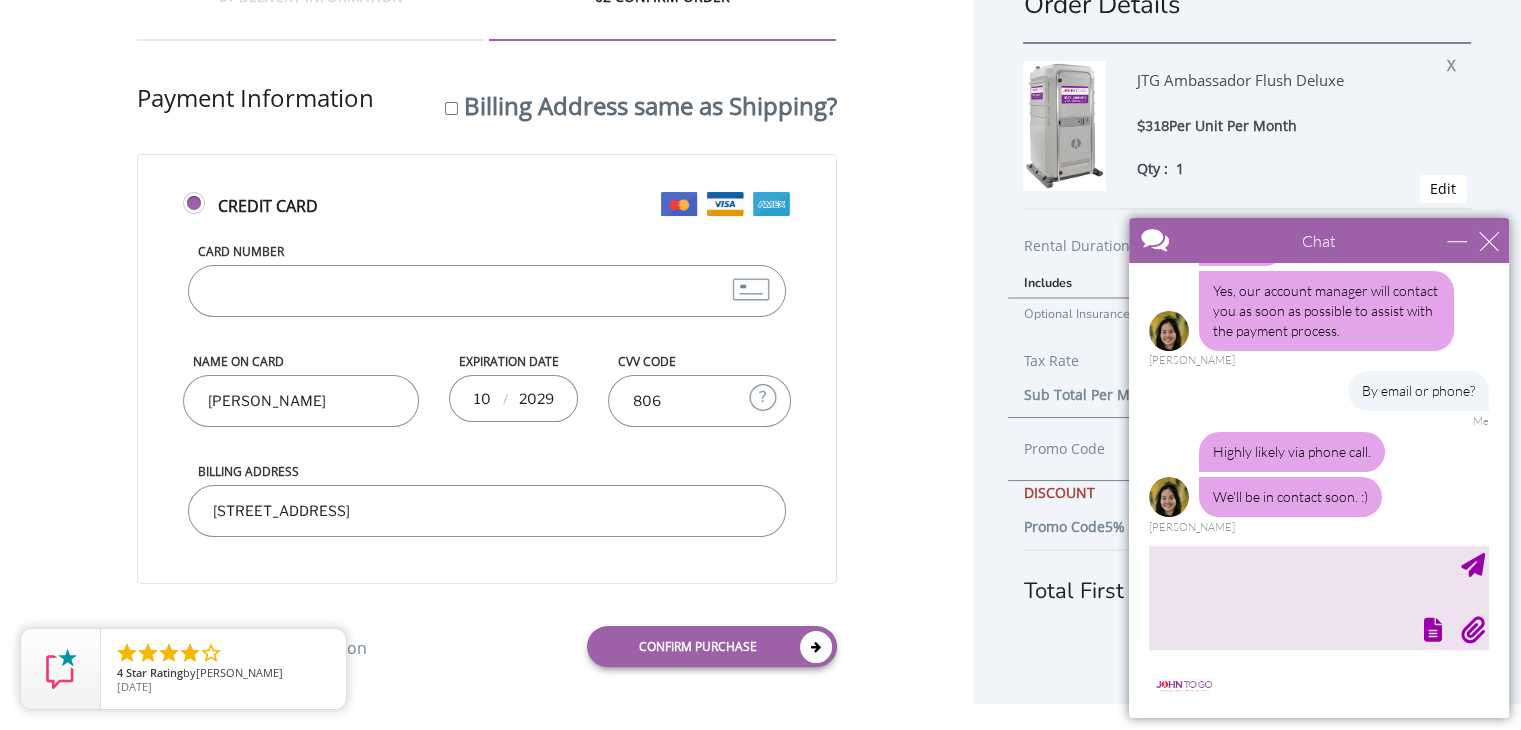 type on "1" 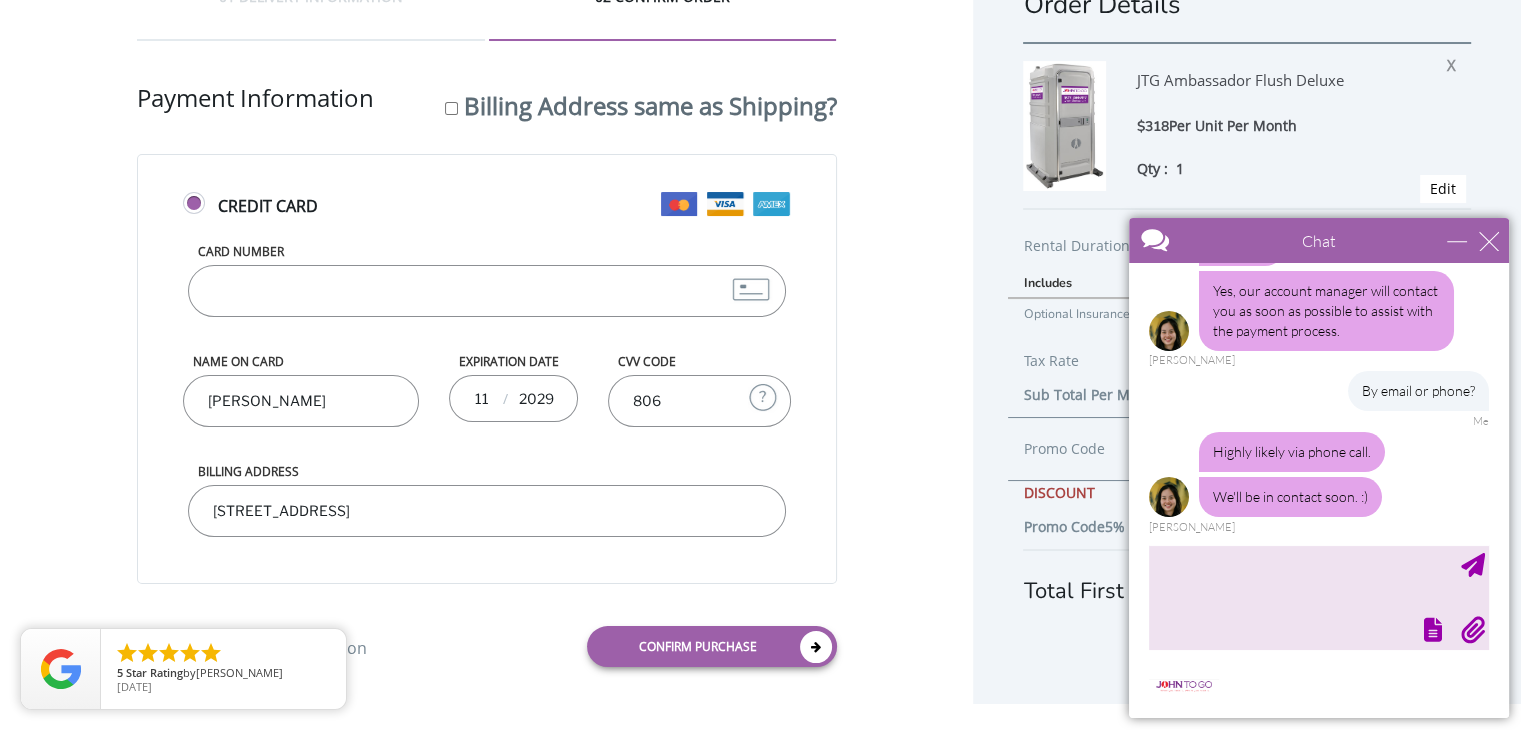 type on "11" 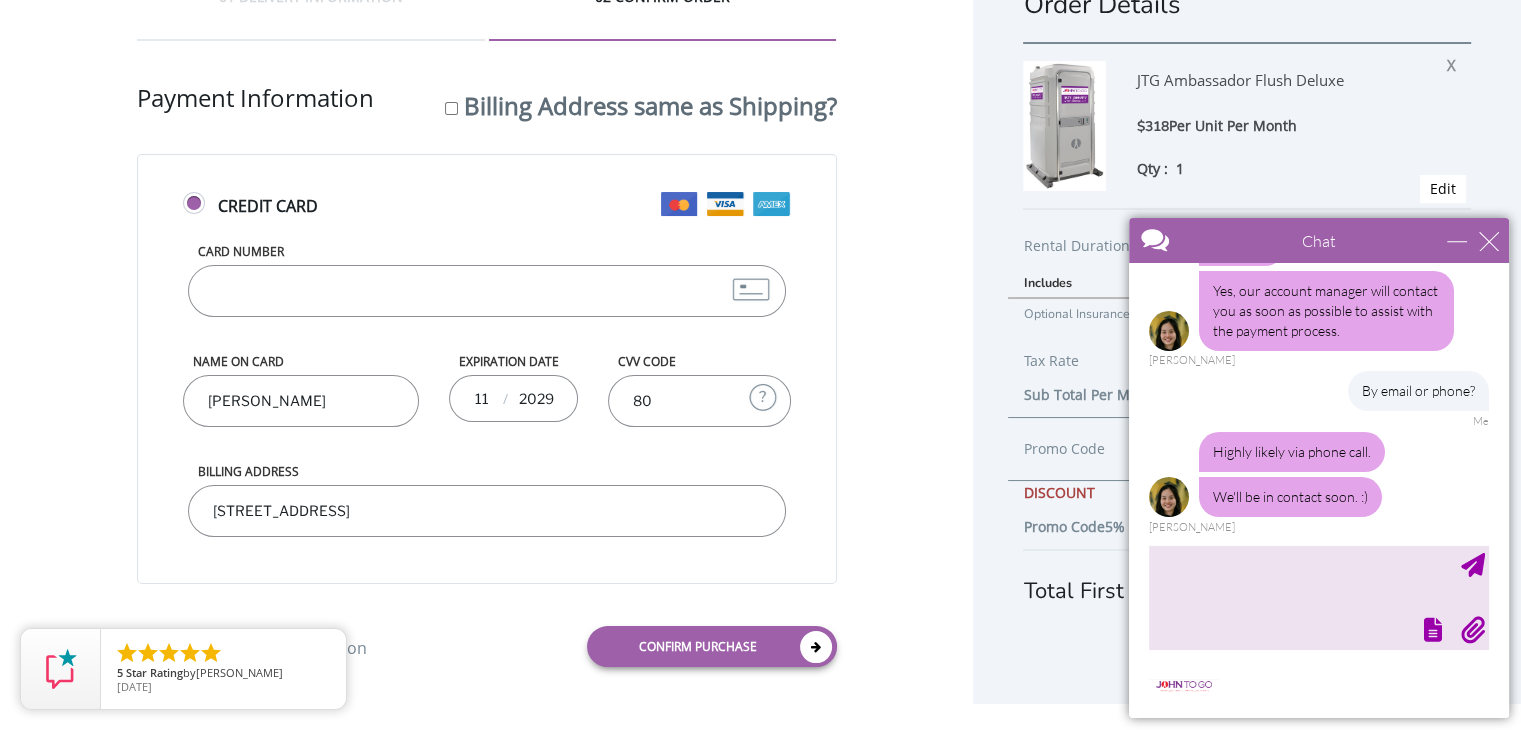 type on "8" 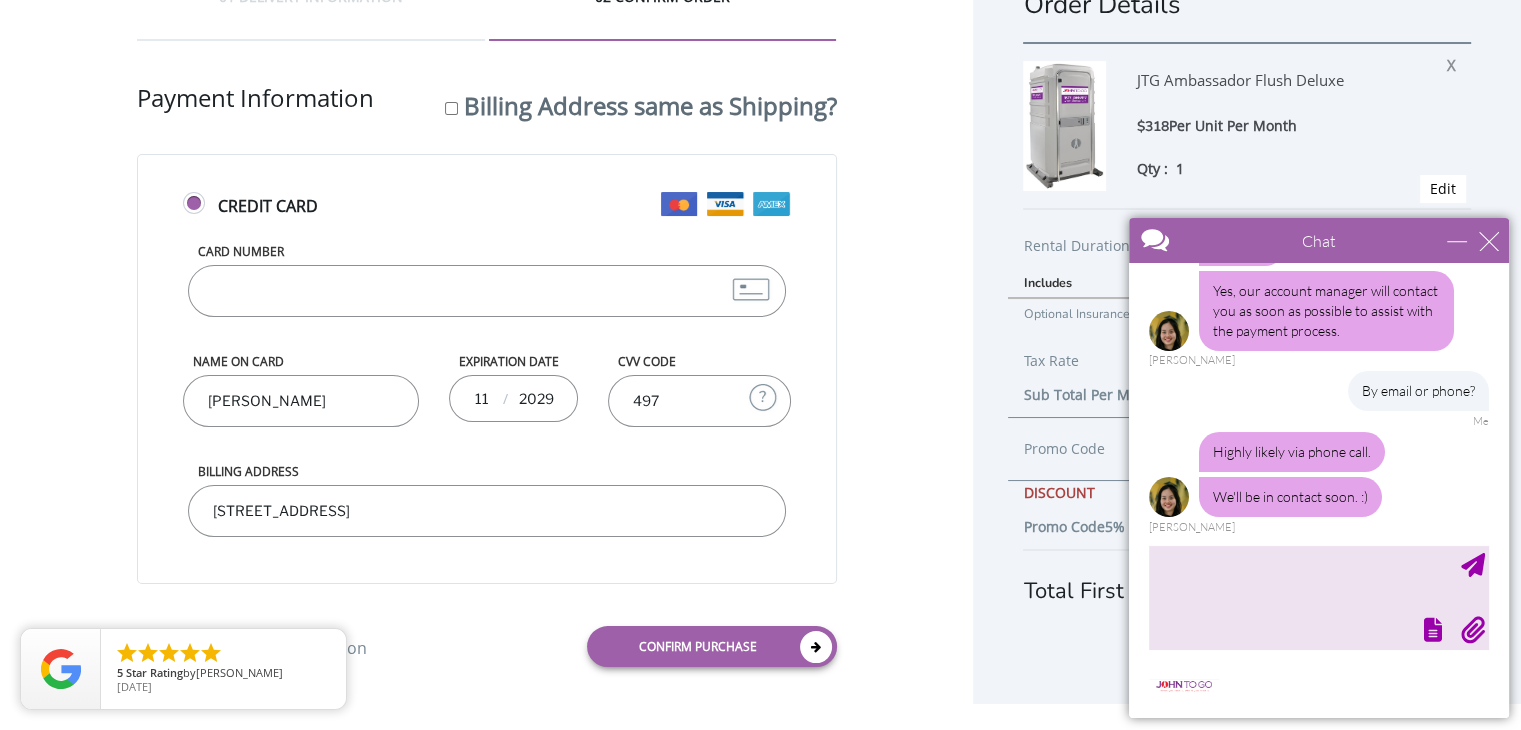 type on "497" 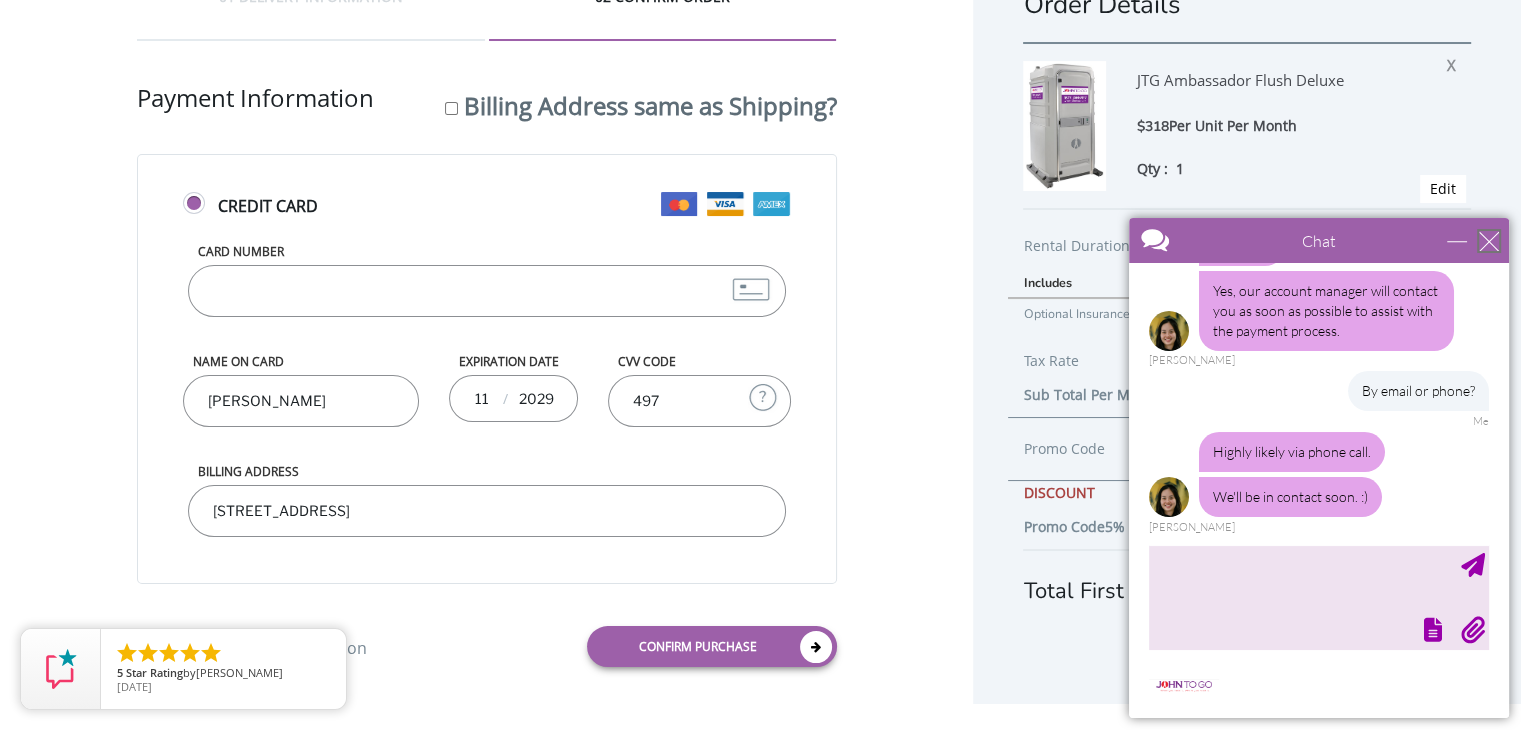 click at bounding box center (1489, 241) 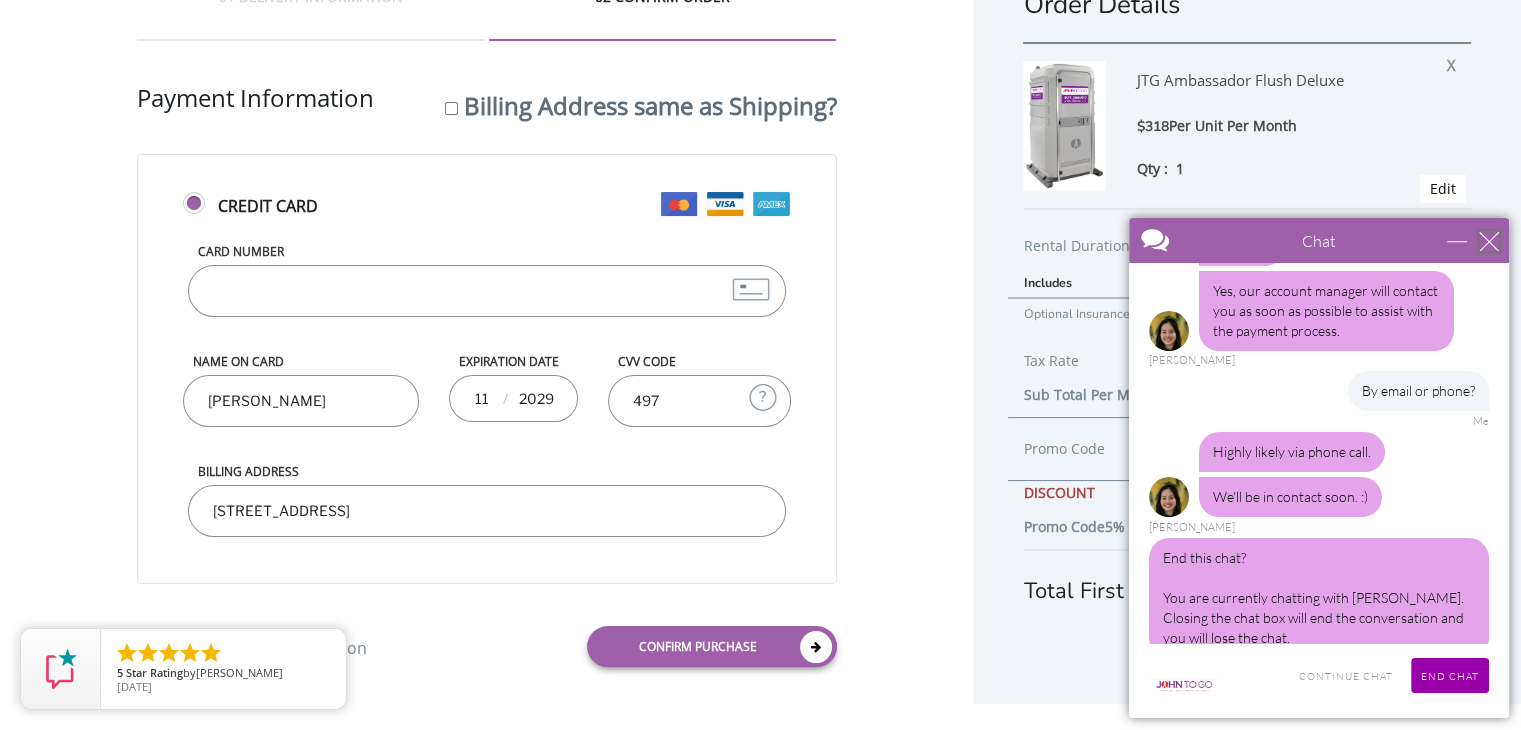 scroll, scrollTop: 228, scrollLeft: 0, axis: vertical 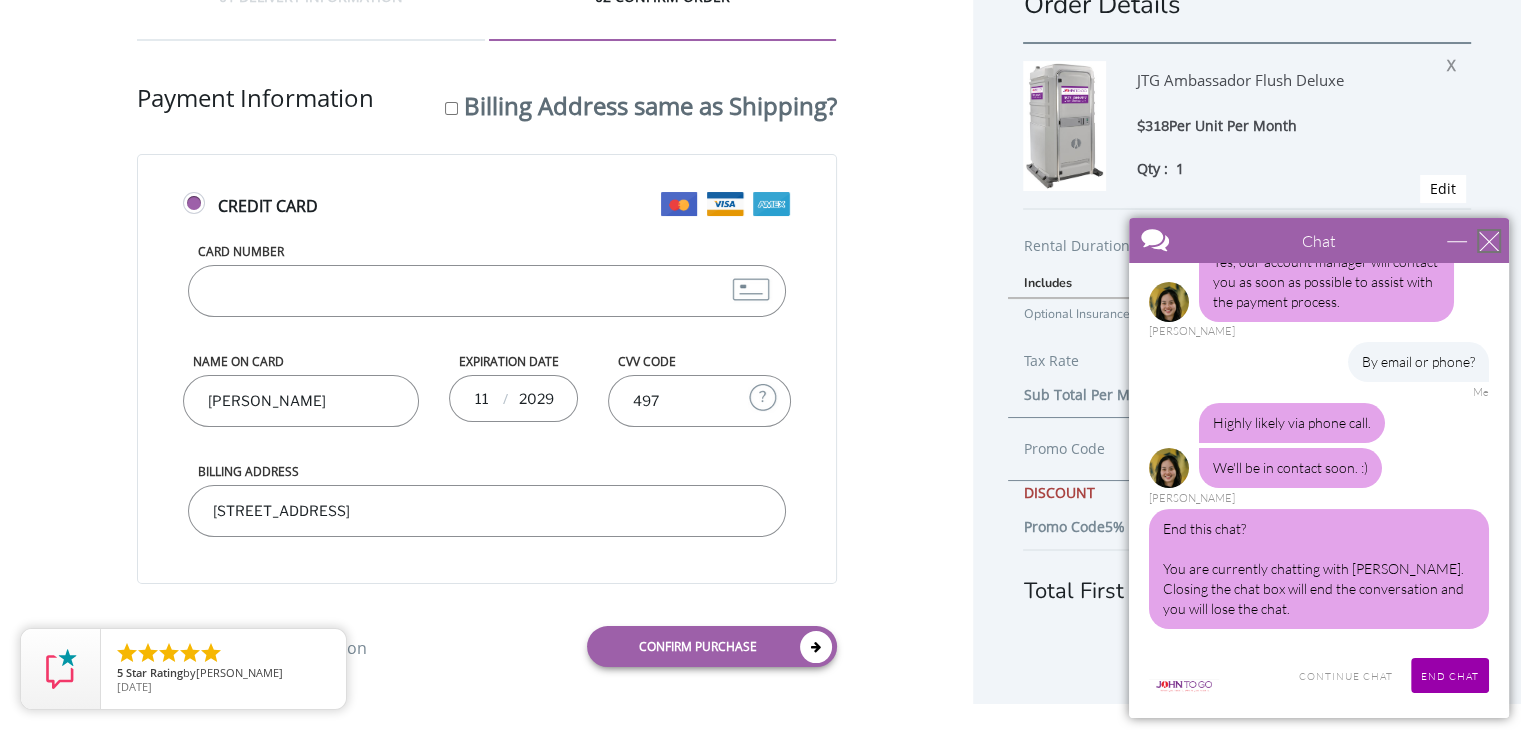 click at bounding box center [1489, 241] 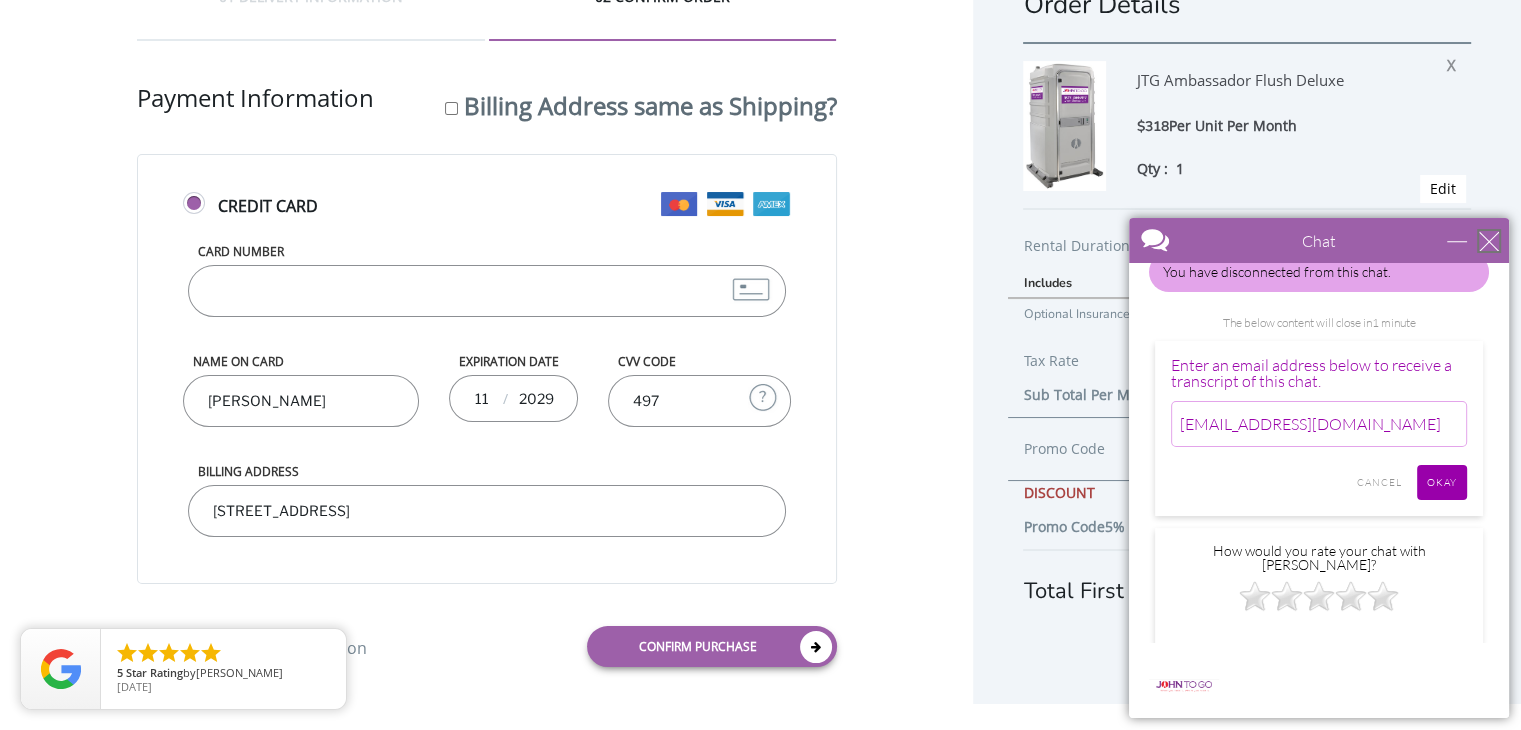 click at bounding box center [1489, 241] 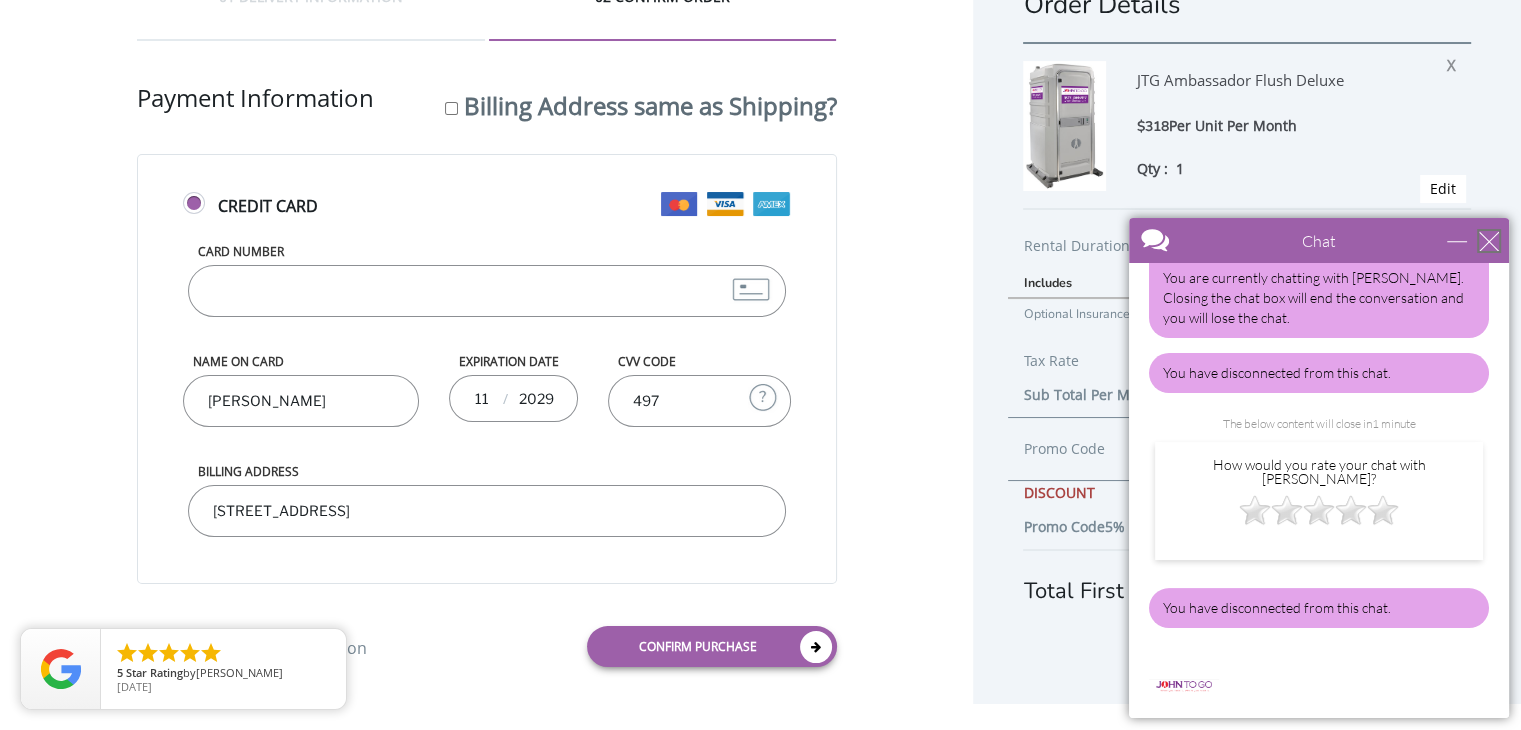 click at bounding box center [1489, 241] 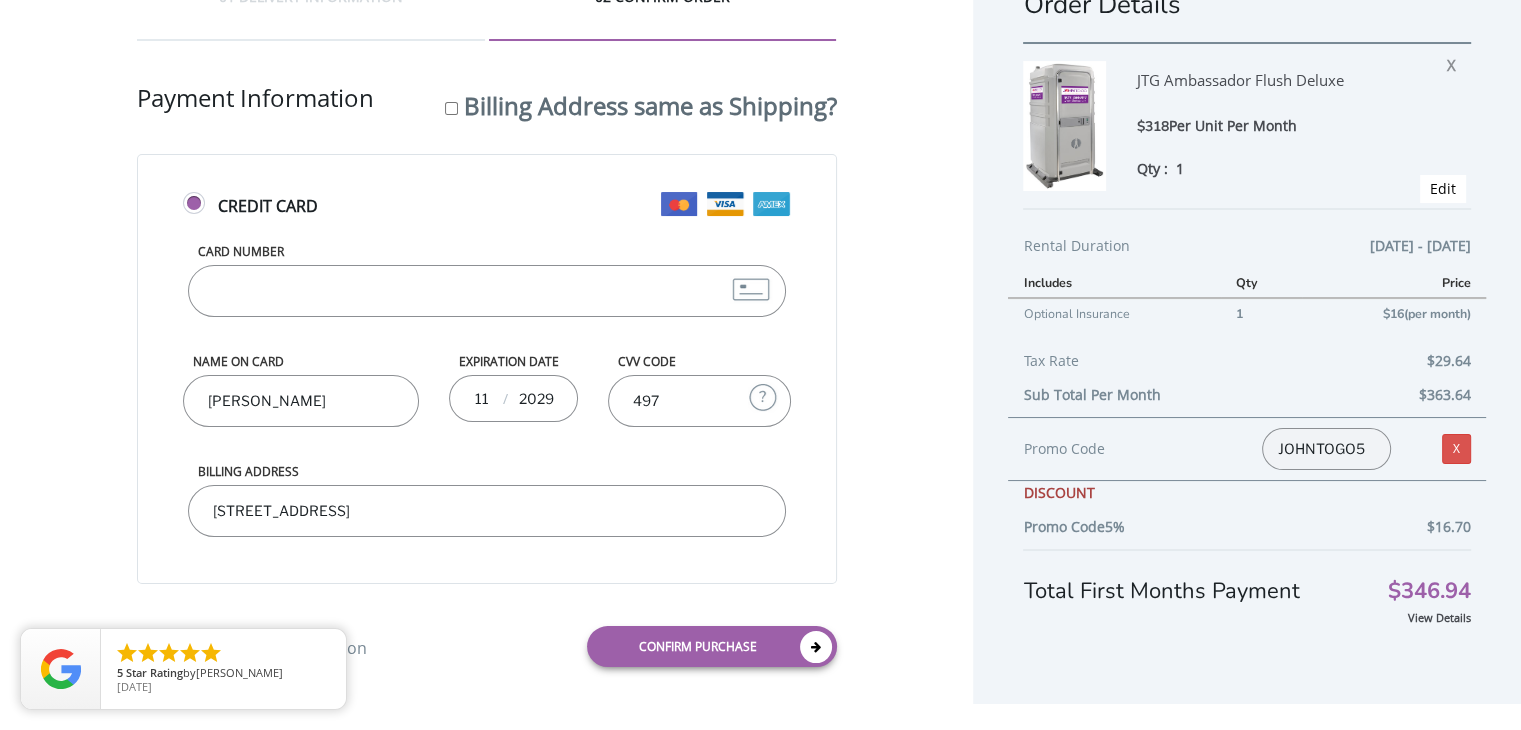 scroll, scrollTop: 0, scrollLeft: 0, axis: both 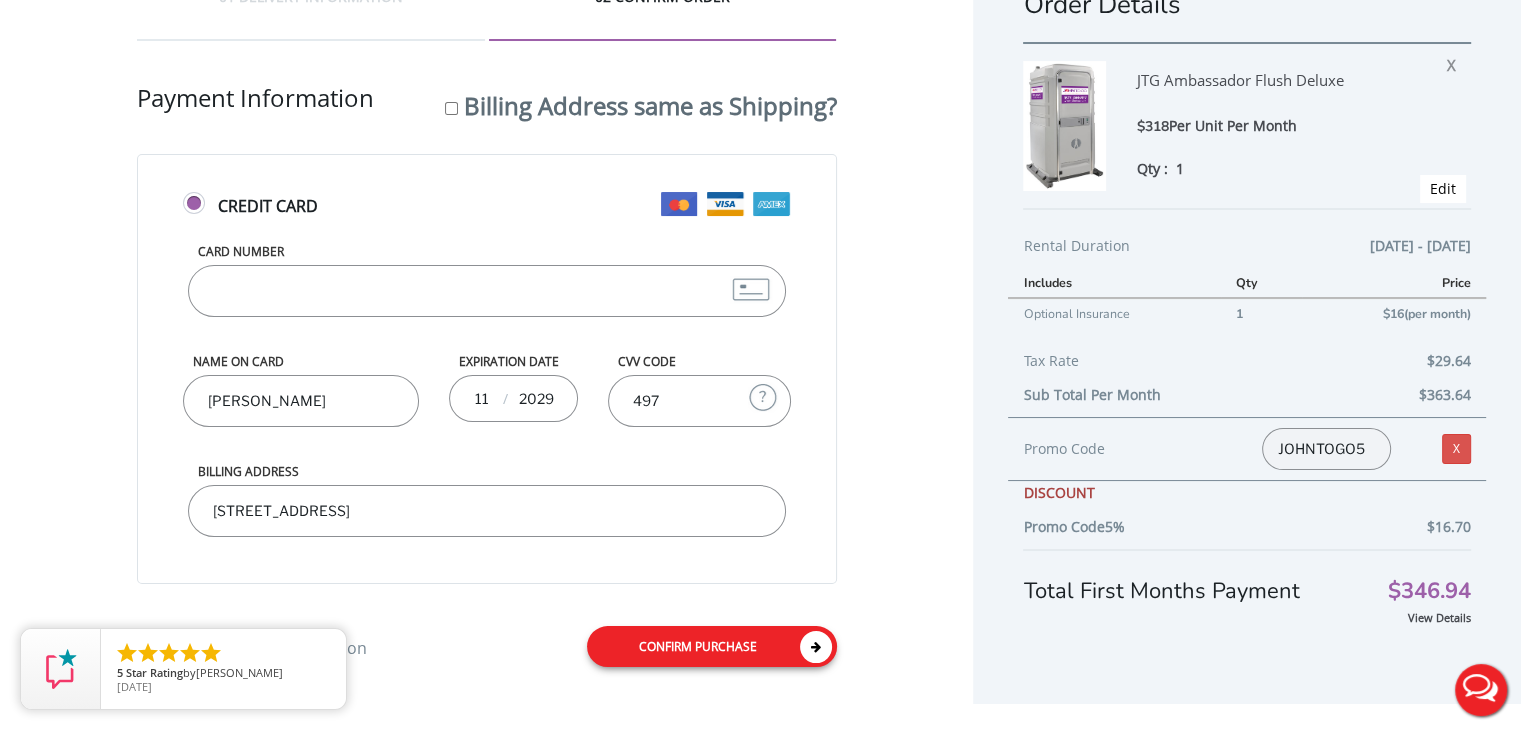 click on "Confirm purchase" at bounding box center (712, 646) 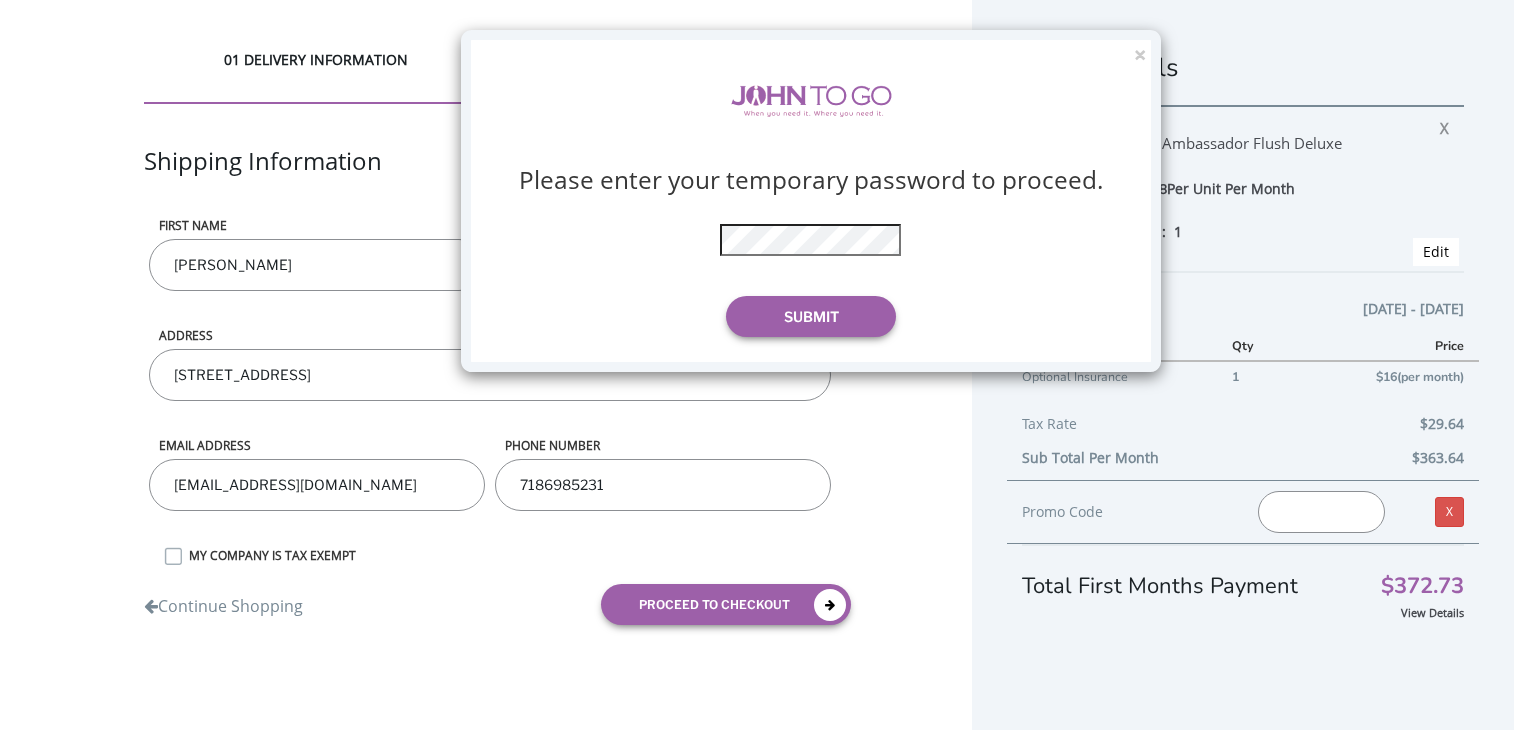 scroll, scrollTop: 0, scrollLeft: 0, axis: both 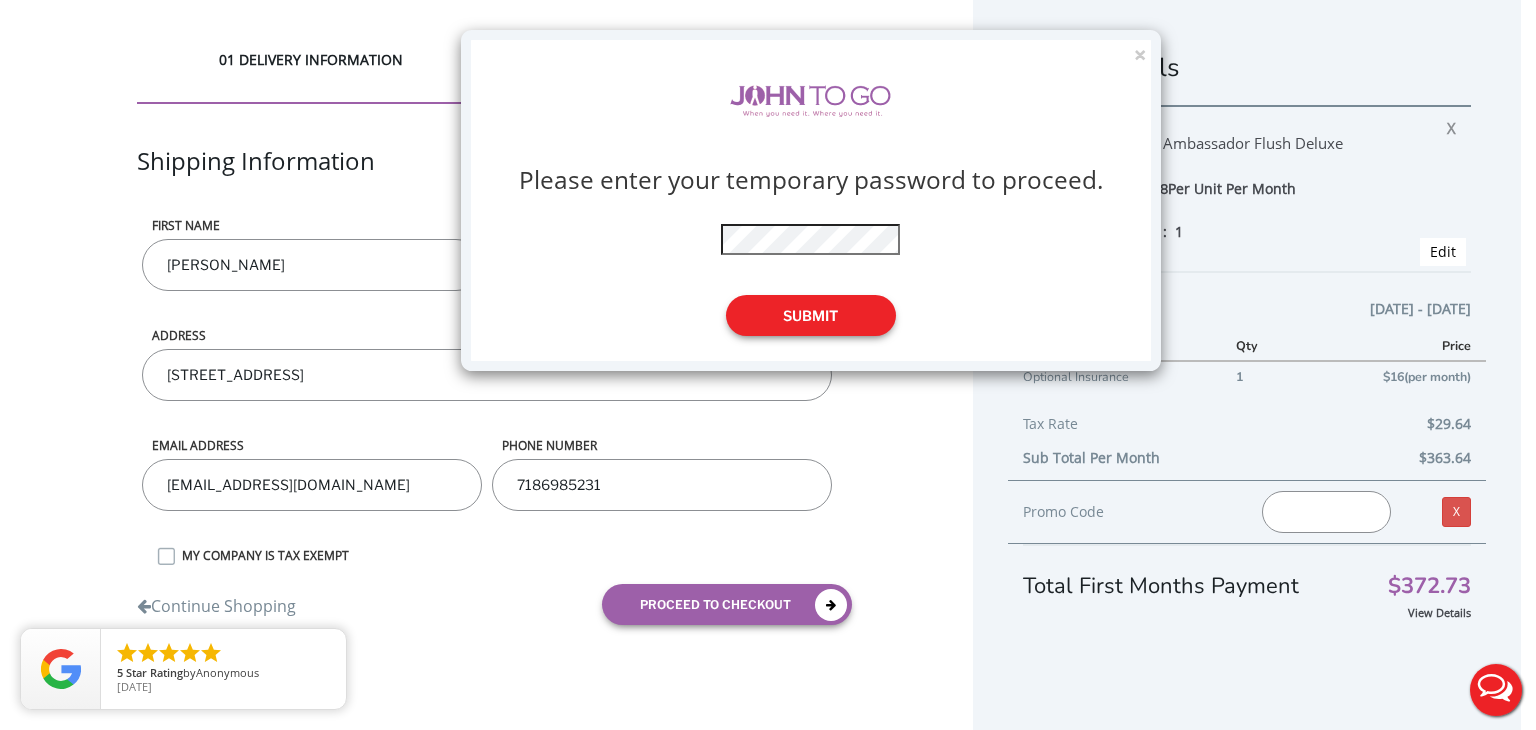 click on "Submit" at bounding box center [811, 315] 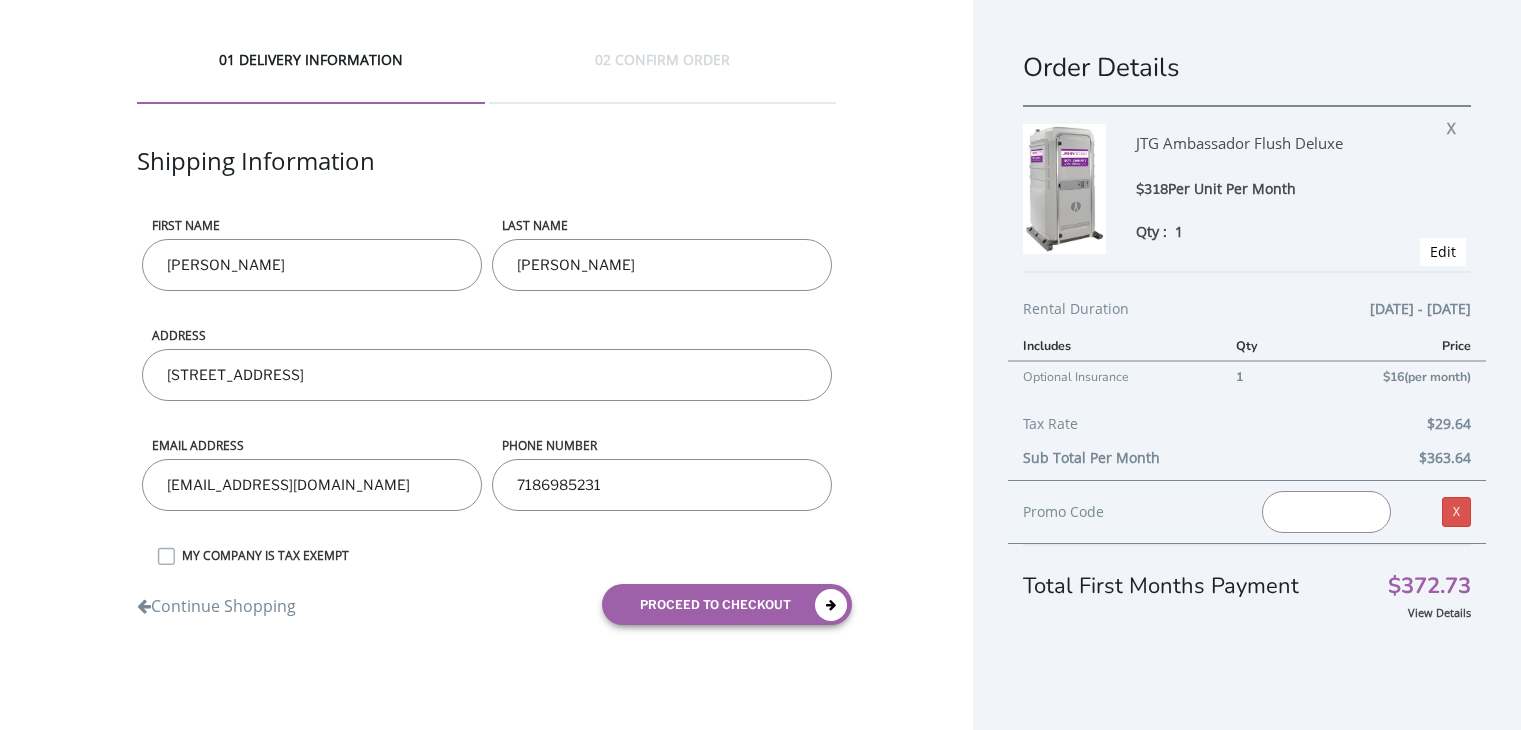 scroll, scrollTop: 0, scrollLeft: 0, axis: both 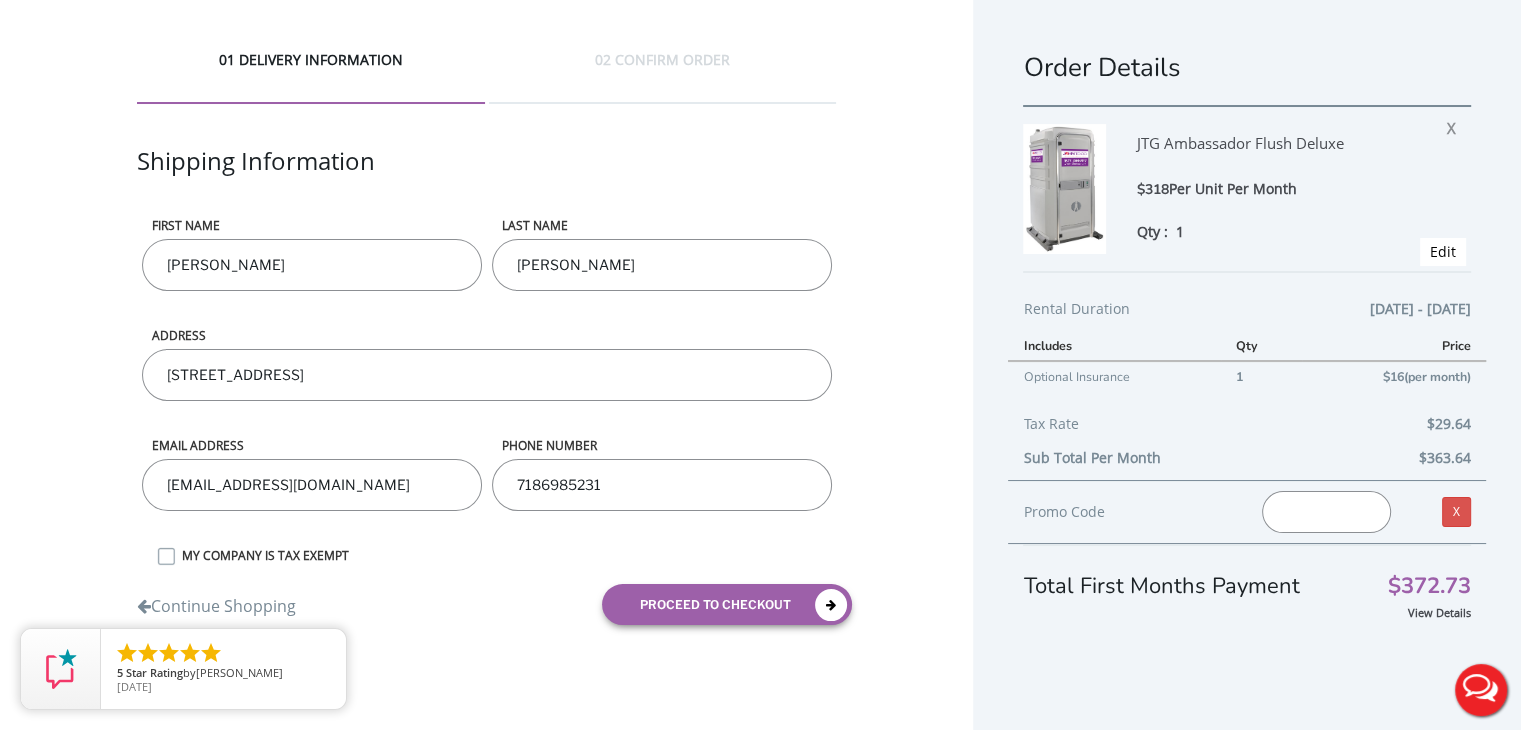 click at bounding box center (1326, 512) 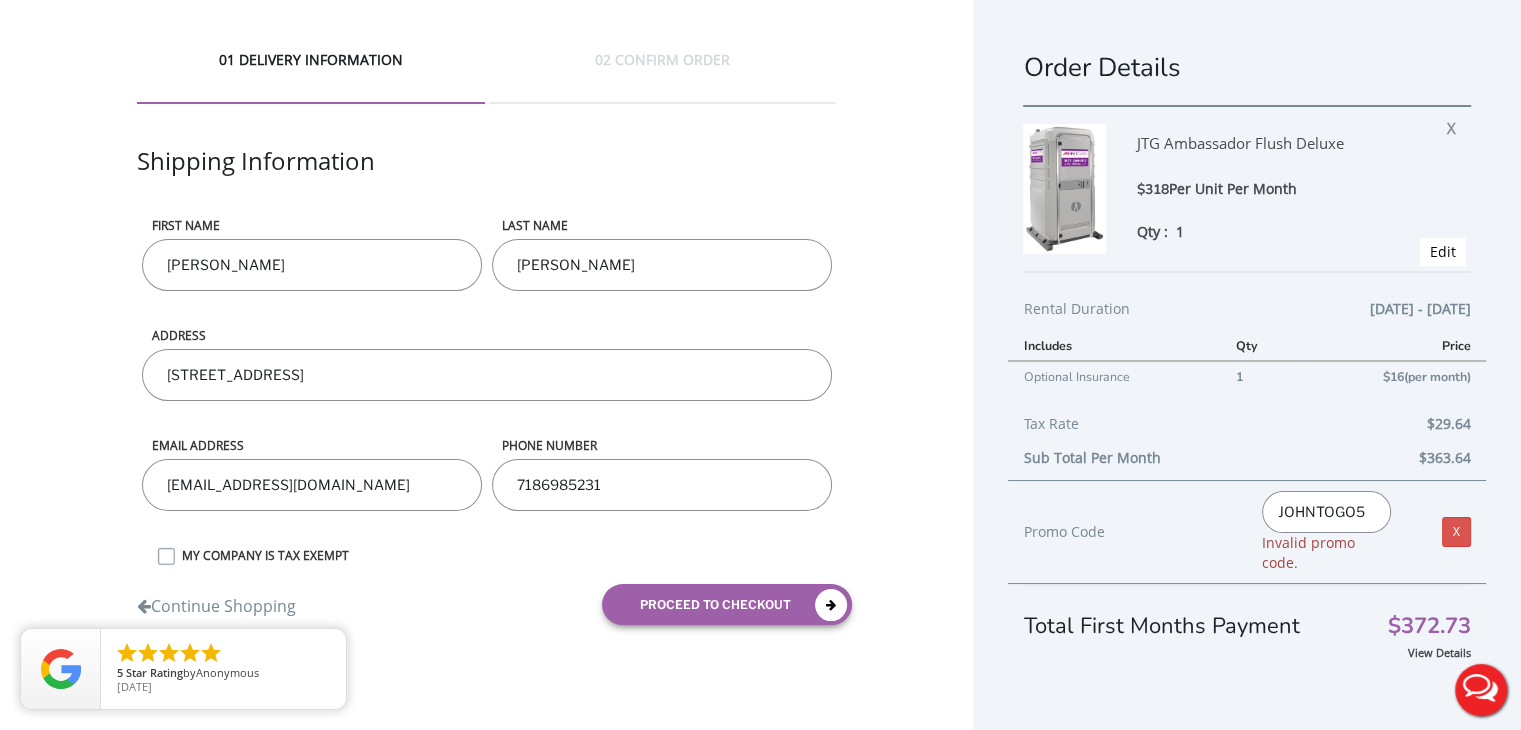 type on "JOHNTOGO5" 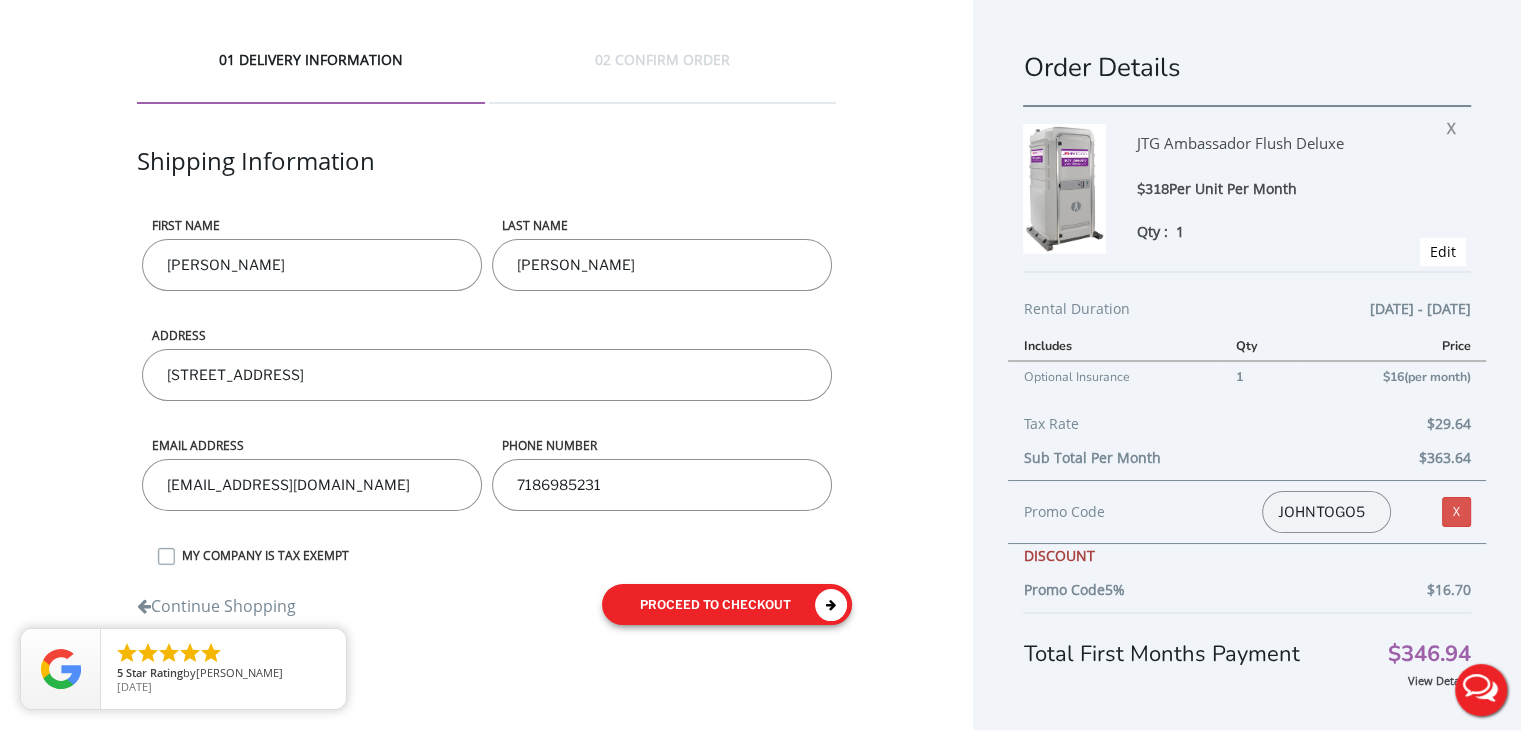 click on "proceed to checkout" at bounding box center [727, 604] 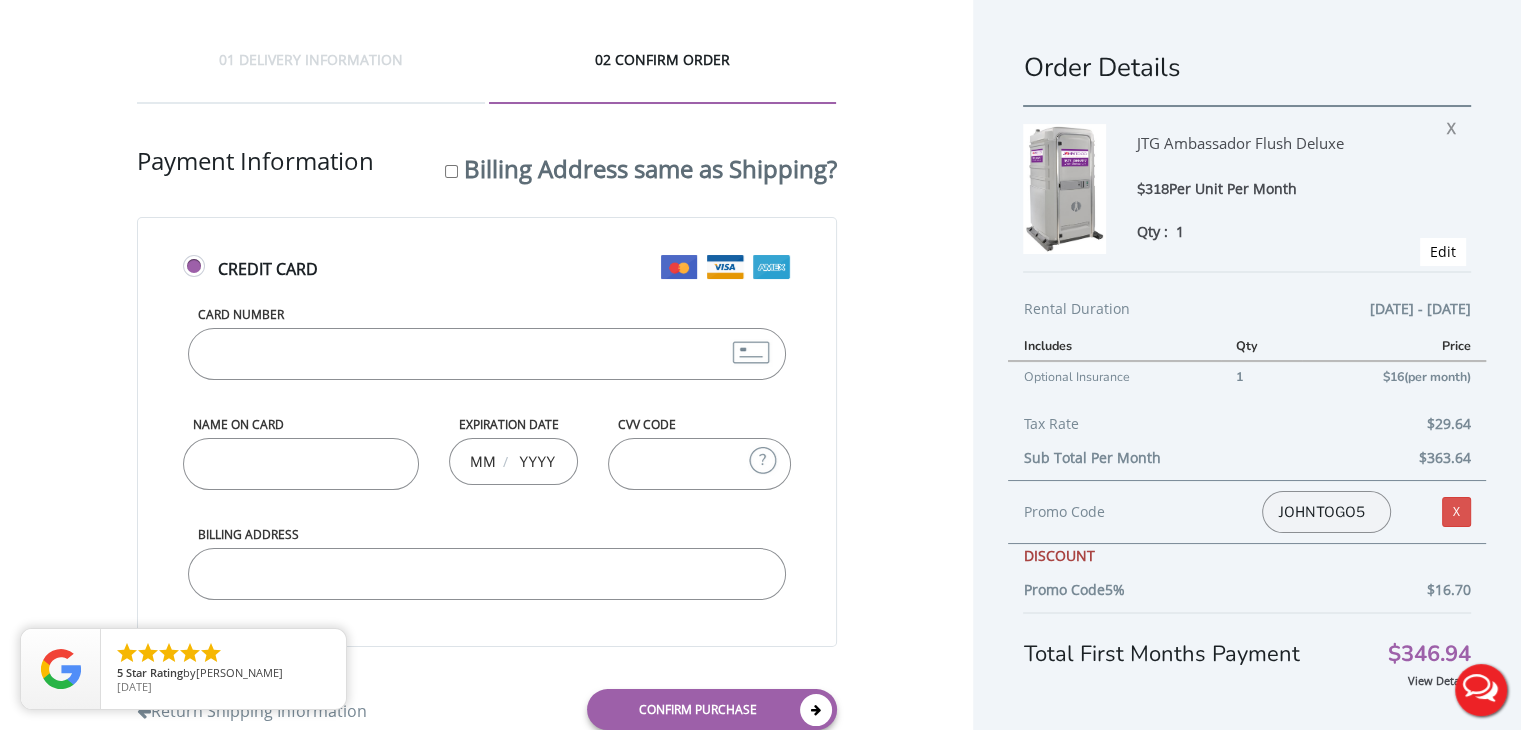 click on "Card Number" at bounding box center (487, 354) 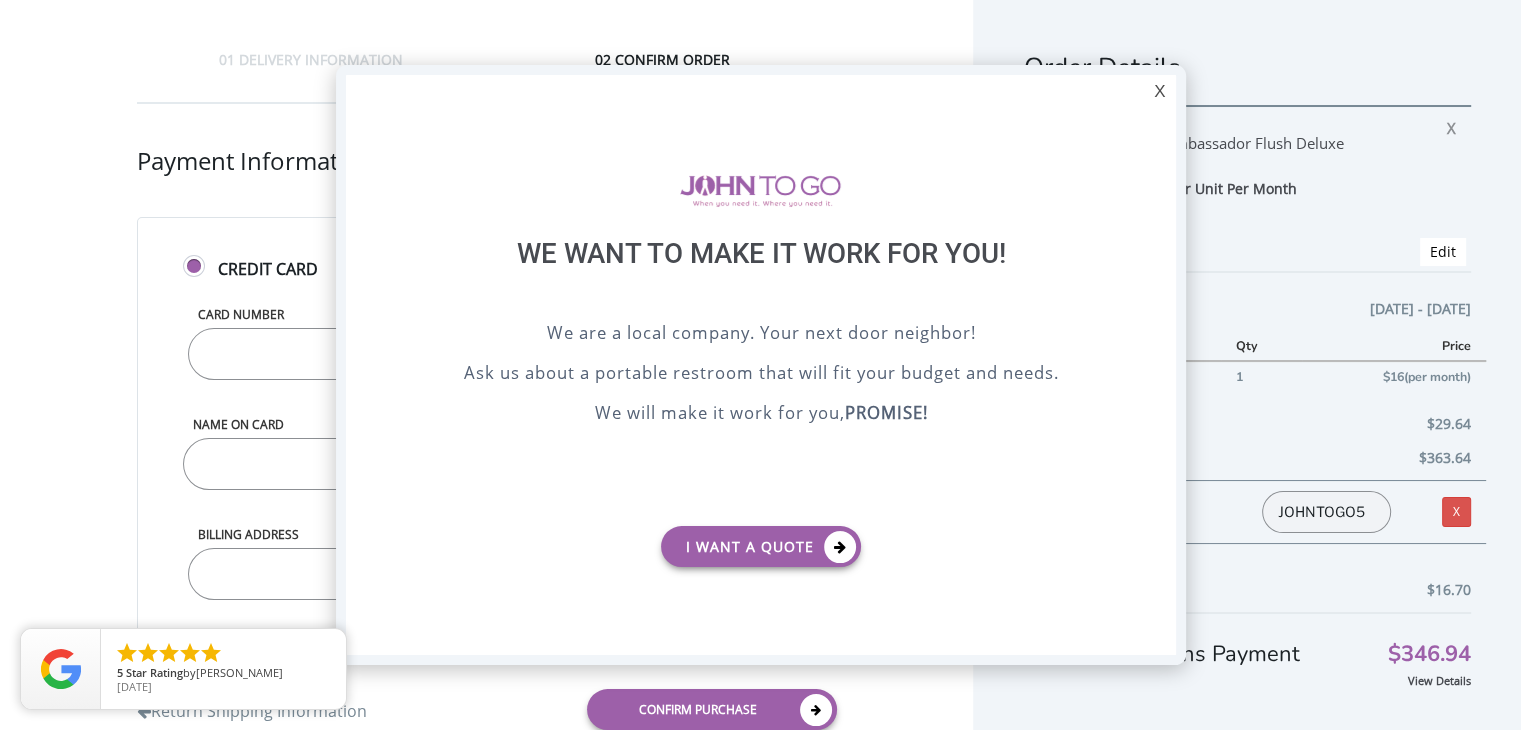 scroll, scrollTop: 0, scrollLeft: 0, axis: both 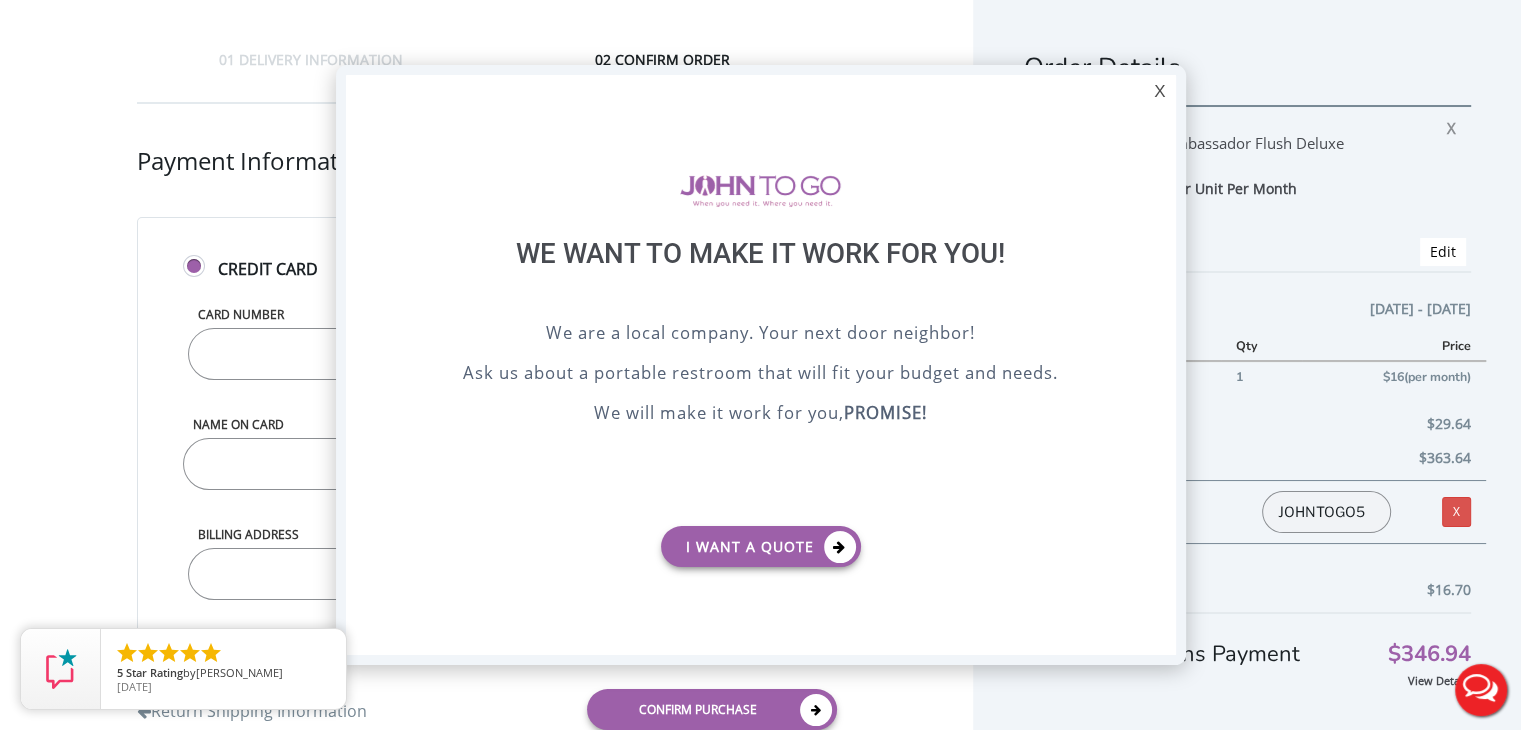 type on "[CREDIT_CARD_NUMBER]" 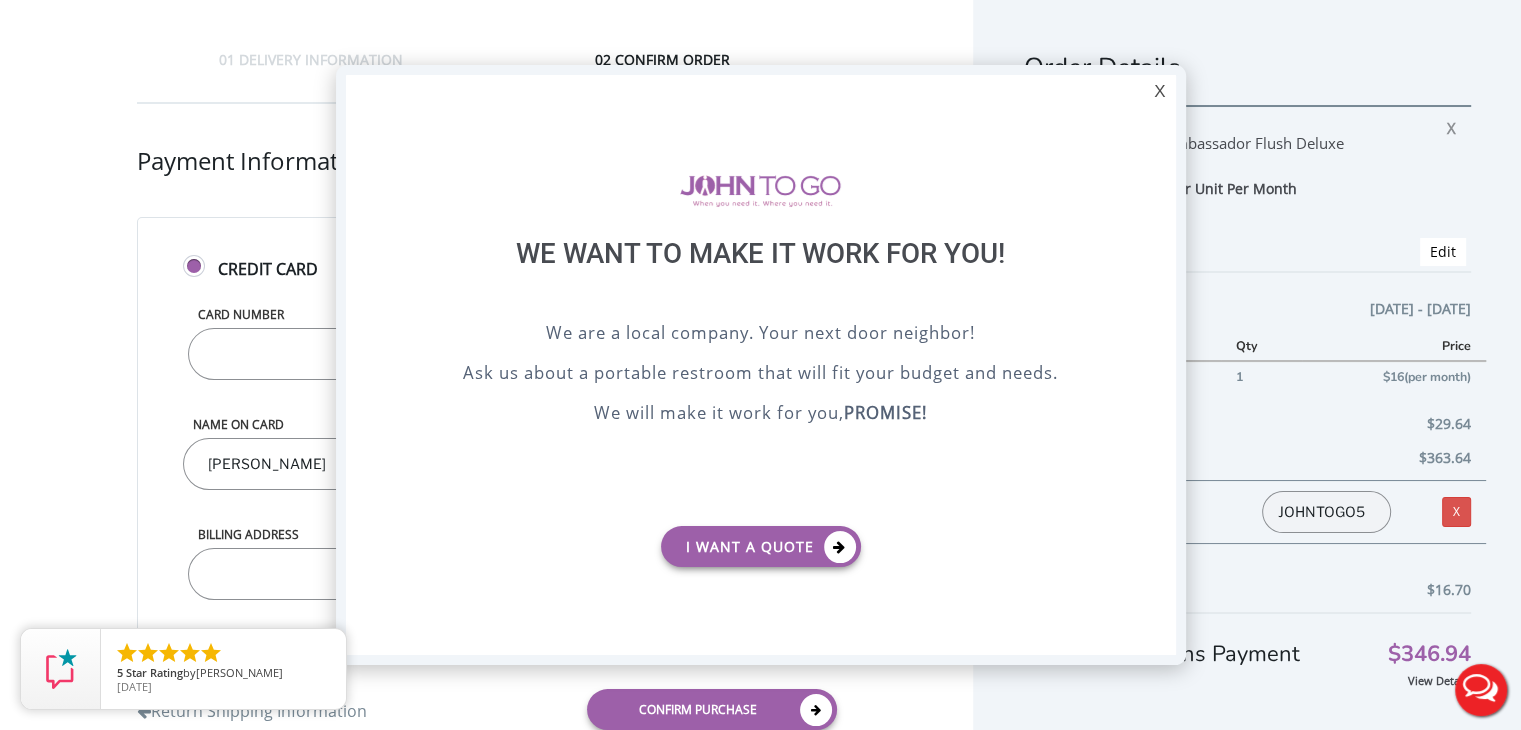 type on "10" 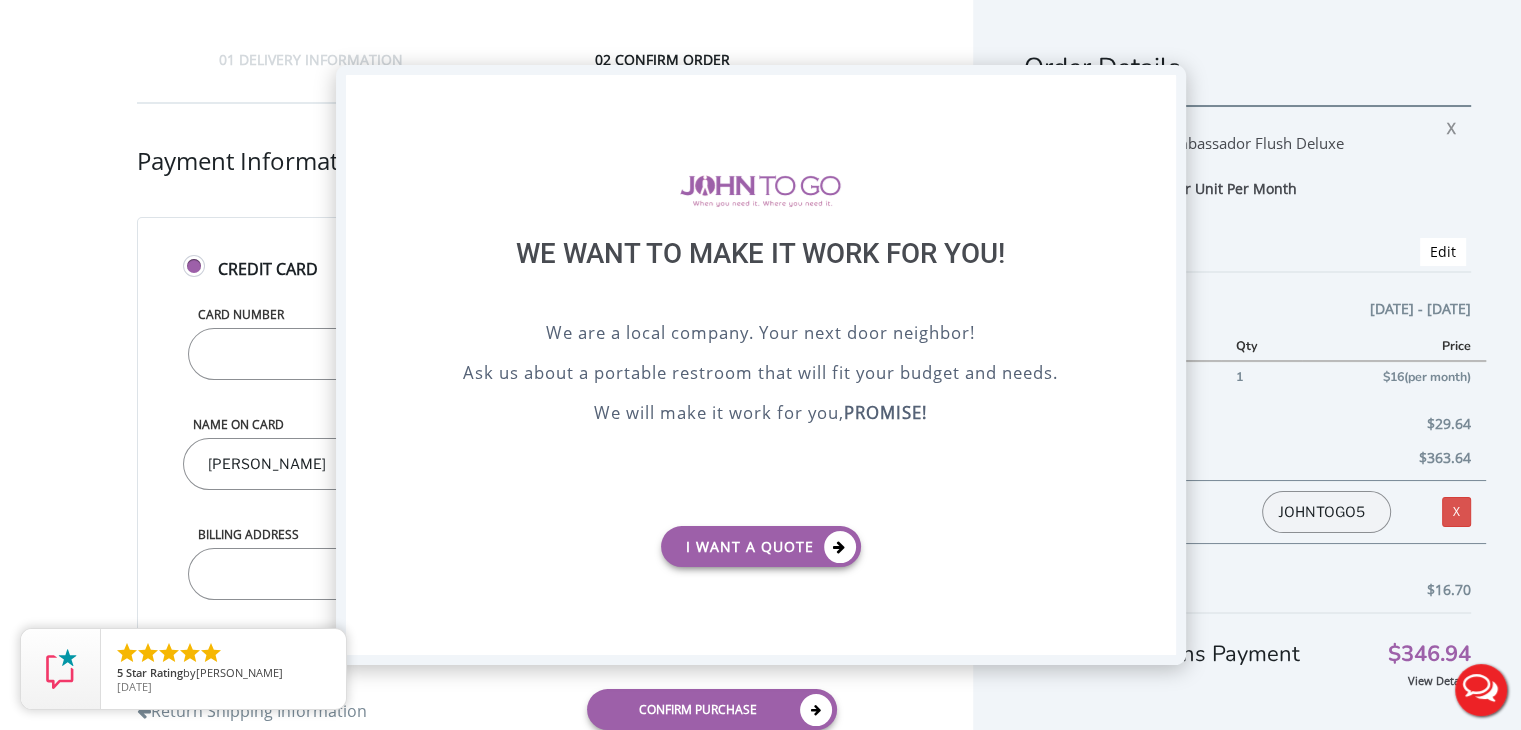 click on "X" at bounding box center (1159, 92) 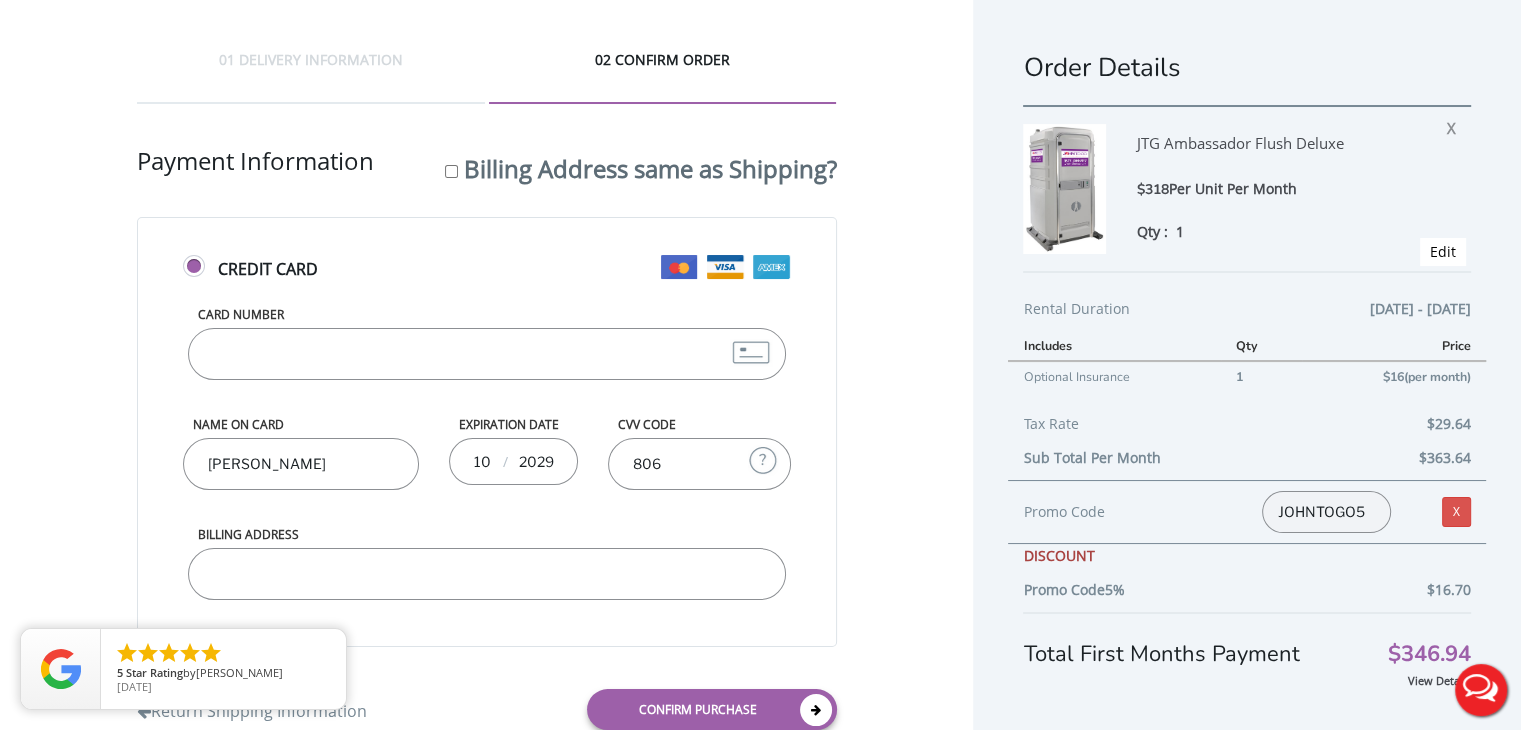 click on "Billing Address" at bounding box center (487, 574) 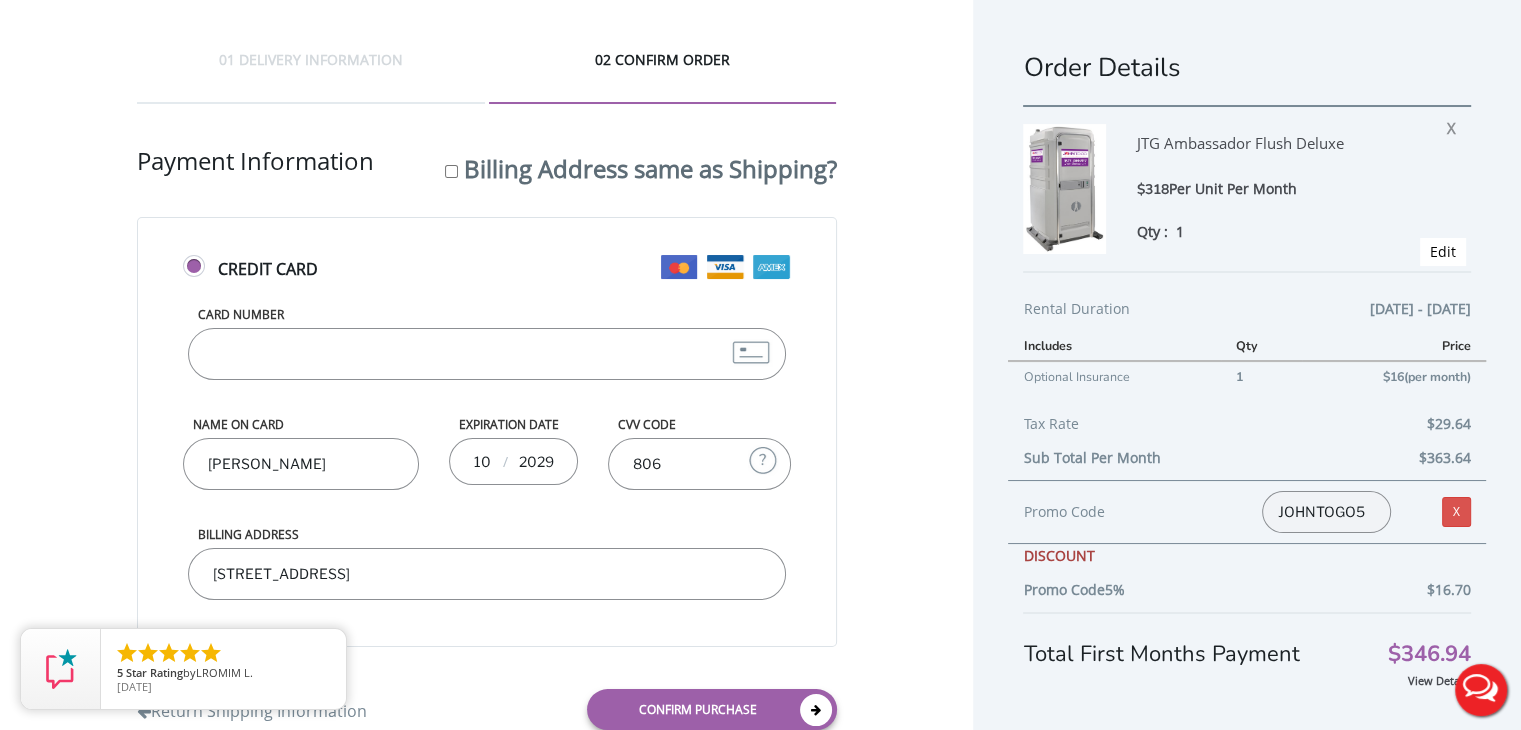 type on "[STREET_ADDRESS]" 